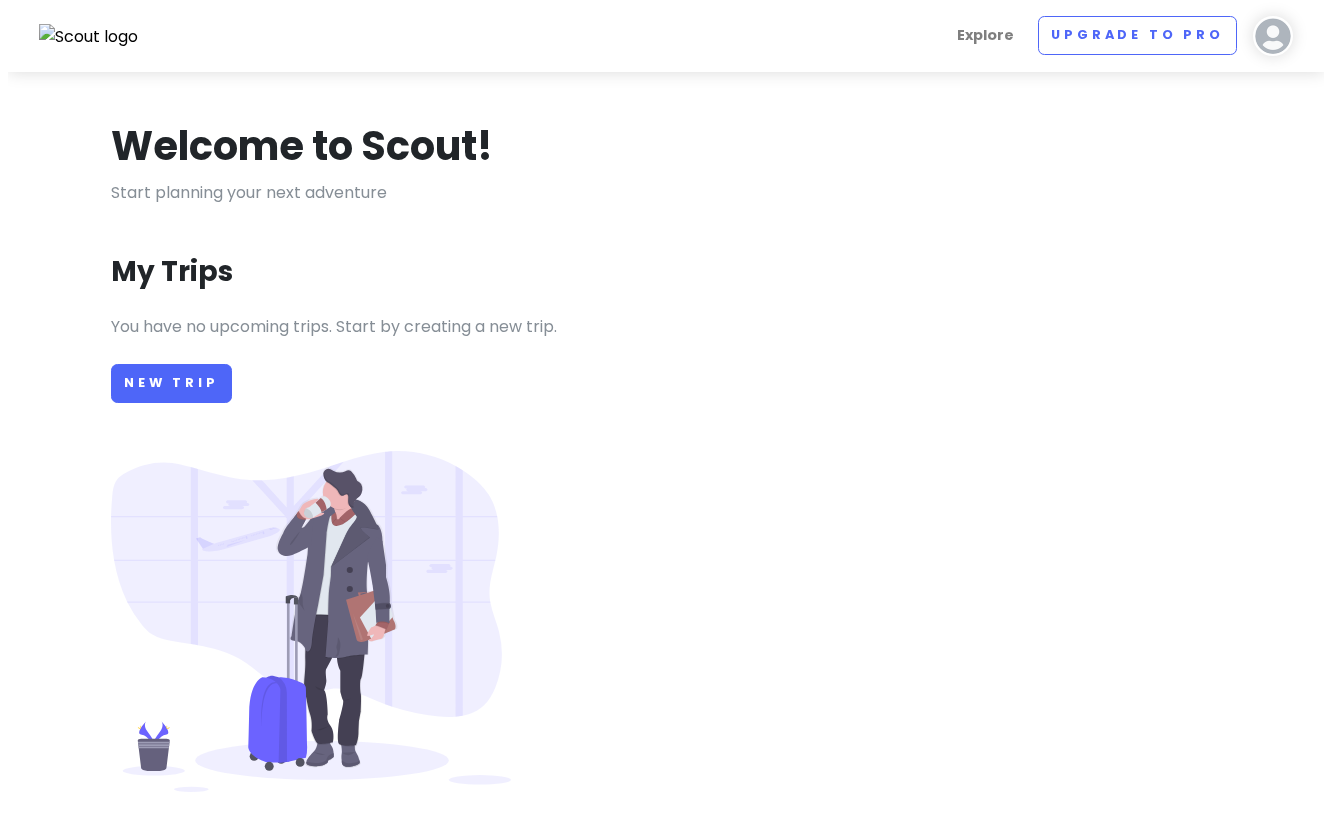scroll, scrollTop: 0, scrollLeft: 0, axis: both 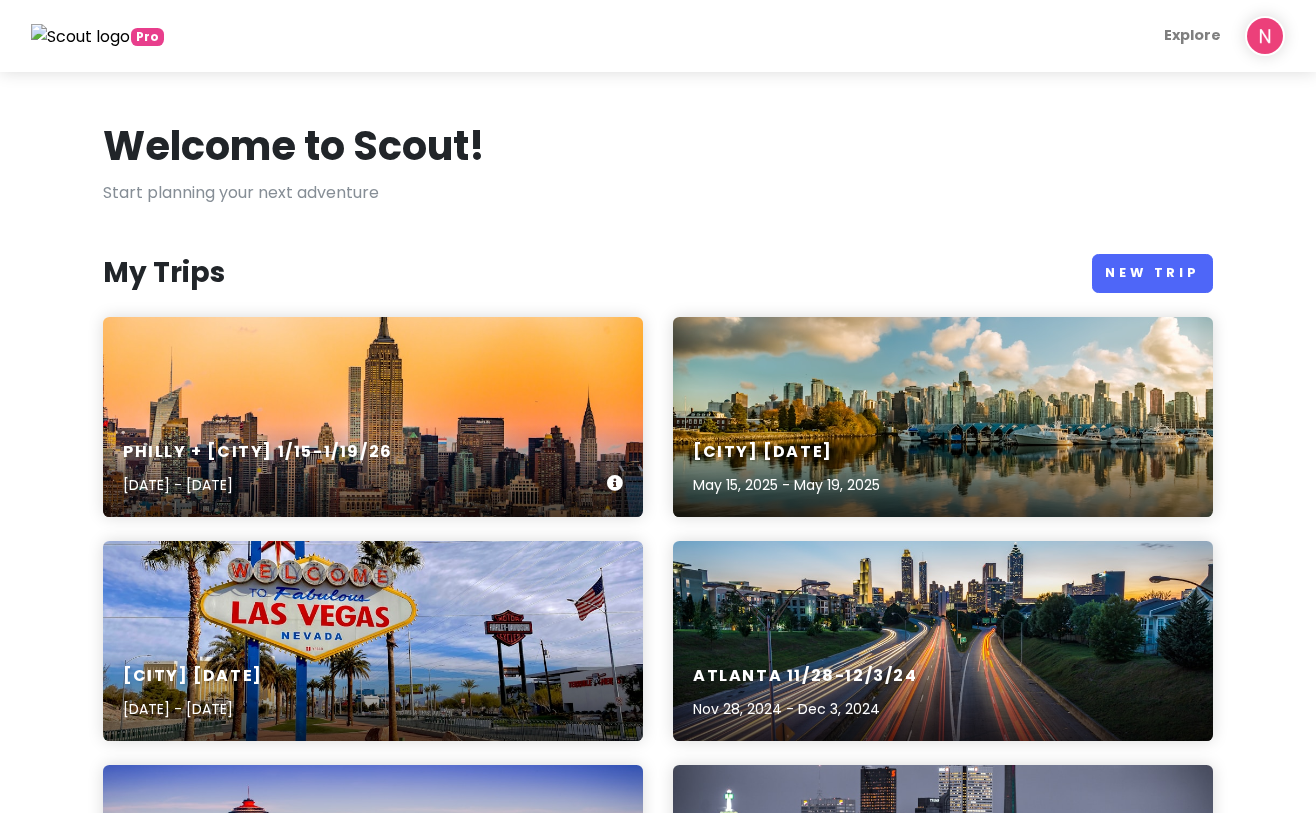 click on "Philly + [CITY] 1/15-1/19/26" at bounding box center (258, 452) 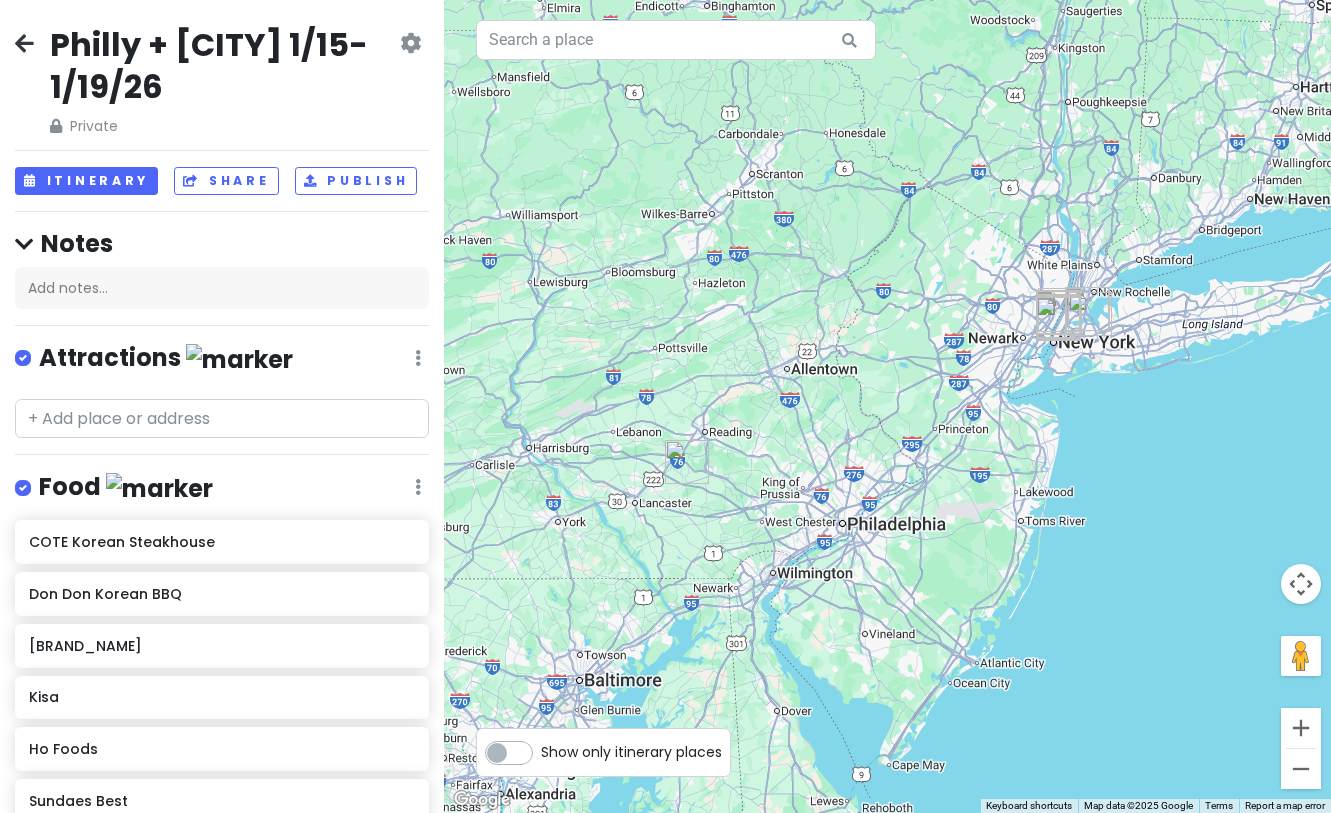 click on "Philly + [CITY] 1/15-1/19/26" at bounding box center [223, 65] 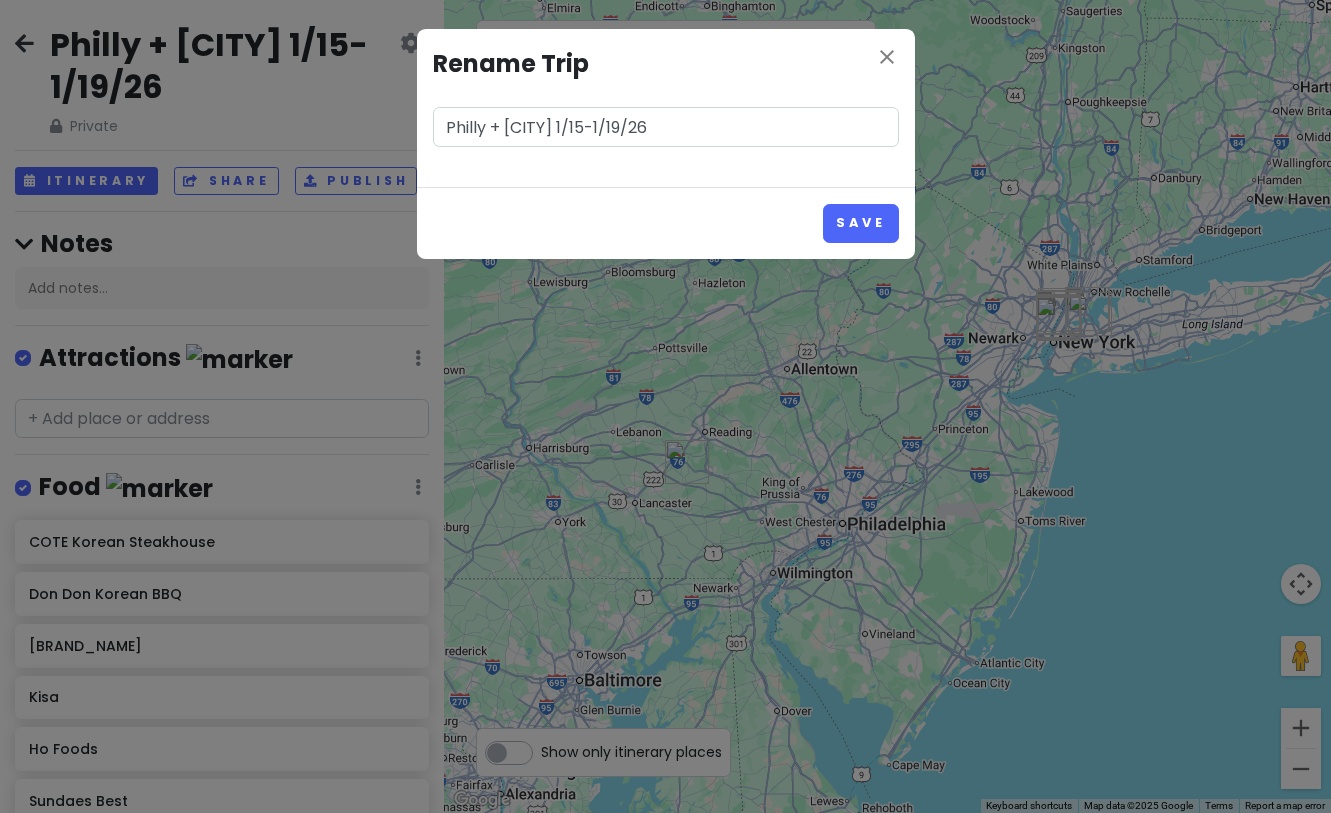 click on "Philly + [CITY] 1/15-1/19/26" at bounding box center [666, 127] 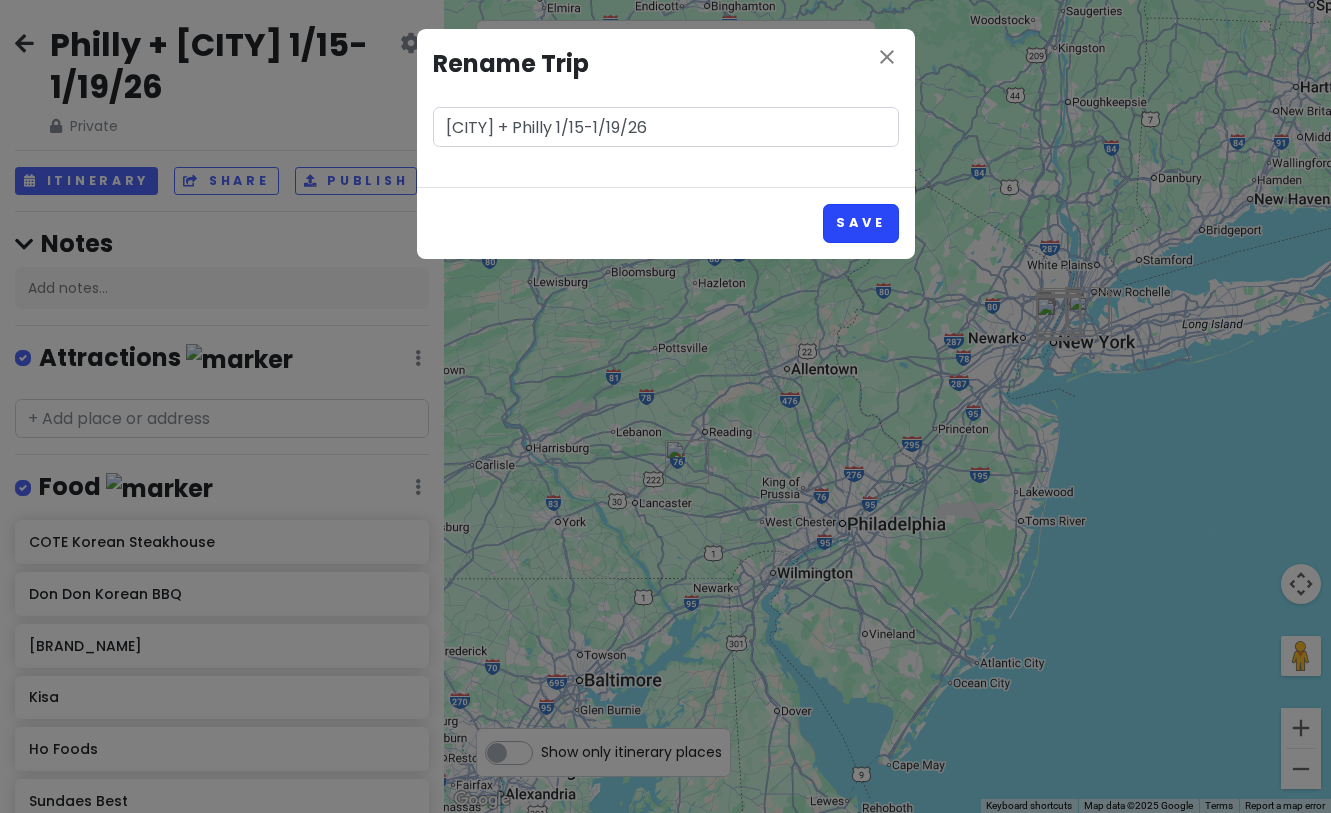 type on "[CITY] + Philly 1/15-1/19/26" 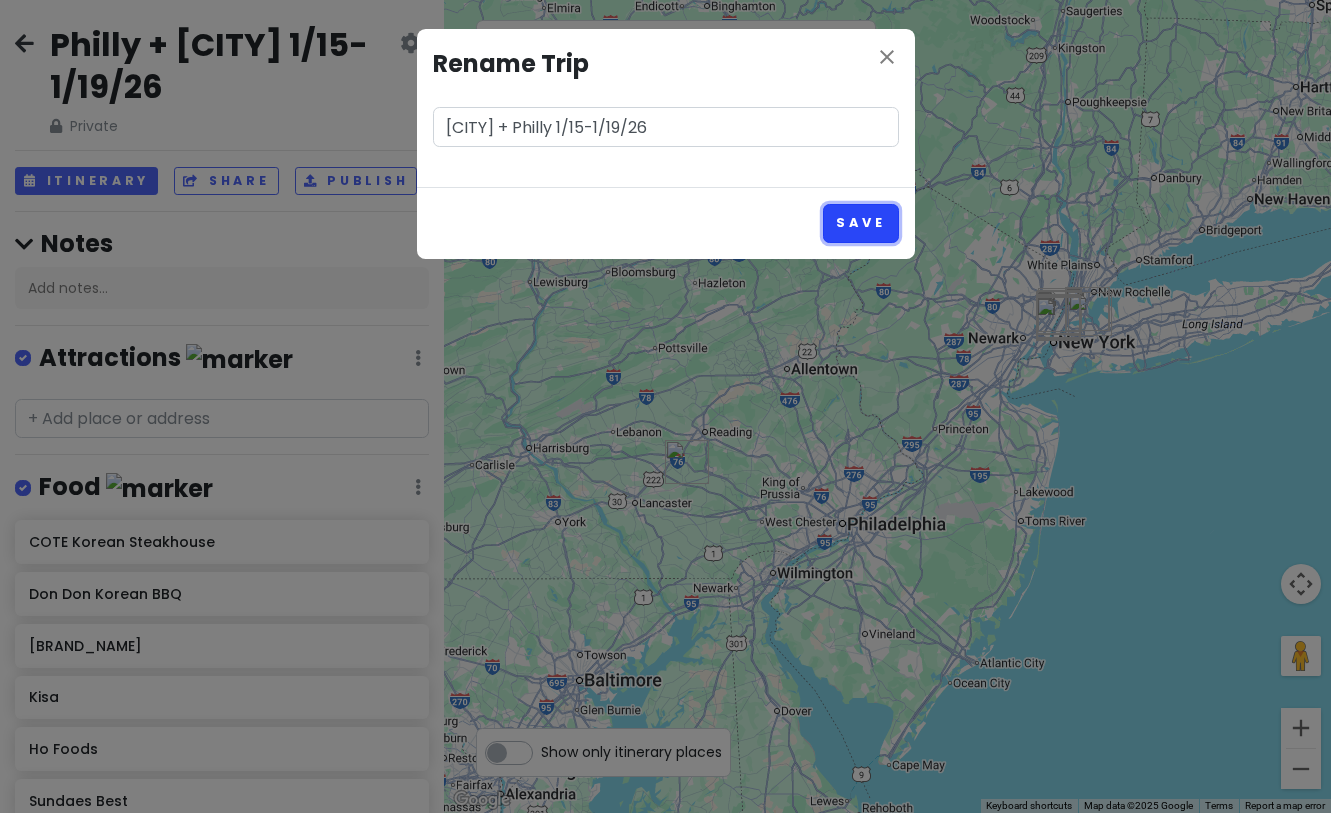 click on "Save" at bounding box center (860, 223) 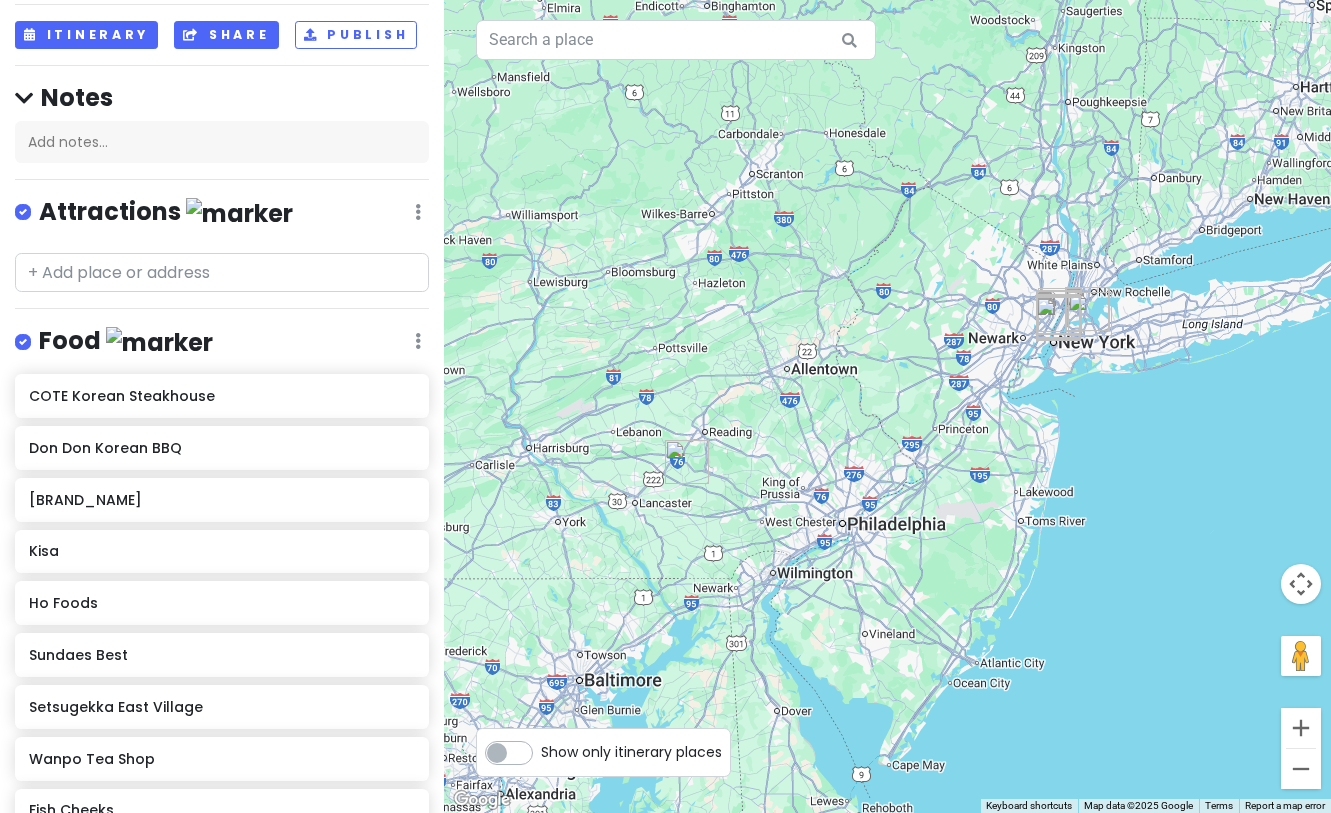 scroll, scrollTop: 0, scrollLeft: 0, axis: both 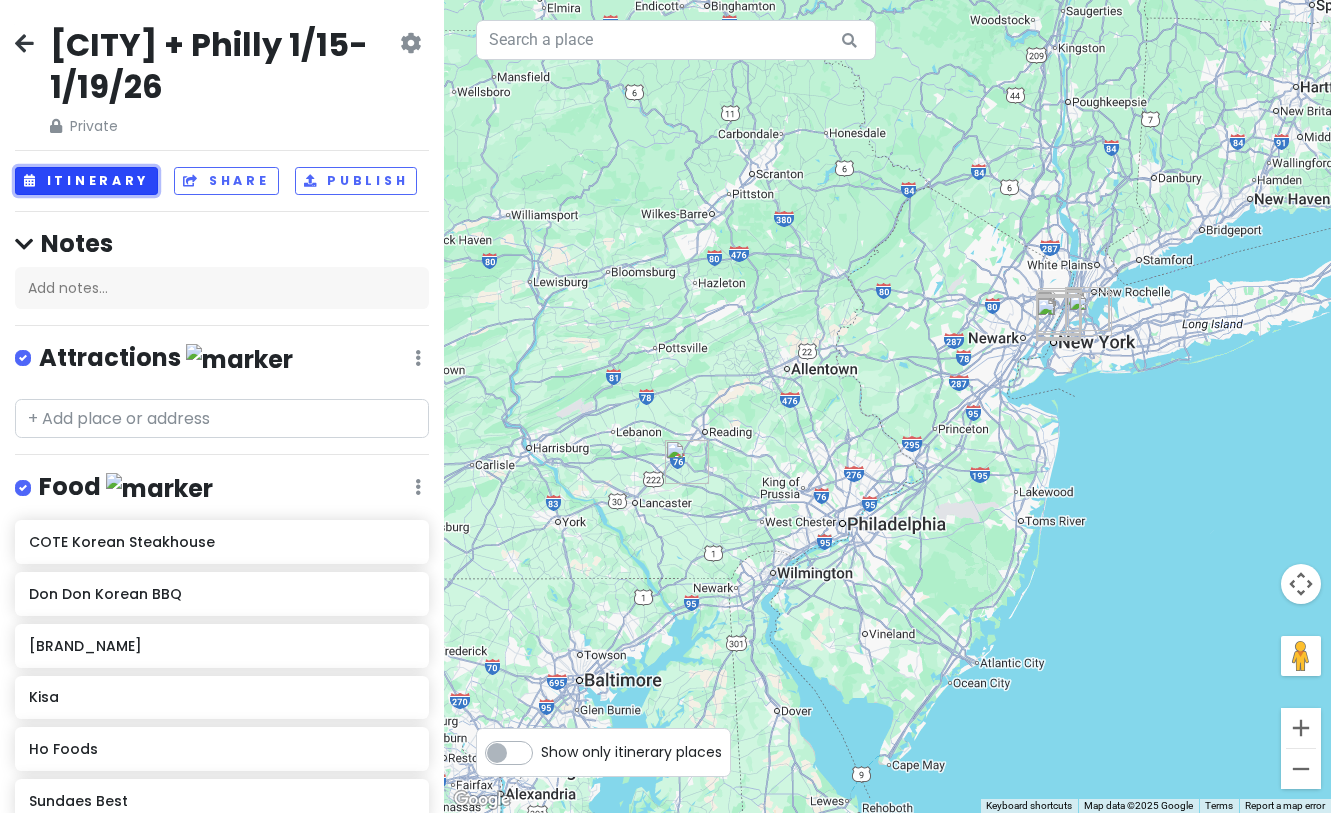 click on "Itinerary" at bounding box center (86, 181) 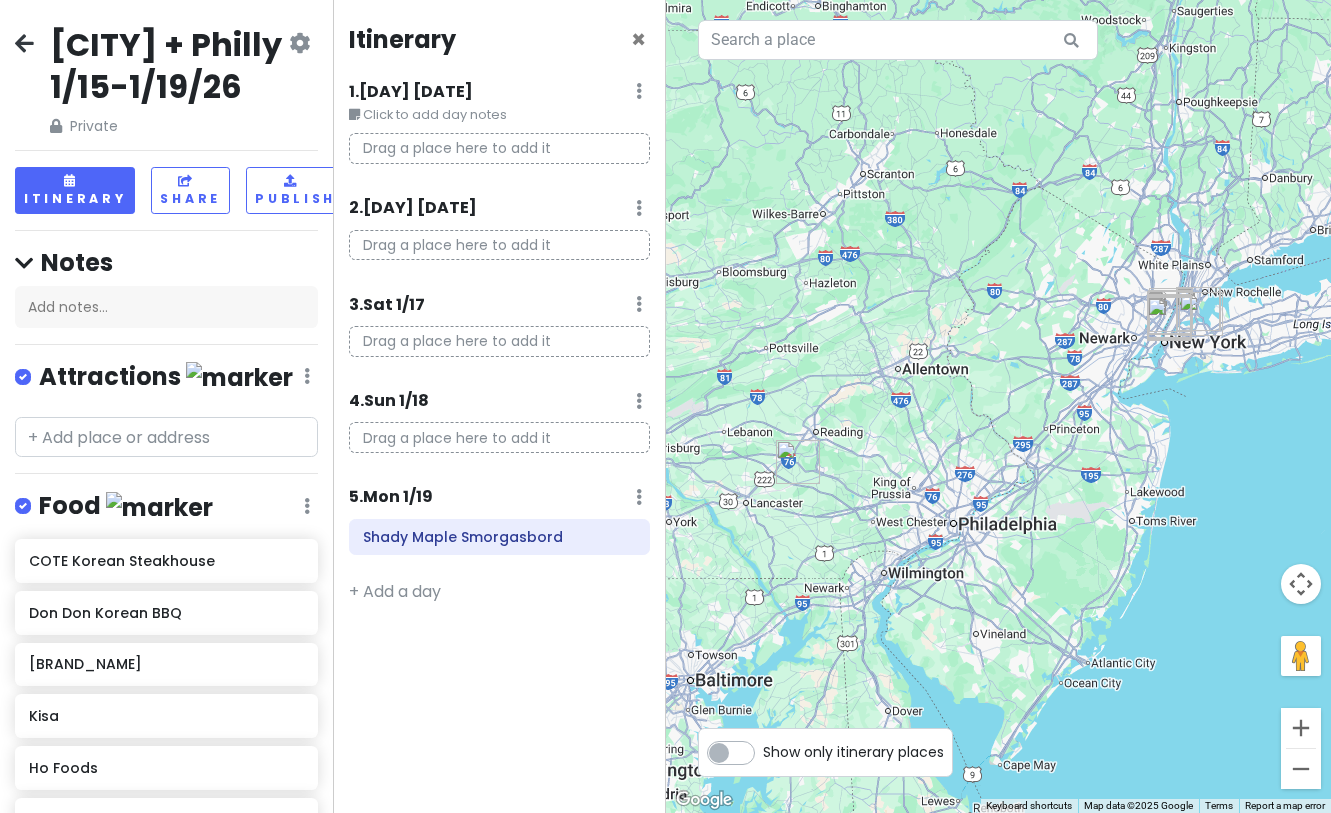 click on "[CITY] + Philly 1/15-1/19/26" at bounding box center [167, 65] 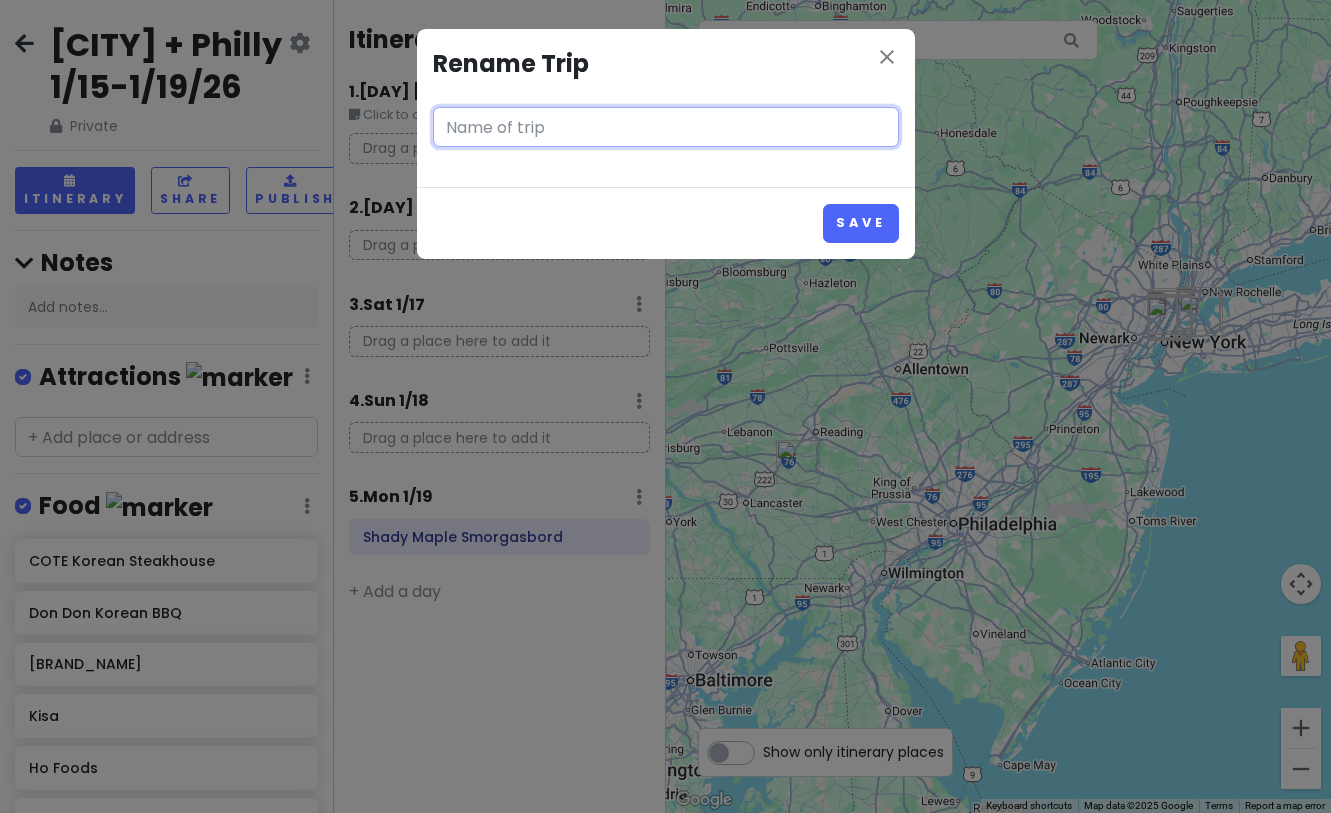 type on "[CITY] + Philly 1/15-1/19/26" 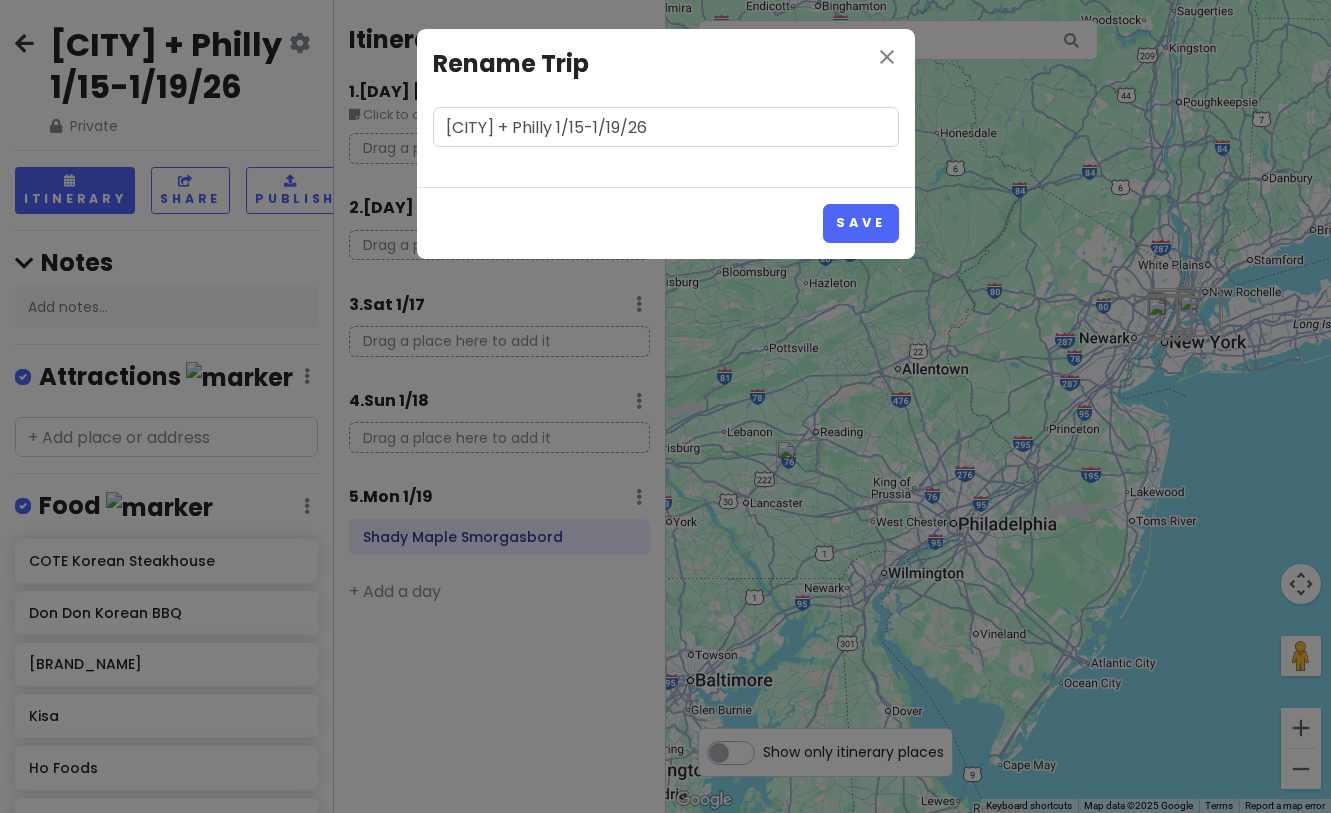 click on "close Rename Trip [CITY] + [CITY] [DATE] Save" at bounding box center (665, 406) 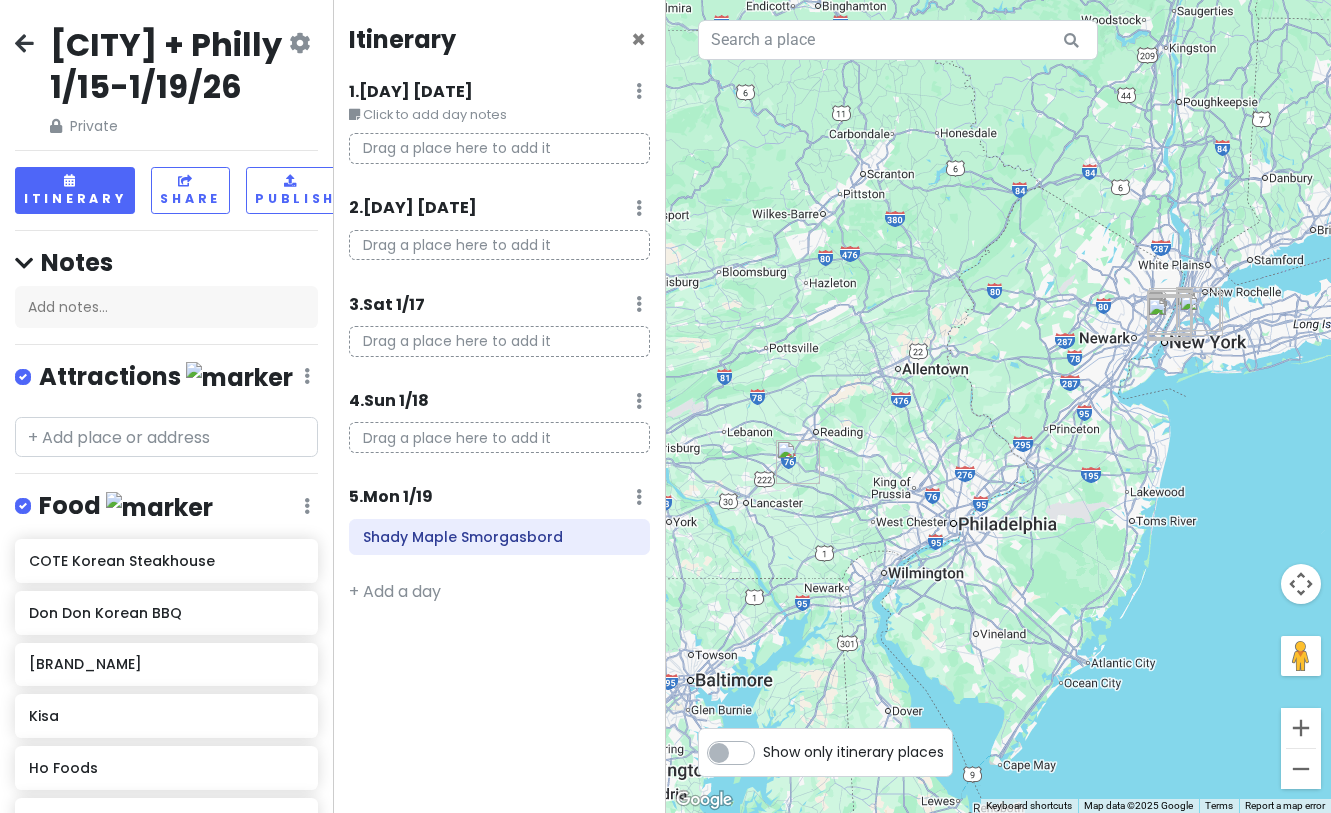 click at bounding box center (299, 43) 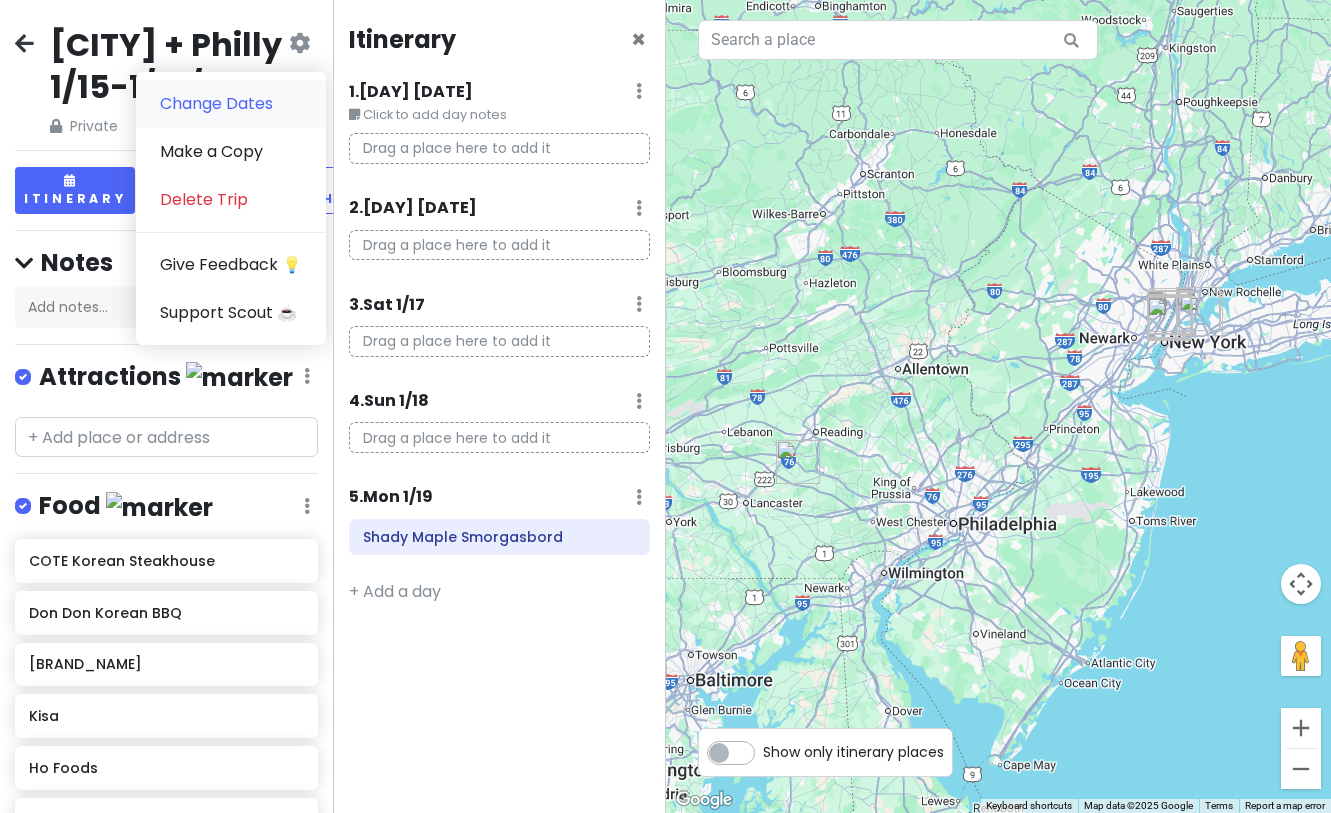 click on "Change Dates" at bounding box center (231, 104) 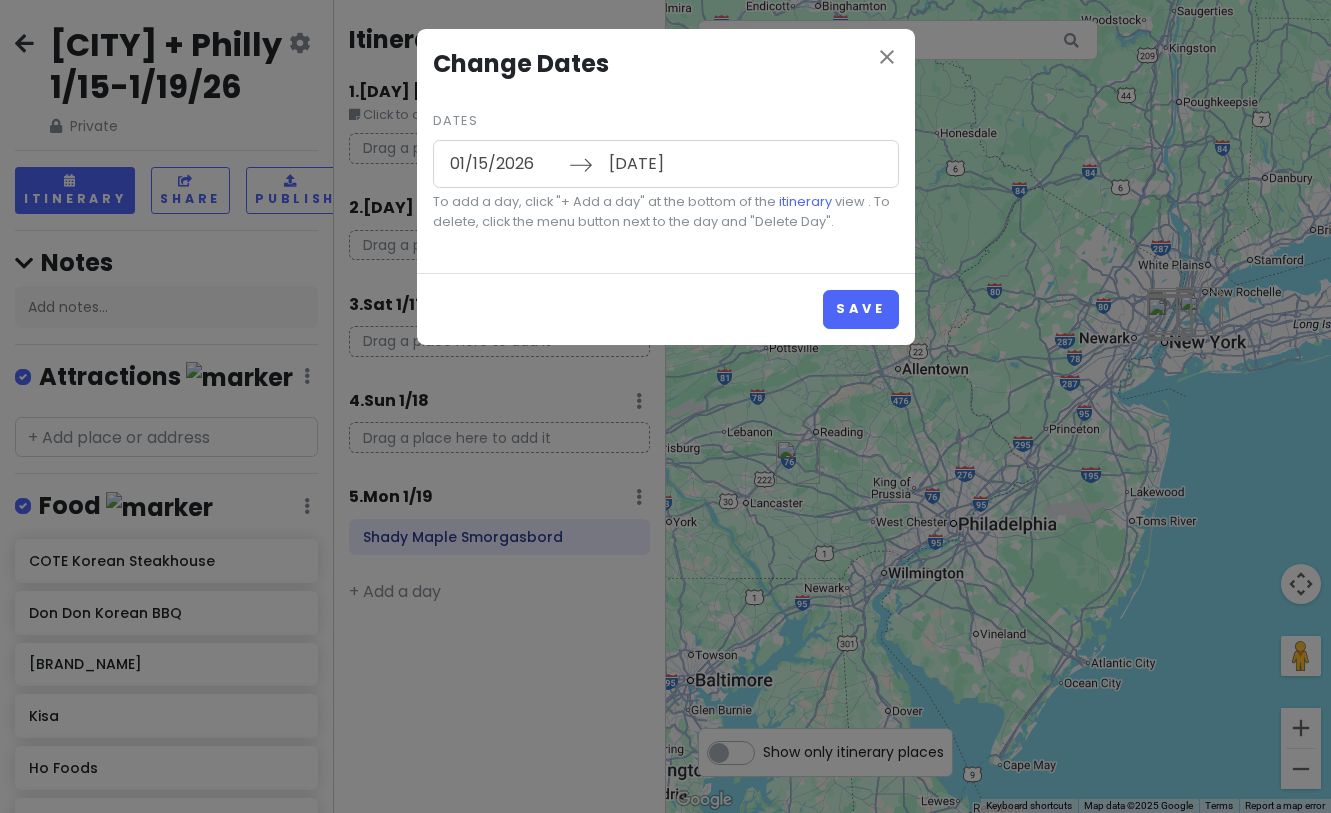 click on "[DATE]" at bounding box center [663, 164] 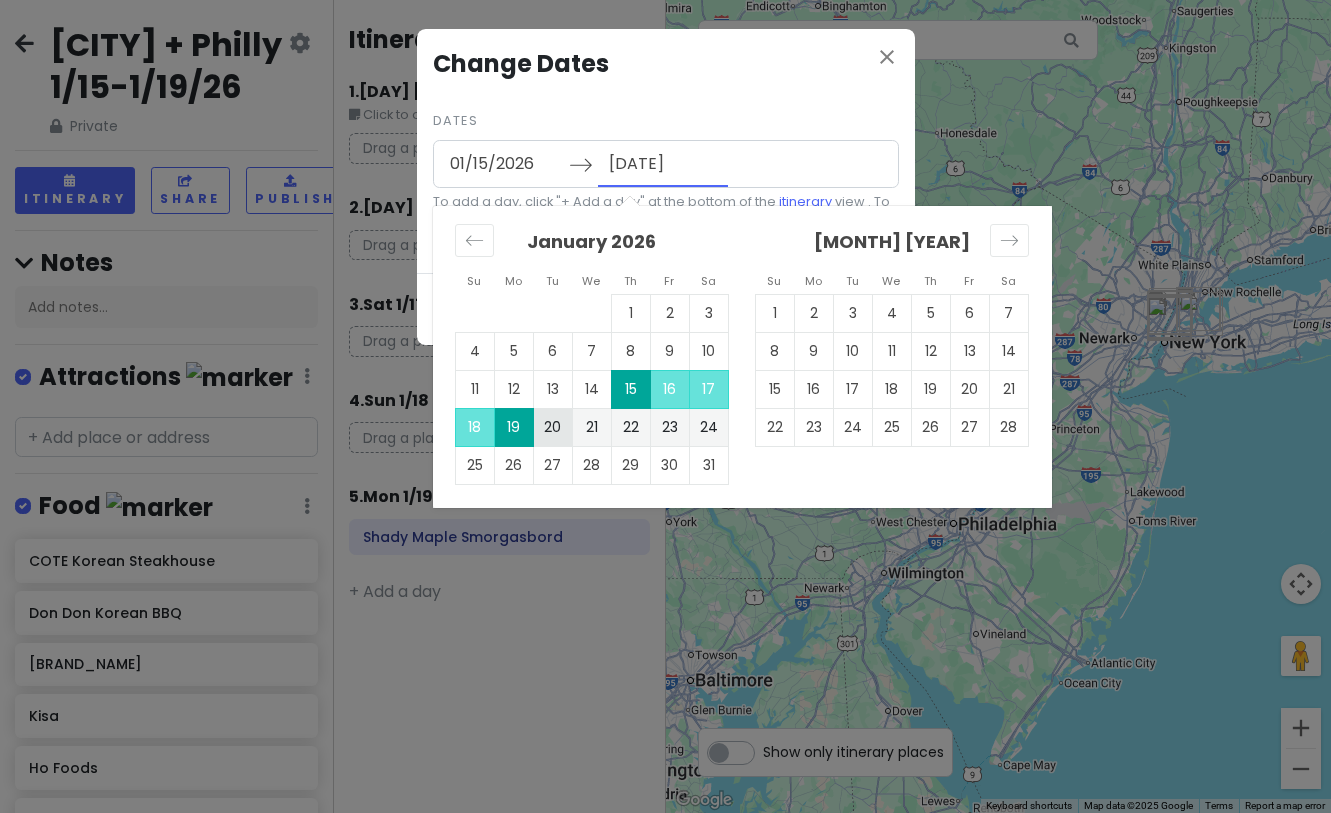 click on "20" at bounding box center [552, 427] 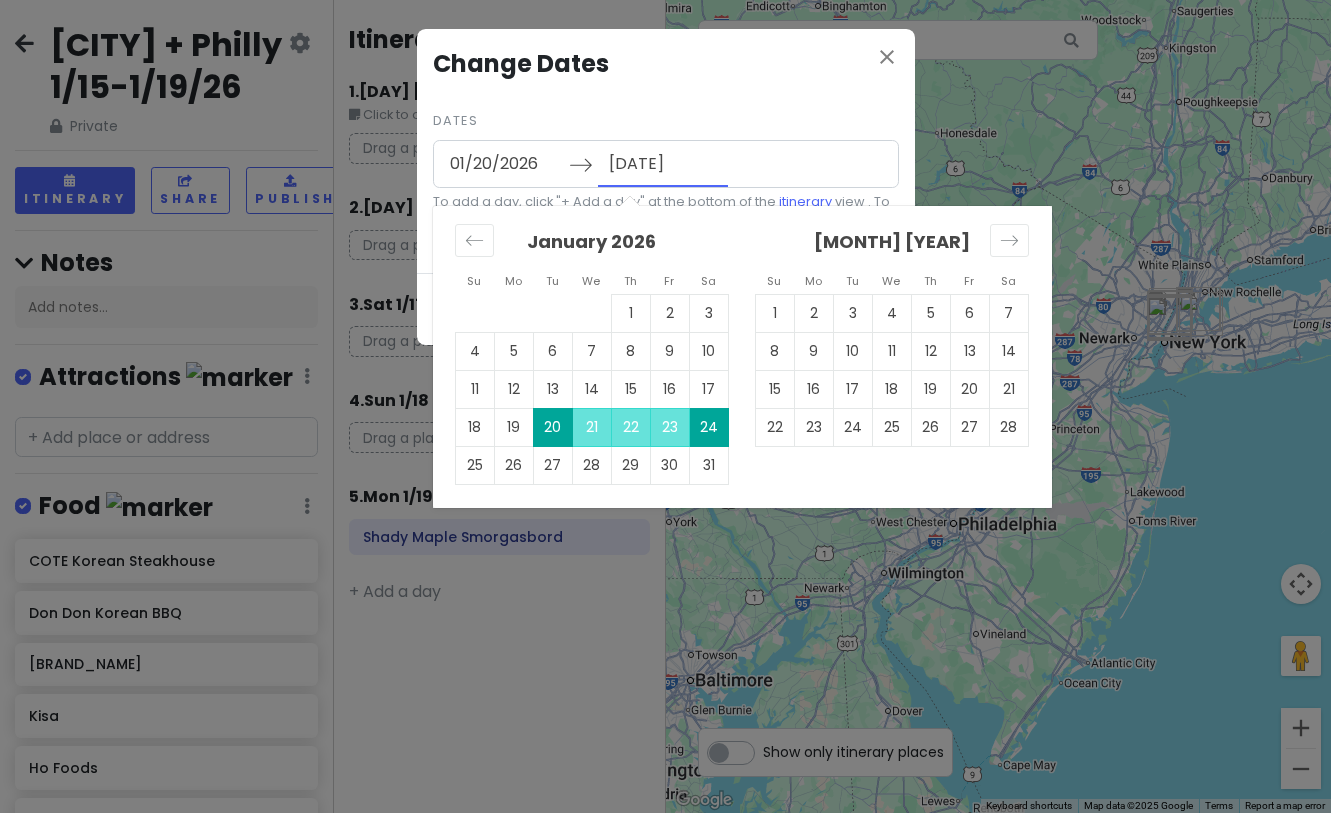 click on "[DATE]" at bounding box center (663, 164) 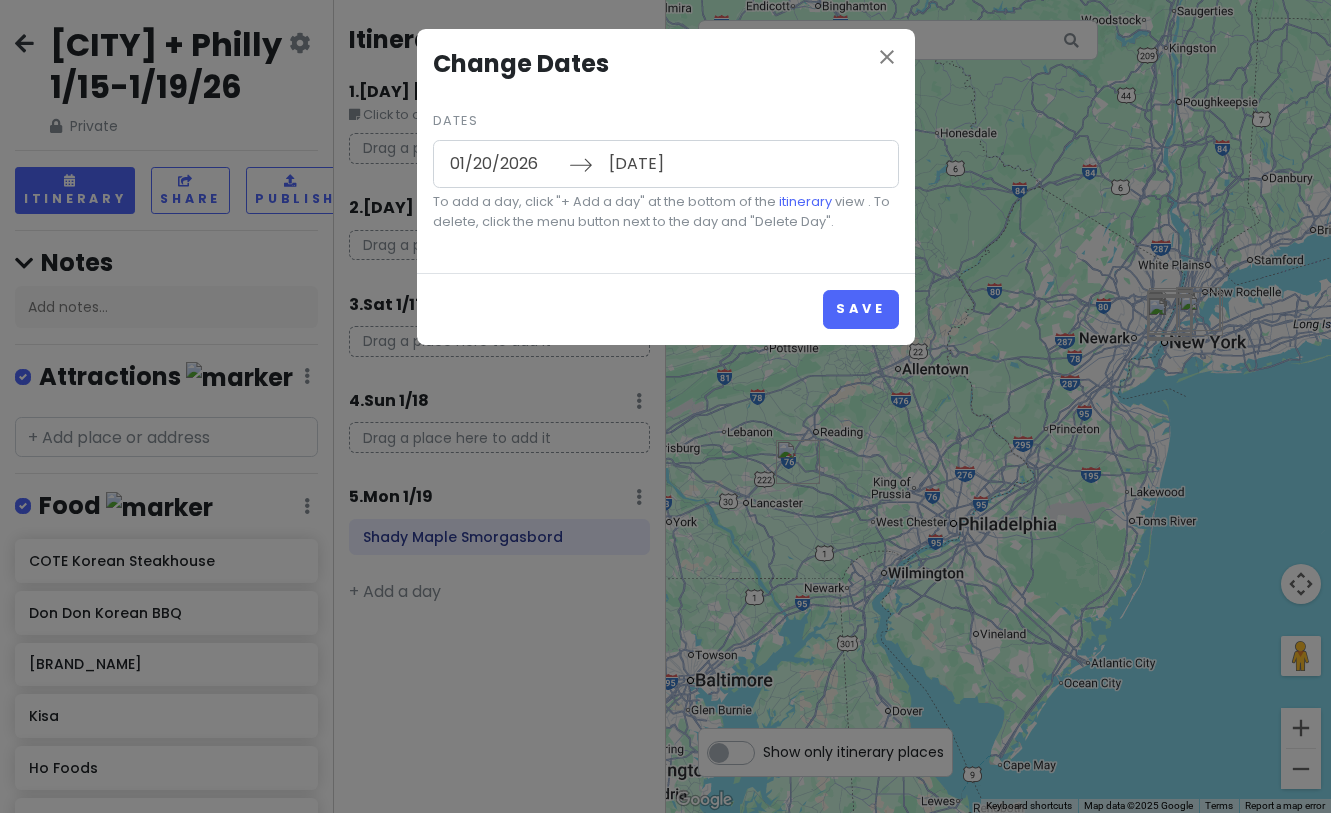 click on "Change Dates" at bounding box center (666, 64) 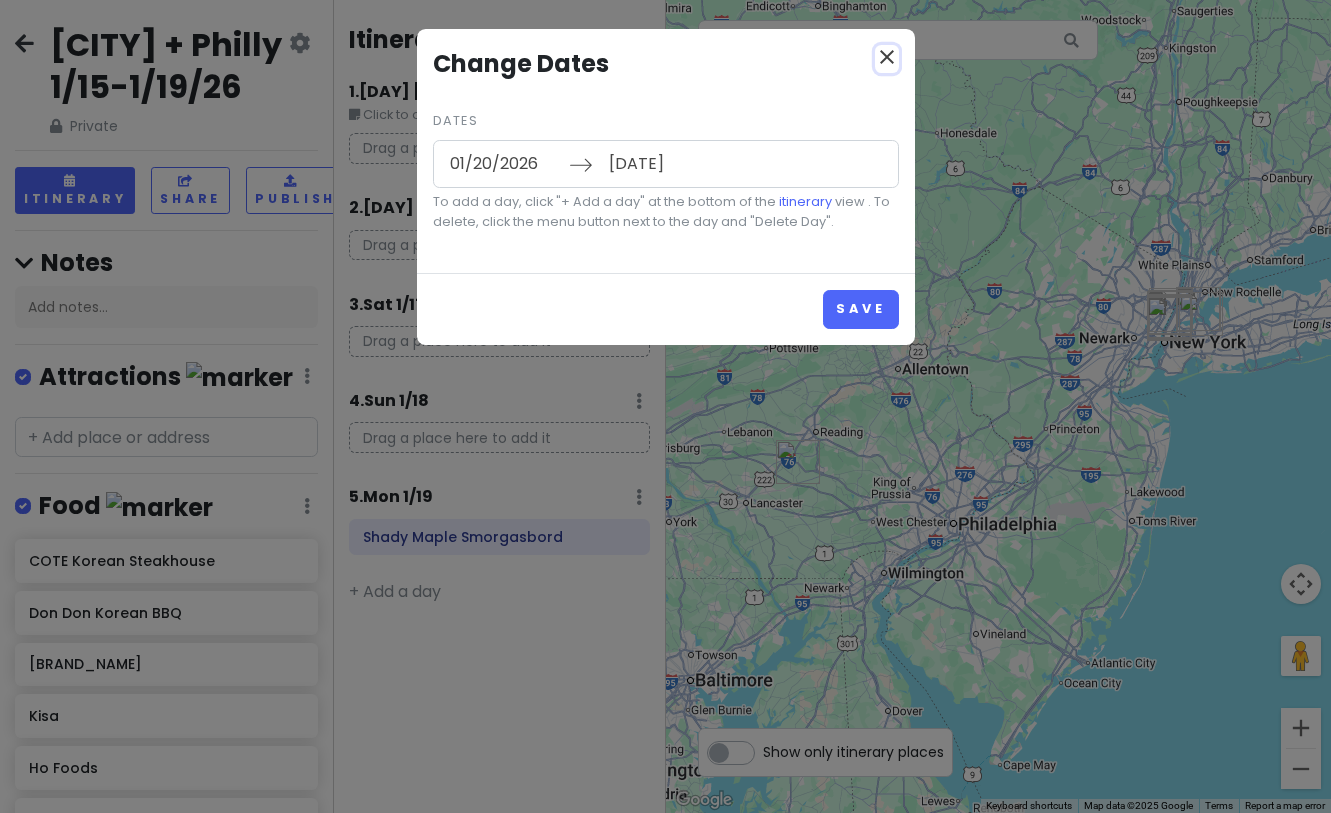 click on "close" at bounding box center [887, 57] 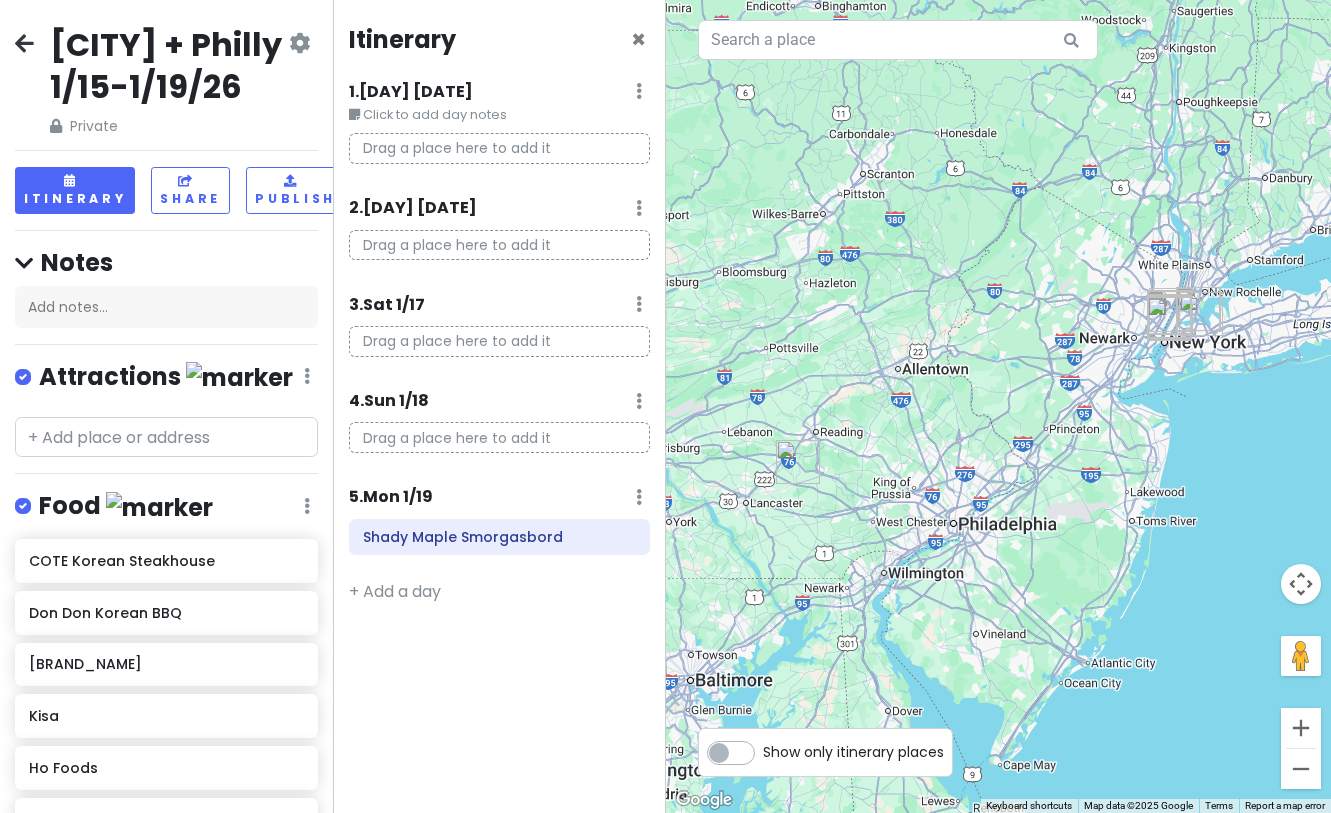 click on "[CITY] + [CITY] [DATE] Private Change Dates Make a Copy Delete Trip Give Feedback 💡 Support Scout ☕️" at bounding box center [166, 81] 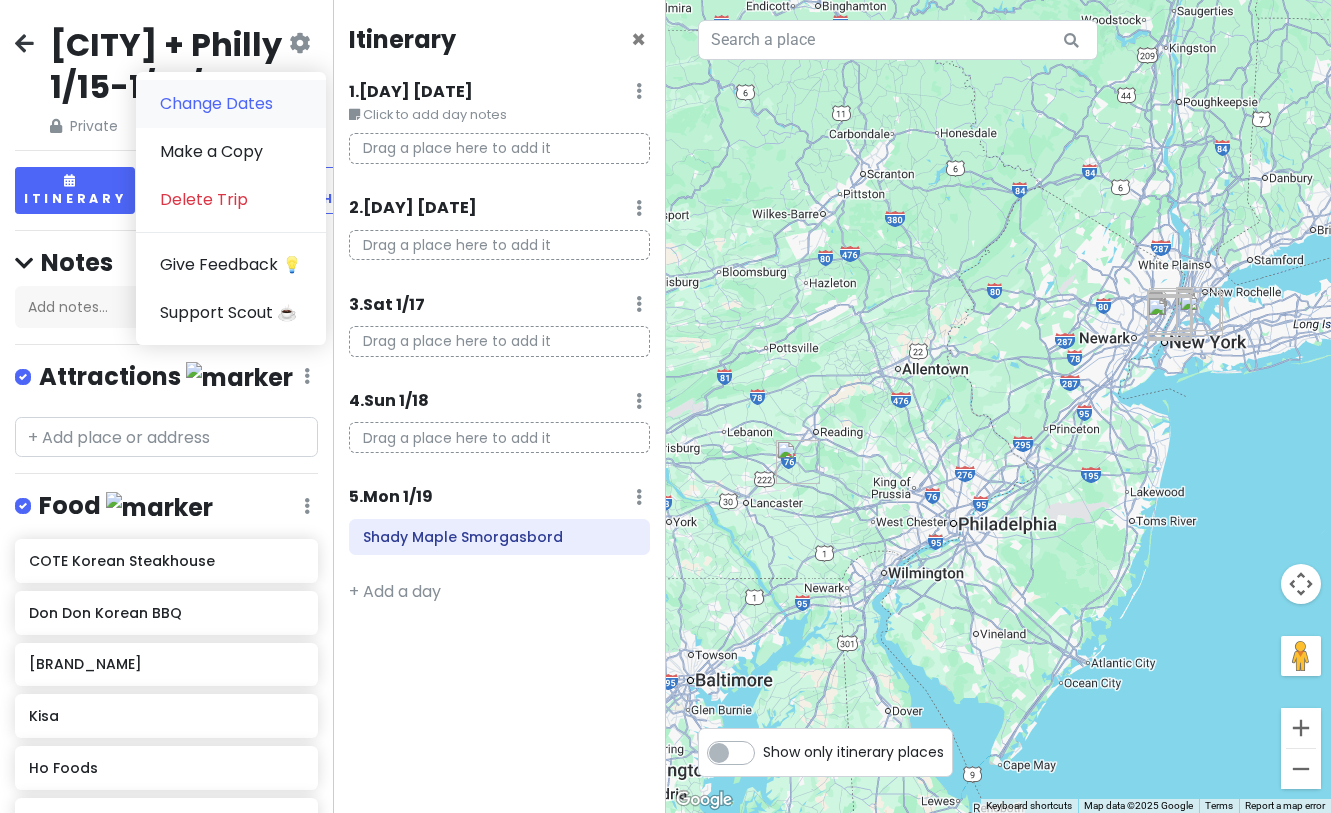 click on "Change Dates" at bounding box center [231, 104] 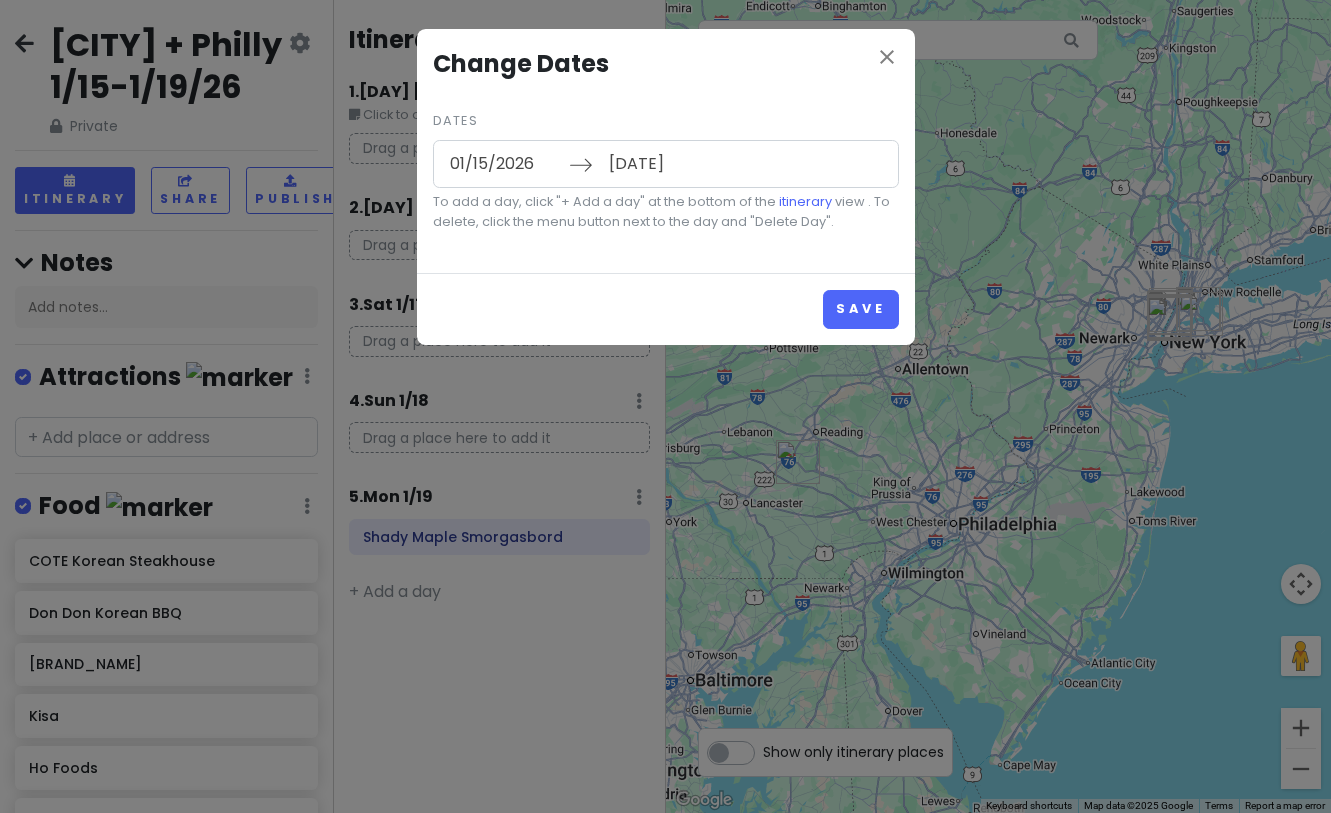 click on "[DATE]" at bounding box center (663, 164) 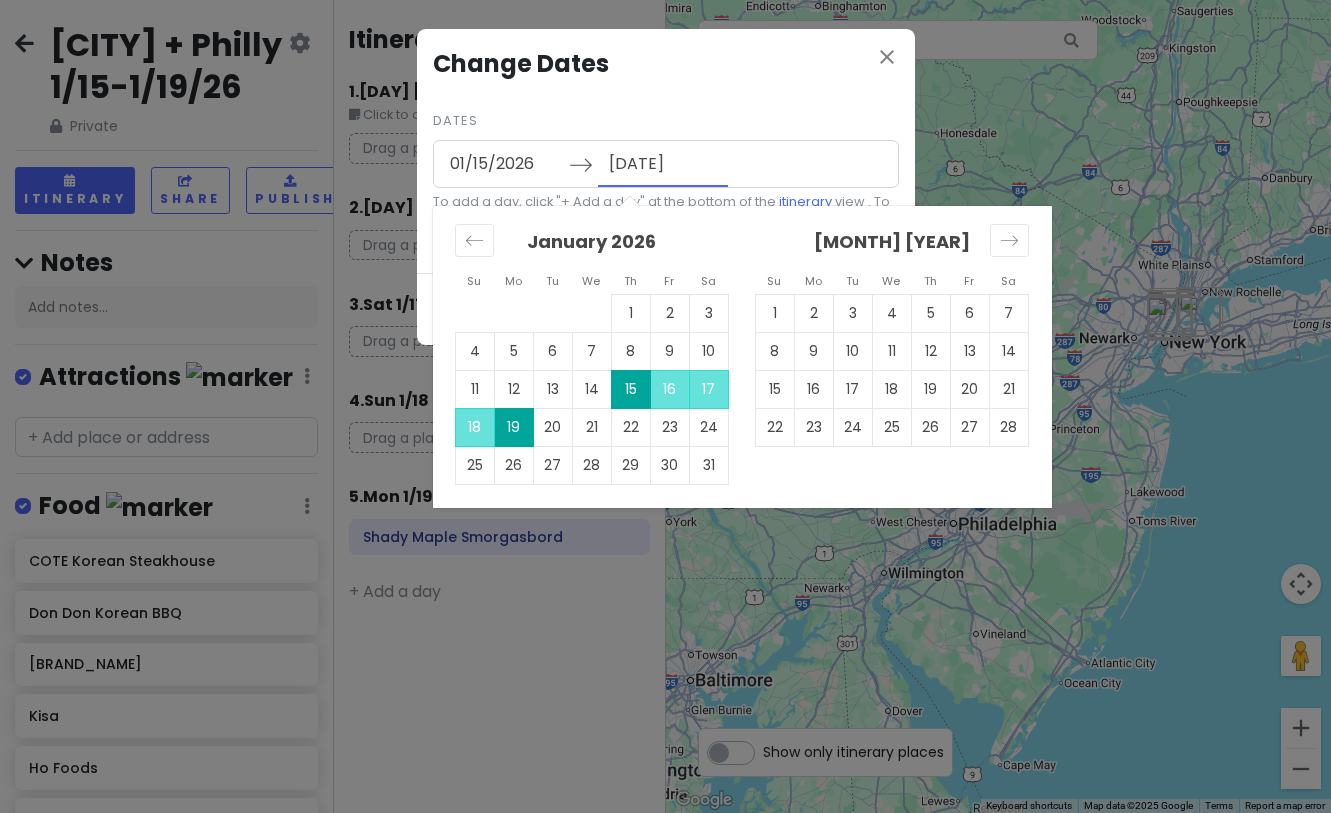 click on "15" at bounding box center [630, 389] 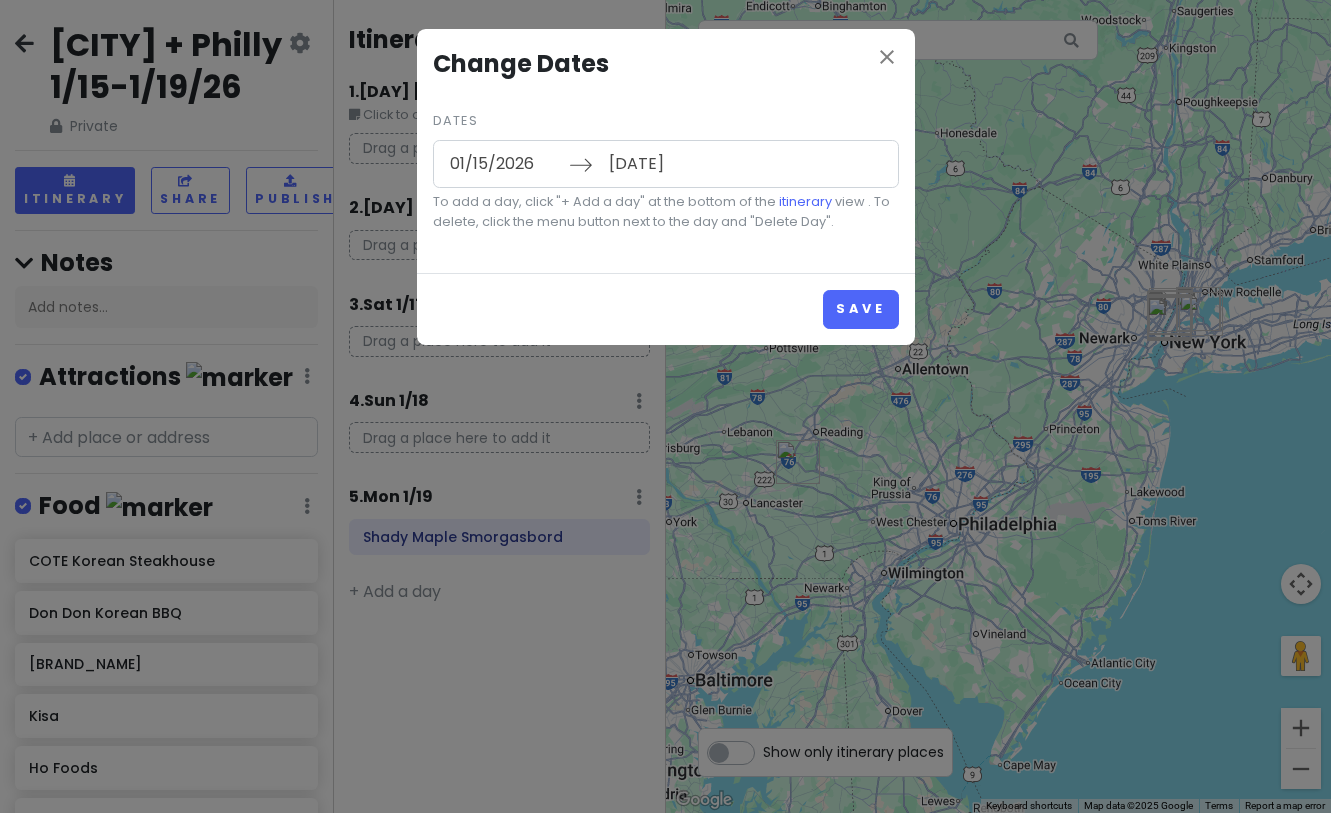 click on "[DATE]" at bounding box center [663, 164] 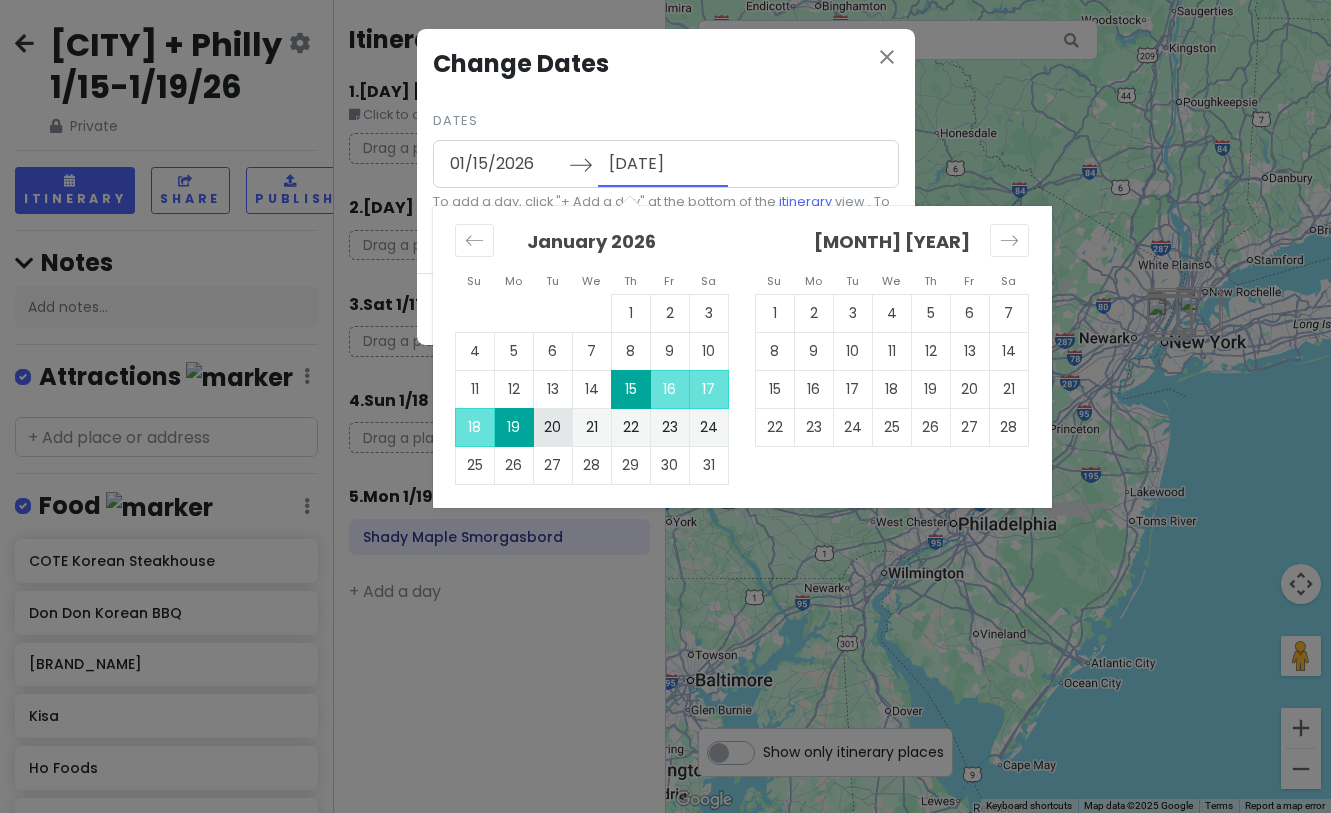 click on "20" at bounding box center (552, 427) 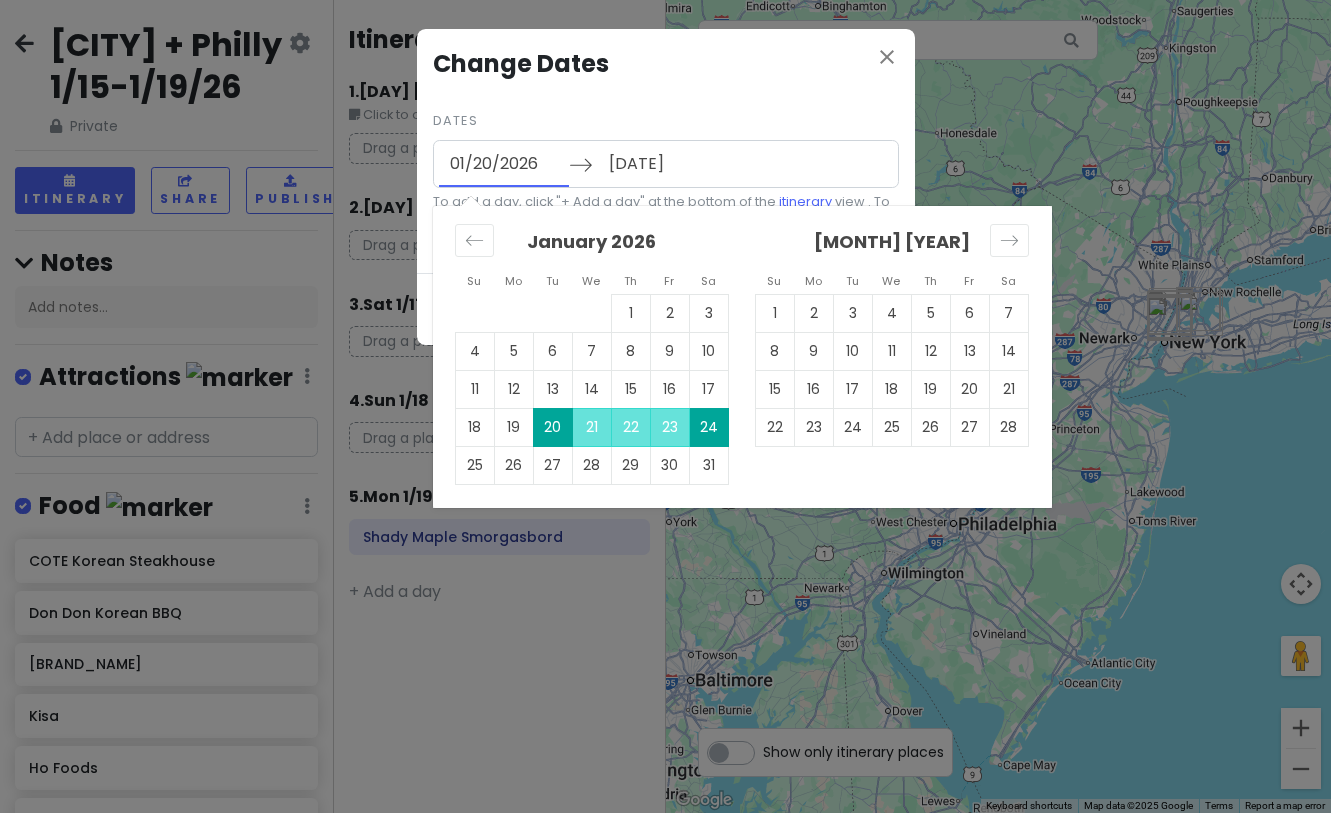 click on "01/20/2026" at bounding box center (504, 164) 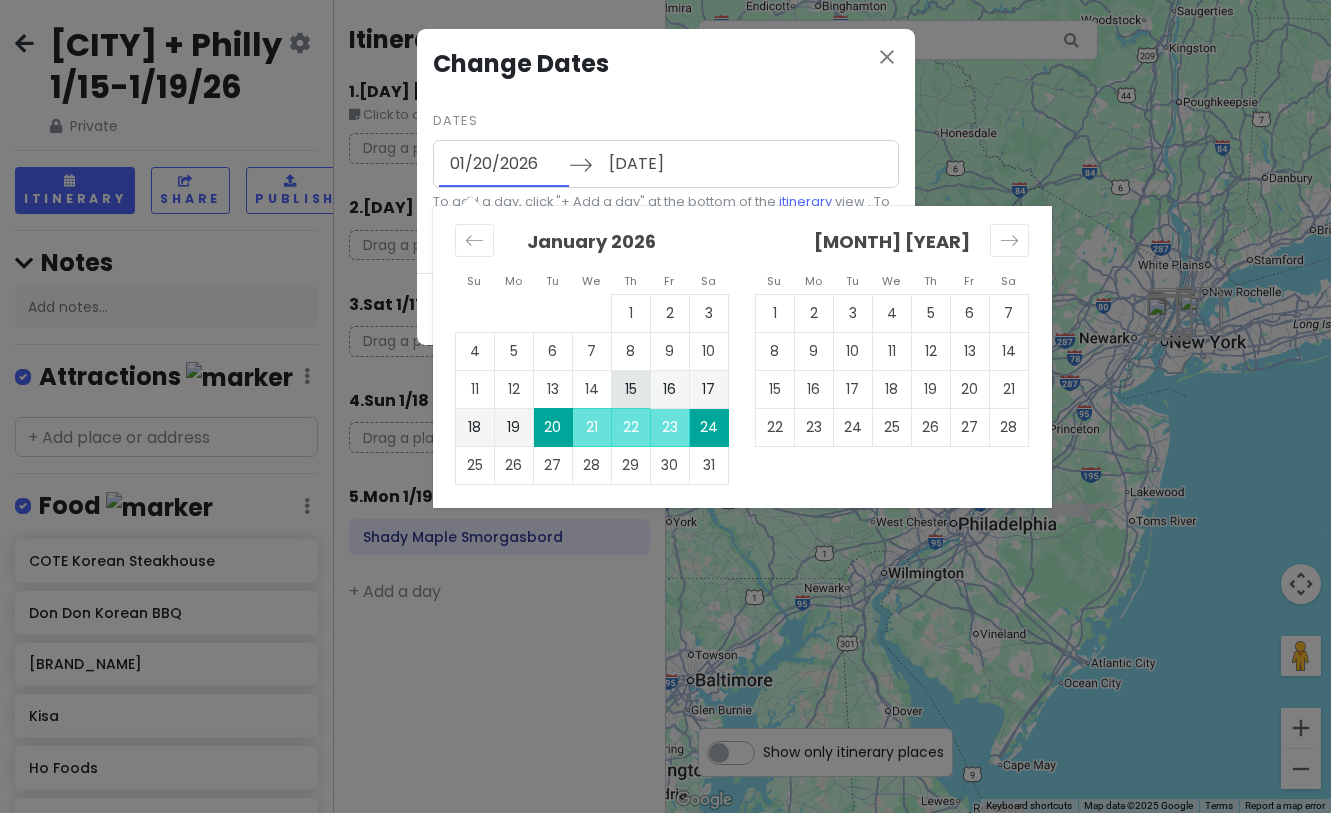 click on "15" at bounding box center [630, 389] 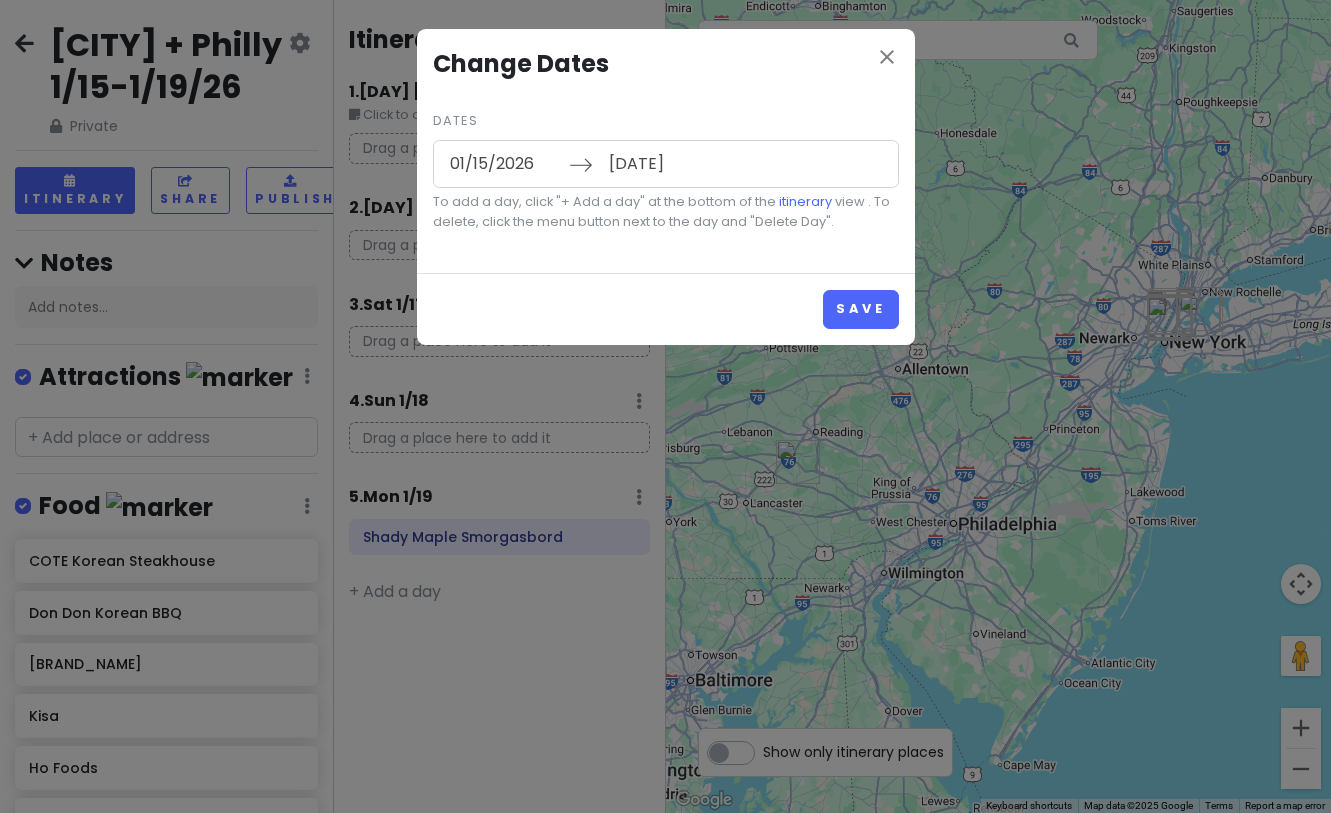 click on "[DATE]" at bounding box center (663, 164) 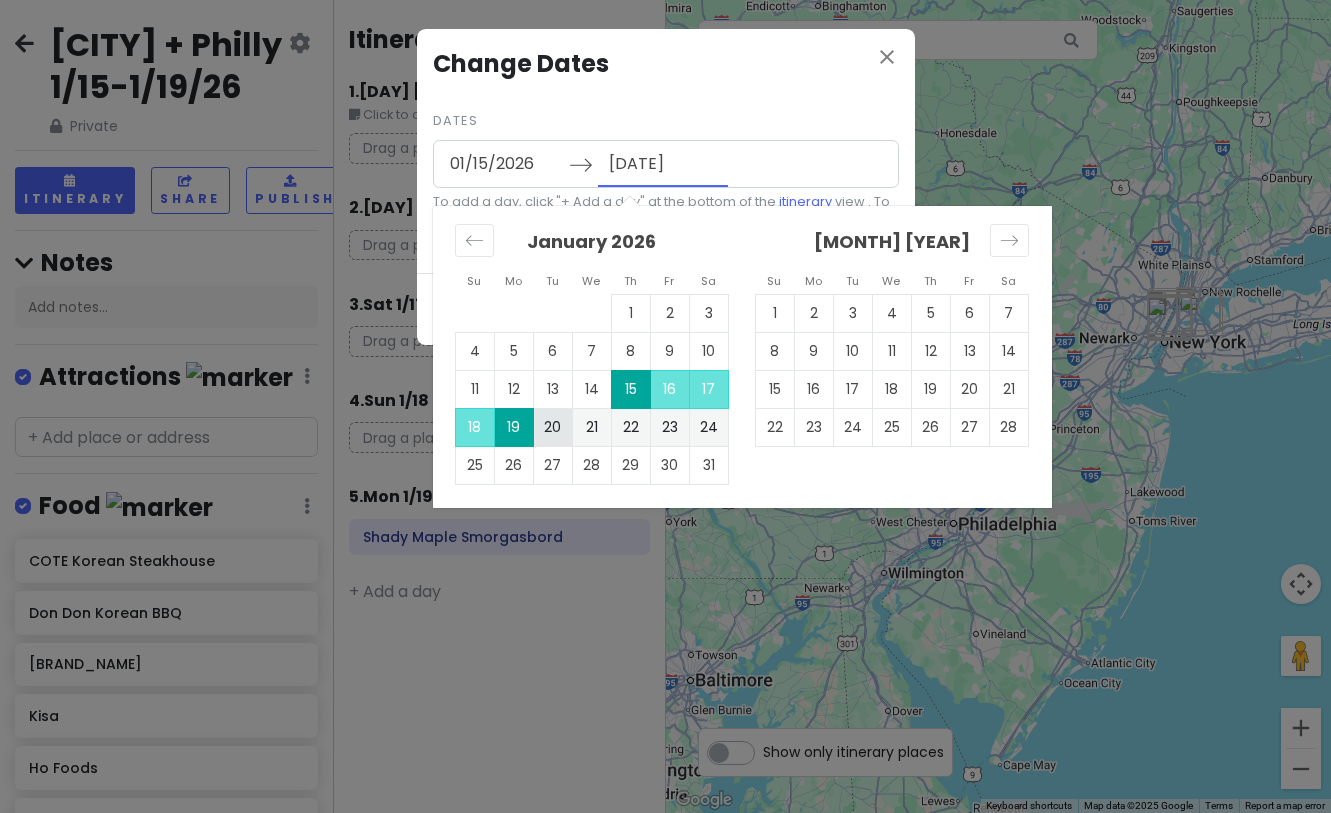 click on "20" at bounding box center [552, 427] 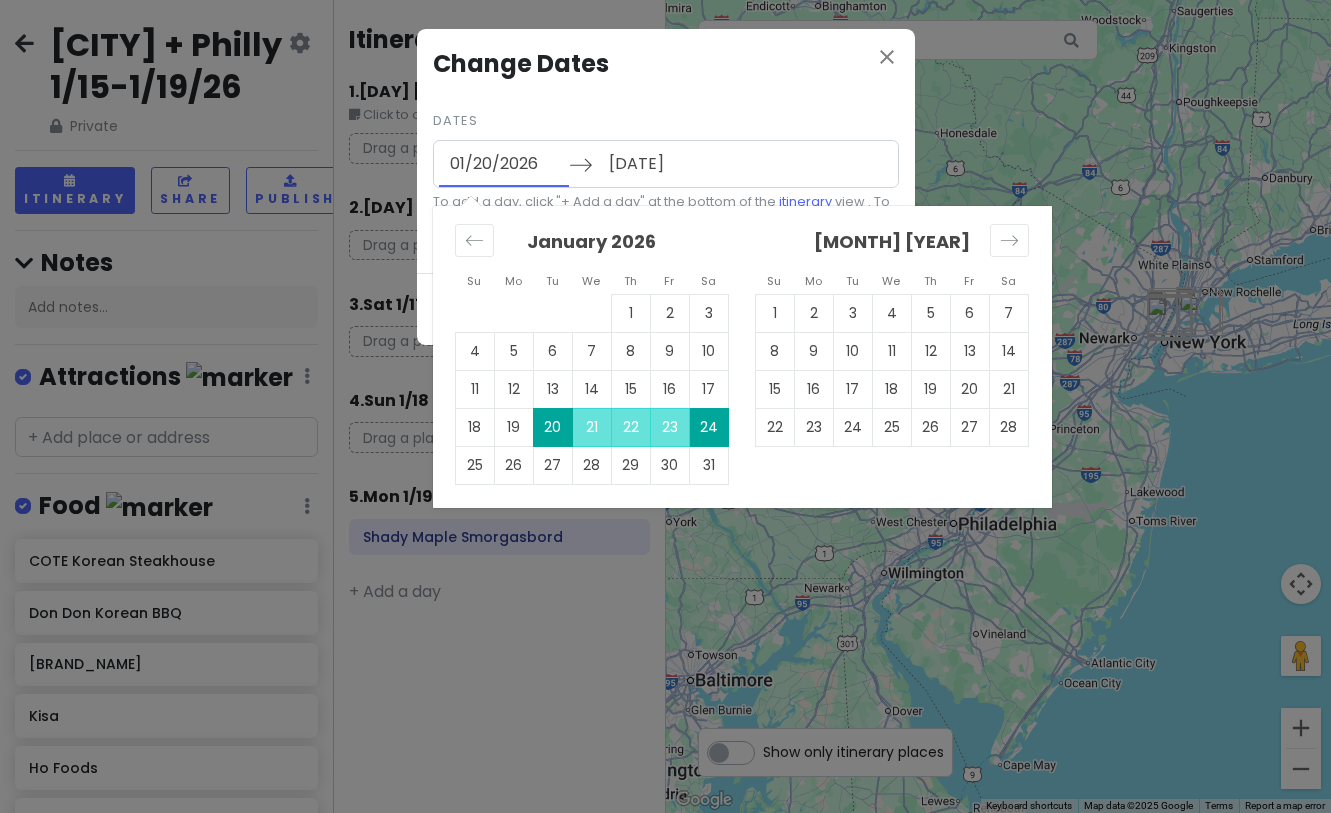 click on "01/20/2026" at bounding box center (504, 164) 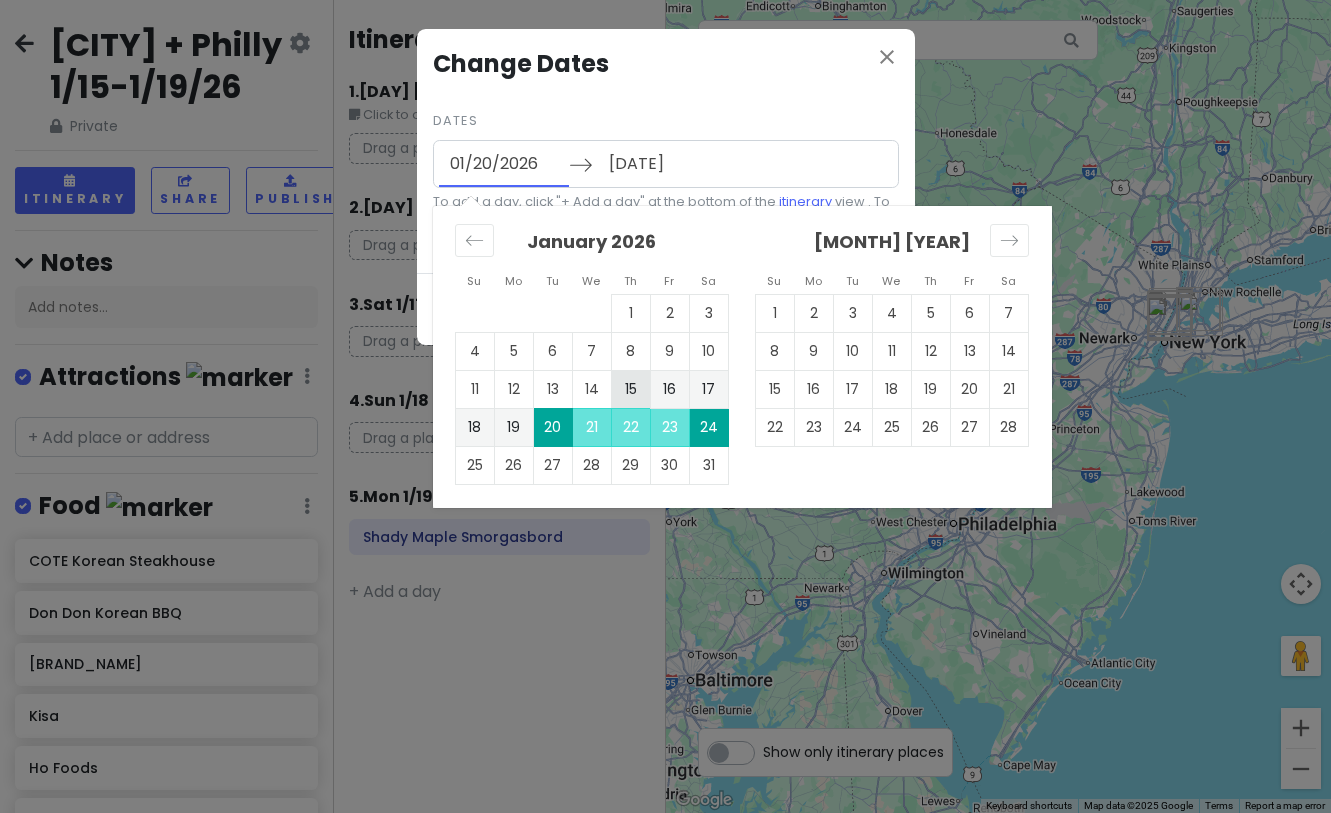 click on "15" at bounding box center [630, 389] 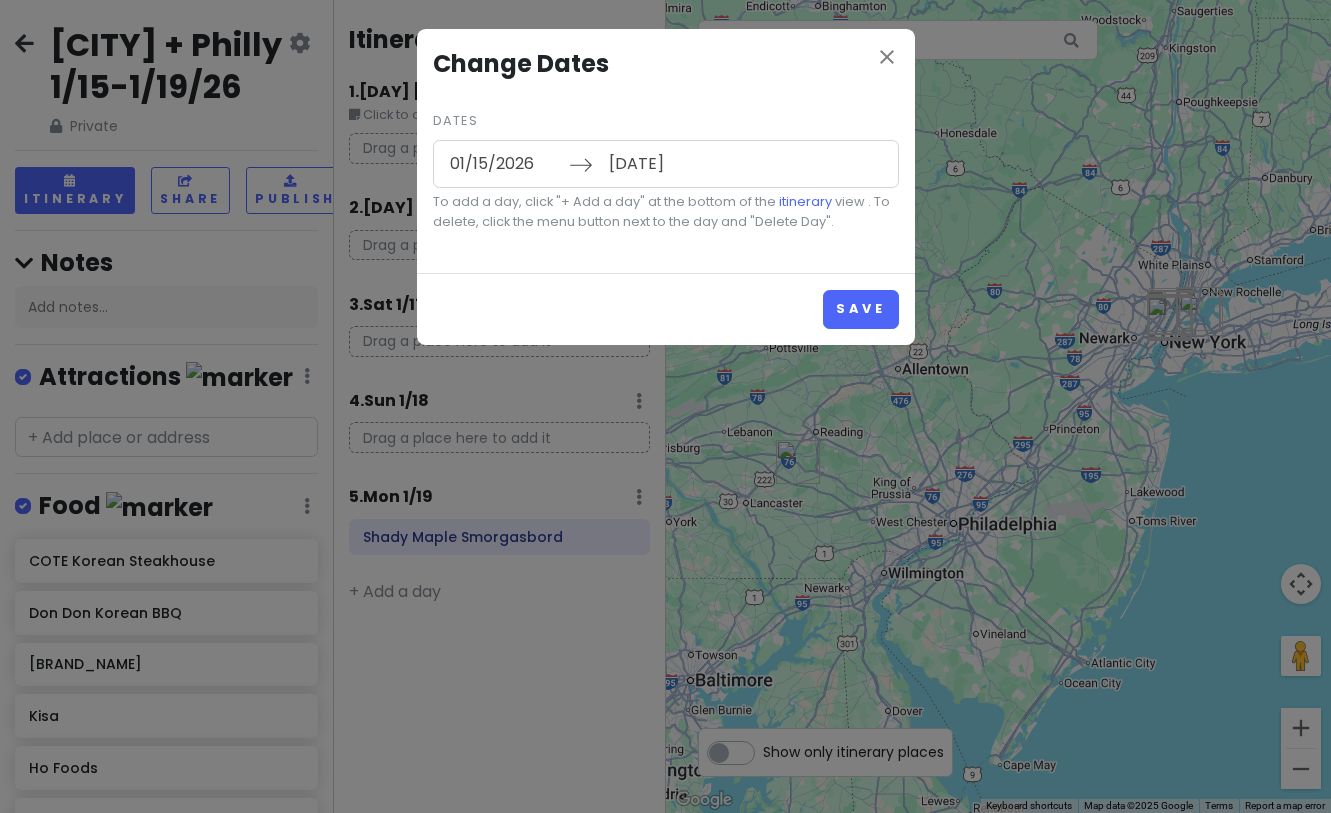 click on "[DATE]" at bounding box center [663, 164] 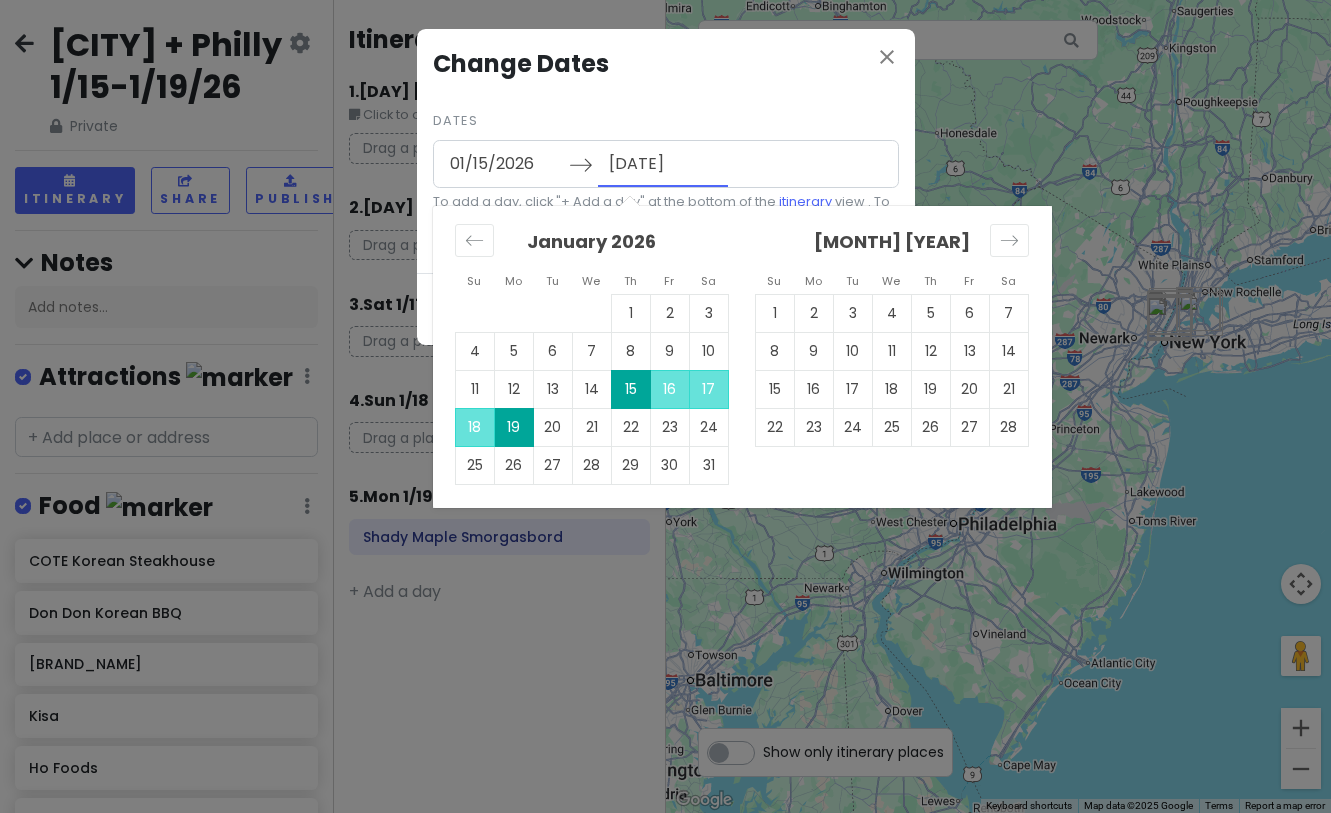 click on "15" at bounding box center (630, 389) 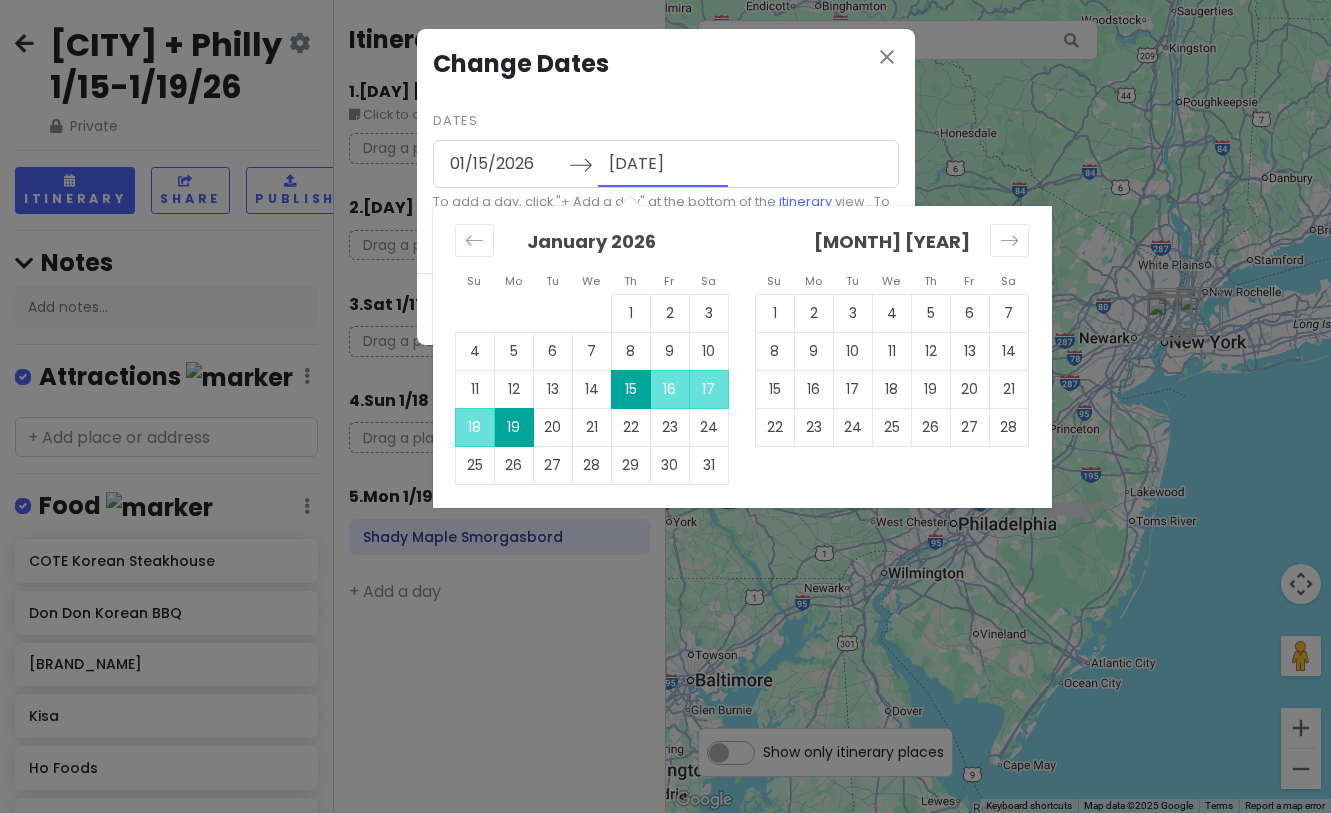 click on "[DATE]" at bounding box center [663, 164] 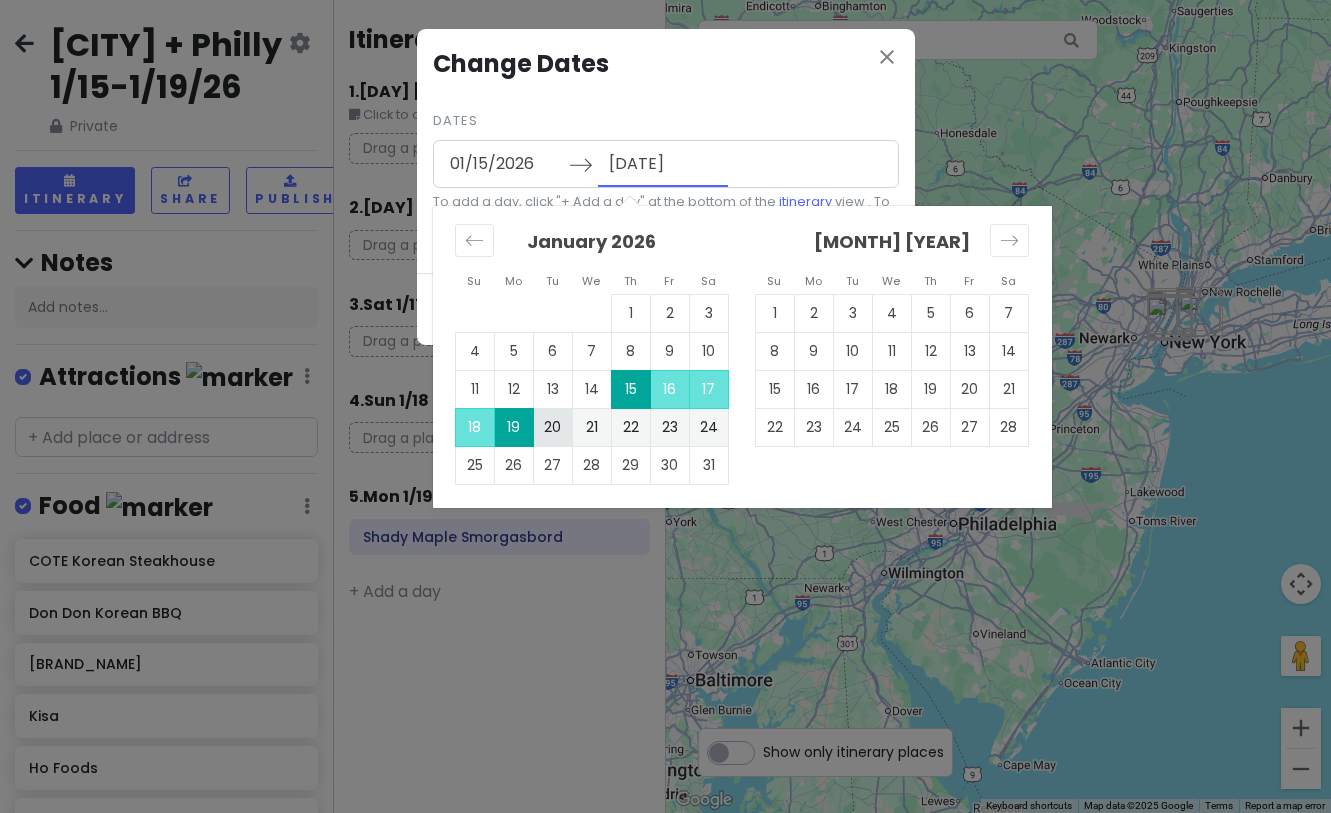 drag, startPoint x: 521, startPoint y: 430, endPoint x: 557, endPoint y: 431, distance: 36.013885 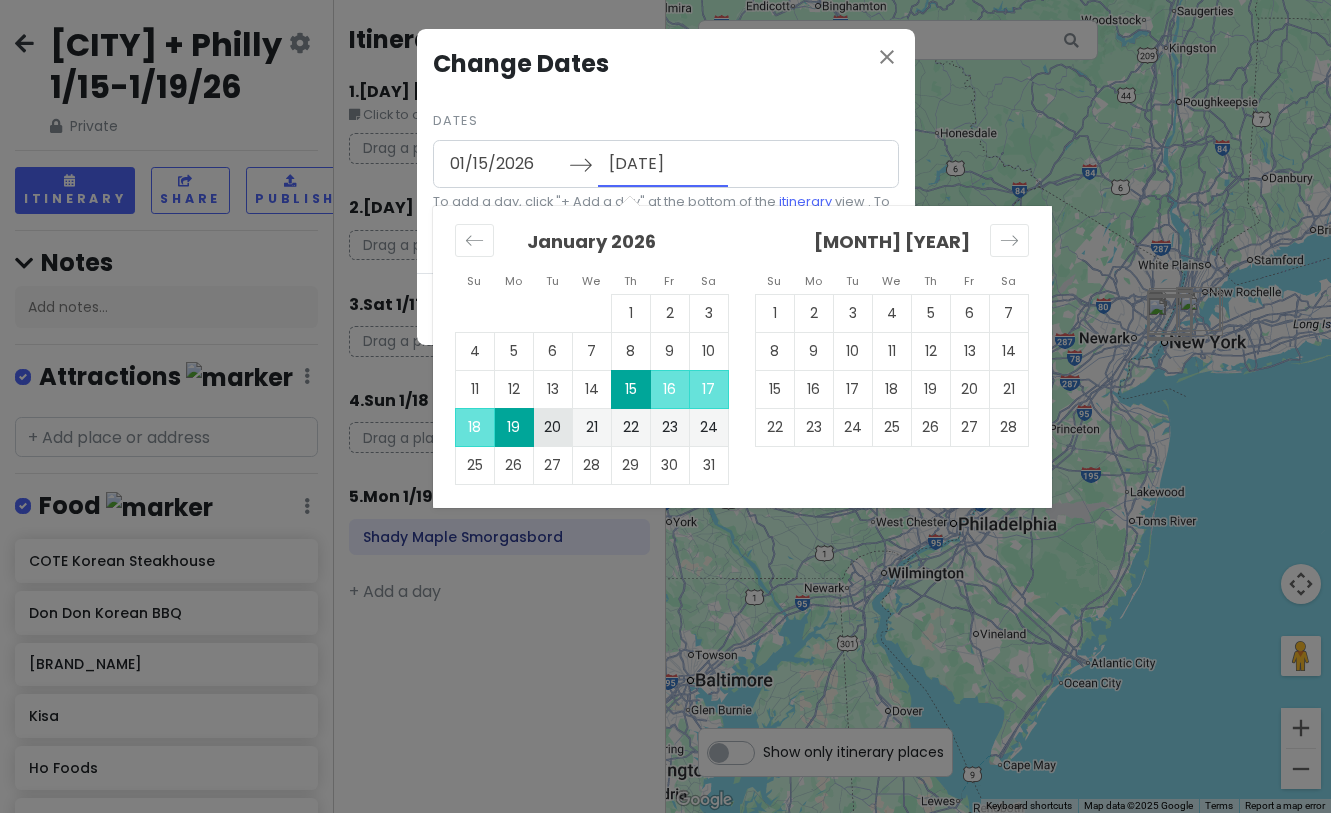 drag, startPoint x: 620, startPoint y: 379, endPoint x: 540, endPoint y: 422, distance: 90.824005 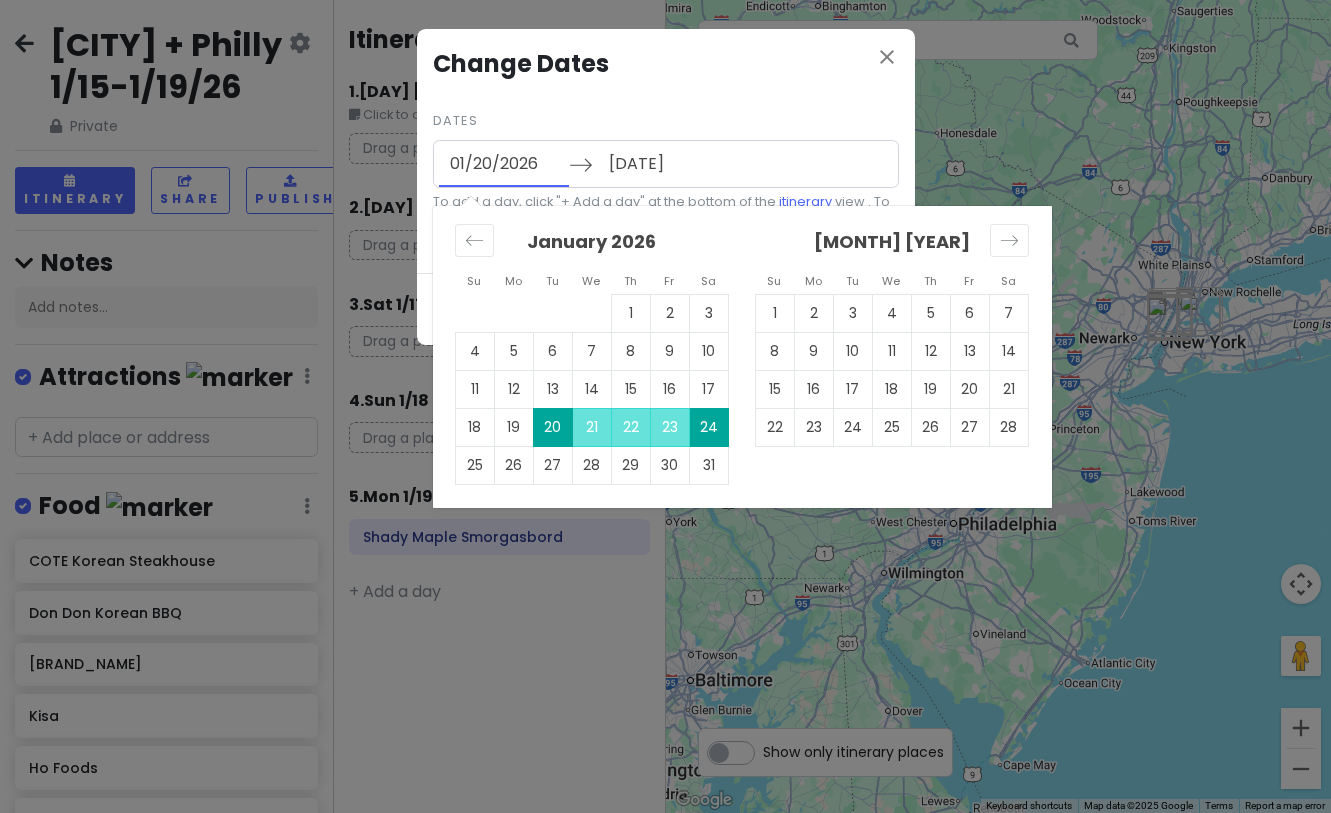click on "01/20/2026" at bounding box center (504, 164) 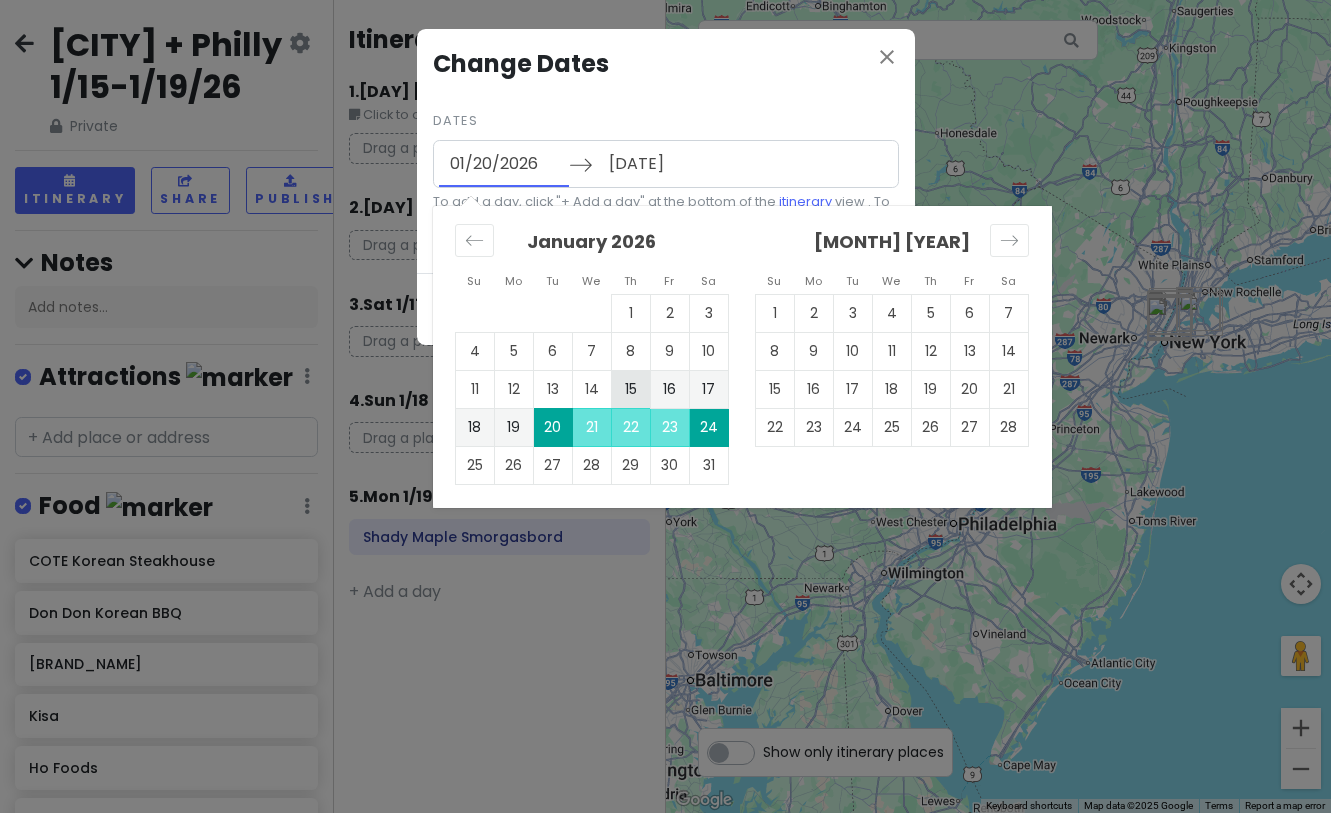 click on "15" at bounding box center (630, 389) 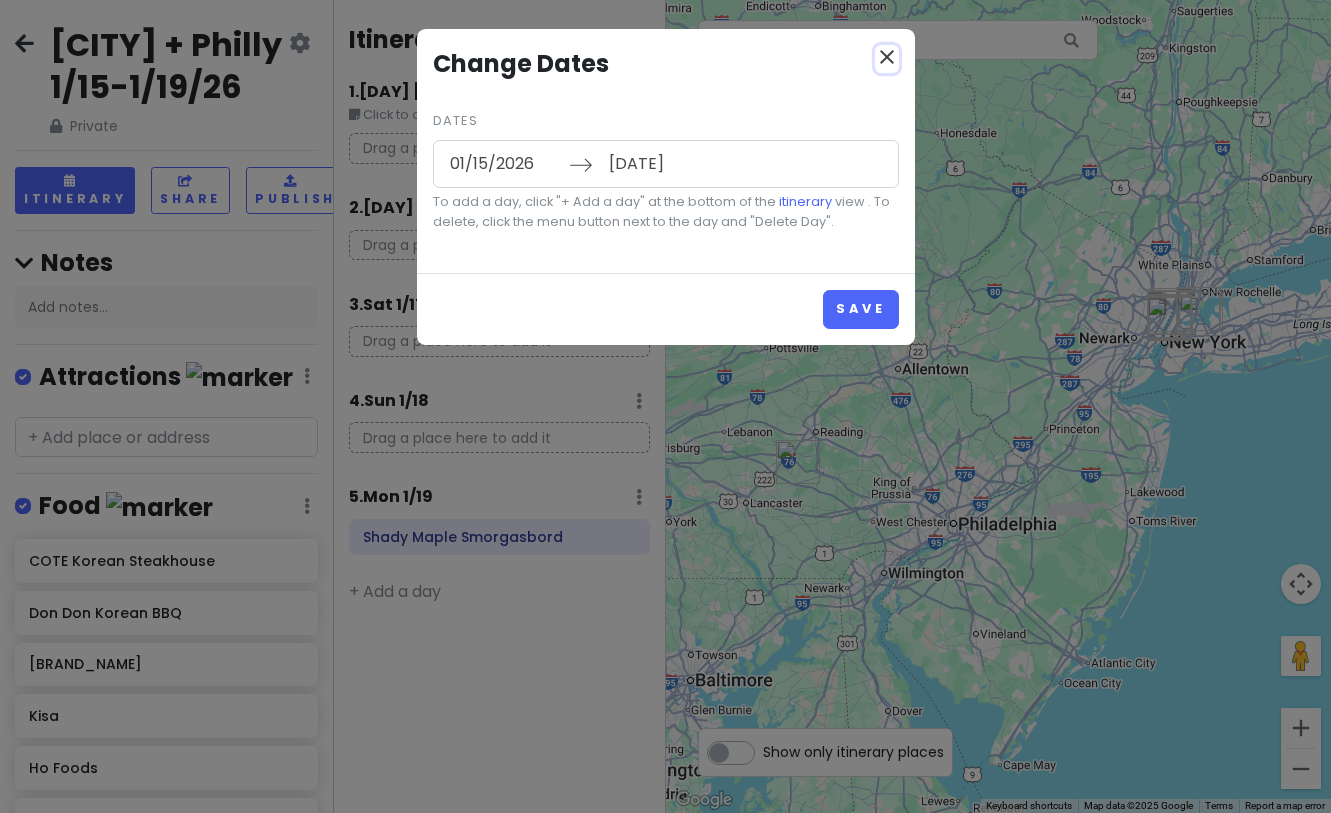 click on "close" at bounding box center [887, 57] 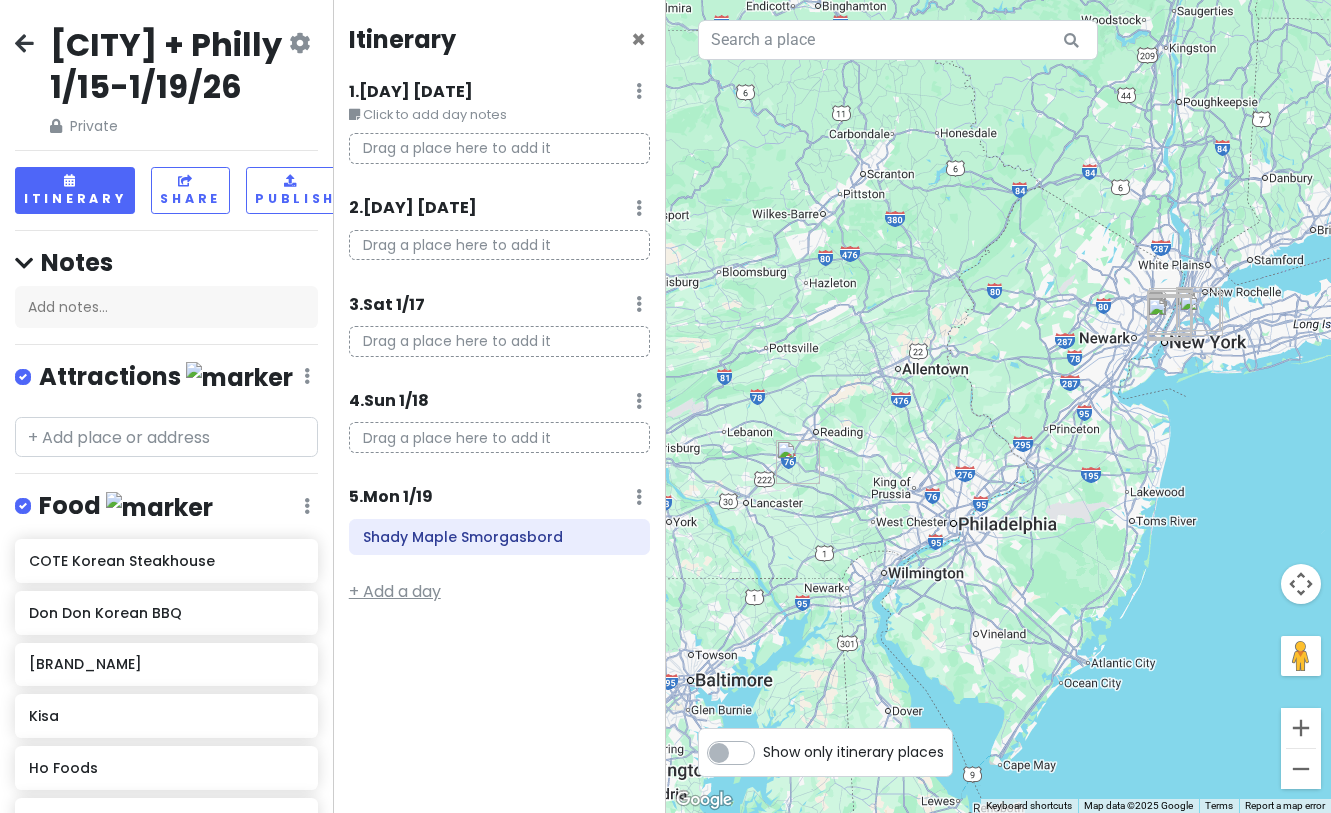 click on "+ Add a day" at bounding box center [395, 591] 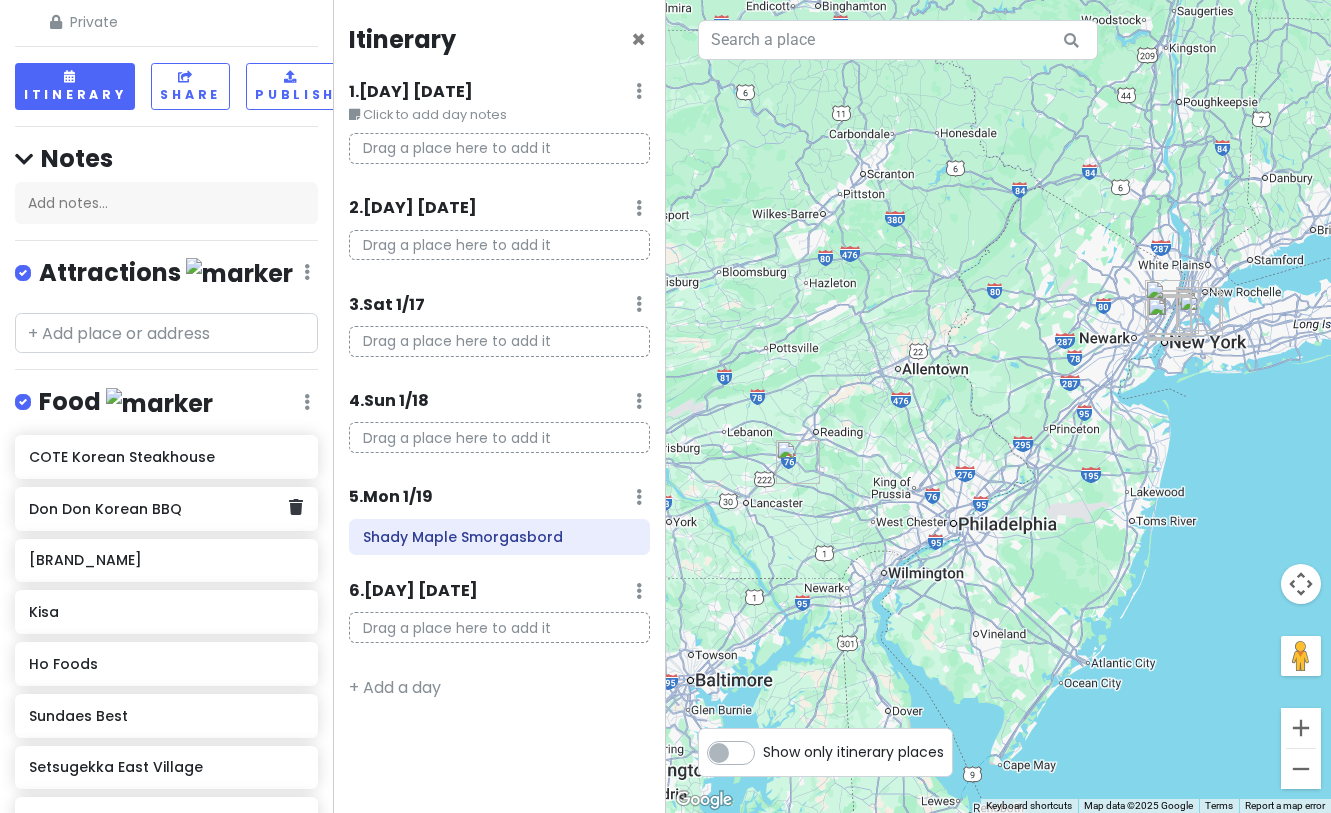 scroll, scrollTop: 200, scrollLeft: 0, axis: vertical 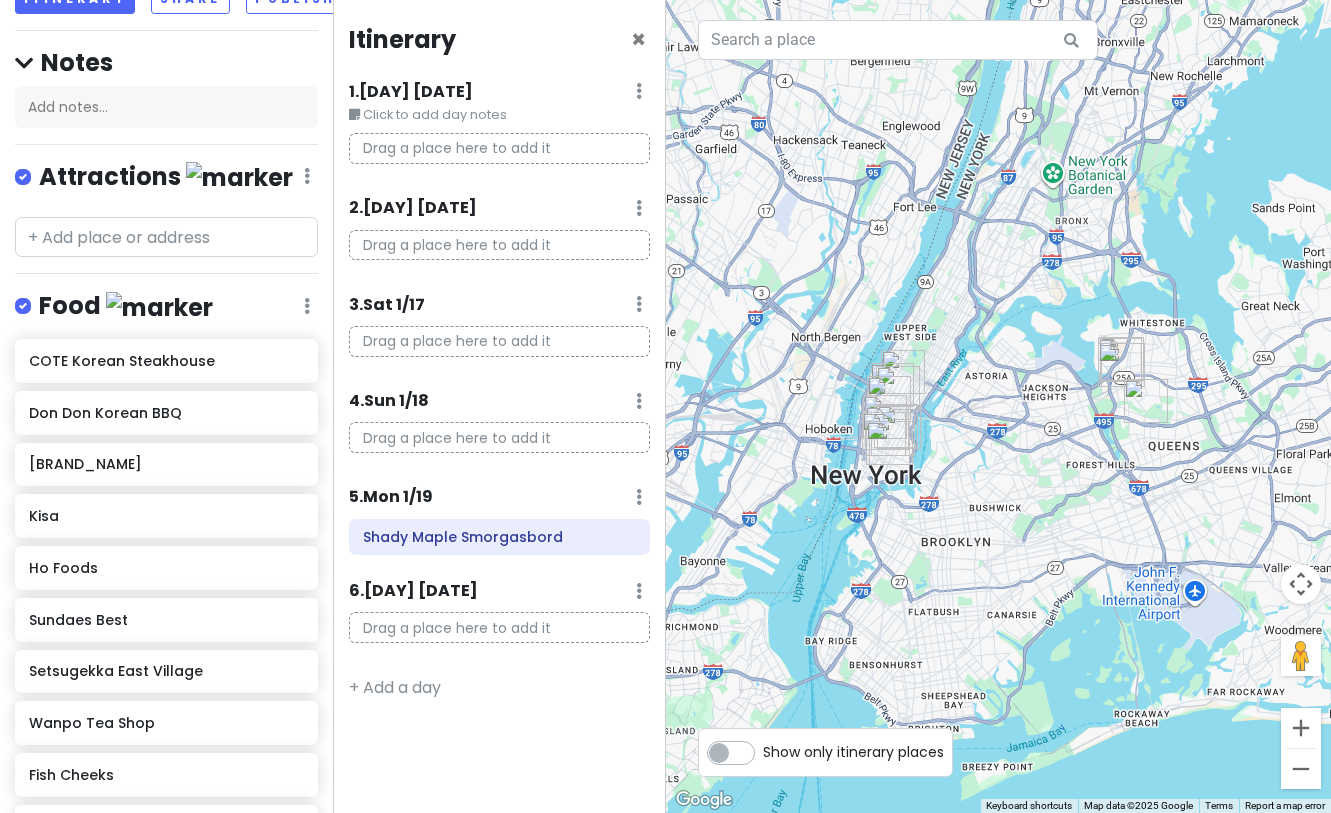 drag, startPoint x: 1106, startPoint y: 291, endPoint x: 1050, endPoint y: 418, distance: 138.79842 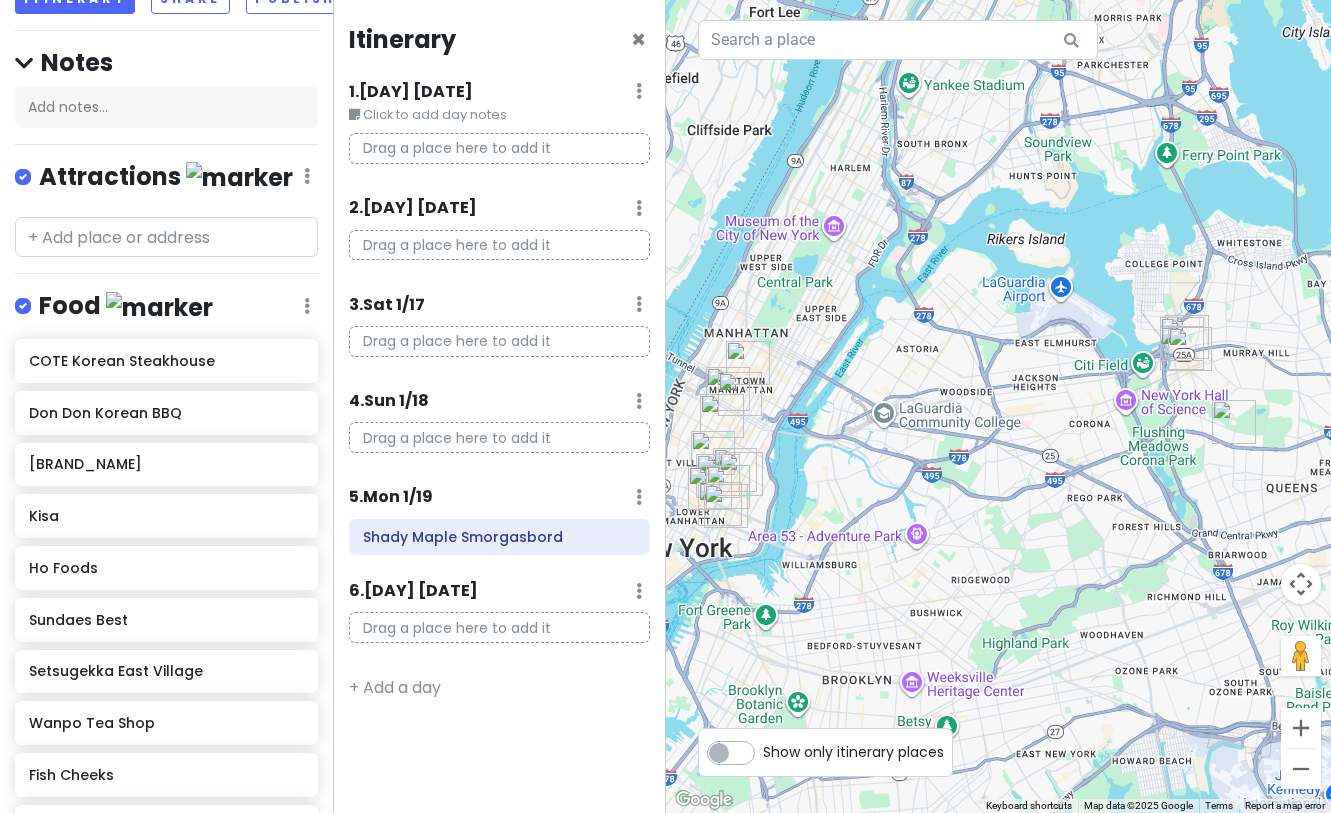 click on "Click to add day notes" at bounding box center [499, 115] 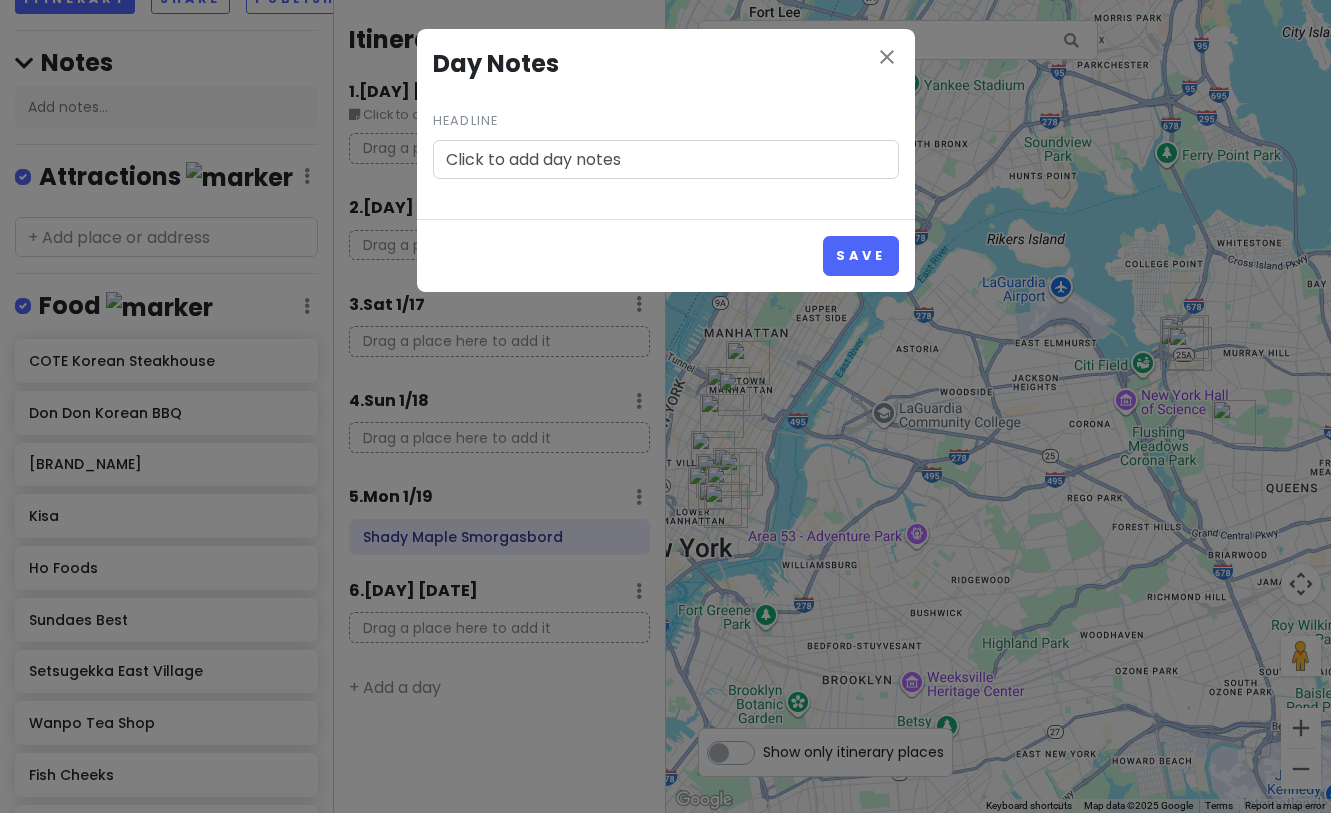 drag, startPoint x: 645, startPoint y: 158, endPoint x: 228, endPoint y: 162, distance: 417.0192 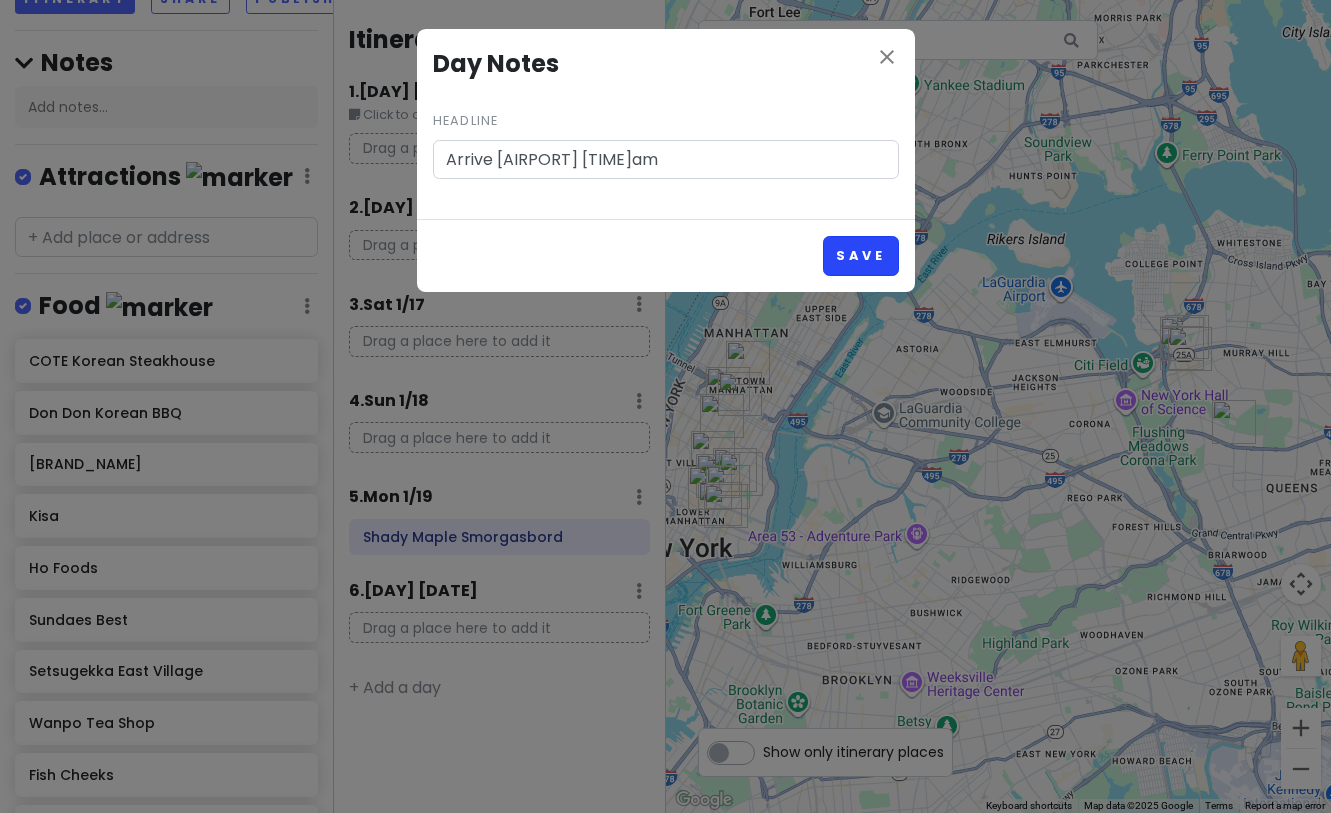 type on "Arrive [AIRPORT] [TIME]am" 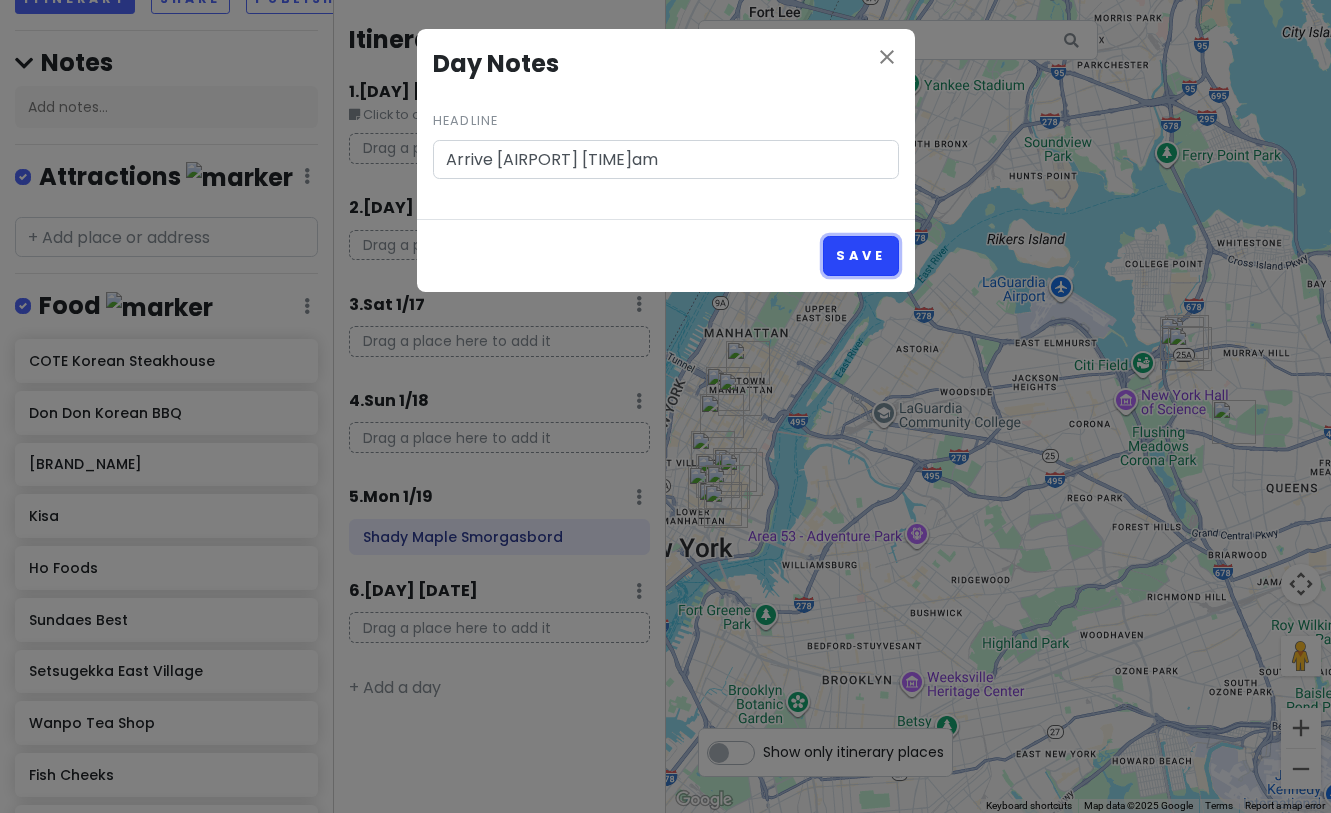 click on "Save" at bounding box center (860, 255) 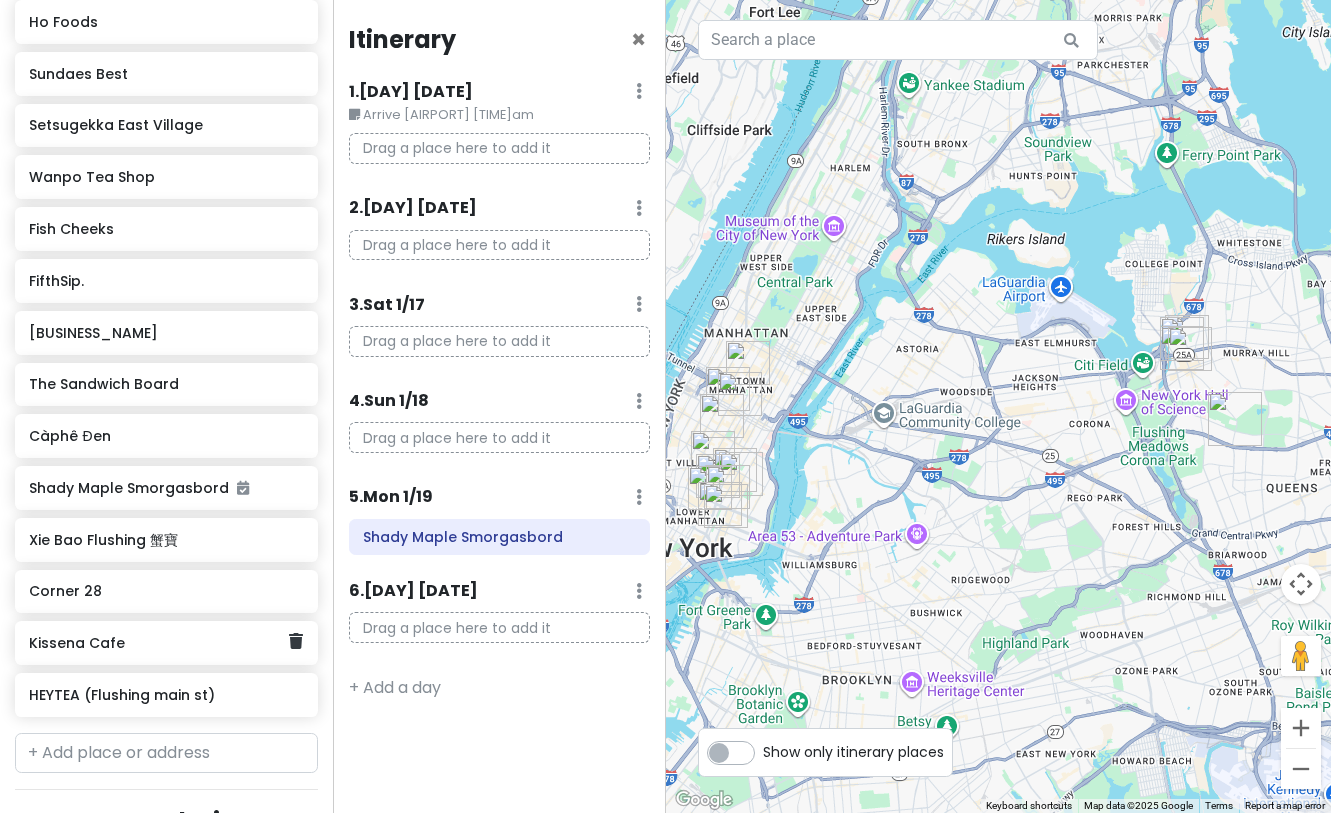 scroll, scrollTop: 950, scrollLeft: 0, axis: vertical 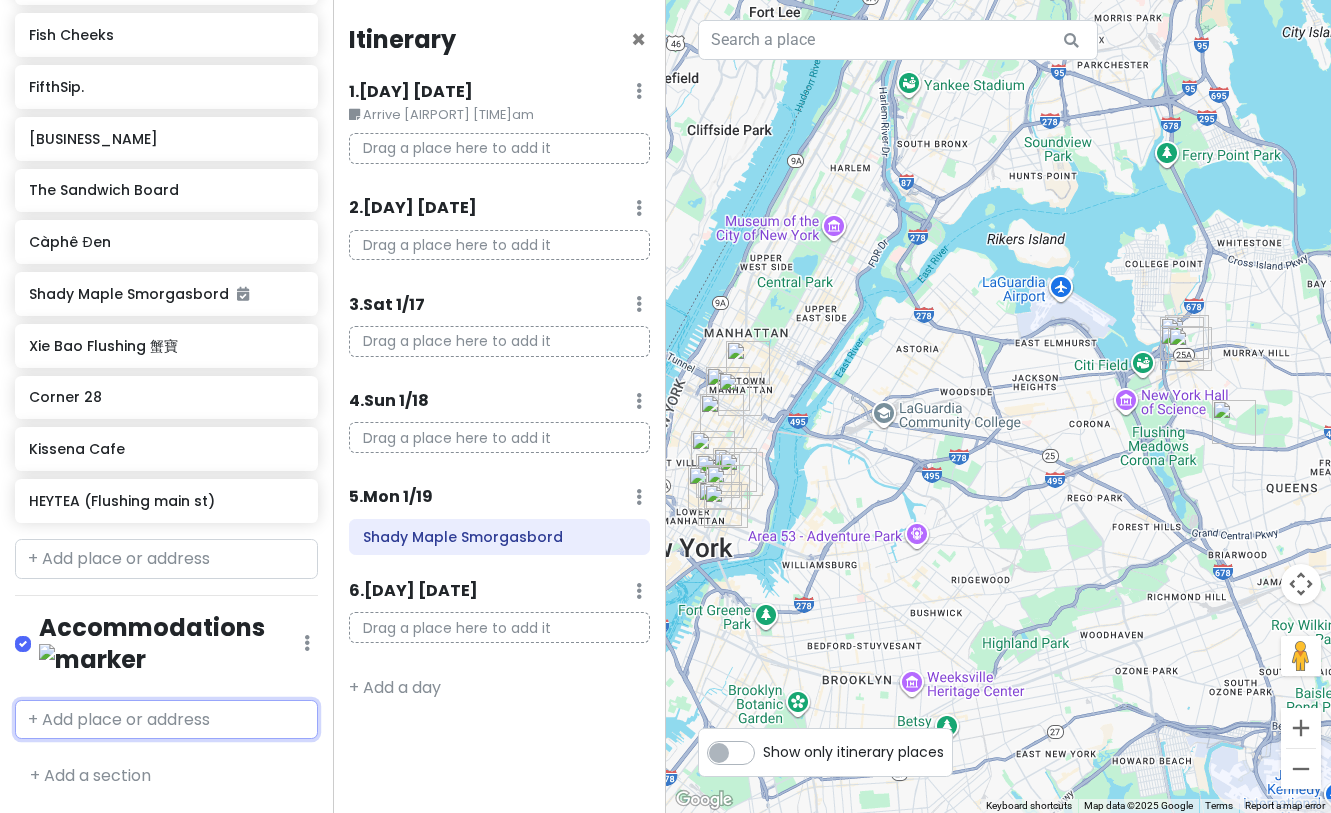 click at bounding box center [166, 720] 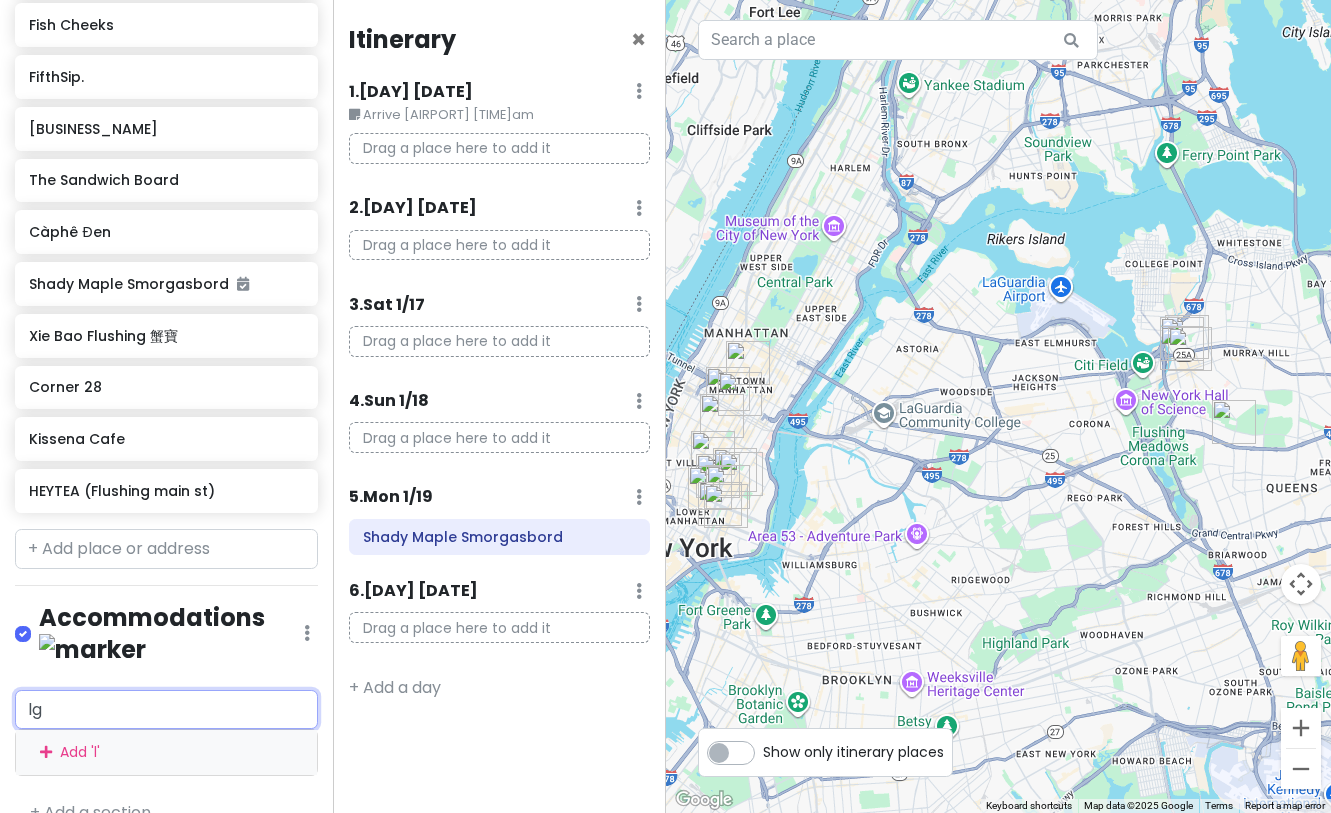 type on "LGA" 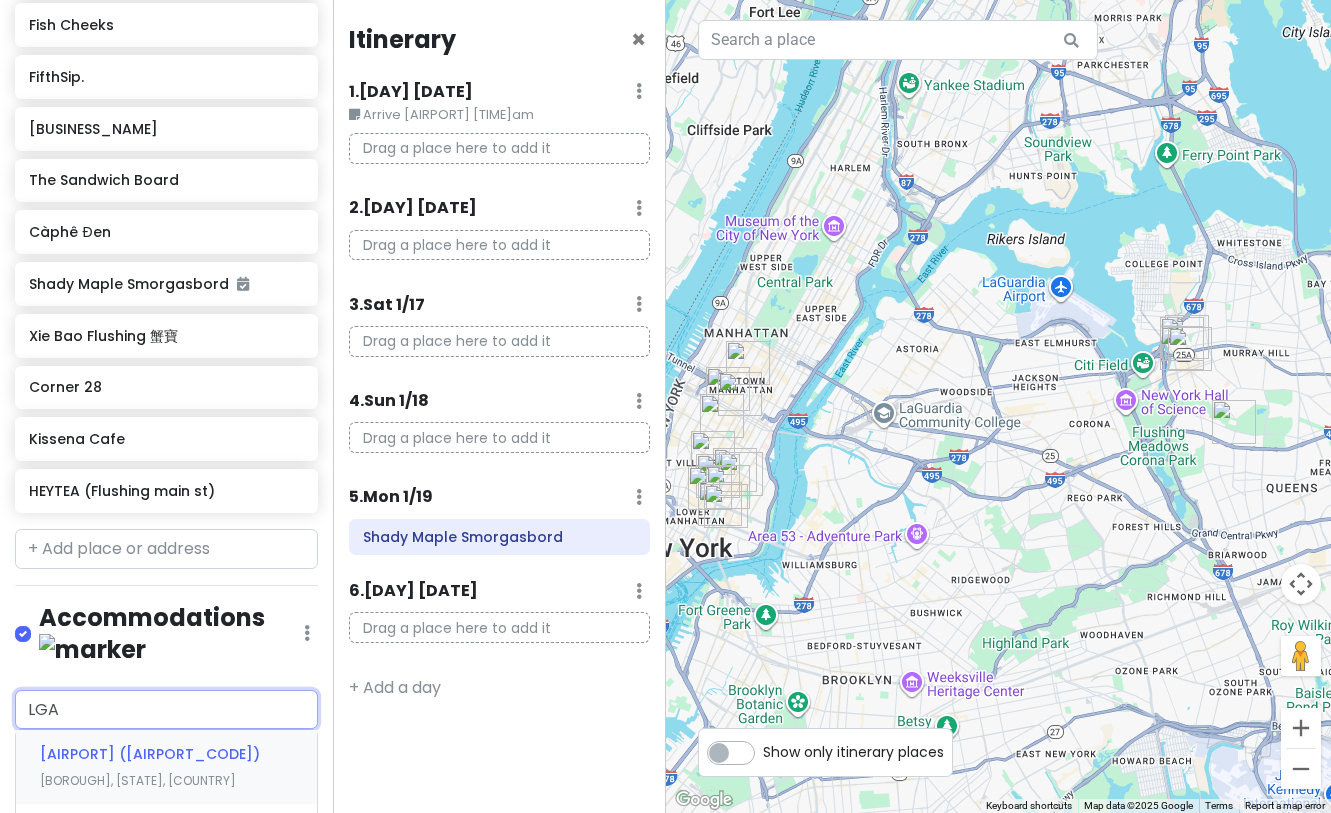 click on "[AIRPORT] ([AIRPORT_CODE])" at bounding box center (150, 754) 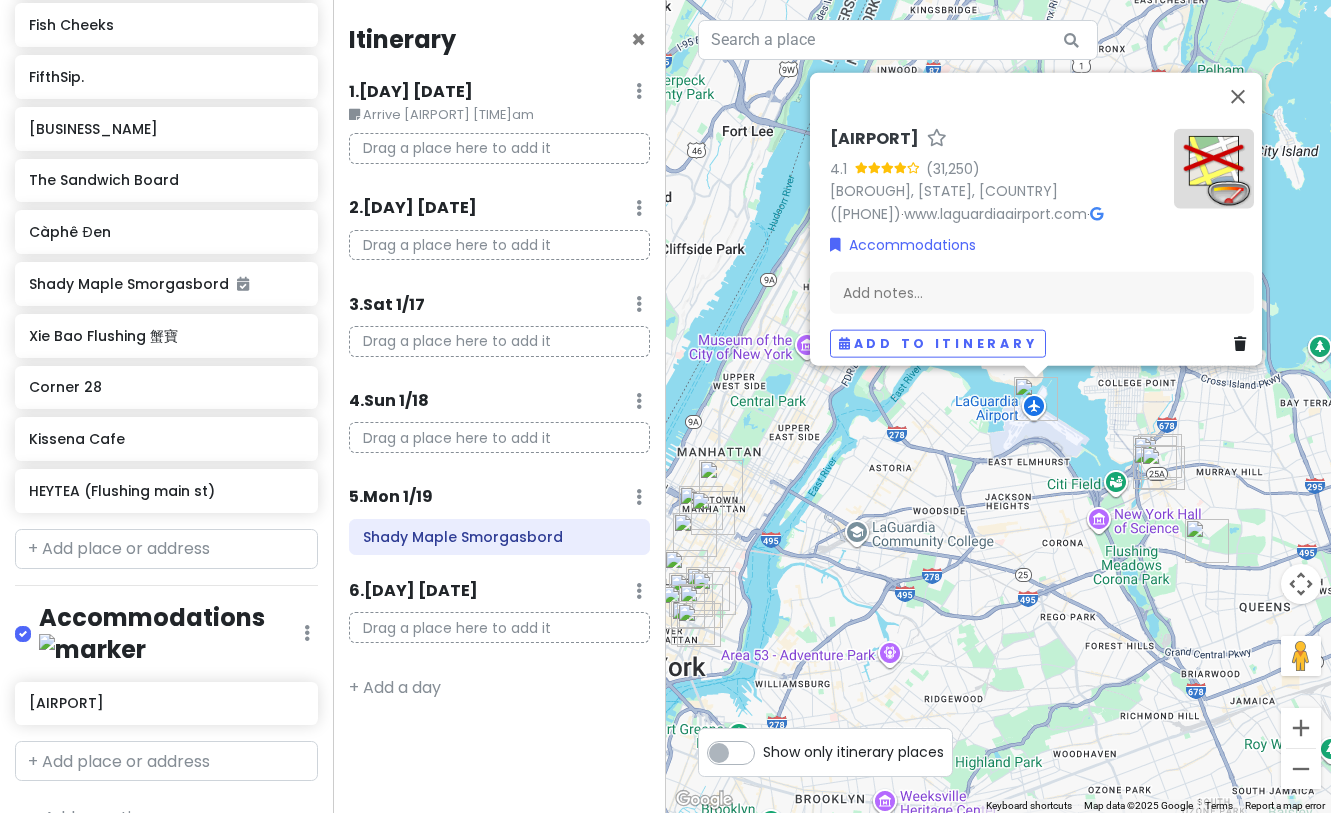 click on "LaGuardia Airport 4.1        (31,250) East Elmhurst, [STATE] 11371, USA ([PHONE])   ·   www.laguardiaairport.com   ·   Accommodations Add notes...  Add to itinerary" at bounding box center [999, 406] 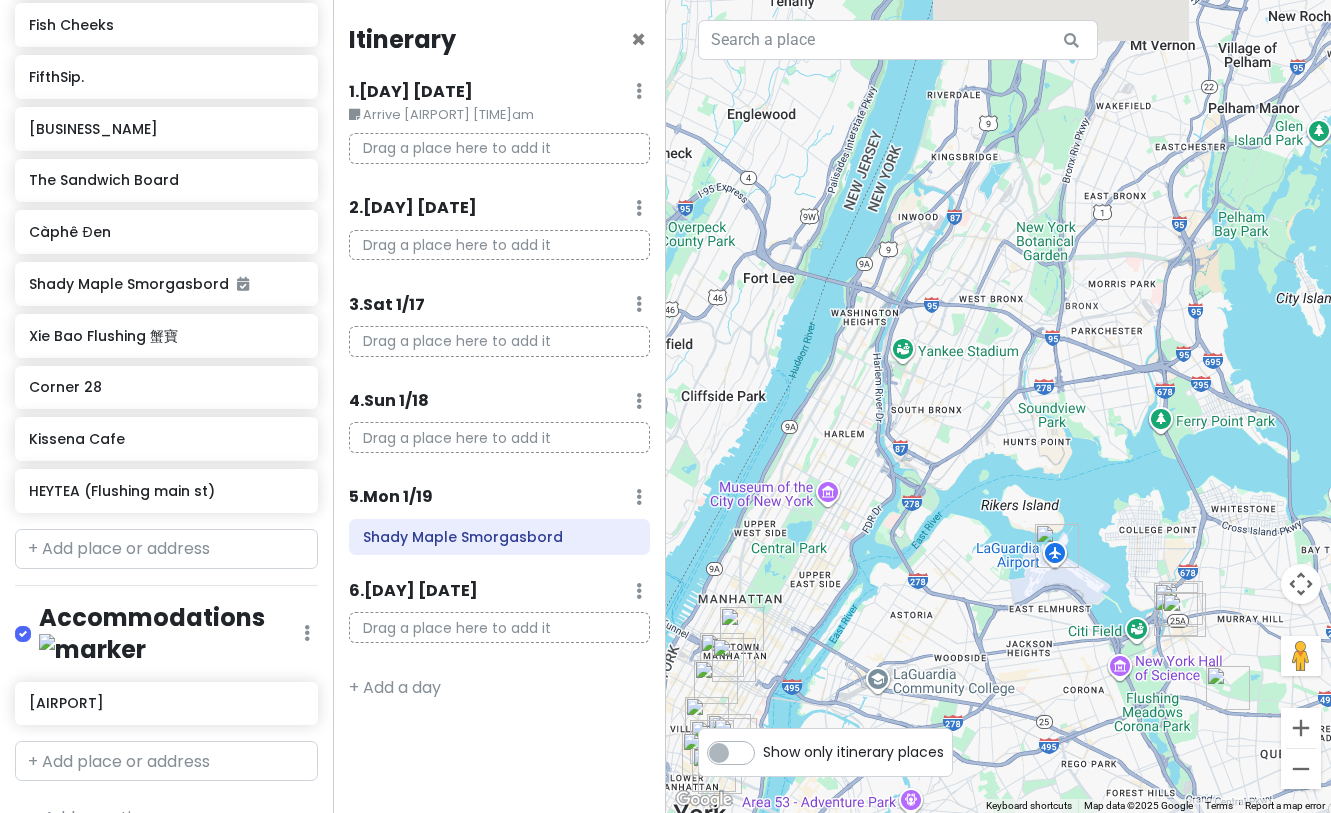 drag, startPoint x: 920, startPoint y: 465, endPoint x: 941, endPoint y: 615, distance: 151.46286 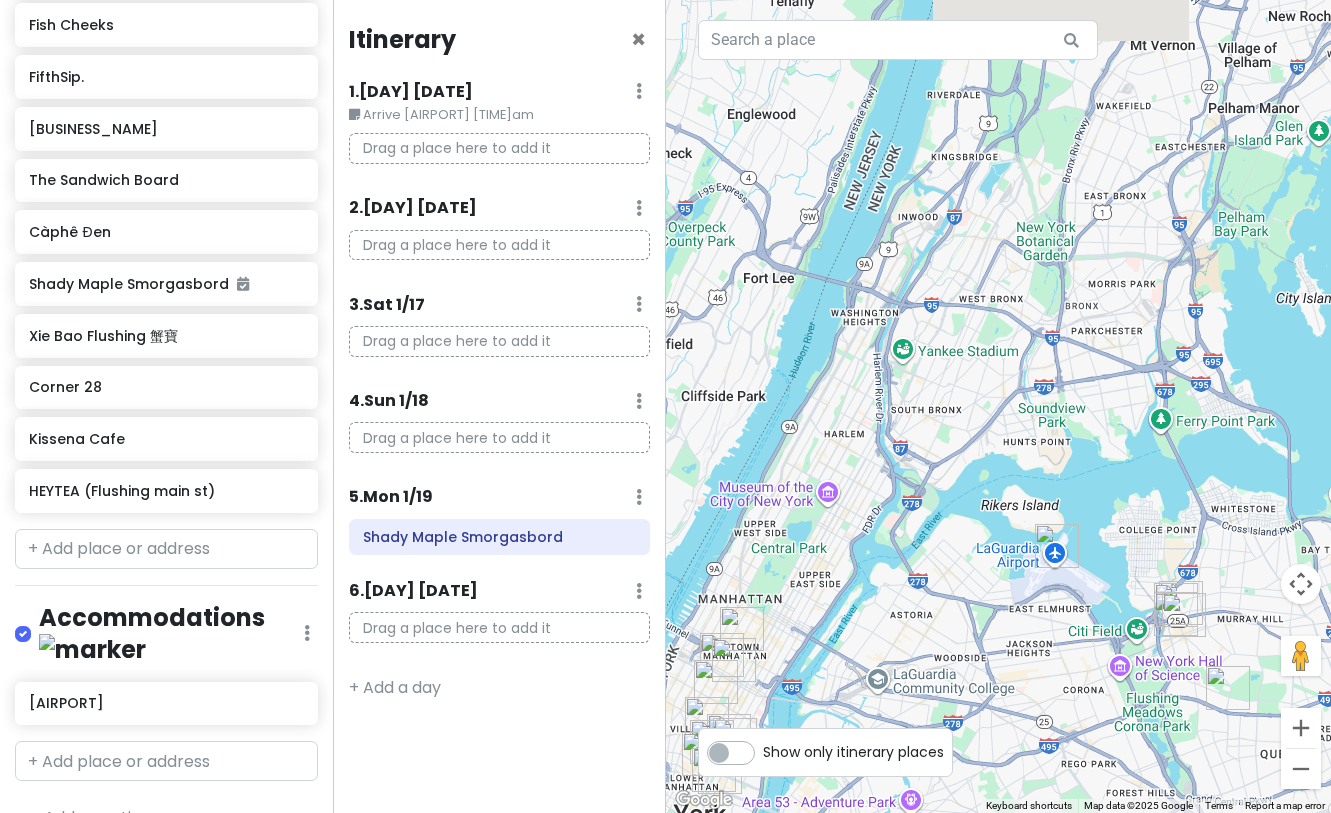 click at bounding box center (999, 406) 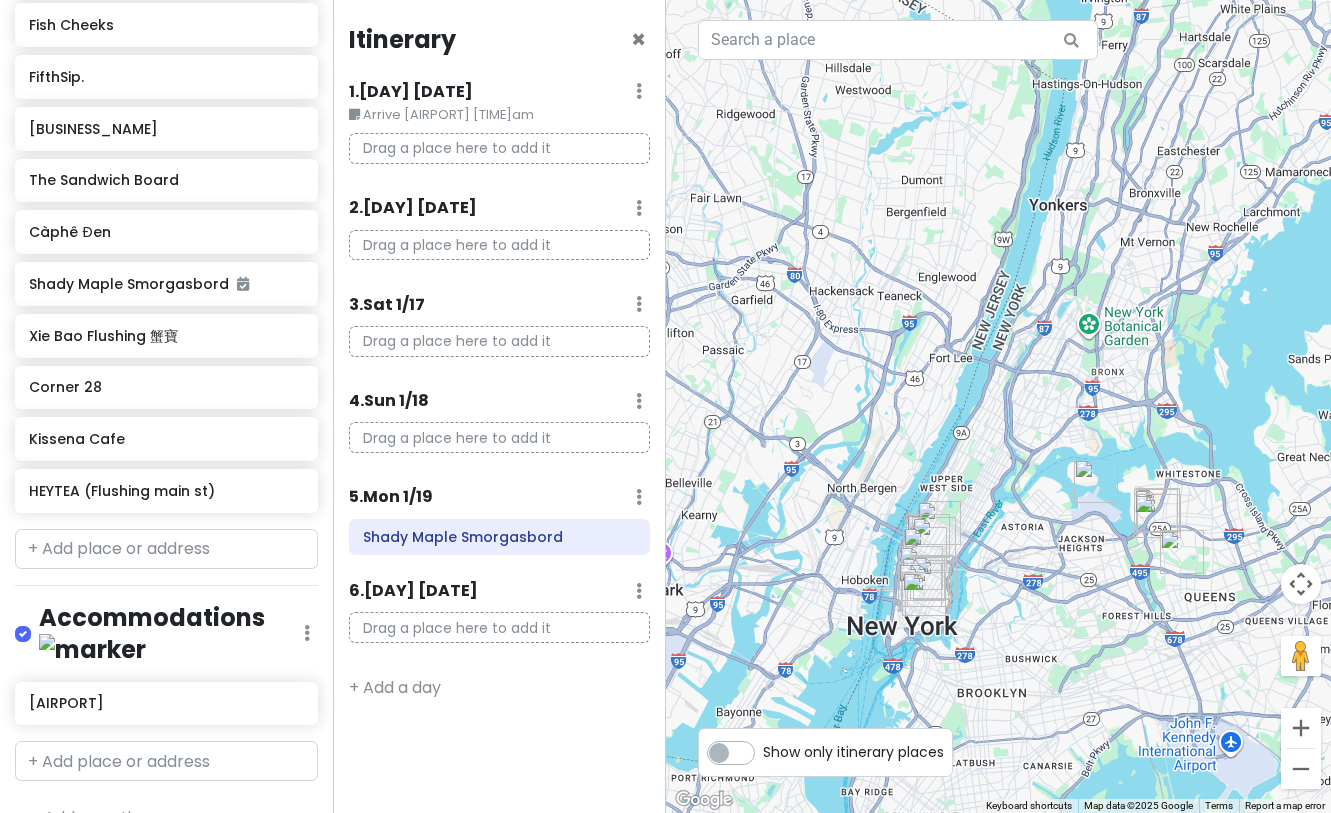 drag, startPoint x: 1040, startPoint y: 503, endPoint x: 1060, endPoint y: 475, distance: 34.4093 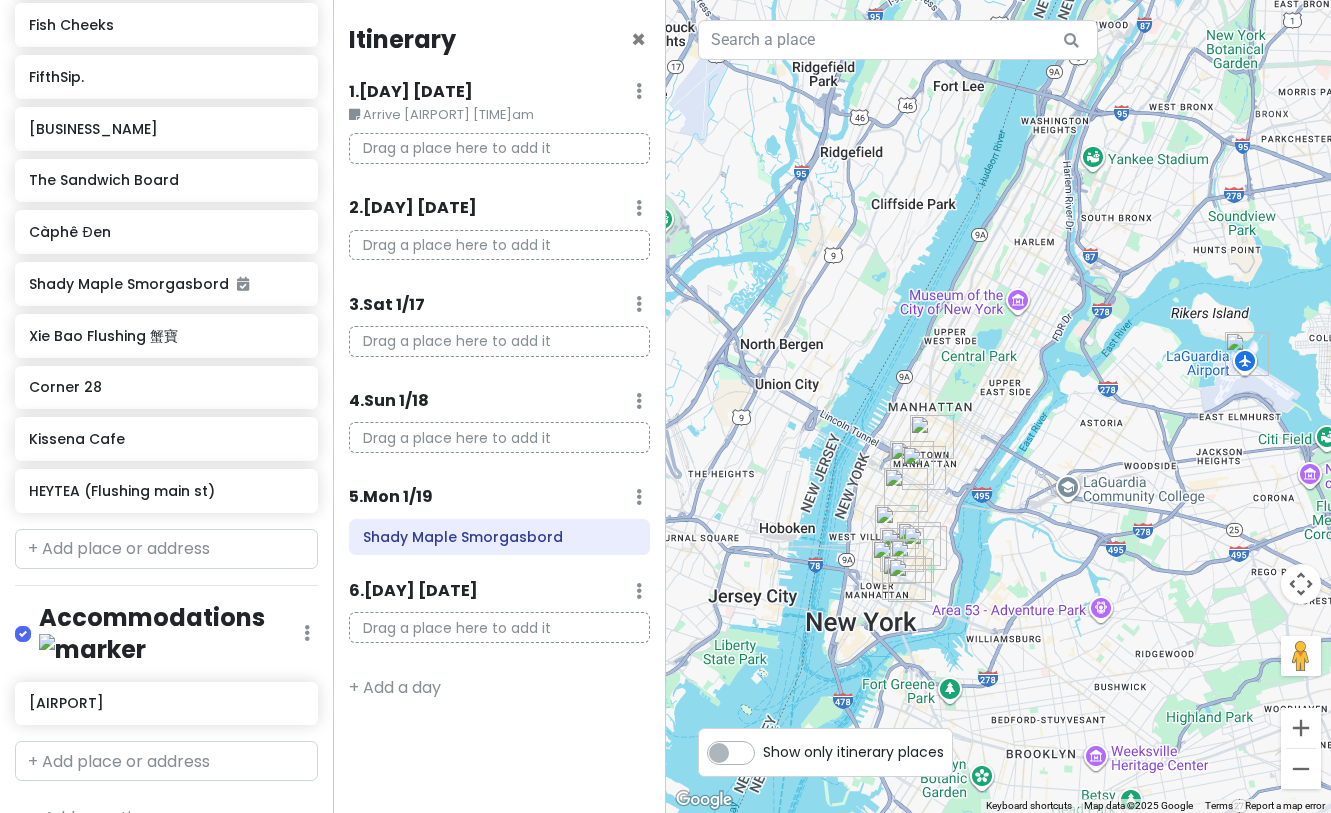 click at bounding box center (932, 437) 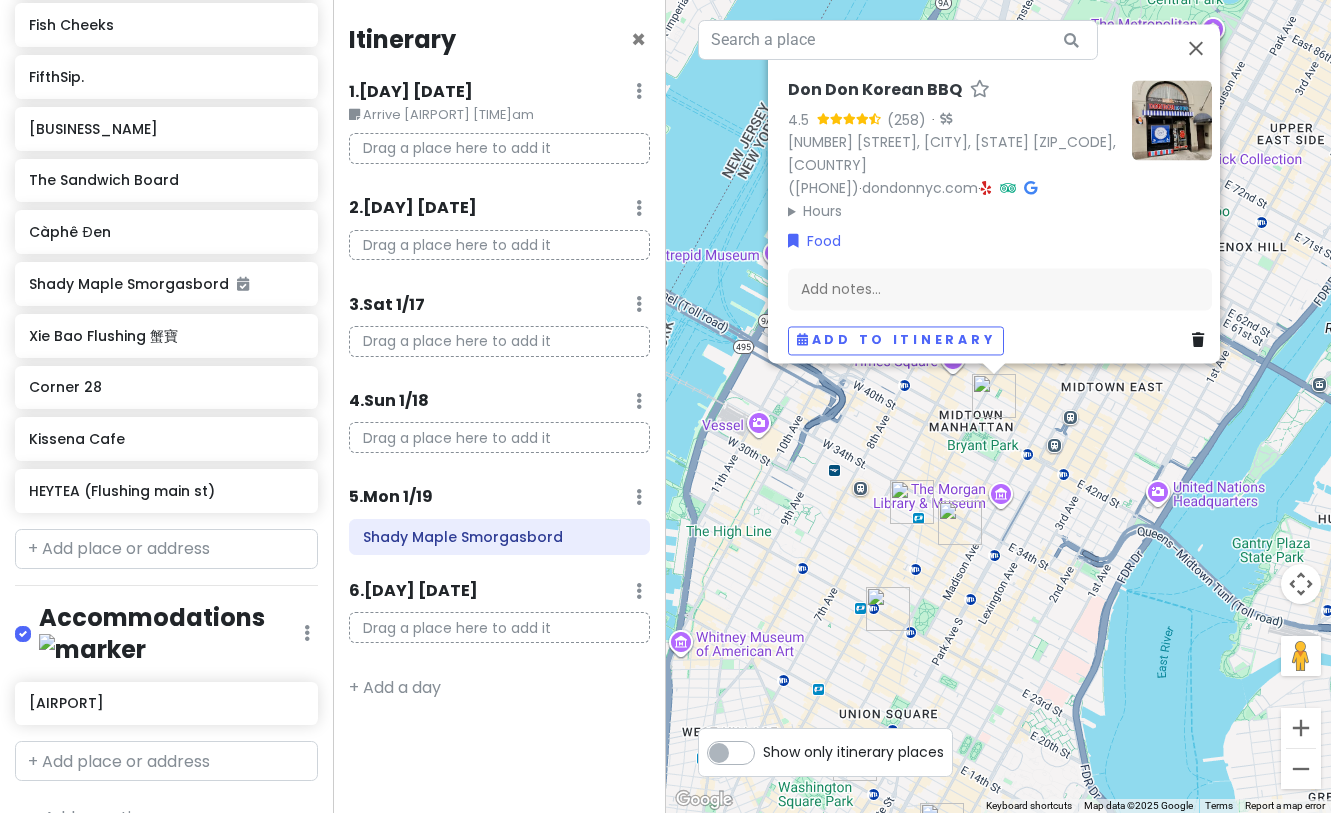 click at bounding box center (912, 502) 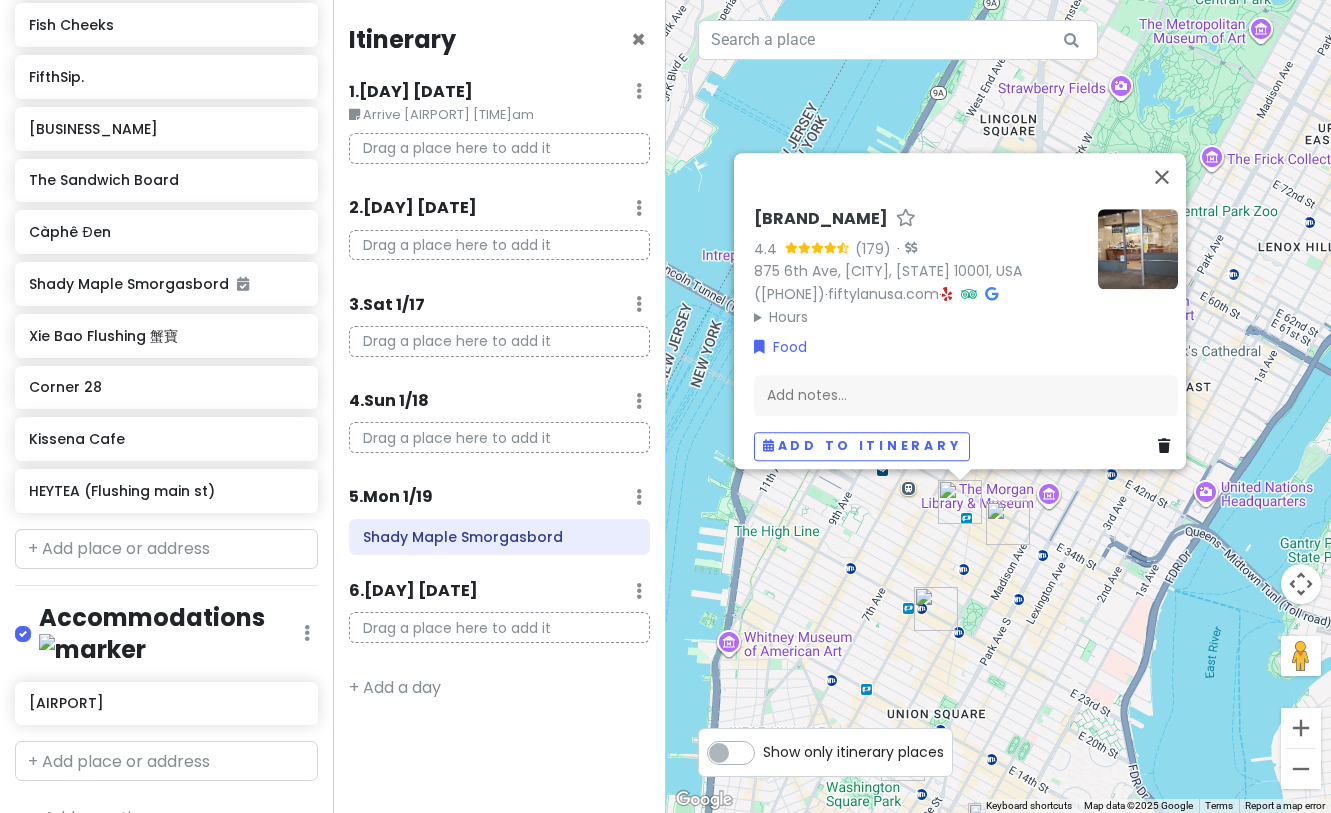 click at bounding box center (960, 502) 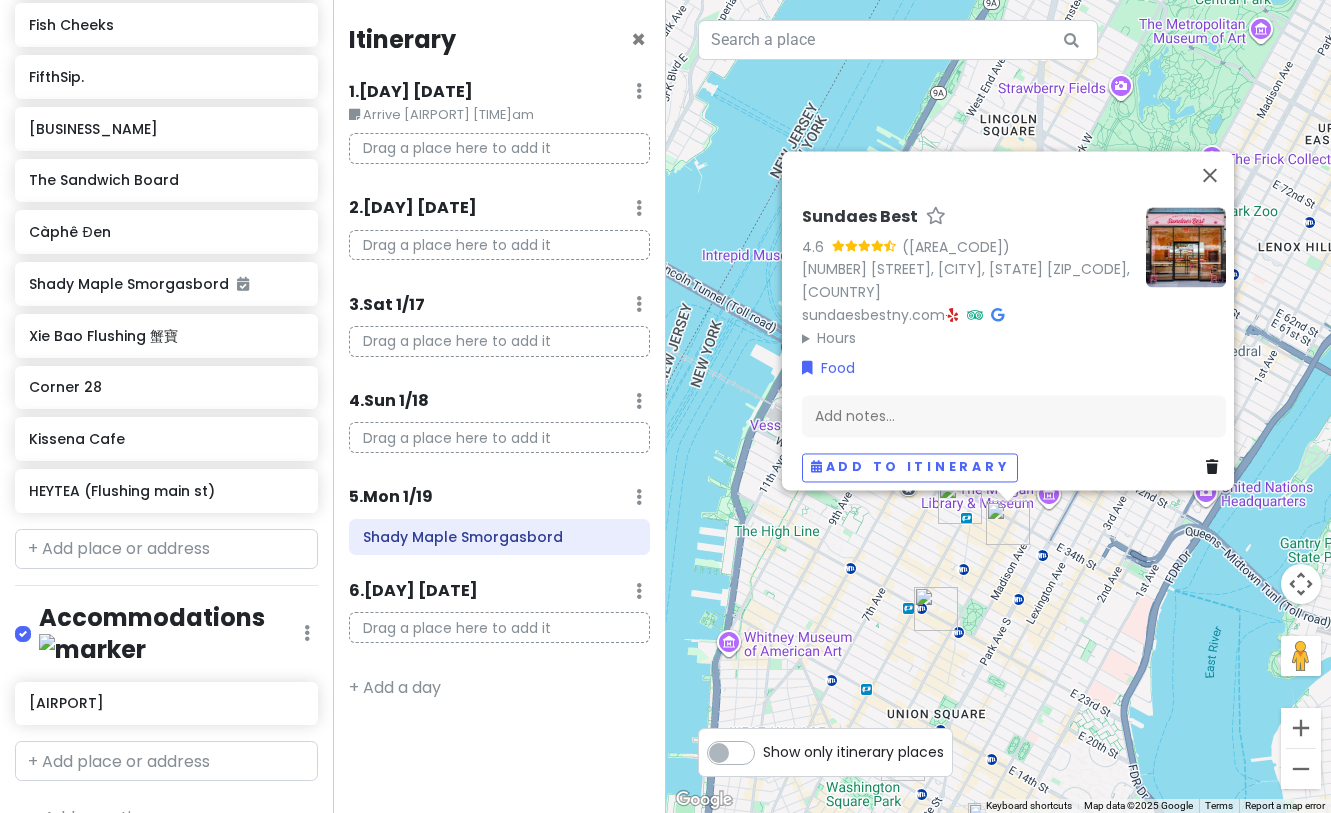 click at bounding box center [936, 609] 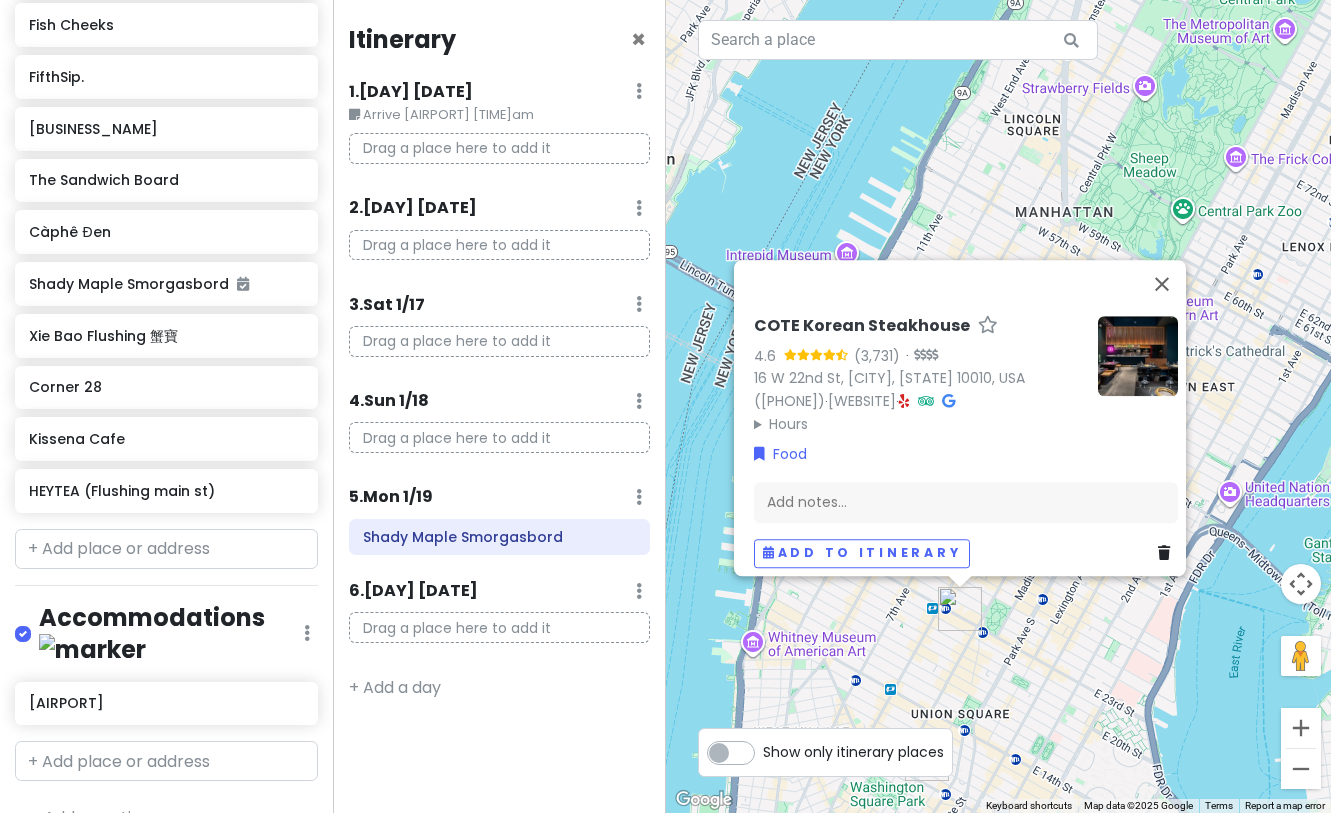 click at bounding box center [960, 609] 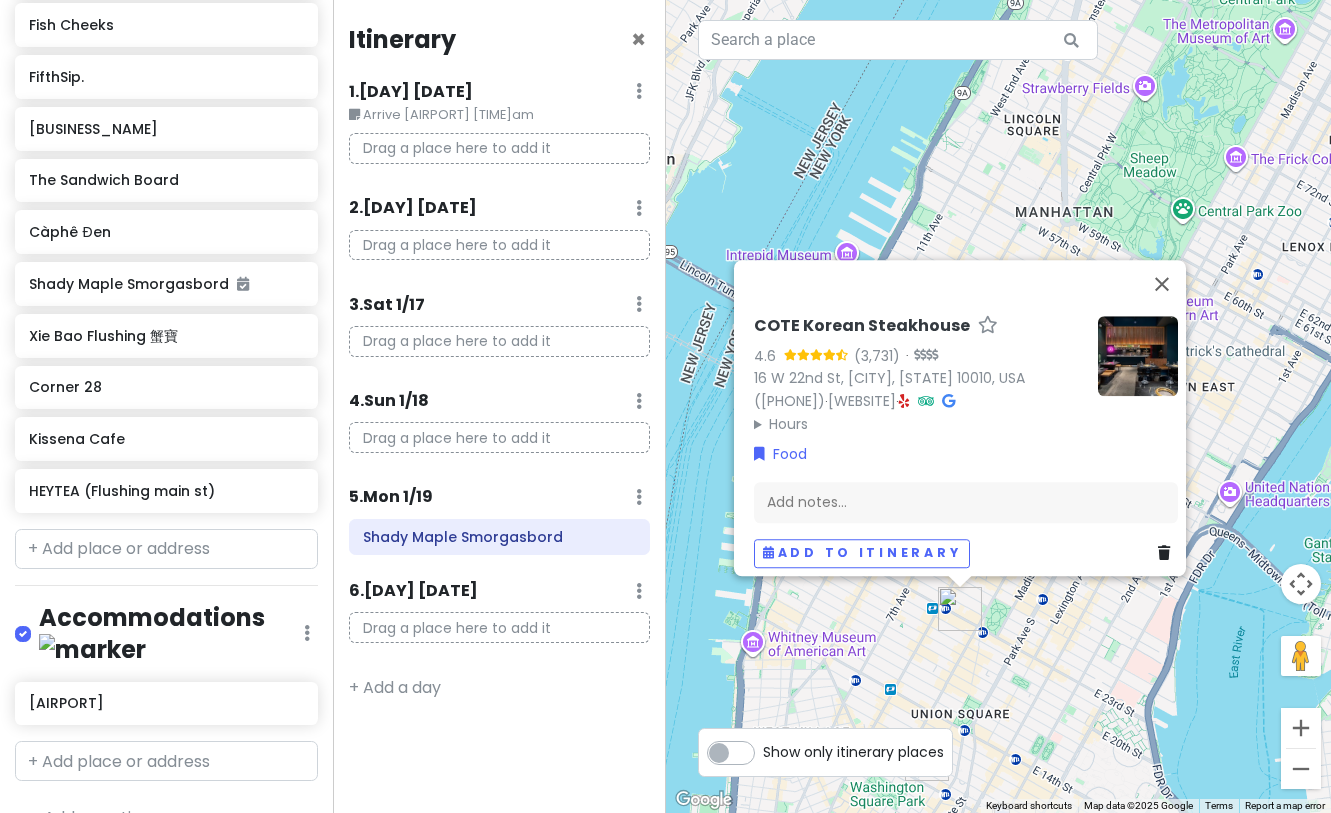 click at bounding box center [639, 91] 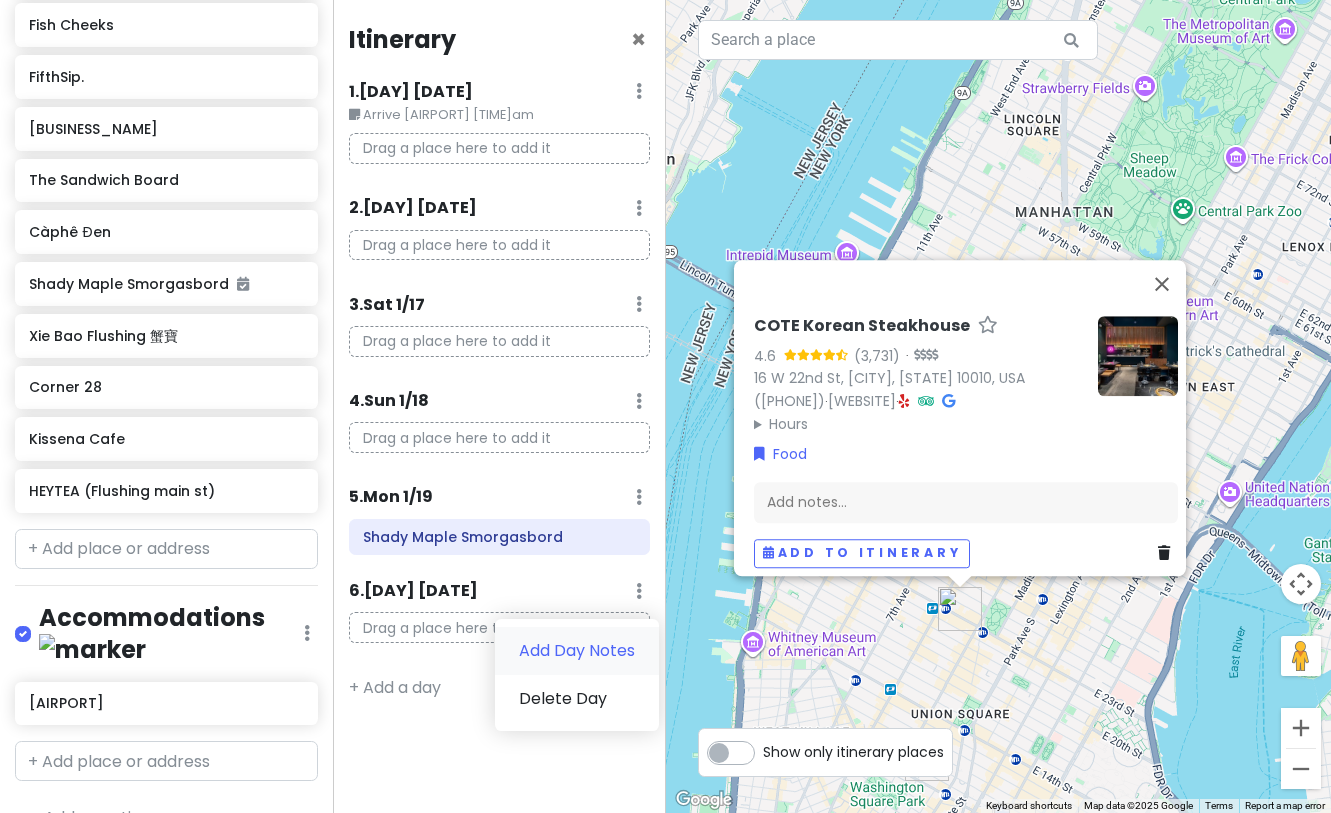 click on "Add Day Notes" at bounding box center (577, 651) 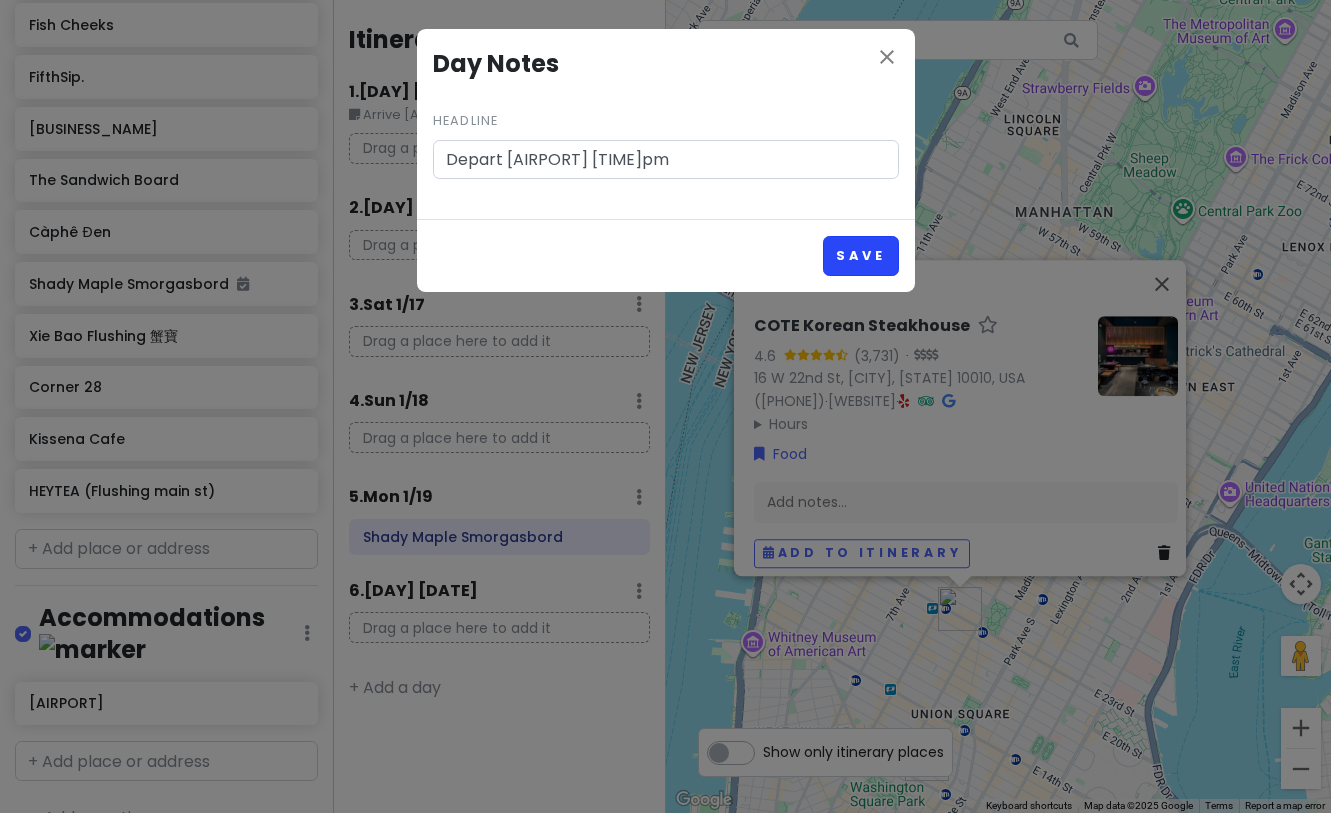 type on "Depart [AIRPORT] [TIME]pm" 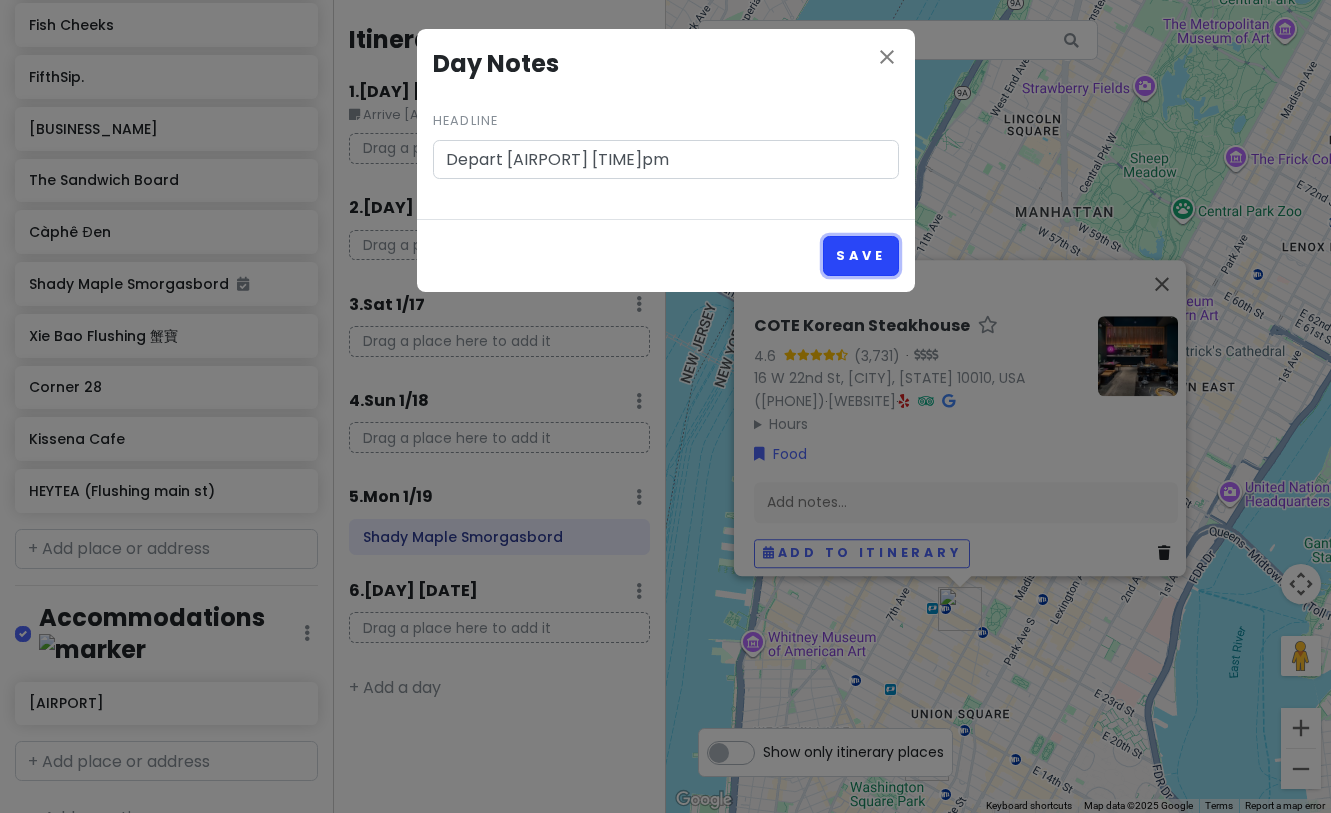 click on "Save" at bounding box center (860, 255) 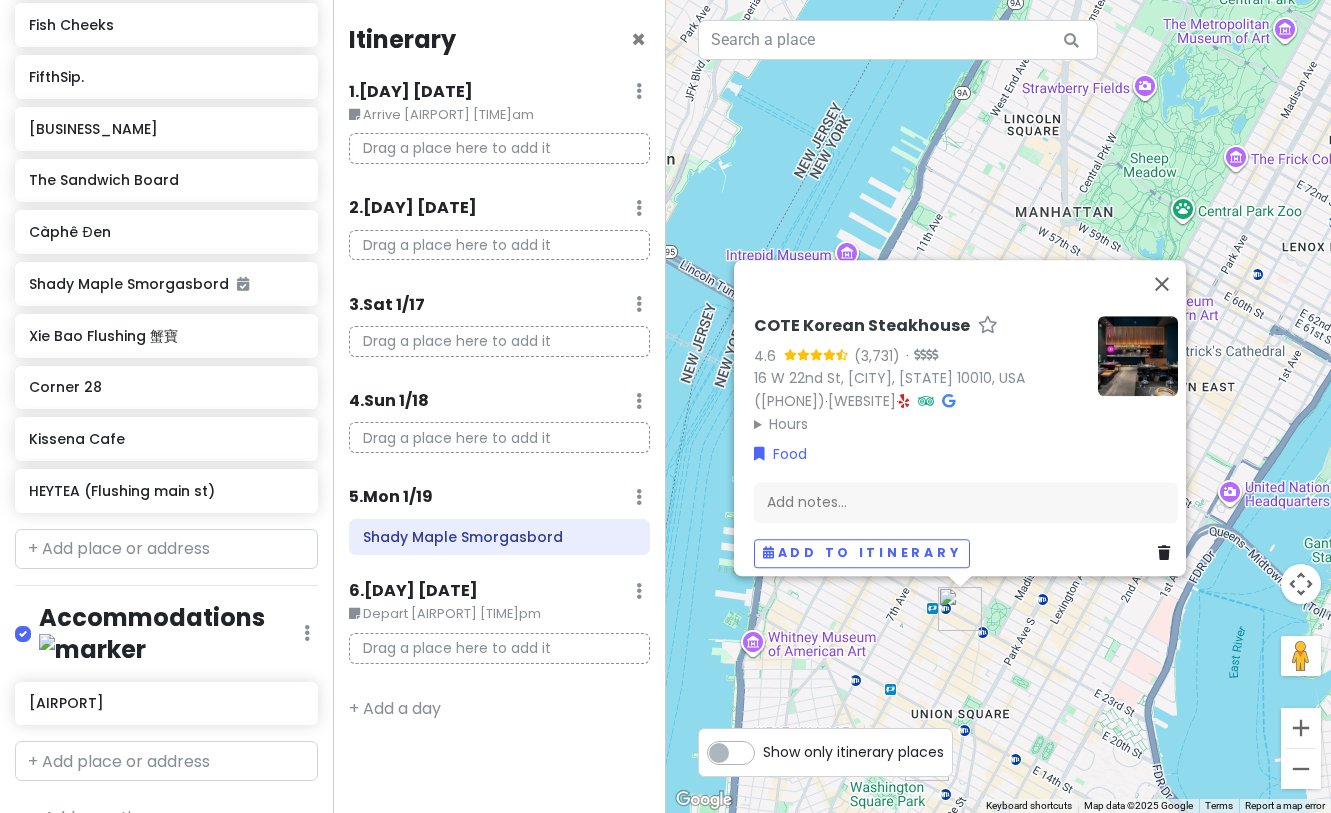 click on "COTE Korean Steakhouse 4.6        (3,731)    ·    16 W 22nd St, [CITY], [STATE] 10010, USA ([PHONE])   ·   www.cotekoreansteakhouse.com   ·   Hours Monday  5:00 – 11:00 PM Tuesday  5:00 – 11:00 PM Wednesday  5:00 – 11:00 PM Thursday  5:00 PM – 12:00 AM Friday  5:00 PM – 12:00 AM Saturday  5:00 PM – 12:00 AM Sunday  5:00 – 11:00 PM Food Add notes...  Add to itinerary" at bounding box center [999, 406] 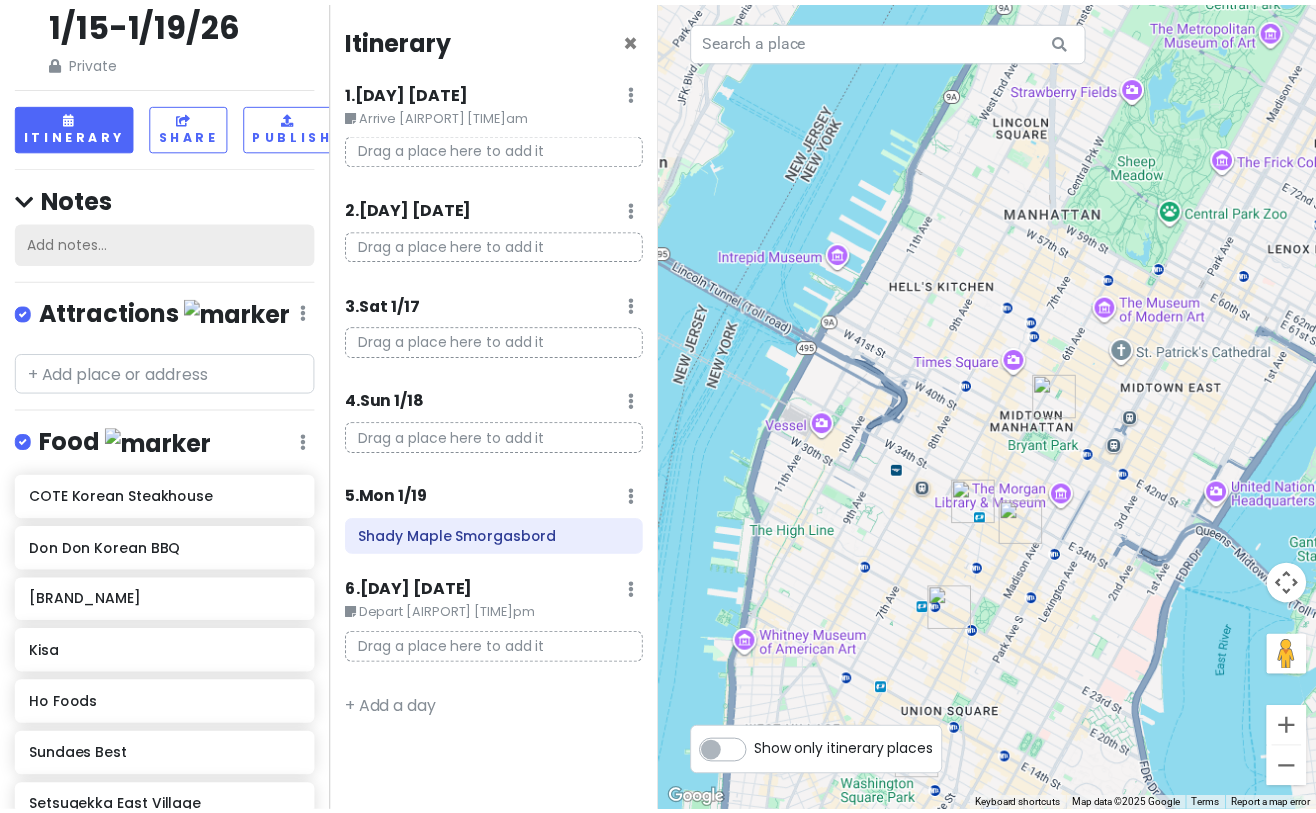 scroll, scrollTop: 0, scrollLeft: 0, axis: both 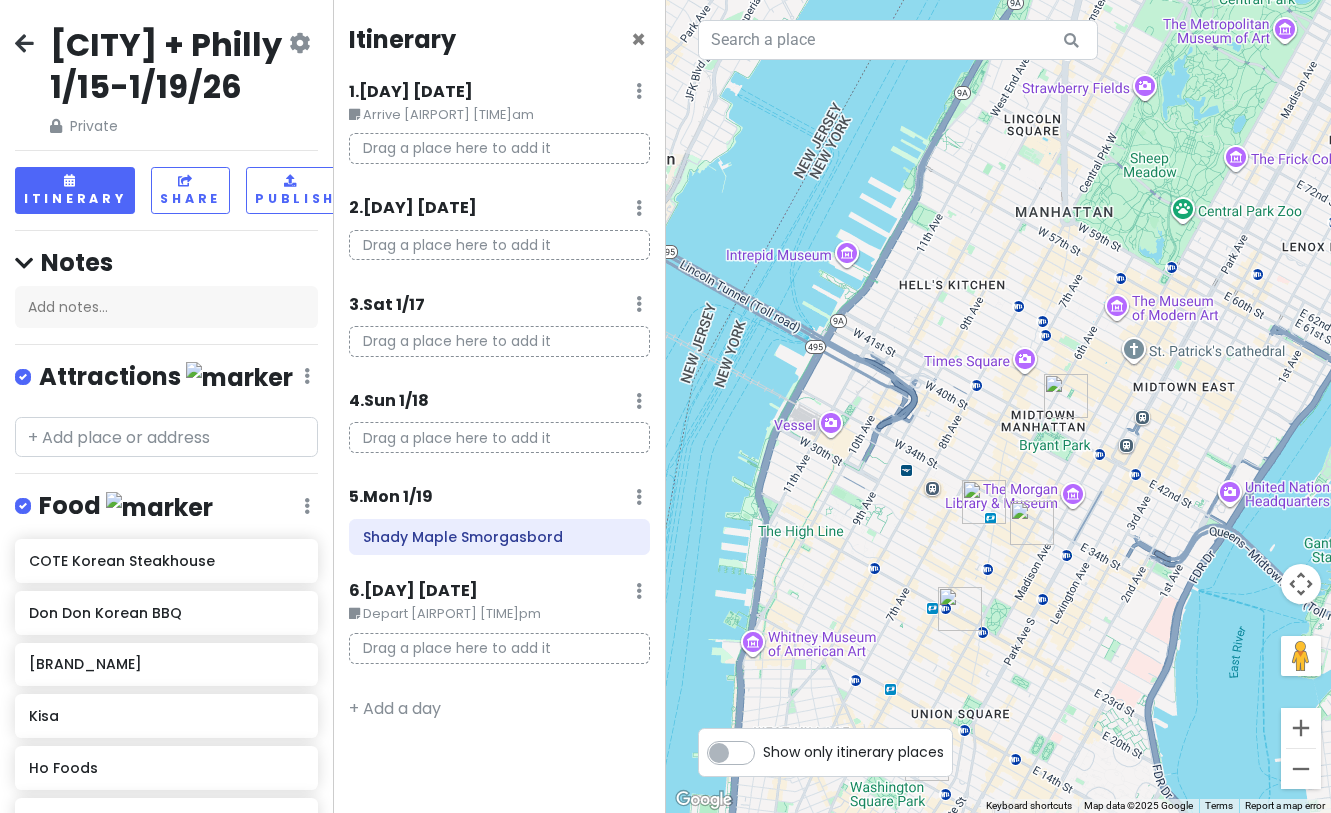 click at bounding box center (24, 43) 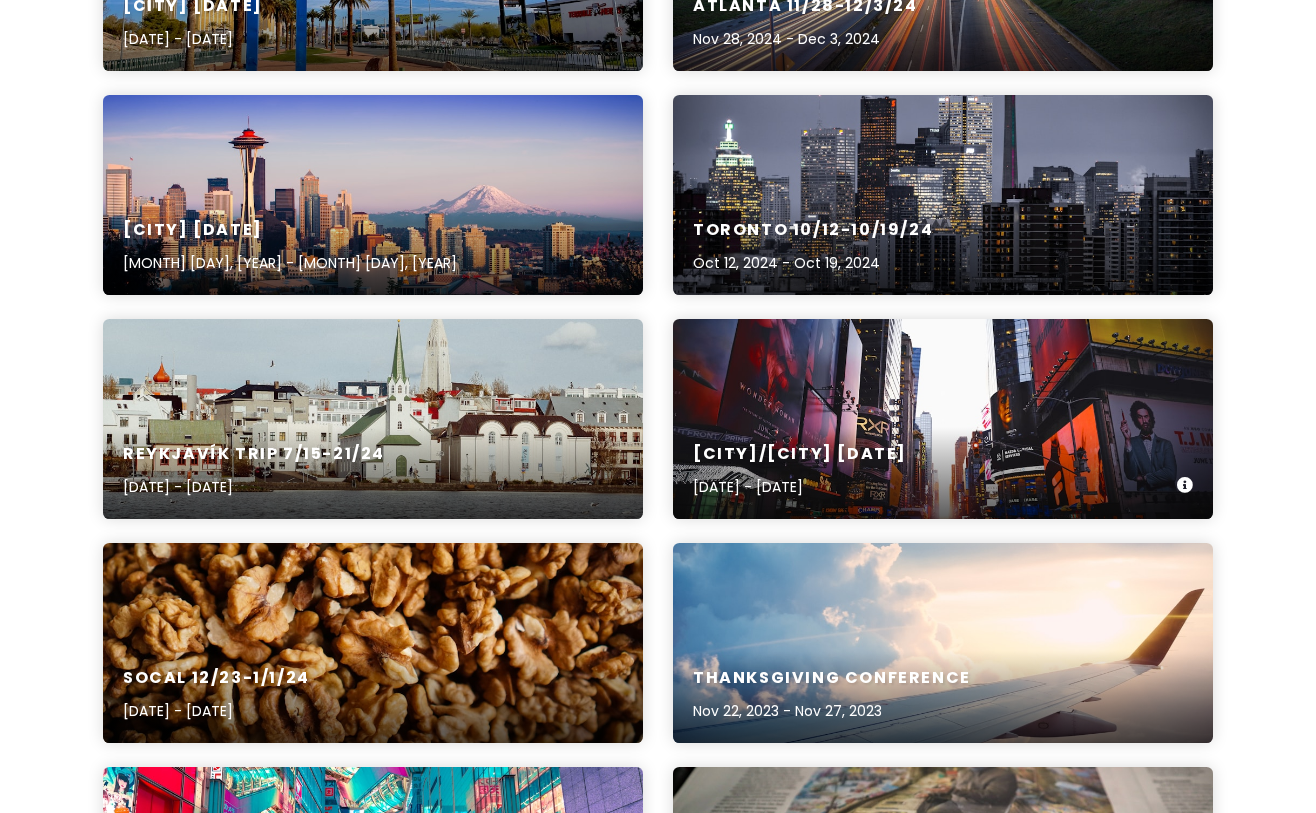 scroll, scrollTop: 900, scrollLeft: 0, axis: vertical 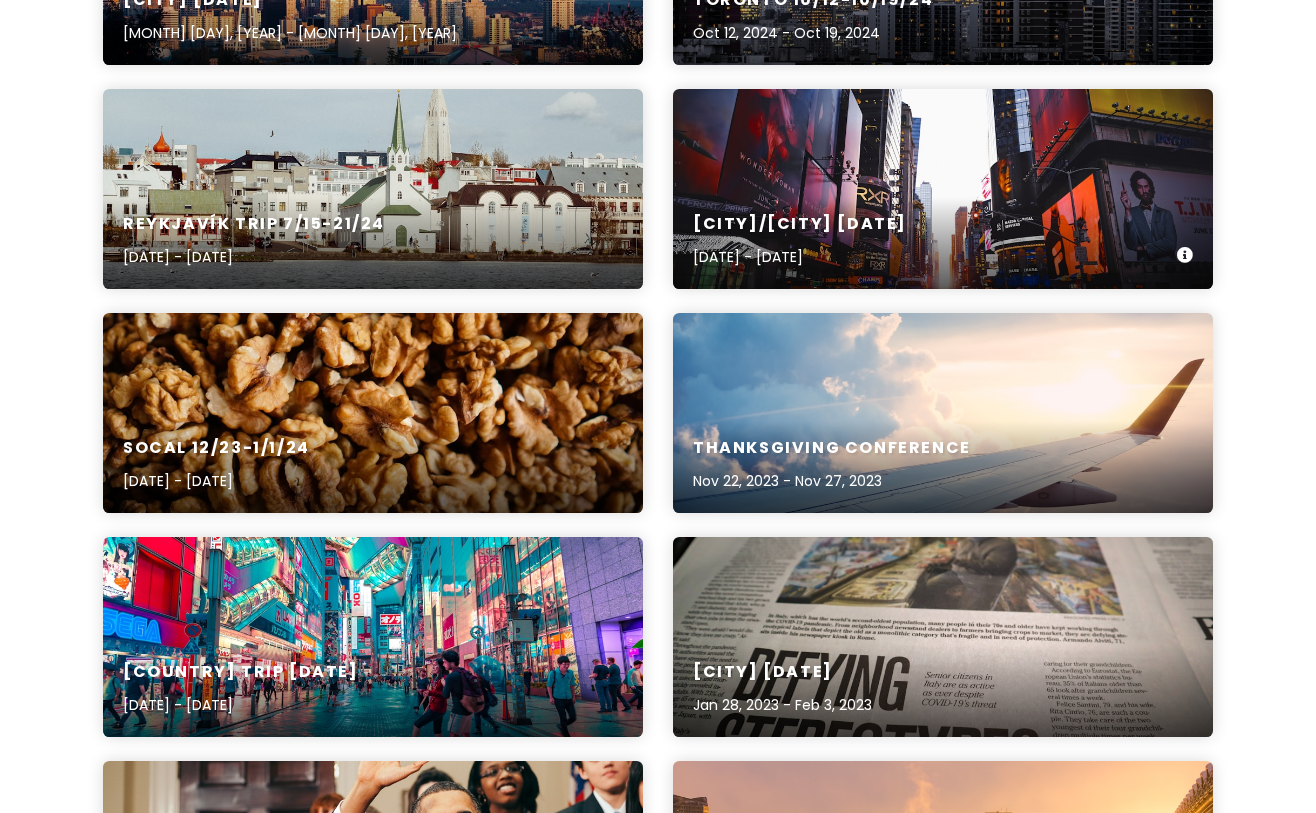 click on "CN/[CITY] 3/1 - 3/7/24 Mar 1, 2024 - Mar 7, 2024" at bounding box center (943, 189) 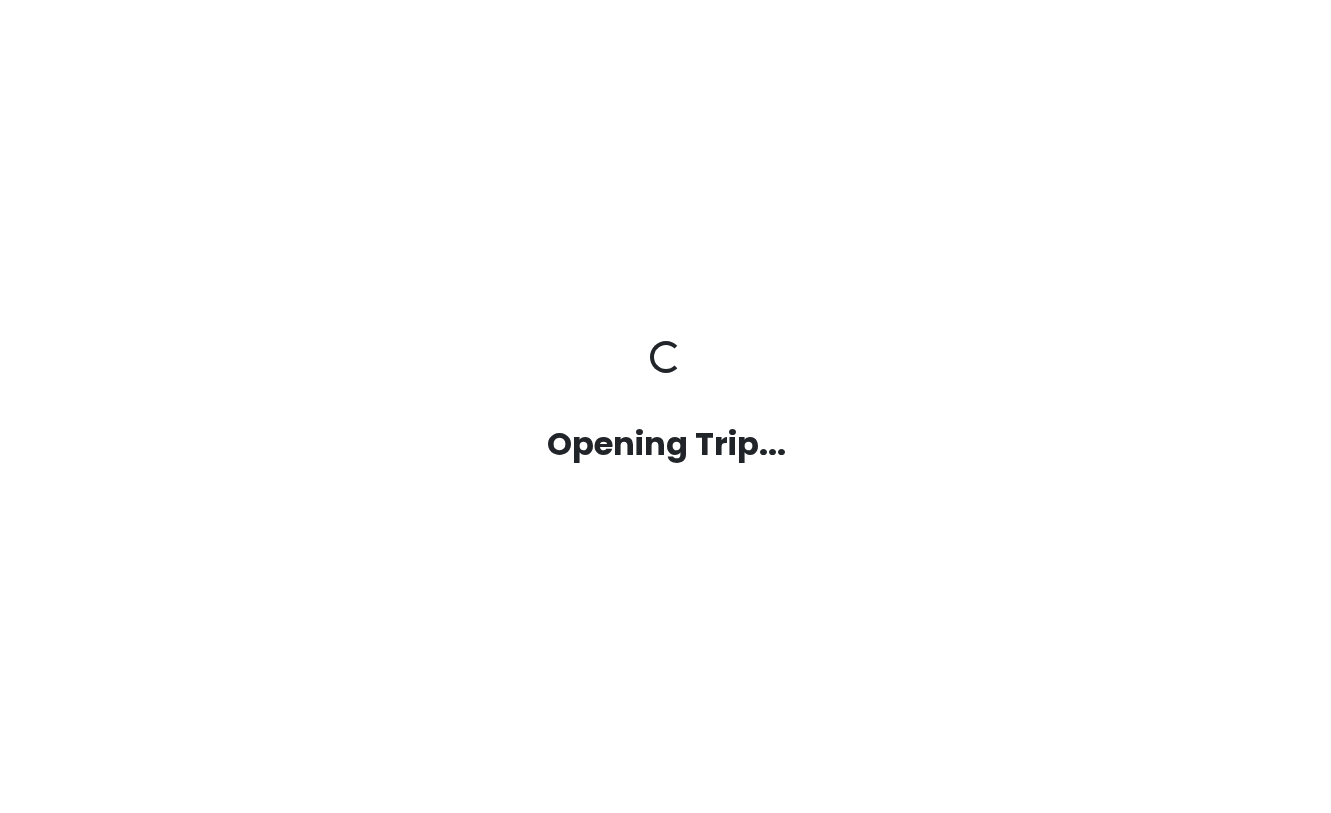 scroll, scrollTop: 0, scrollLeft: 0, axis: both 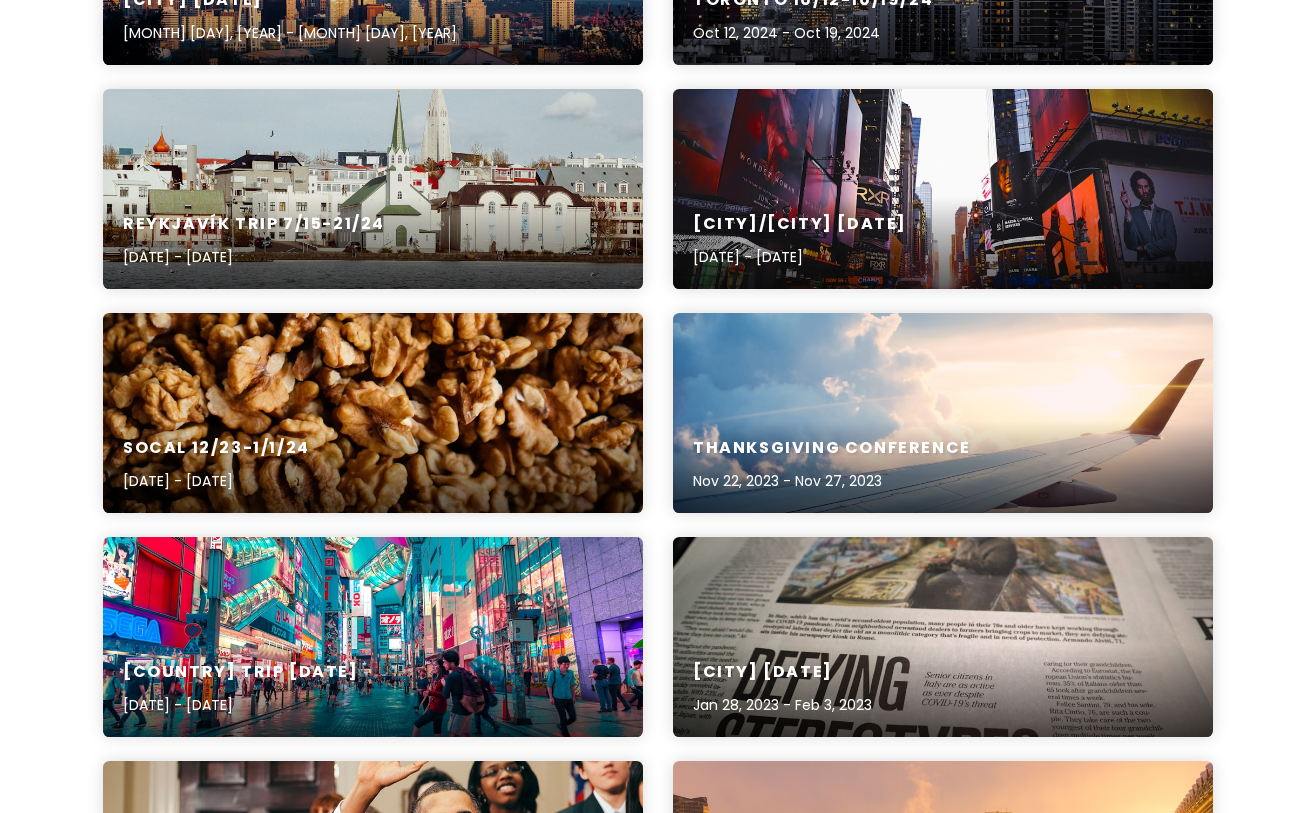 drag, startPoint x: 274, startPoint y: 602, endPoint x: 32, endPoint y: 402, distance: 313.94904 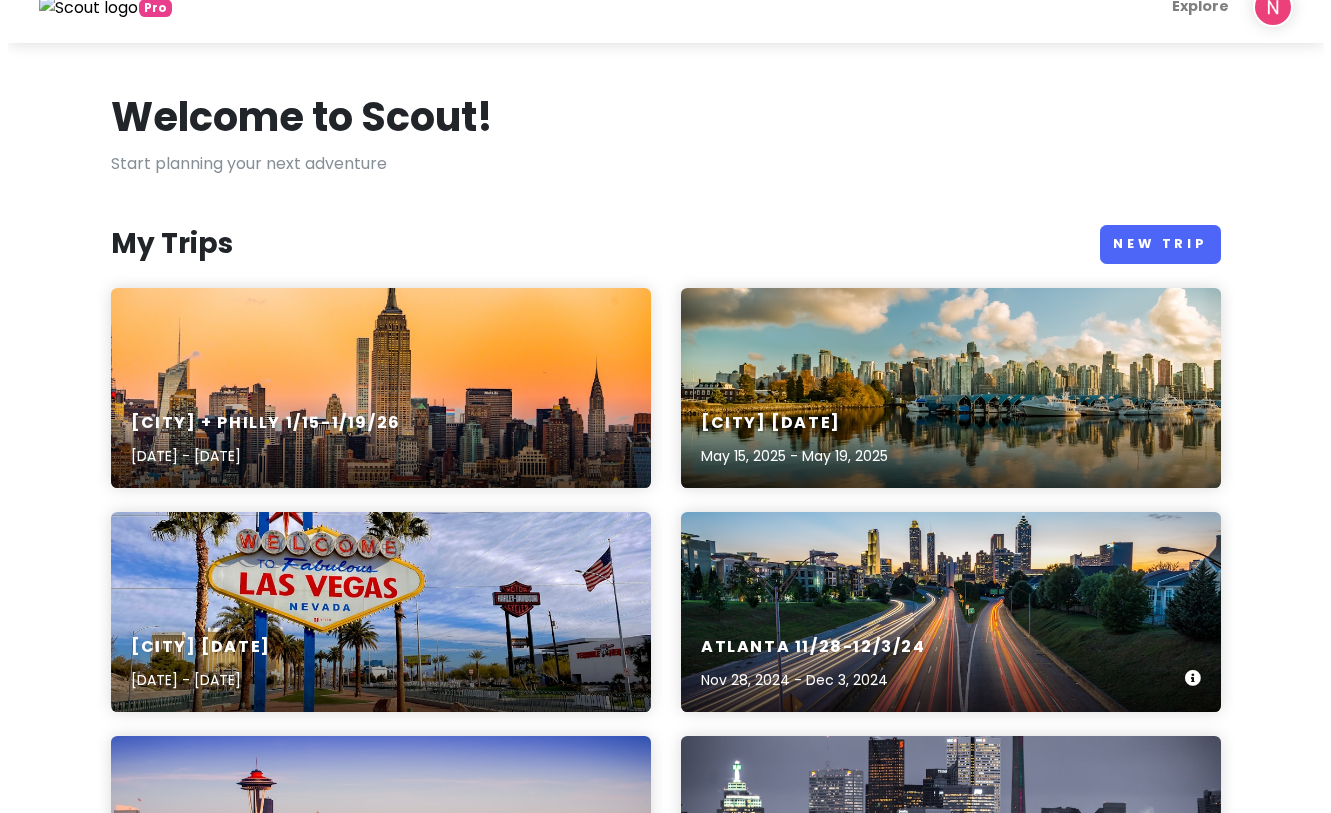 scroll, scrollTop: 0, scrollLeft: 0, axis: both 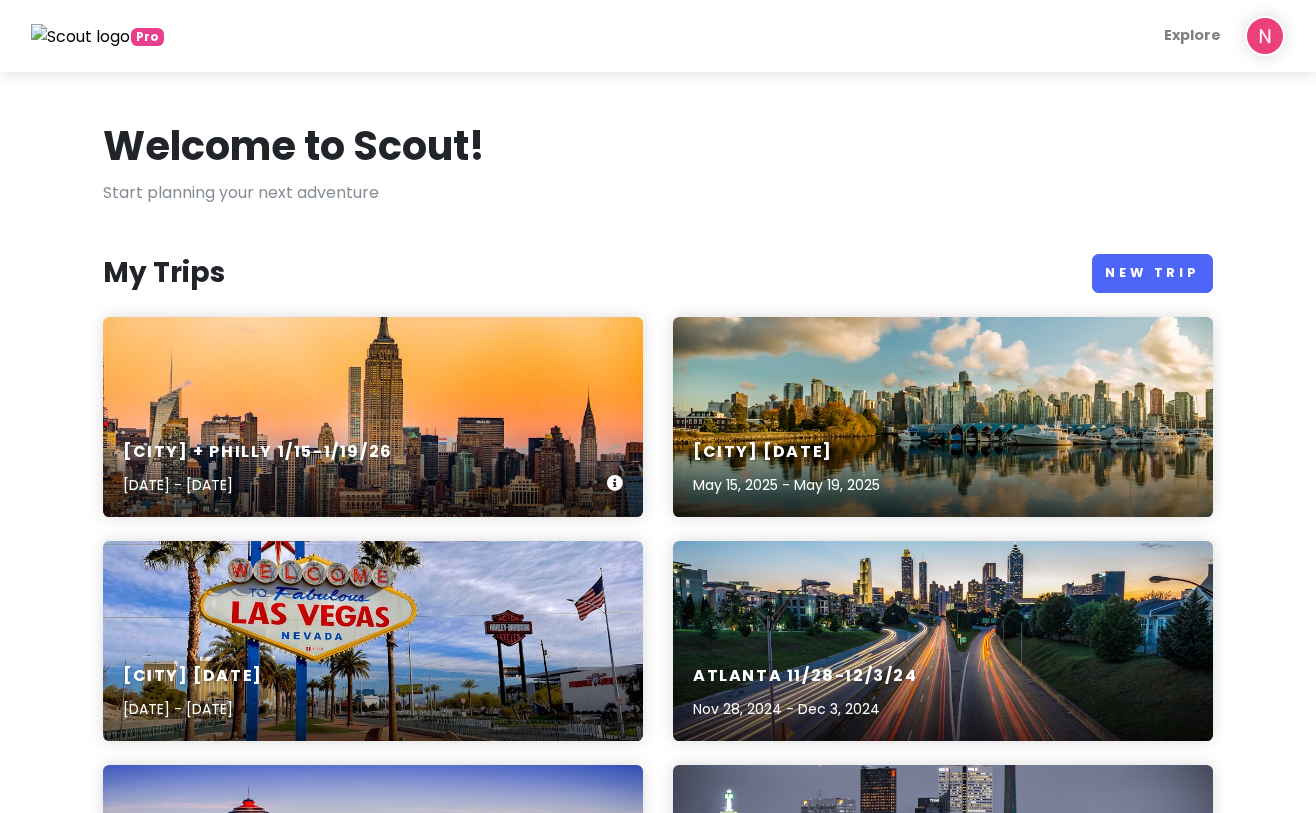 click on "[CITY] + [CITY] [DATE] [DATE]" at bounding box center [373, 417] 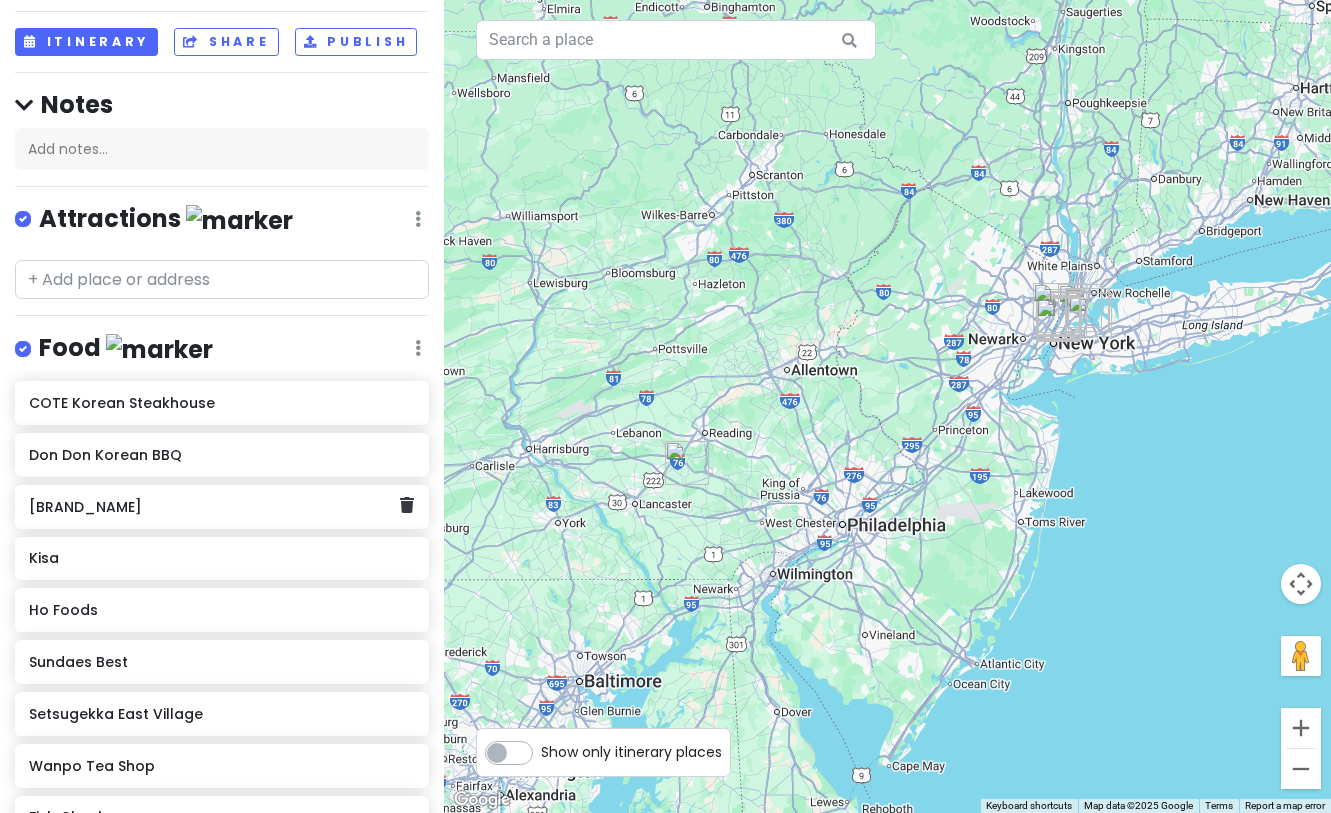 scroll, scrollTop: 137, scrollLeft: 0, axis: vertical 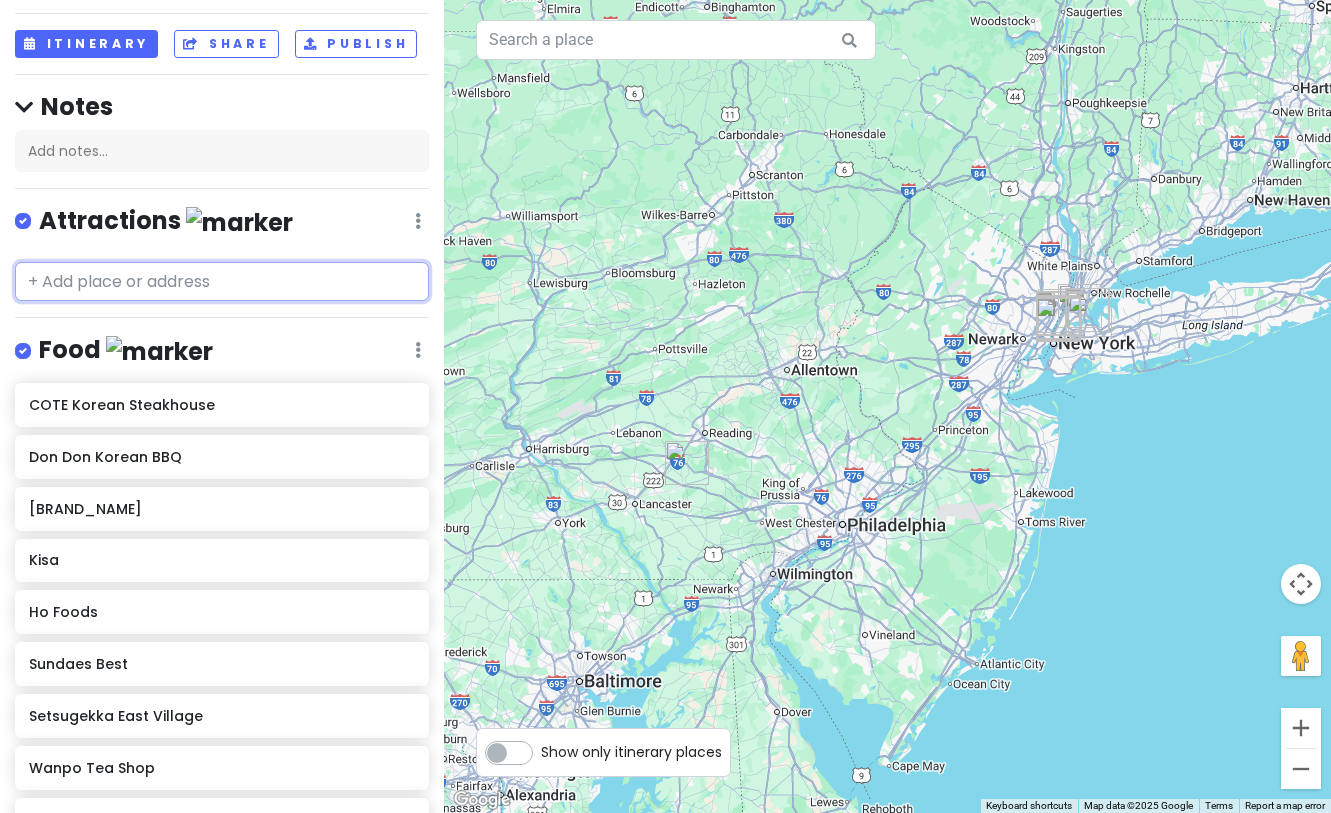 click at bounding box center [222, 282] 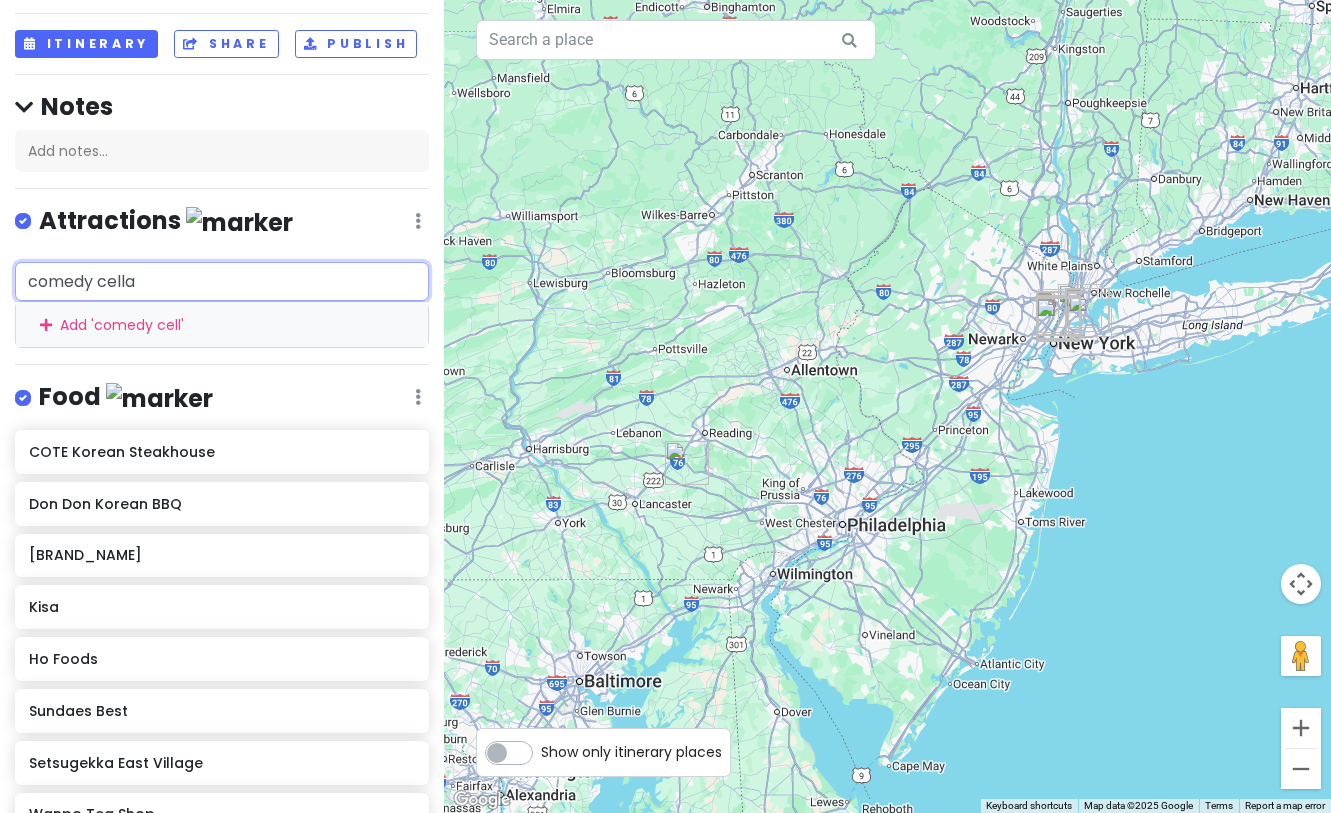 type on "comedy cellar" 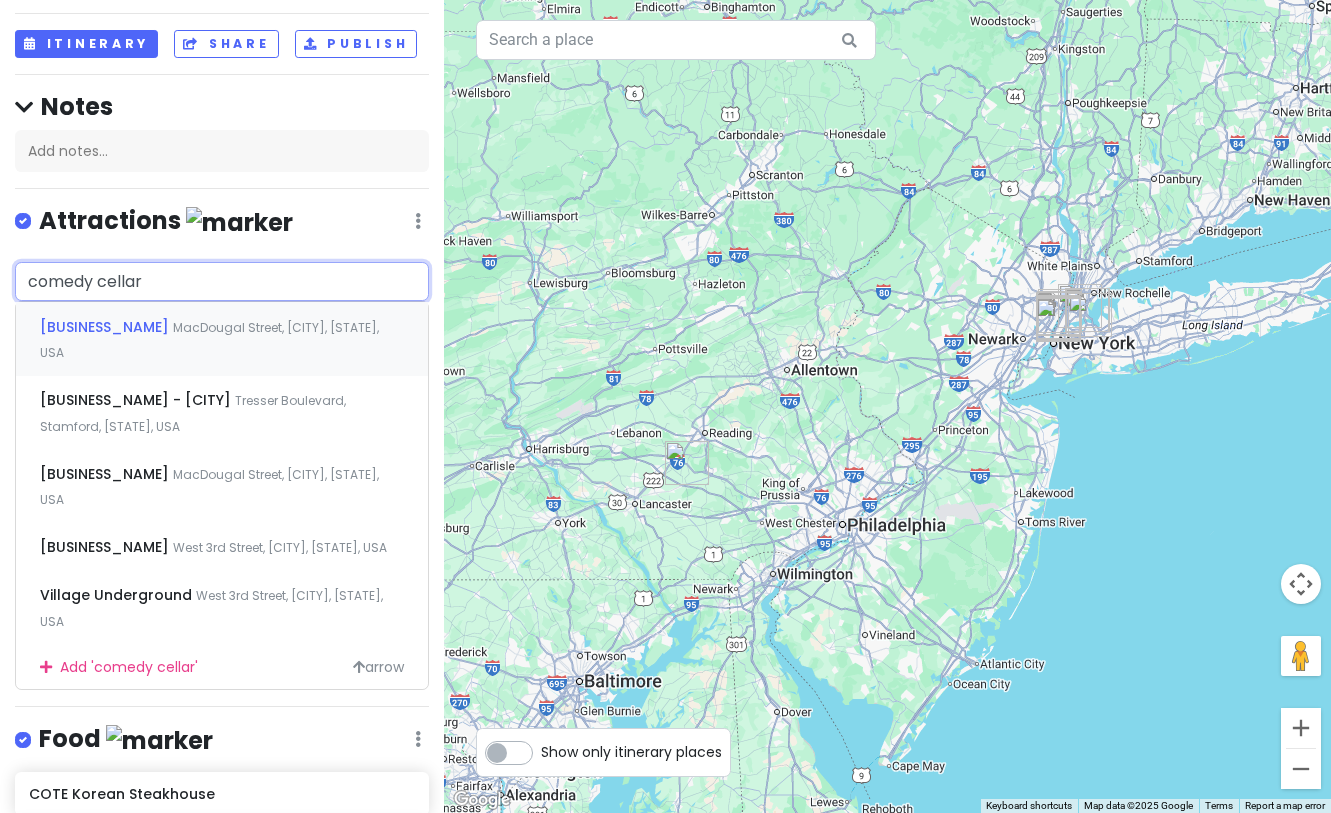 click on "[BUSINESS_NAME] [STREET], [CITY], [STATE], [COUNTRY]" at bounding box center [222, 339] 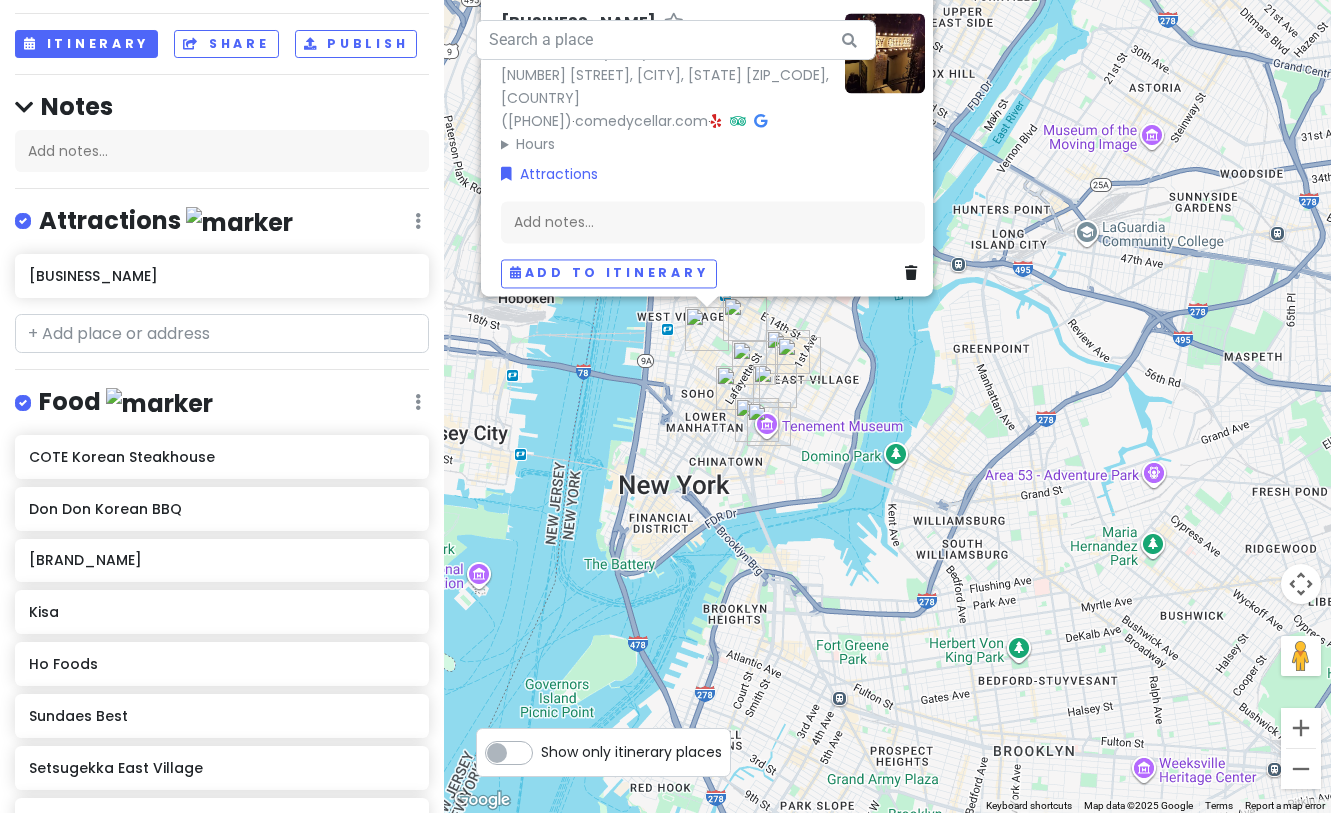 drag, startPoint x: 759, startPoint y: 289, endPoint x: 889, endPoint y: 446, distance: 203.83572 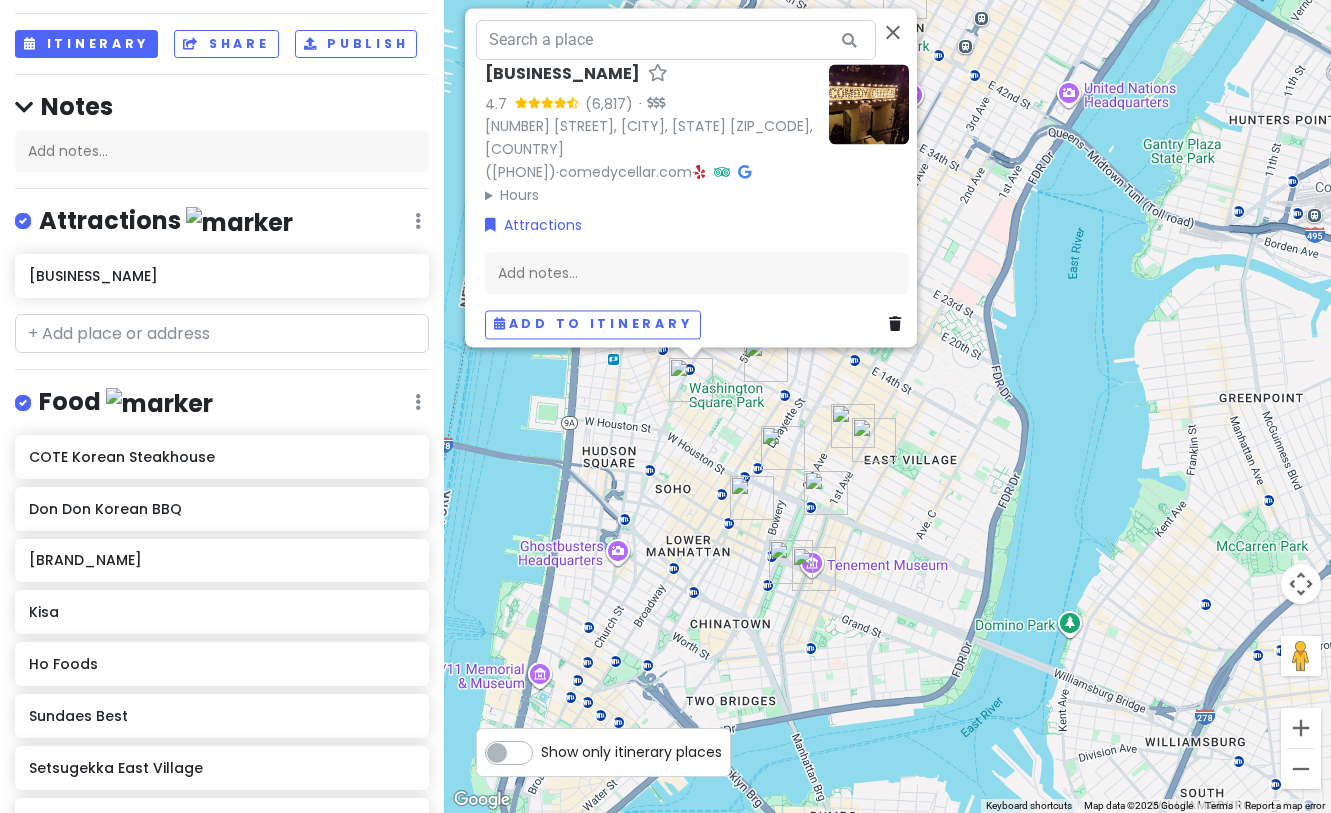drag, startPoint x: 679, startPoint y: 364, endPoint x: 765, endPoint y: 466, distance: 133.41664 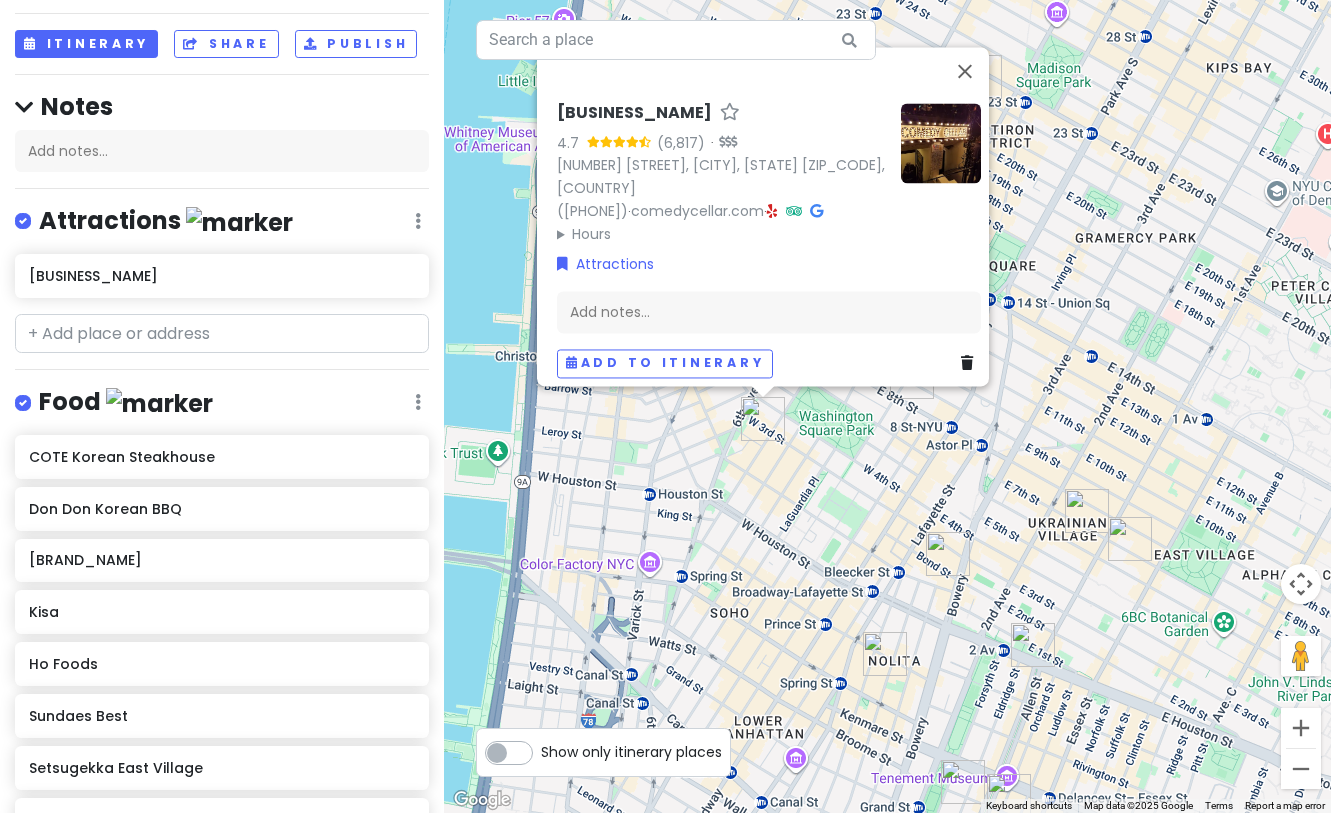 drag, startPoint x: 666, startPoint y: 418, endPoint x: 802, endPoint y: 503, distance: 160.37769 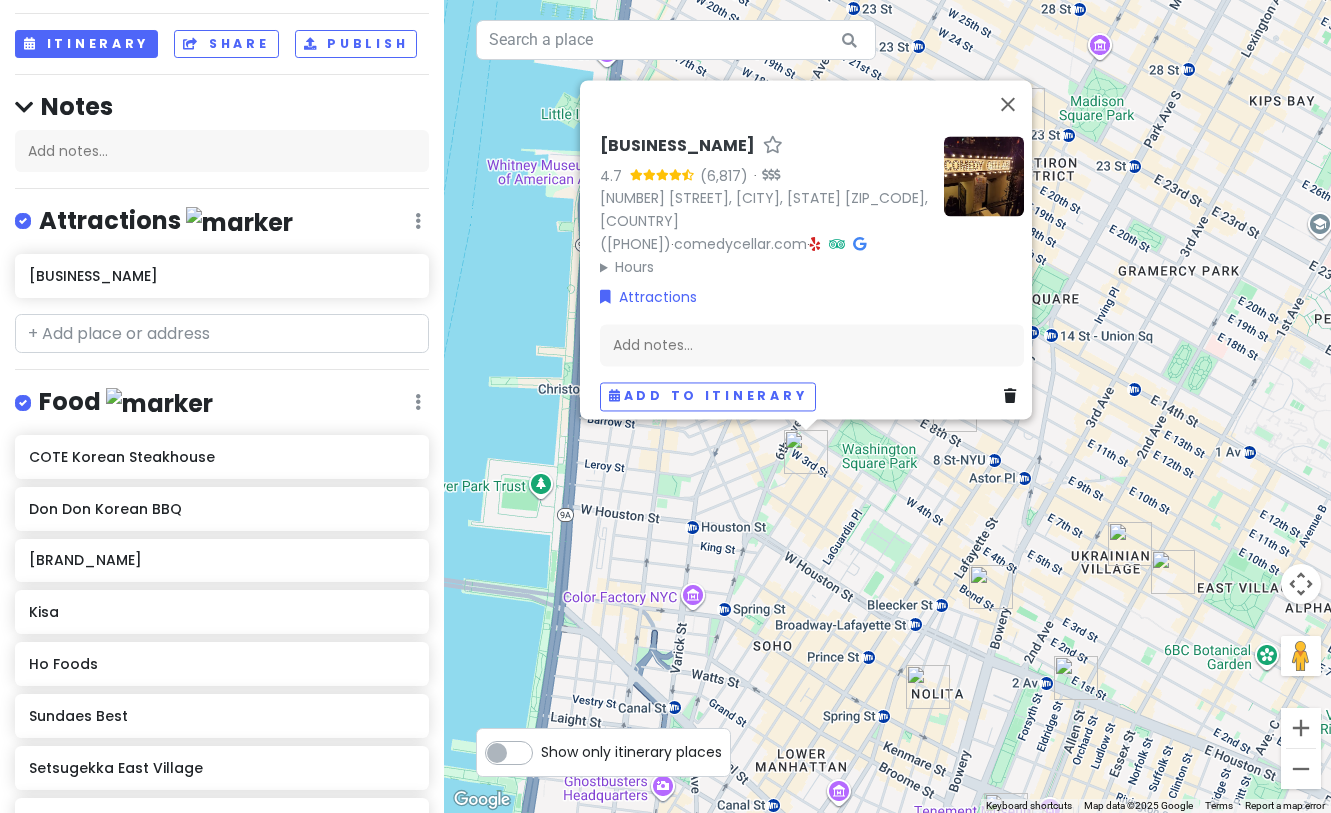 click on "[BUSINESS_NAME] [PHONE] · [WEBSITE] · Hours Monday [TIME] – [TIME] Tuesday [TIME] – [TIME] Wednesday [TIME] – [TIME] Thursday [TIME] – [TIME] Friday [TIME] – [TIME] Saturday [TIME] – [TIME] Sunday [TIME] – [TIME] Attractions Add notes... Add to itinerary" at bounding box center [887, 406] 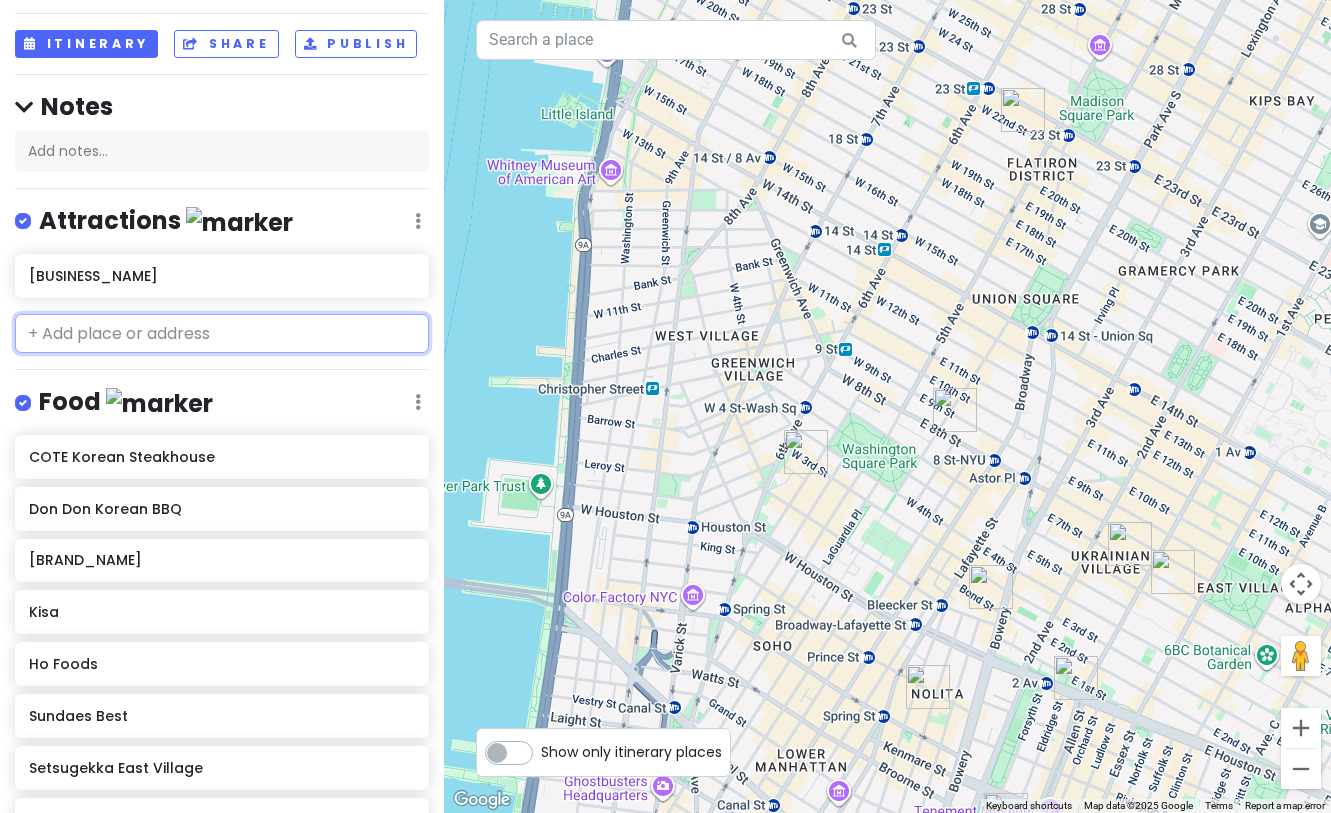 click at bounding box center [222, 334] 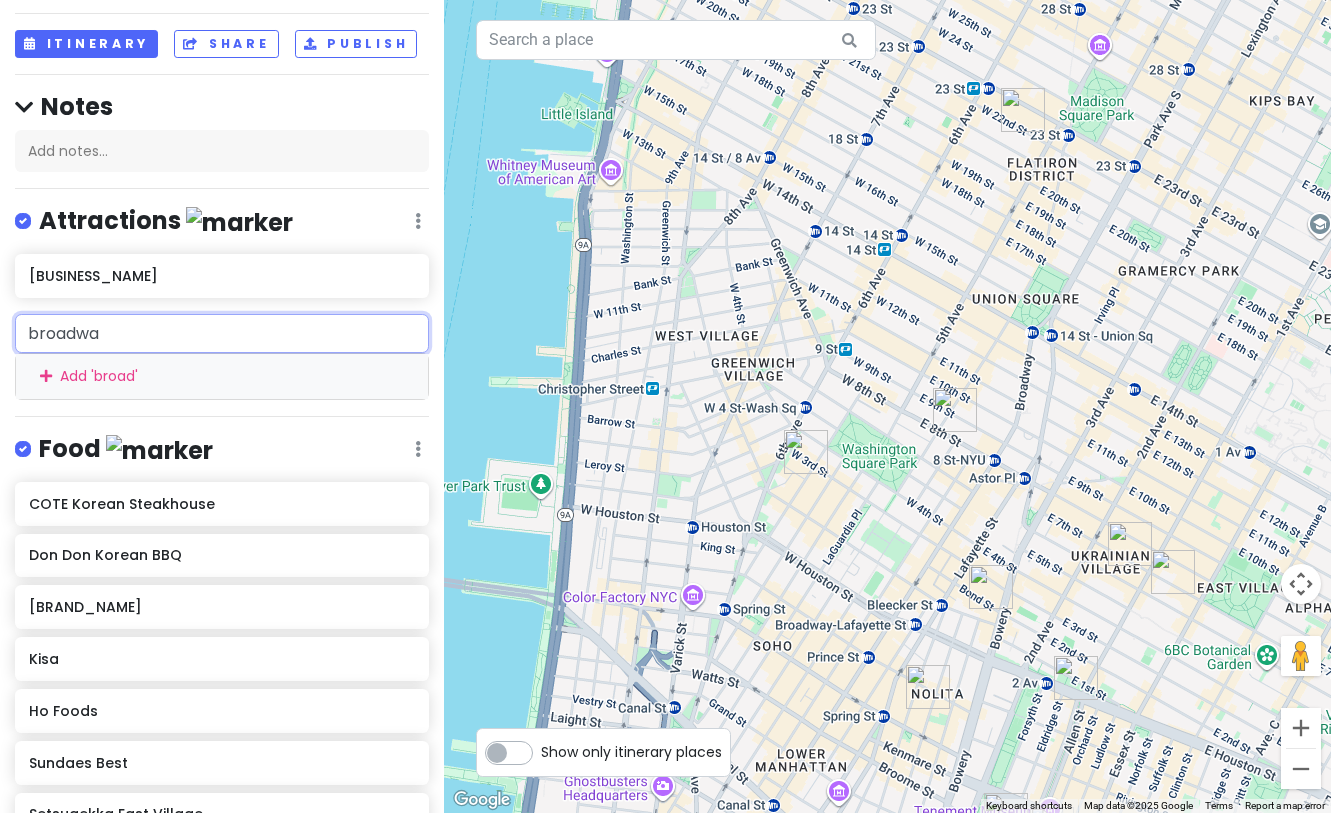 type on "broadway" 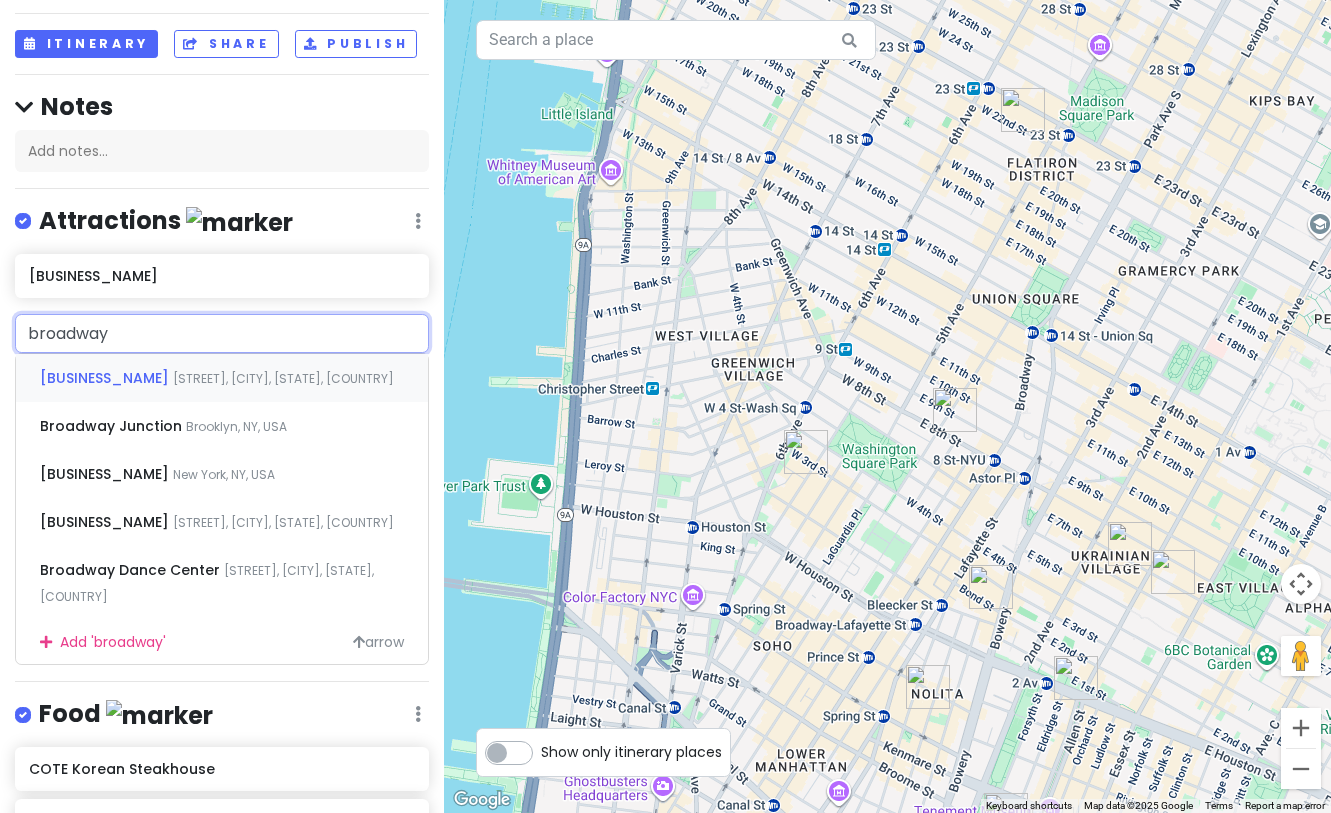 click on "[STREET], [CITY], [STATE], [COUNTRY]" at bounding box center [283, 378] 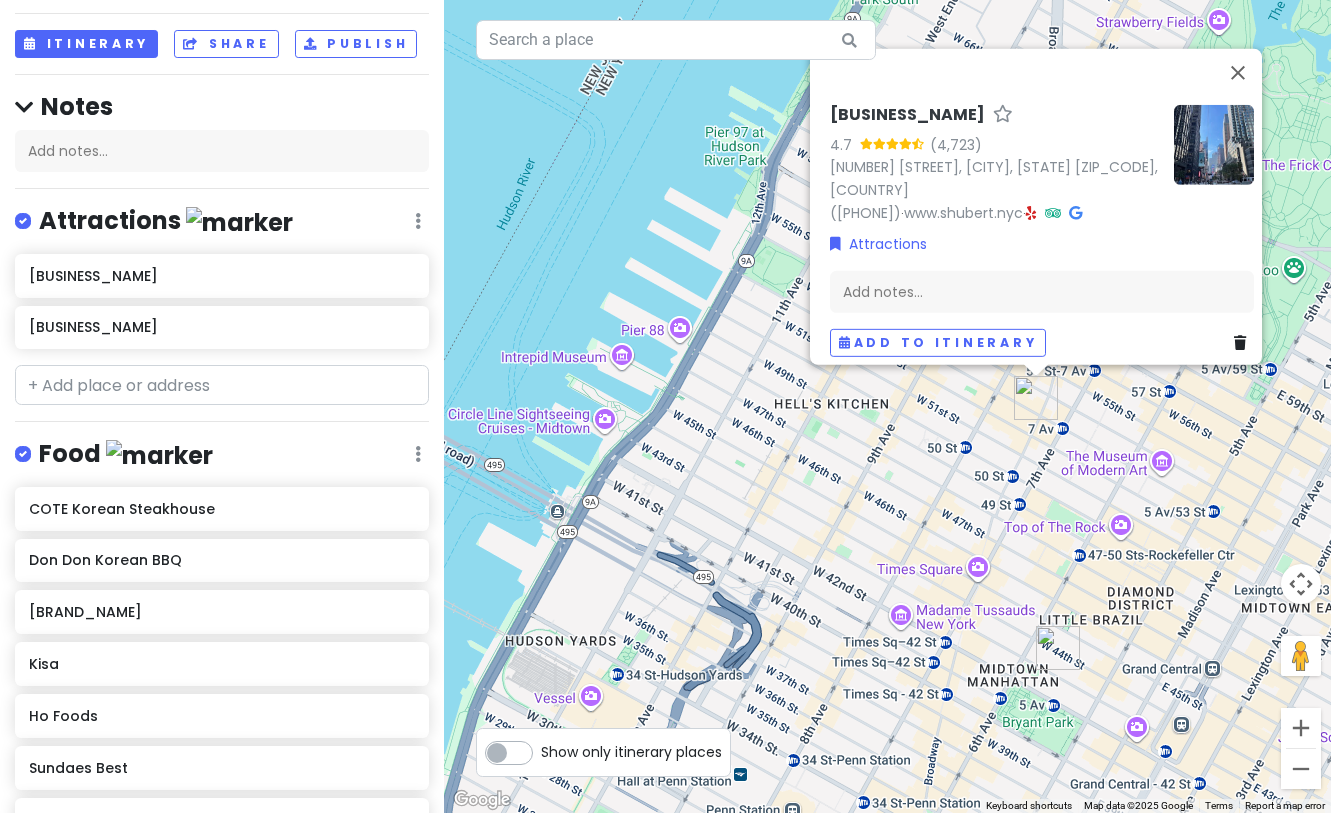 click on "Broadway Theatre 4.7        (4,723) 1681 Broadway, [CITY], [STATE] [ZIP], USA ([PHONE])   ·   www.shubert.nyc   ·   Attractions Add notes...  Add to itinerary" at bounding box center (887, 406) 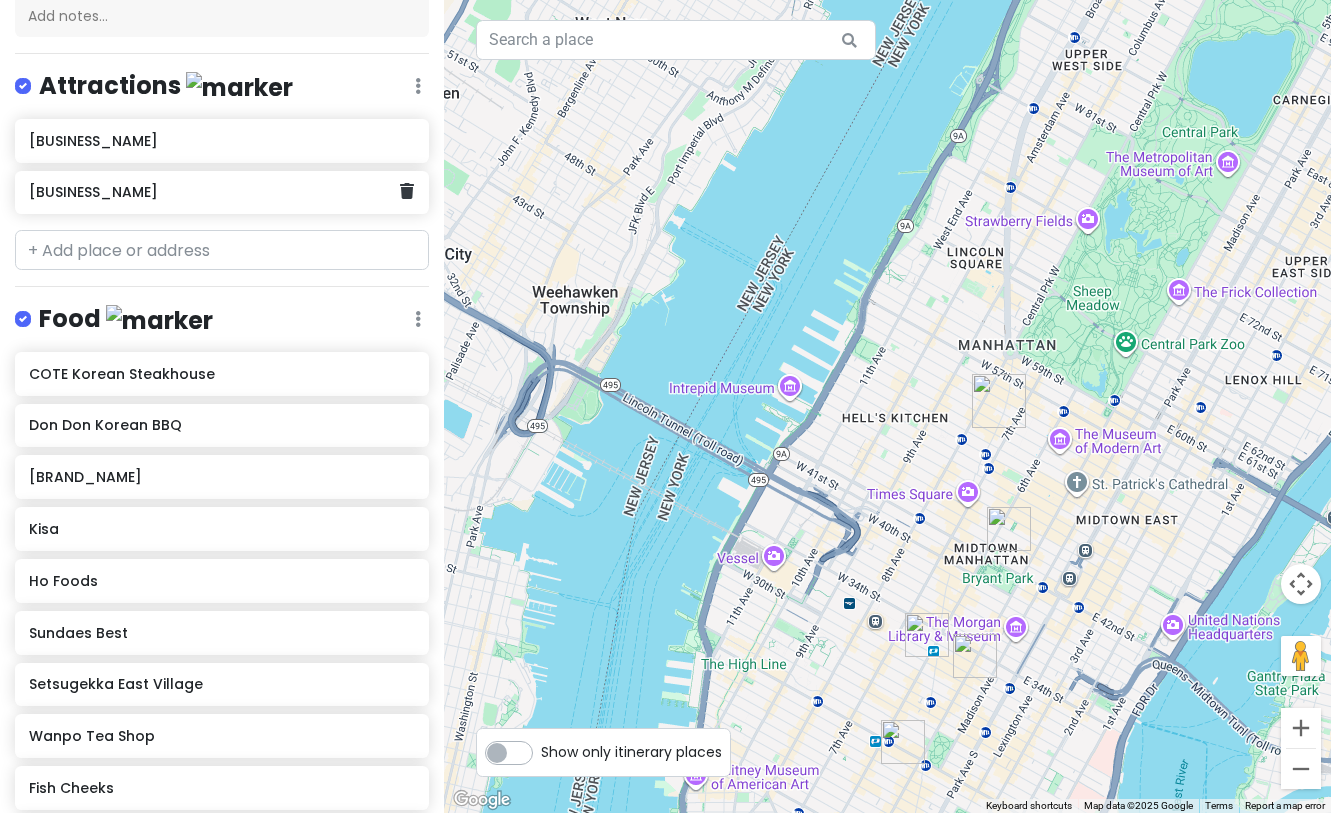 scroll, scrollTop: 340, scrollLeft: 0, axis: vertical 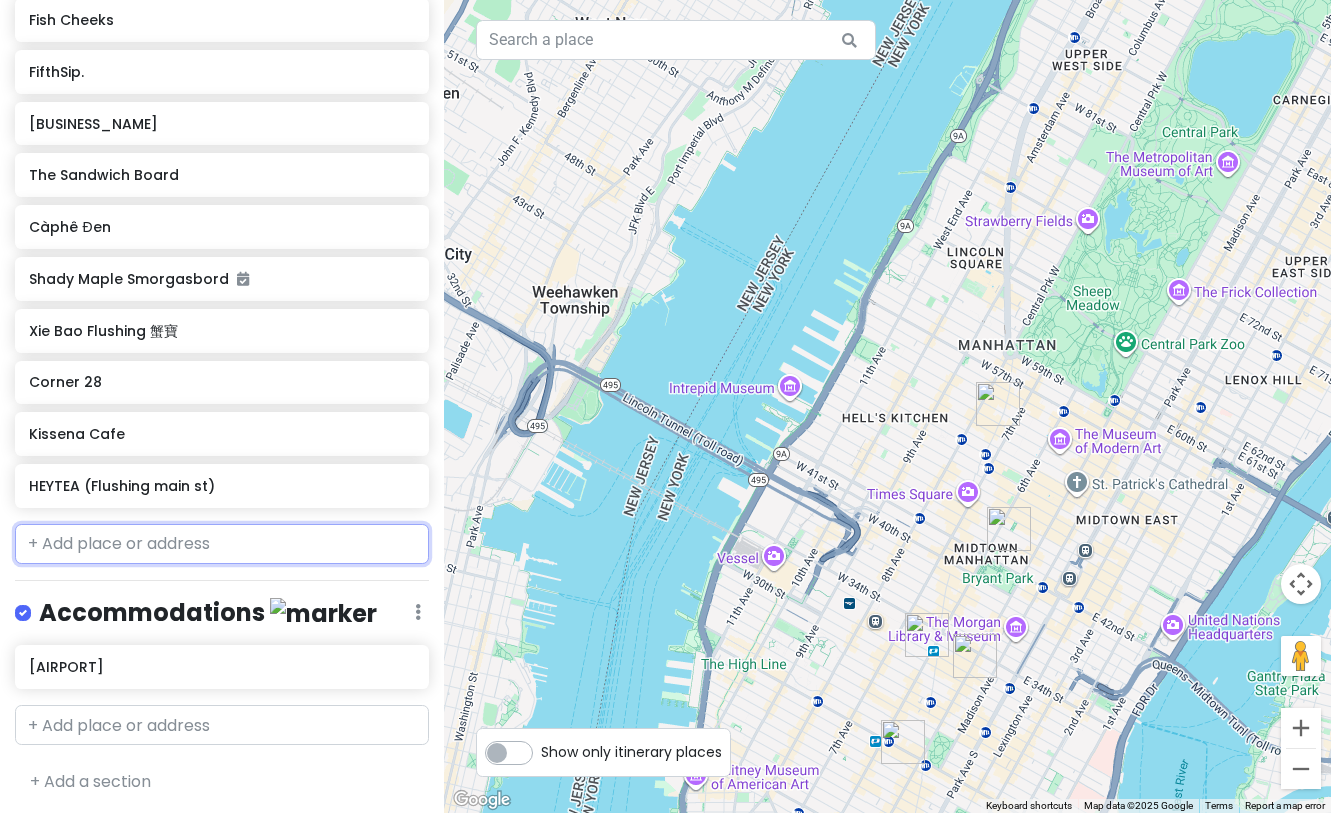 click at bounding box center [222, 544] 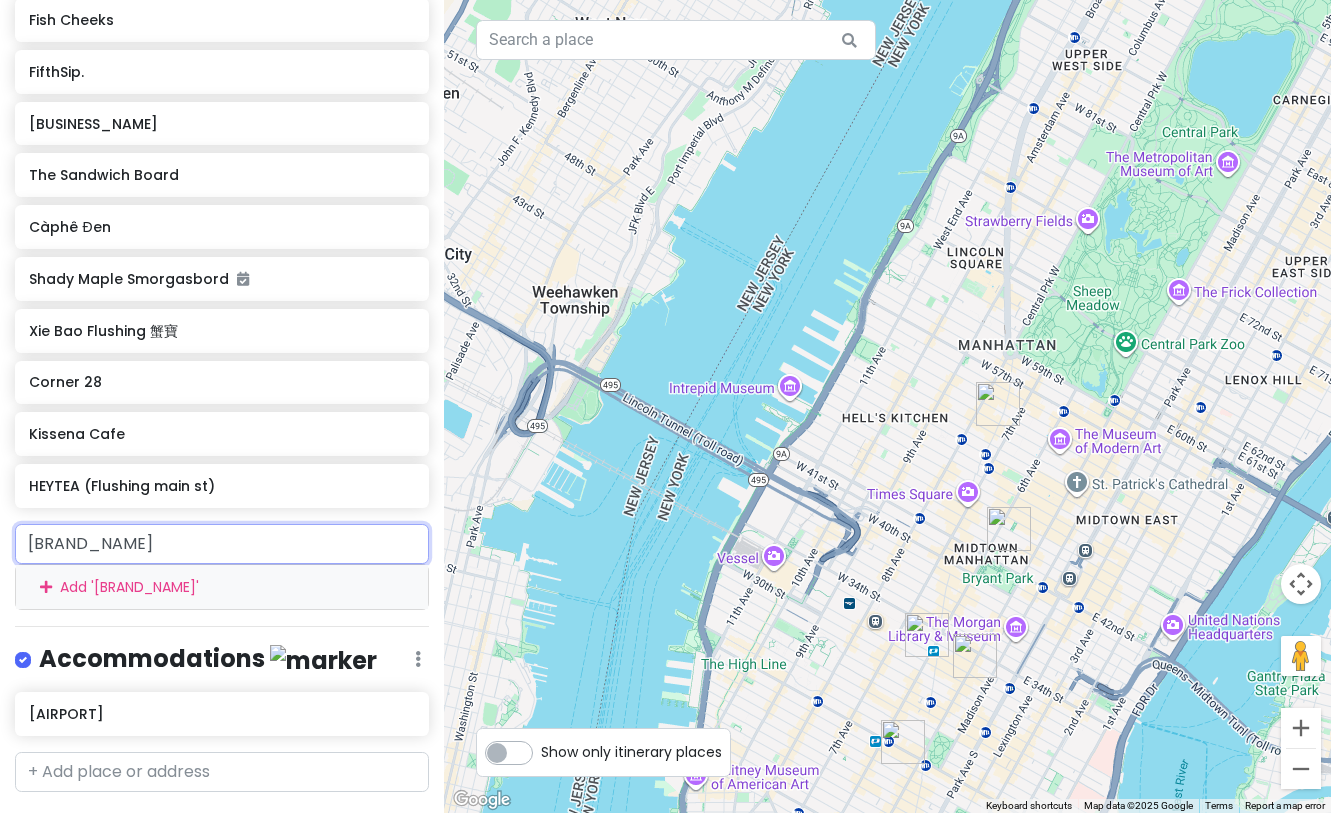 type on "adel" 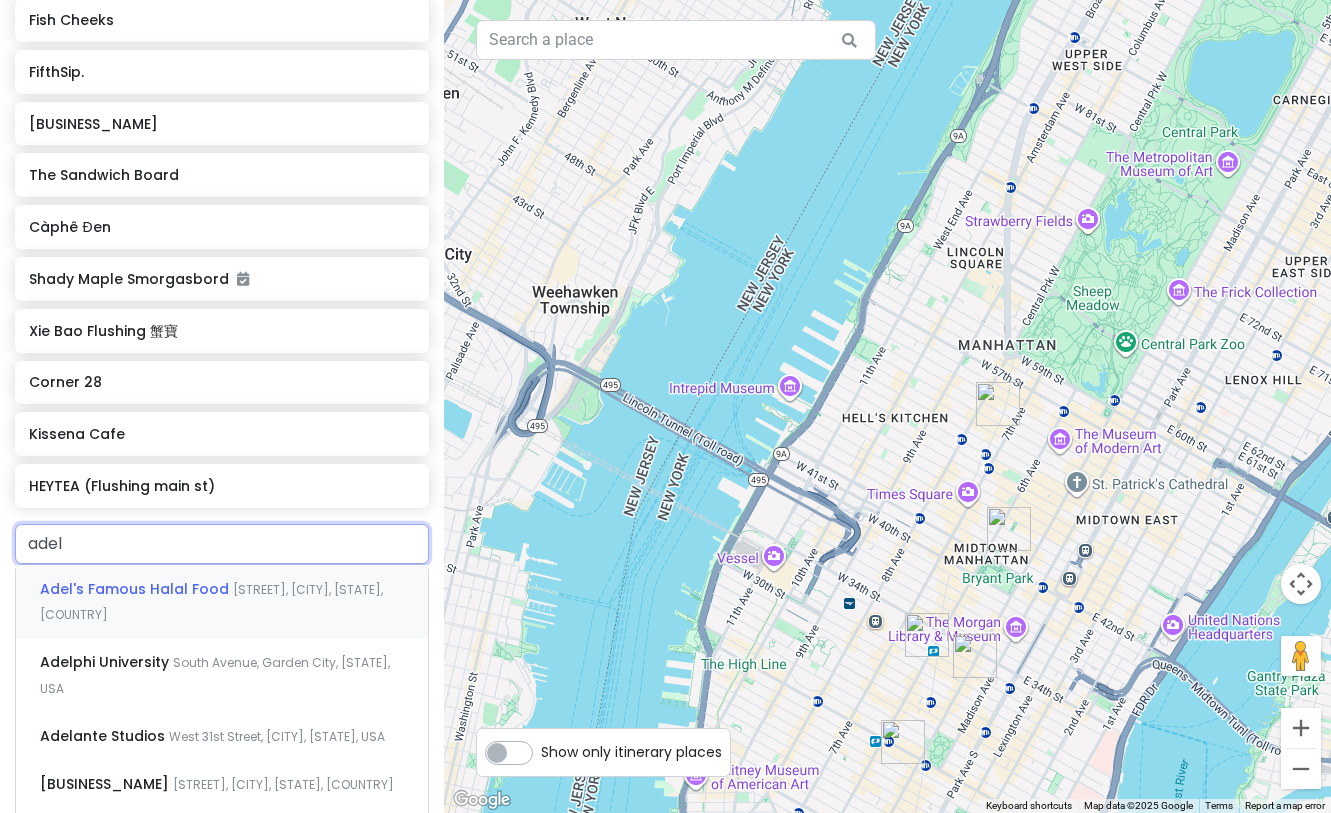 click on "[BUSINESS_NAME] [STREET], [CITY], [STATE], [COUNTRY]" at bounding box center (222, 602) 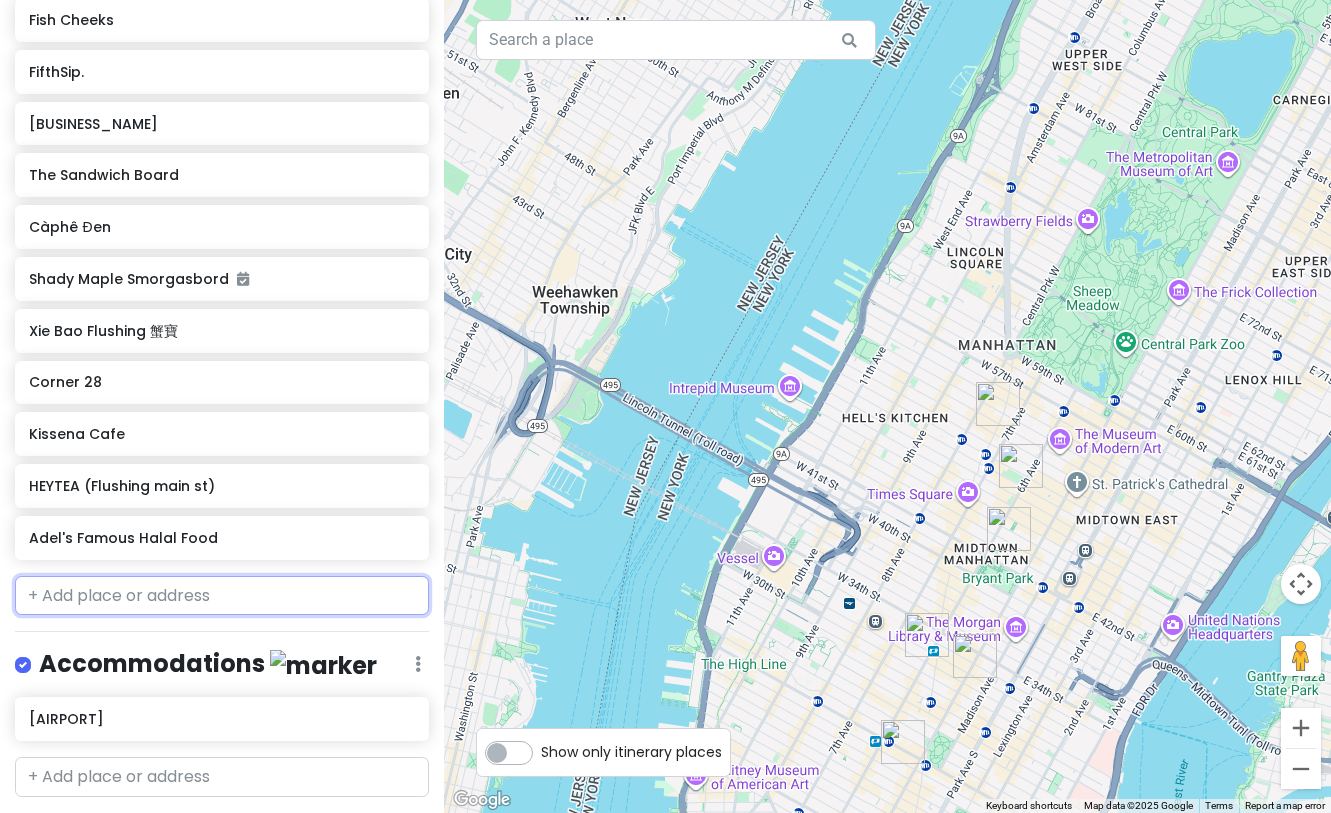 scroll, scrollTop: 1091, scrollLeft: 0, axis: vertical 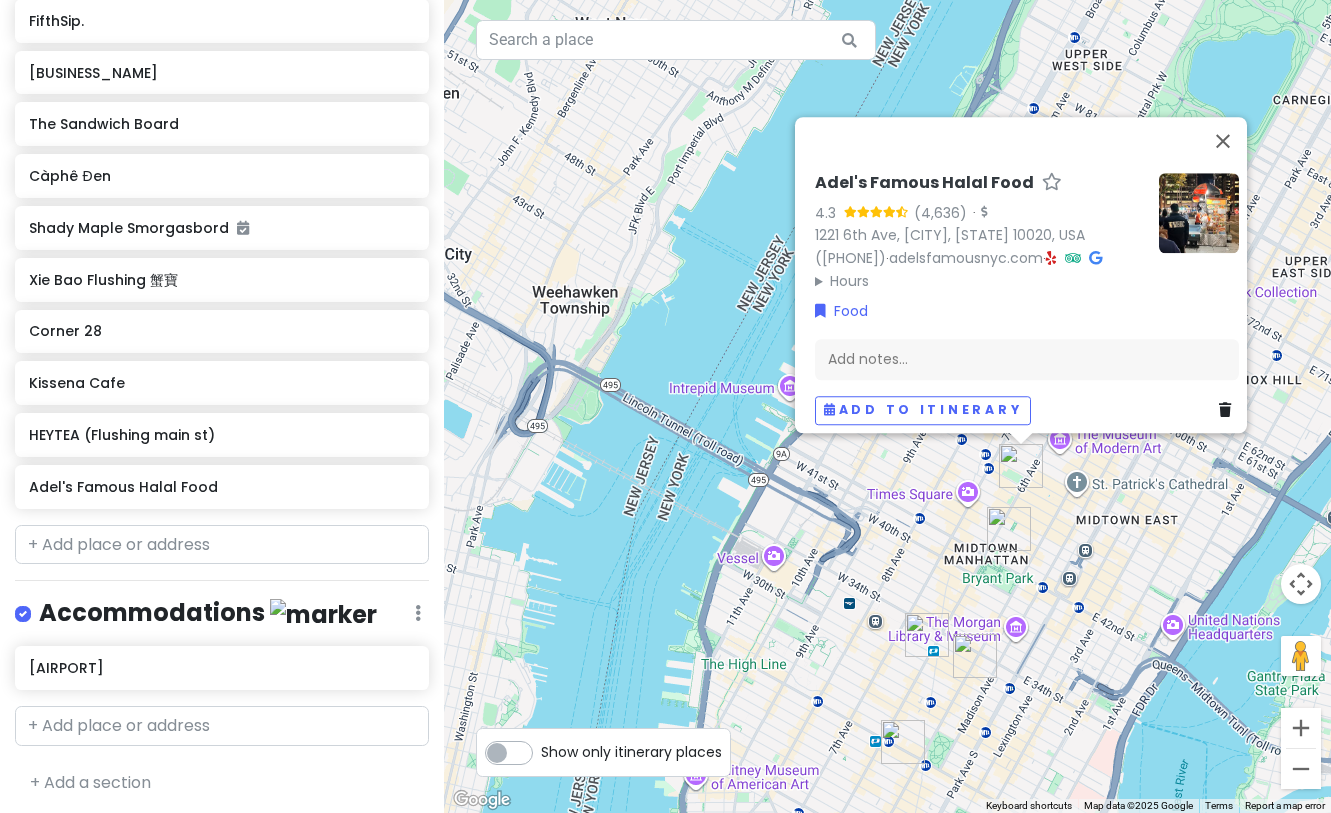 click on "[BUSINESS_NAME] [PHONE] · [WEBSITE] · Hours Monday [TIME] – [TIME] Tuesday [TIME] – [TIME] Wednesday [TIME] – [TIME] Thursday [TIME] – [TIME] Friday [TIME] – [TIME] Saturday [TIME] – [TIME] Sunday [TIME] – [TIME] Food Add notes... Add to itinerary" at bounding box center (887, 406) 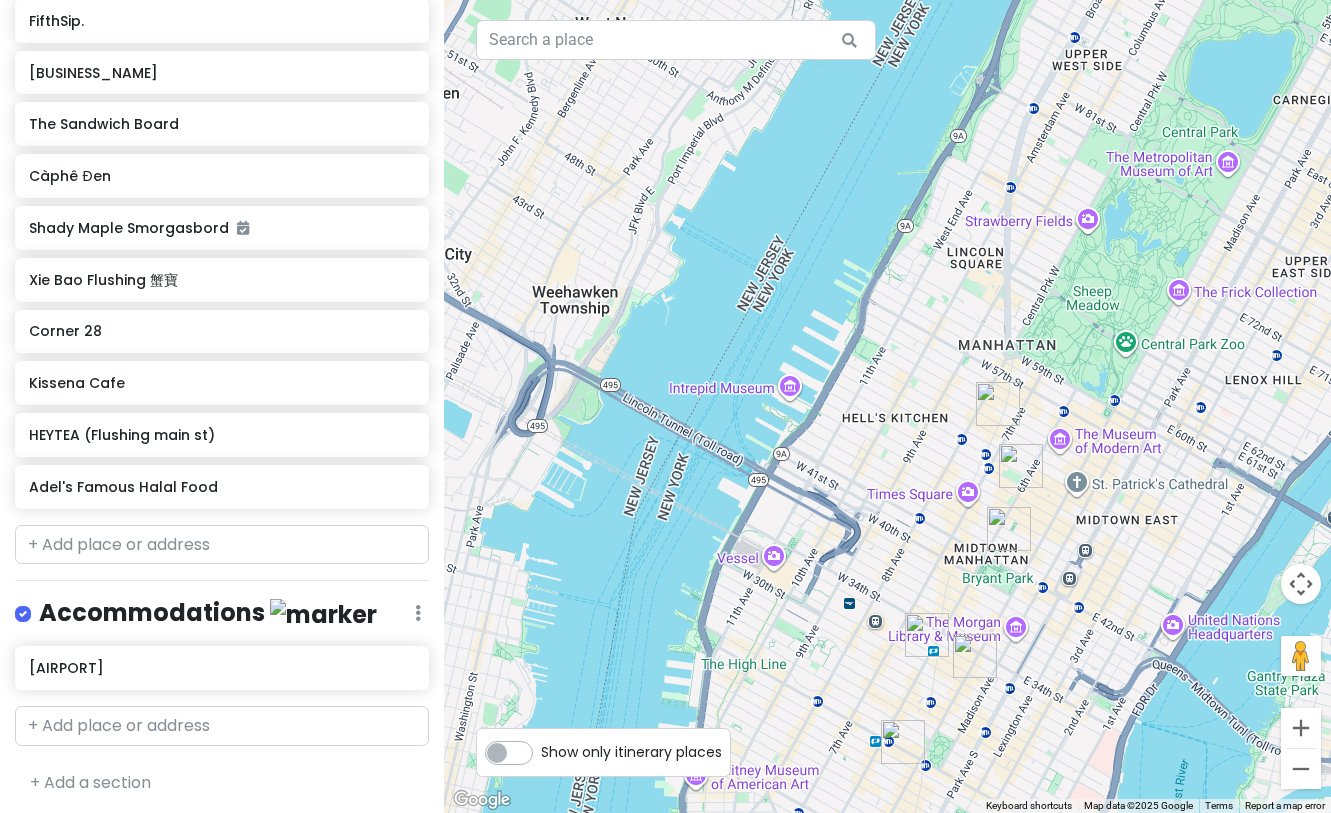 click at bounding box center (1021, 466) 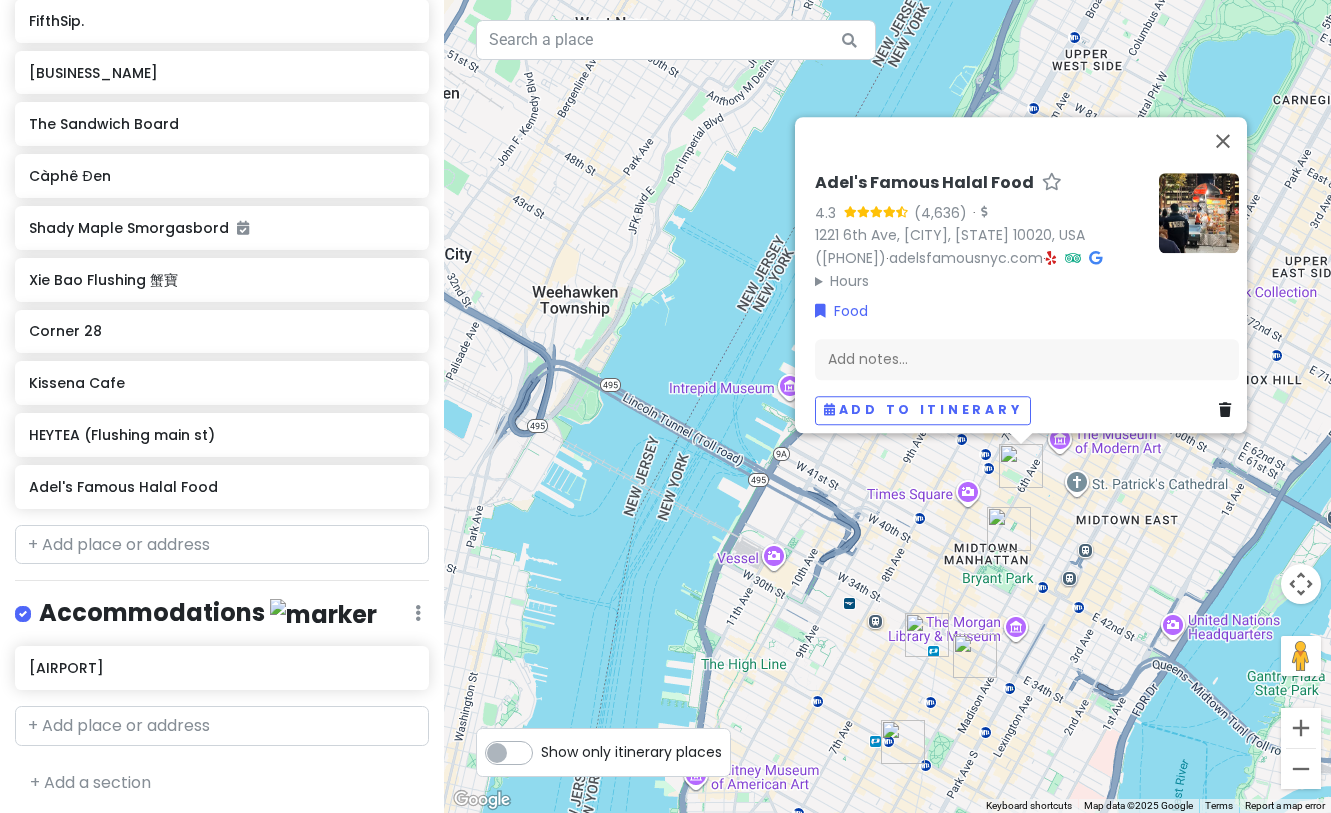 click on "[BUSINESS_NAME] [PHONE] · [WEBSITE] · Hours Monday [TIME] – [TIME] Tuesday [TIME] – [TIME] Wednesday [TIME] – [TIME] Thursday [TIME] – [TIME] Friday [TIME] – [TIME] Saturday [TIME] – [TIME] Sunday [TIME] – [TIME] Food Add notes... Add to itinerary" at bounding box center (887, 406) 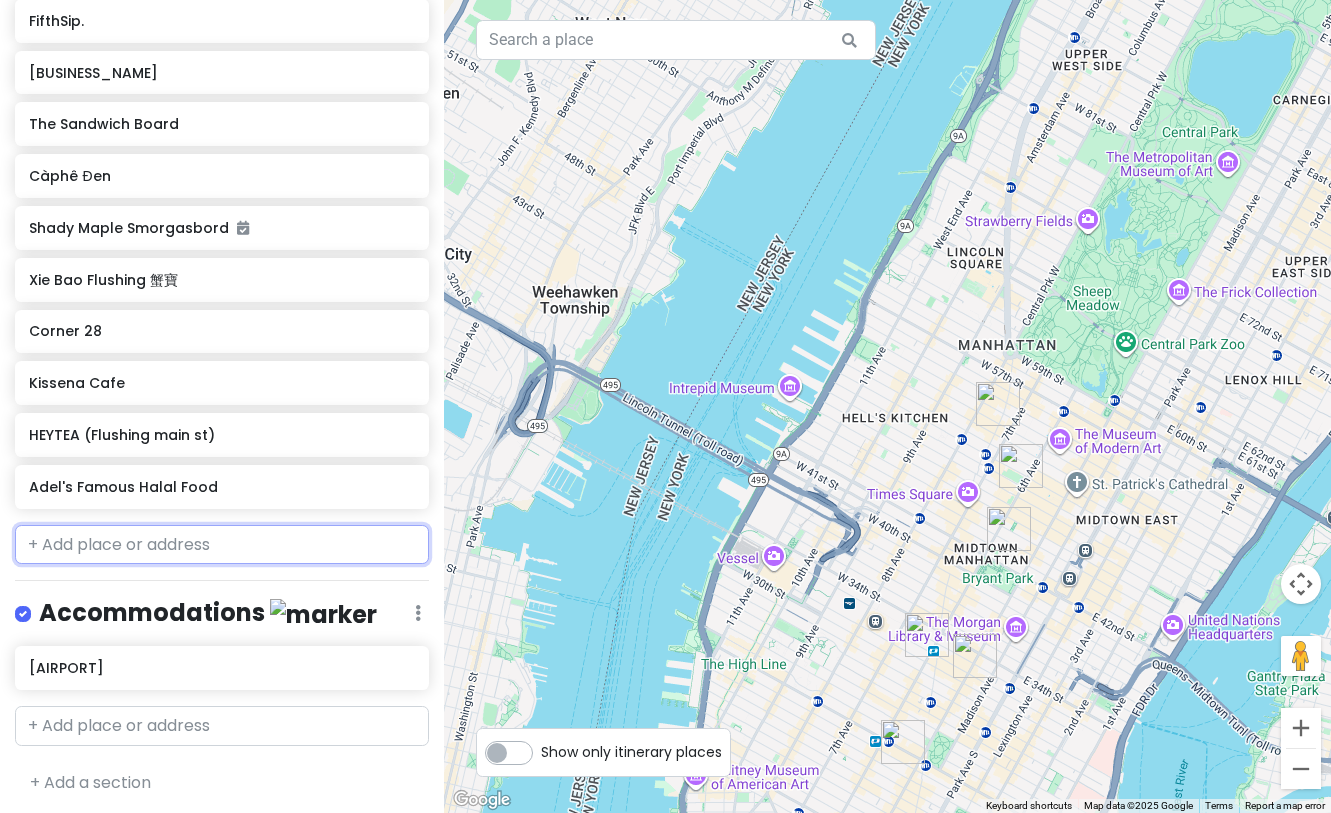 click at bounding box center (222, 545) 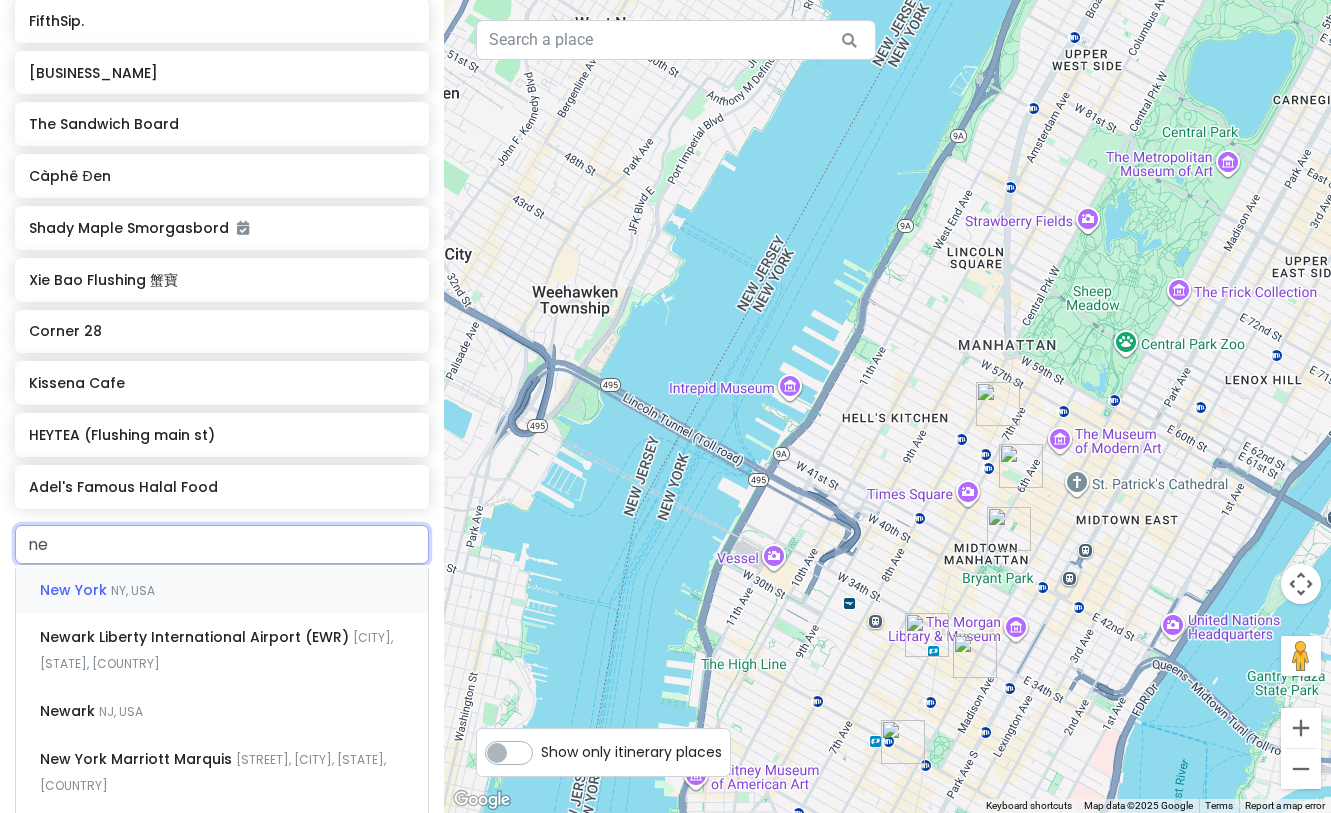type on "n" 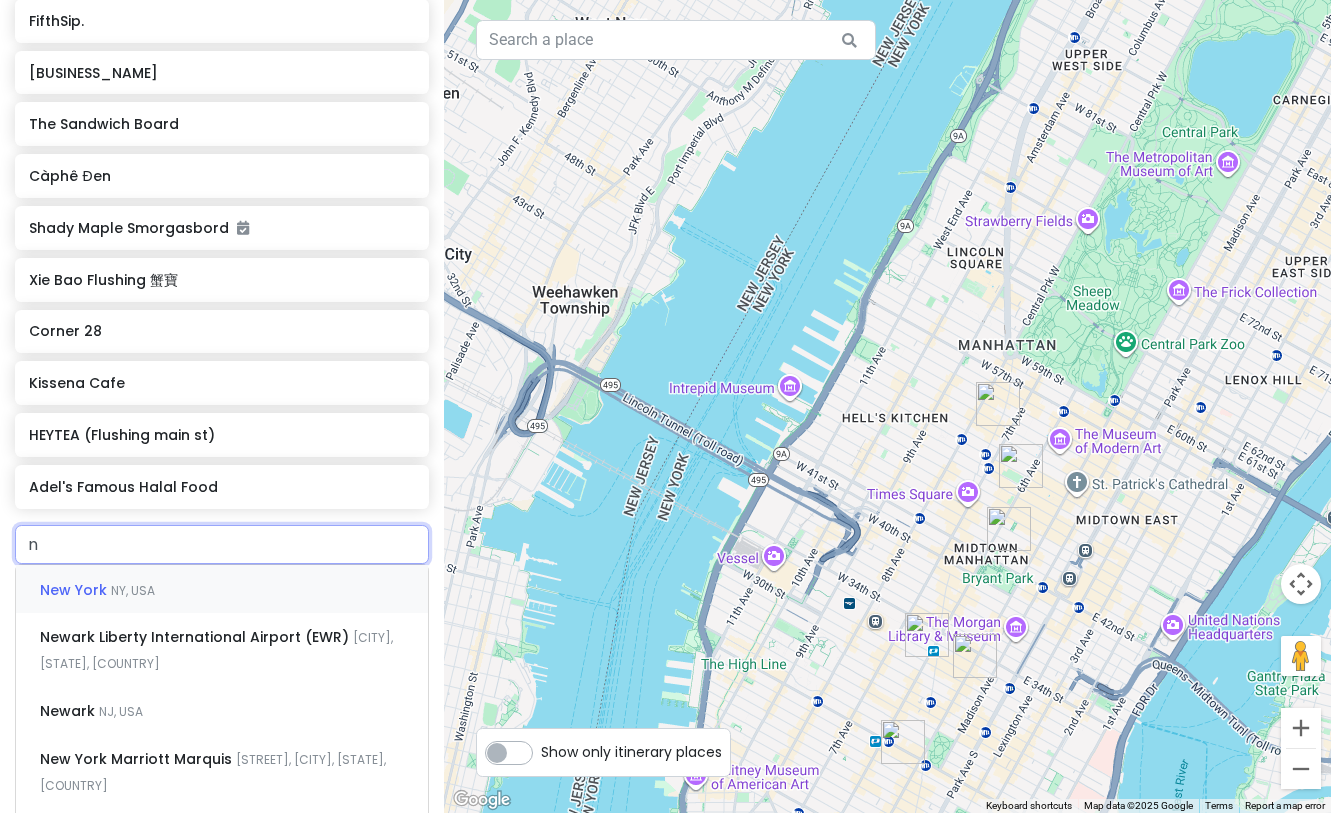 type 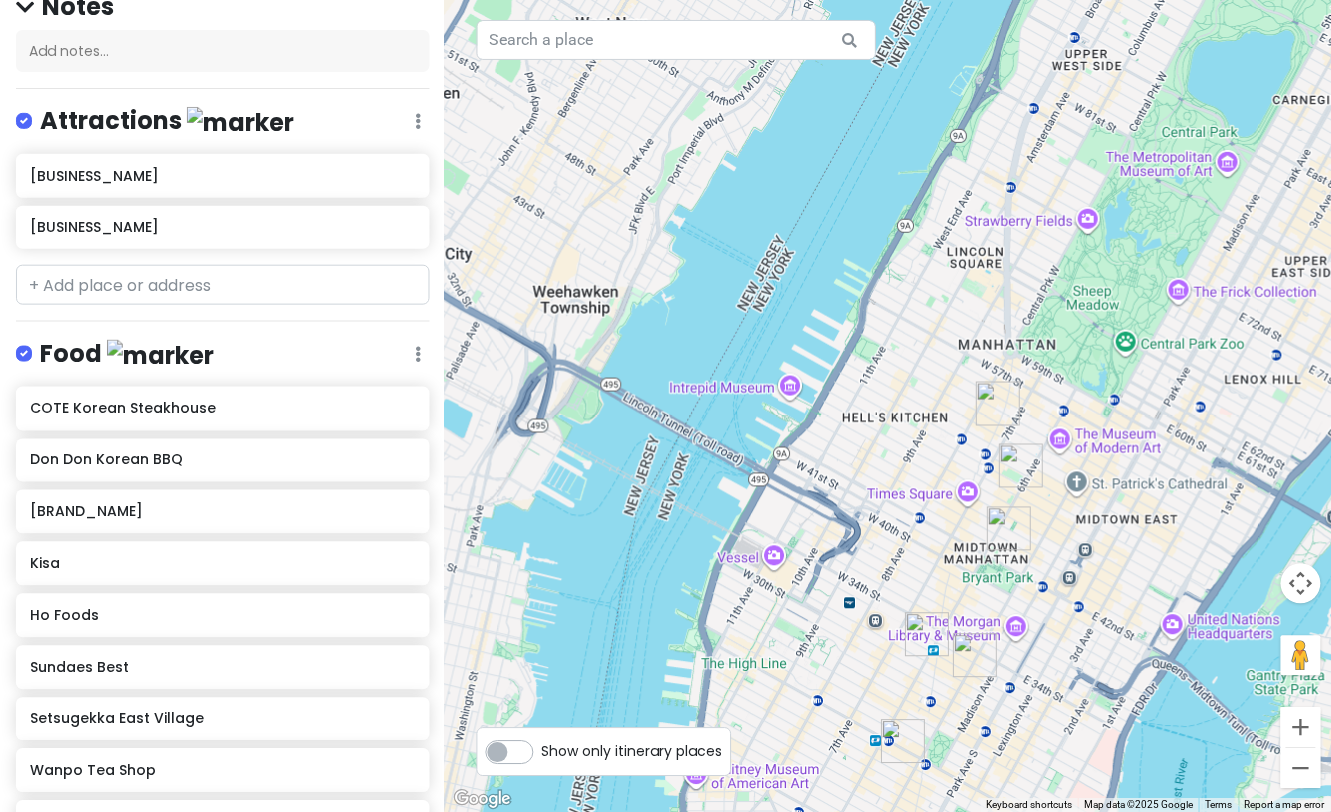 scroll, scrollTop: 191, scrollLeft: 0, axis: vertical 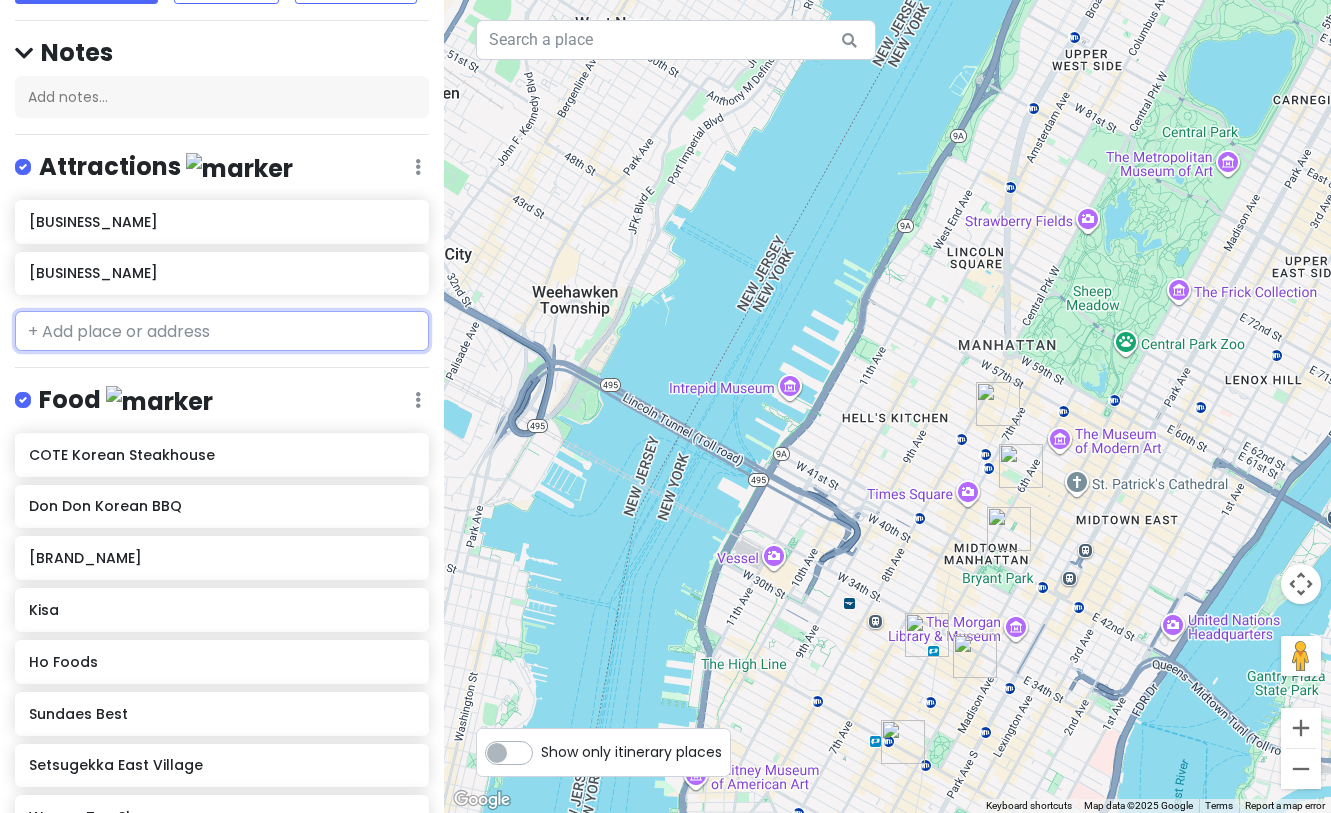 click at bounding box center (222, 331) 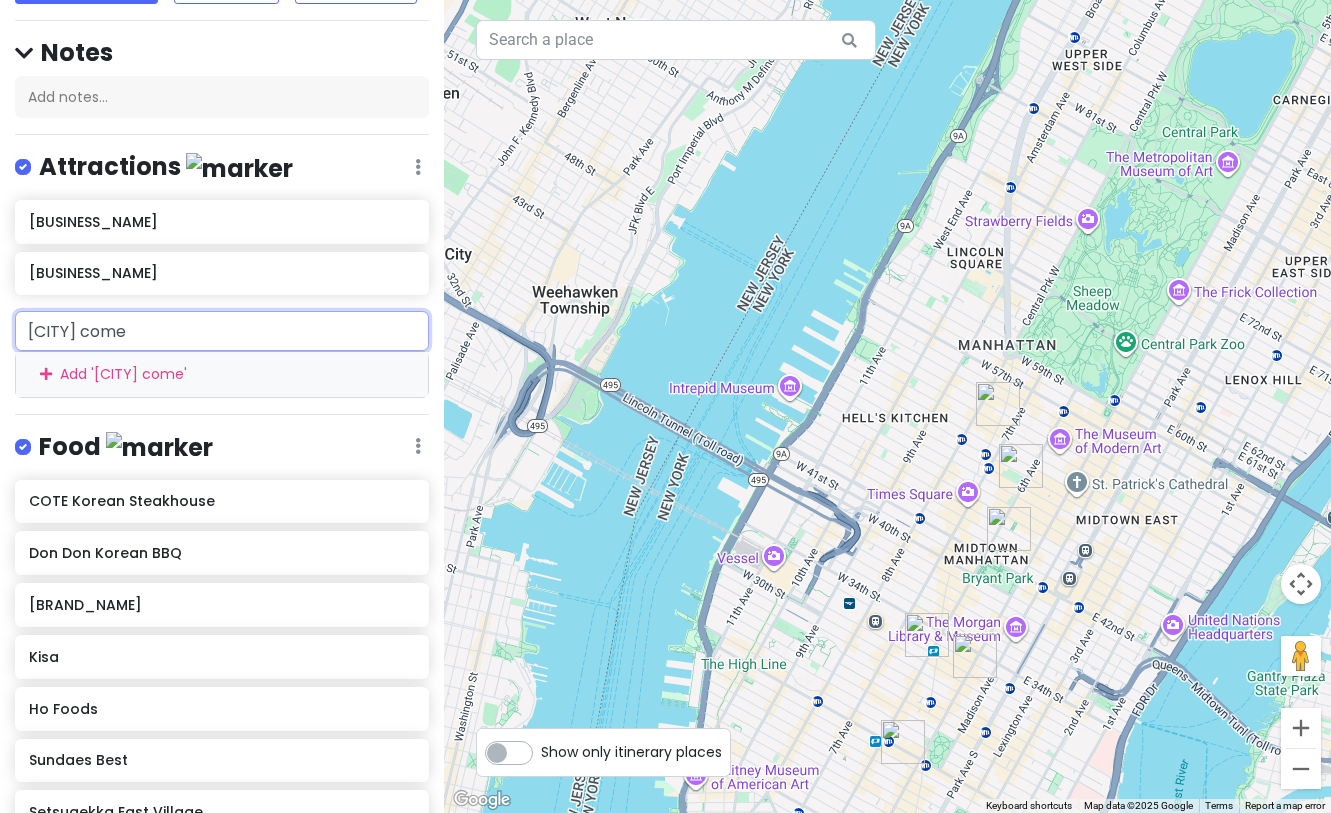 type on "[CITY] comed" 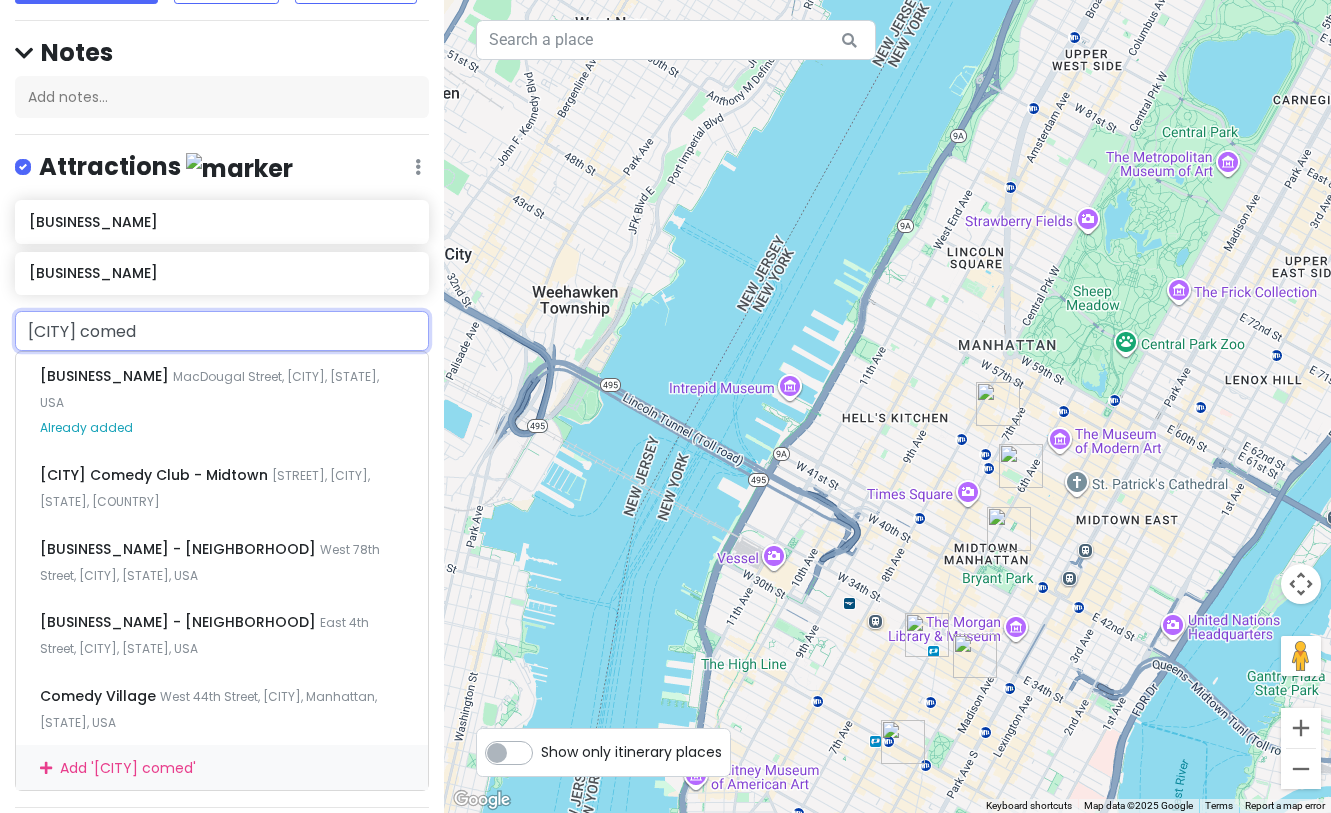 click on "[CITY] comed" at bounding box center [222, 331] 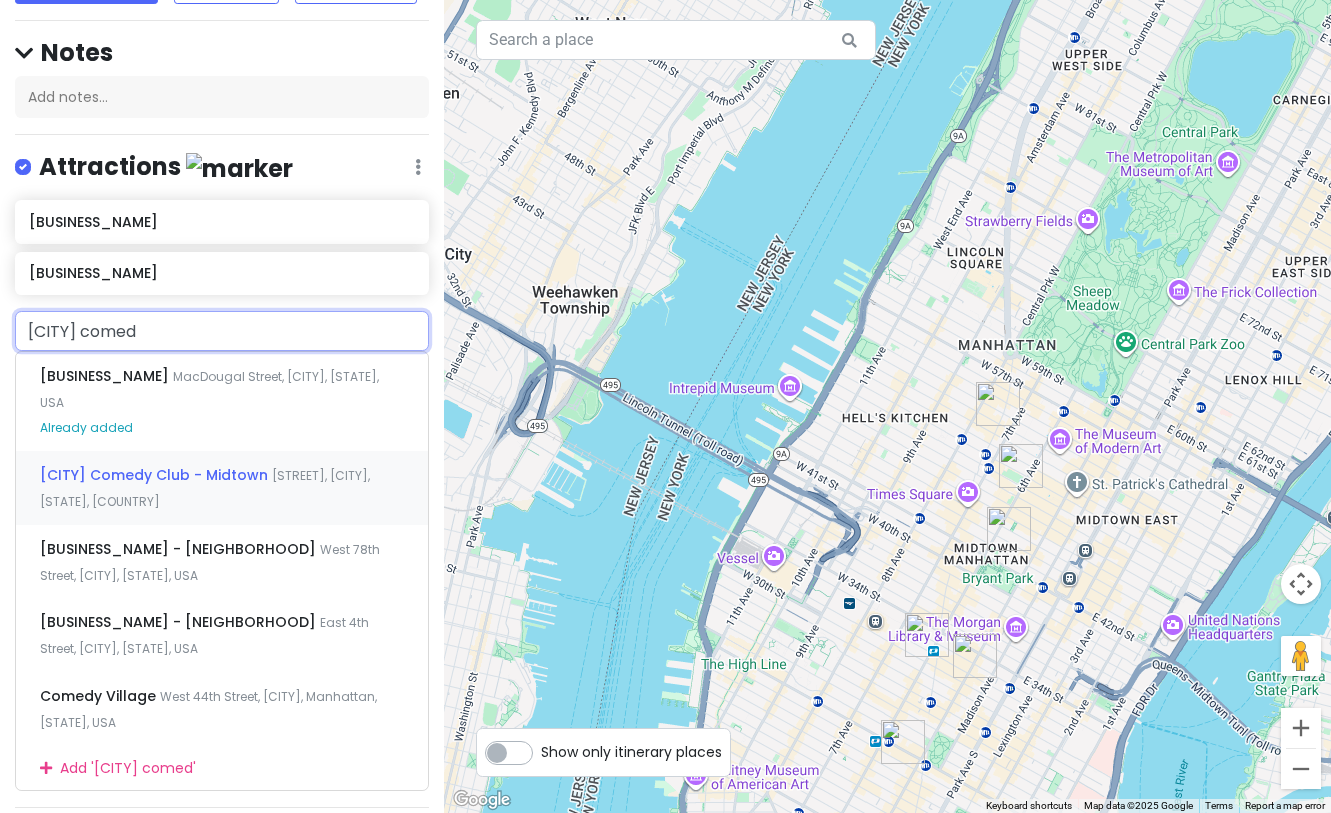 click on "[CITY] Comedy Club - Midtown" at bounding box center [106, 376] 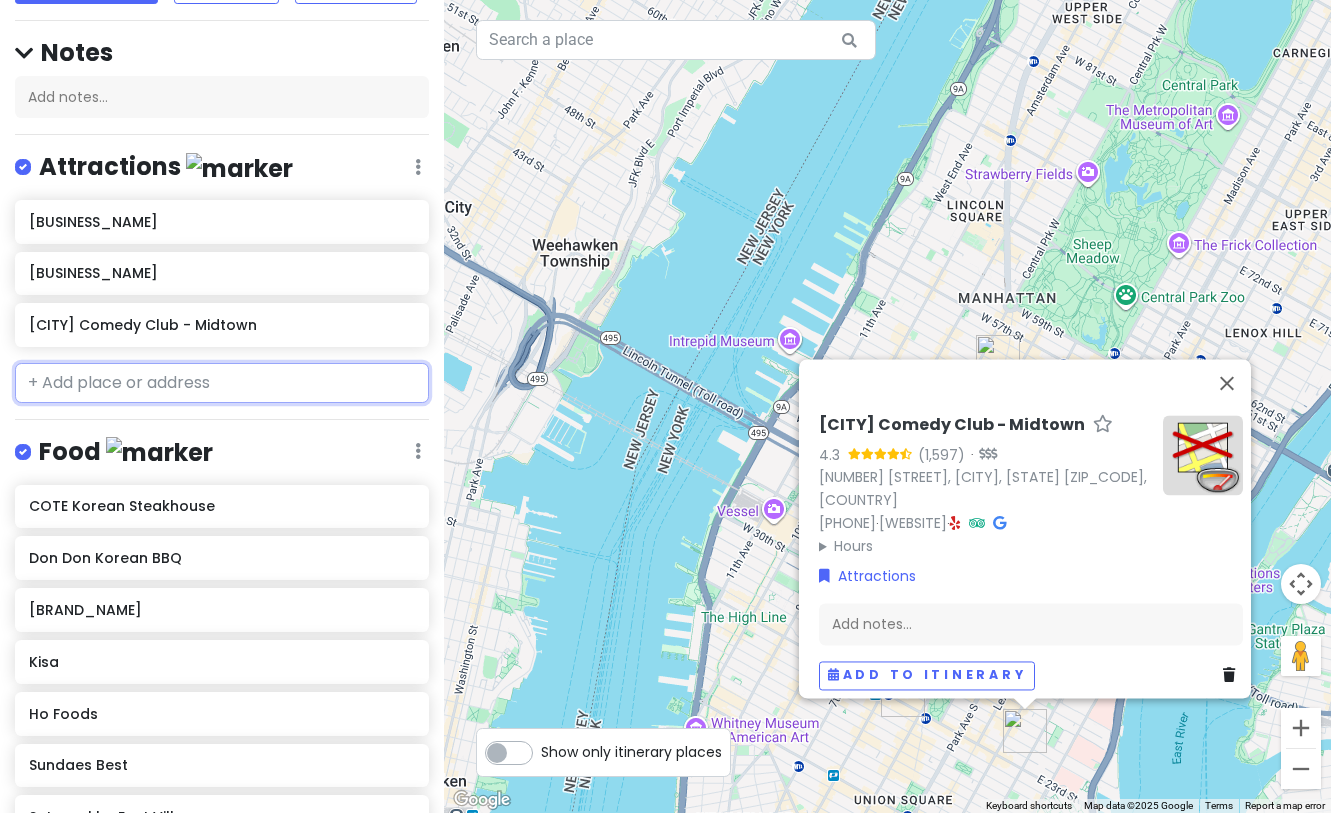 click at bounding box center (222, 383) 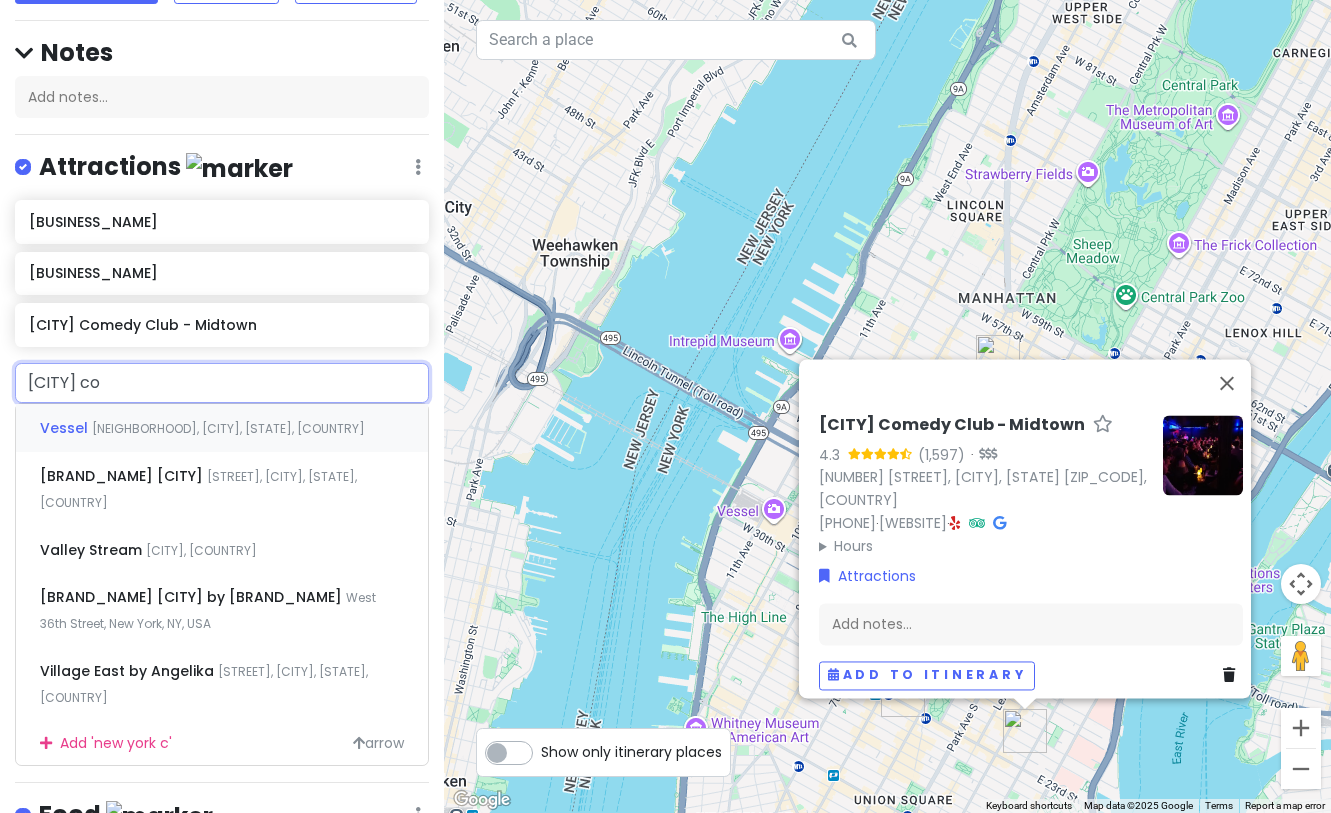 type on "[CITY] com" 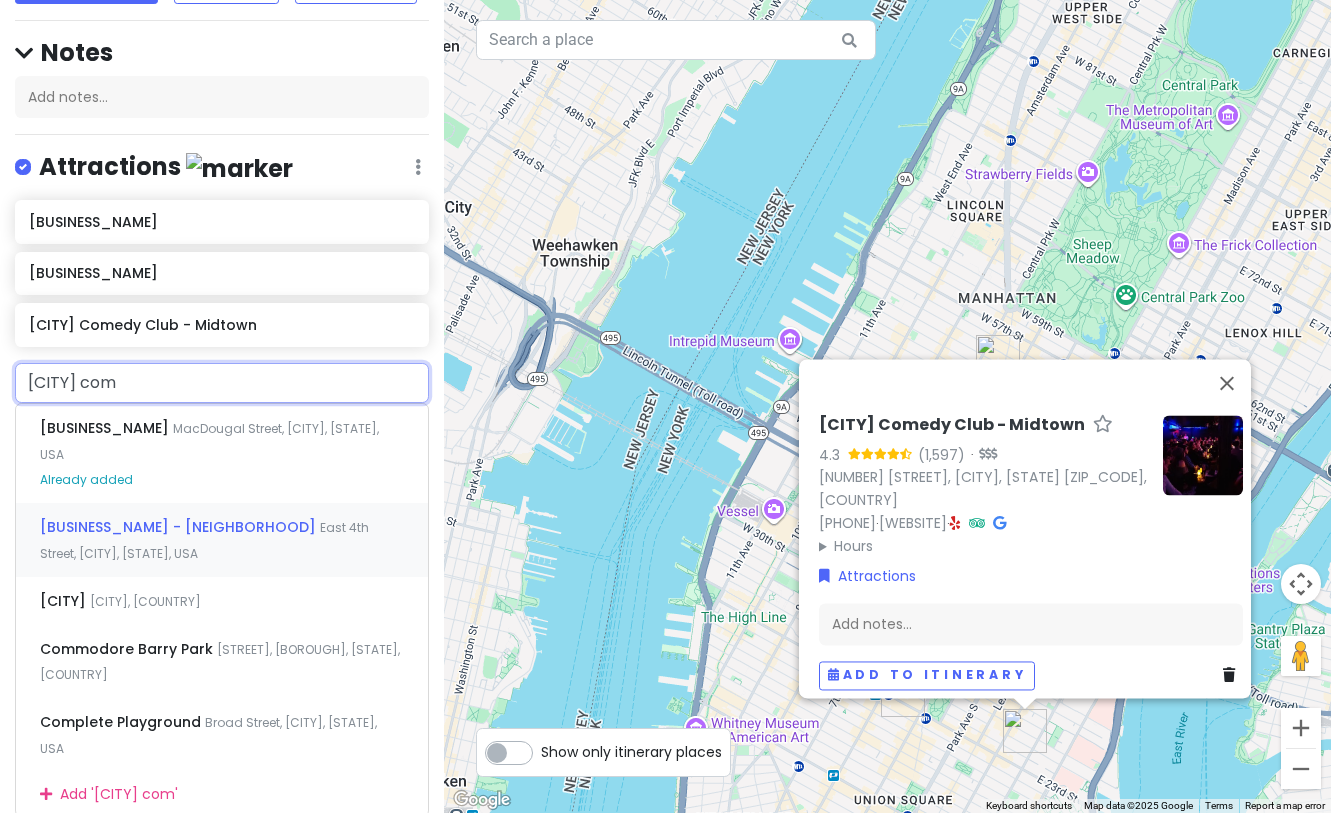 click on "[BUSINESS_NAME] - [NEIGHBORHOOD] [STREET], [CITY], [STATE], [COUNTRY]" at bounding box center [222, 540] 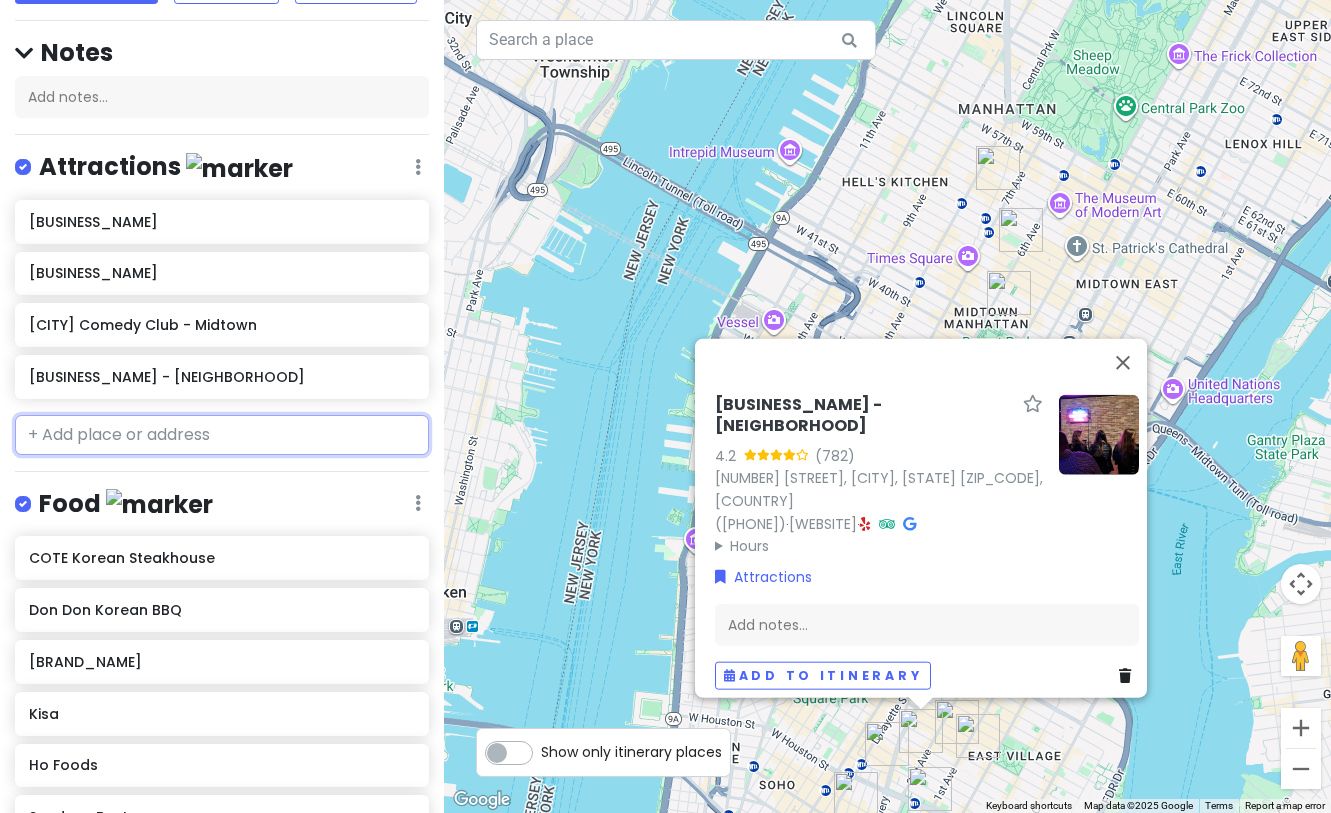 click at bounding box center [222, 435] 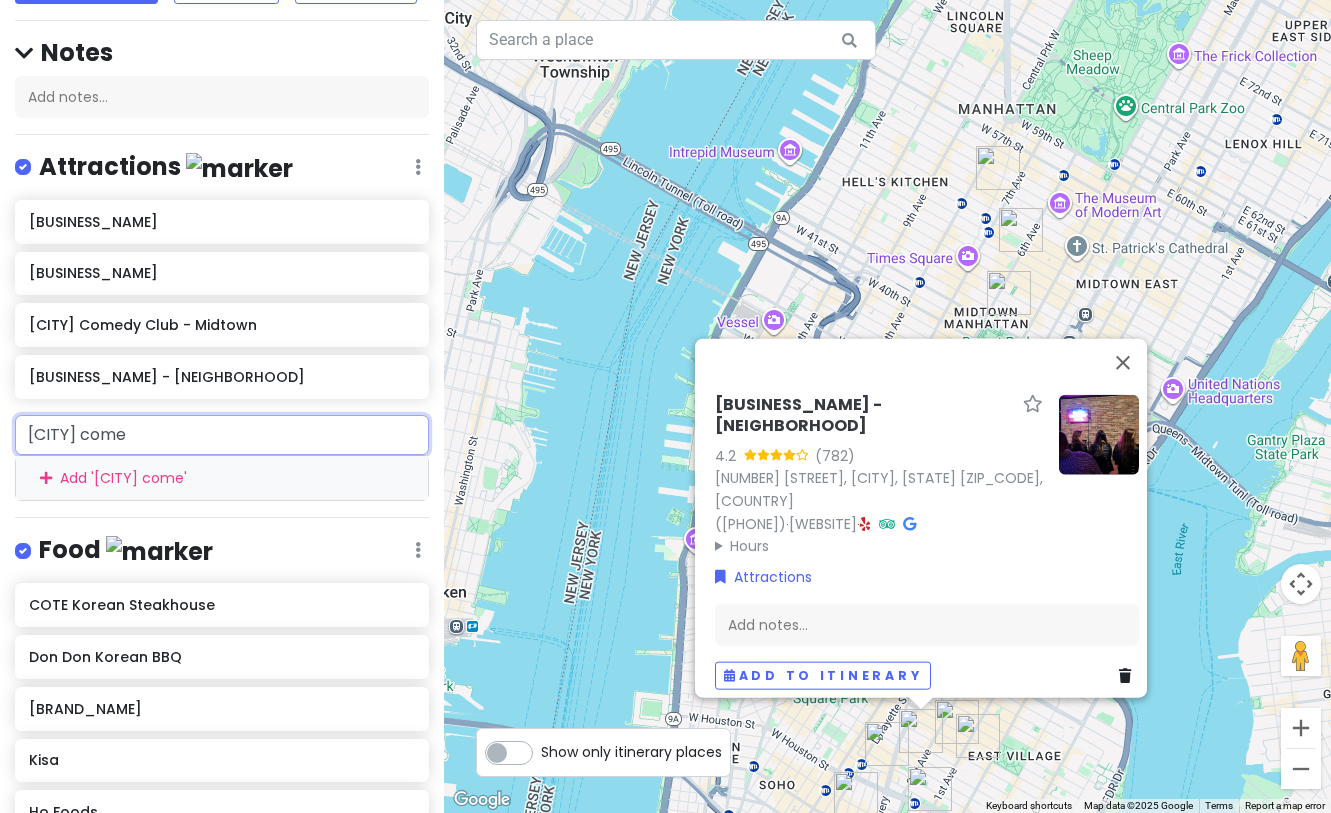 type on "[CITY] comed" 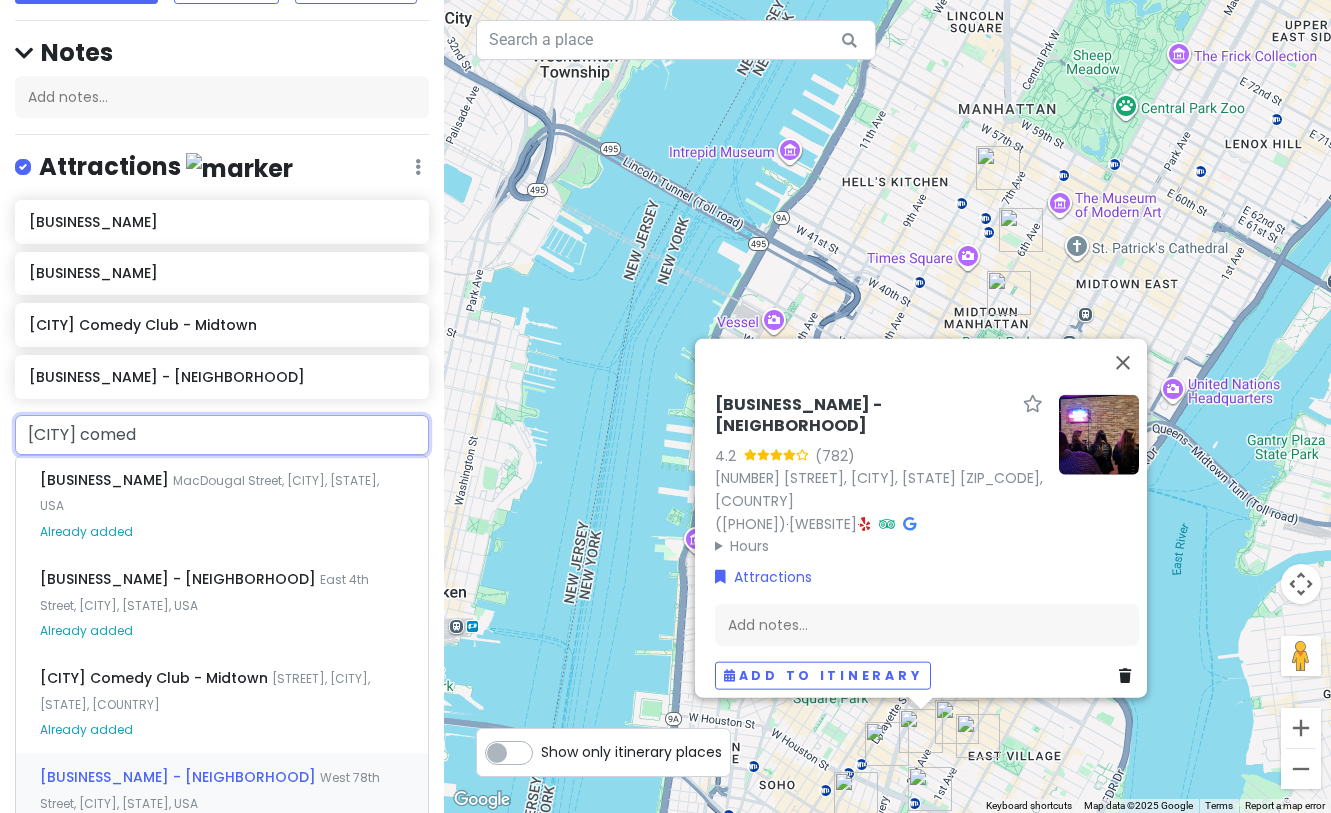 click on "[BUSINESS_NAME] - [NEIGHBORHOOD]" at bounding box center (106, 480) 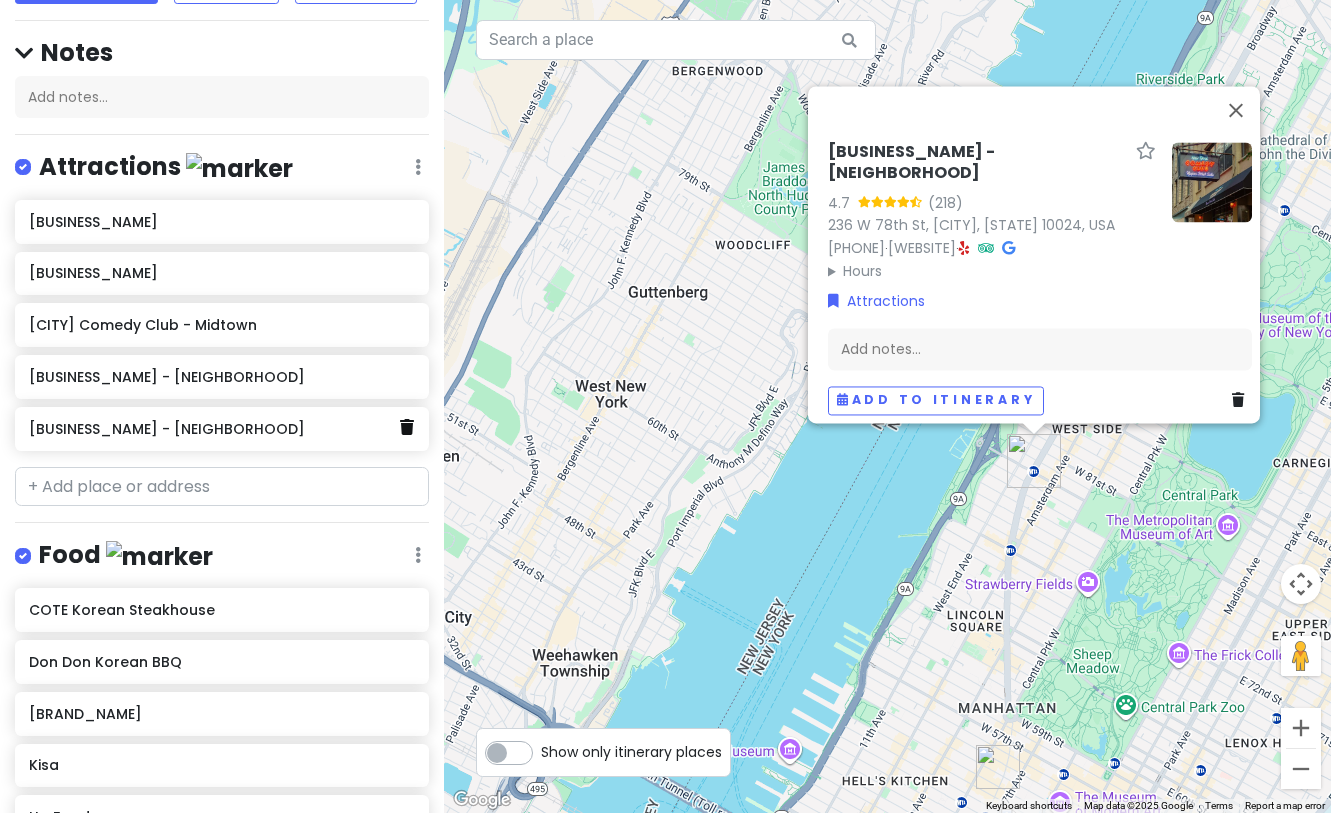 click at bounding box center [407, 427] 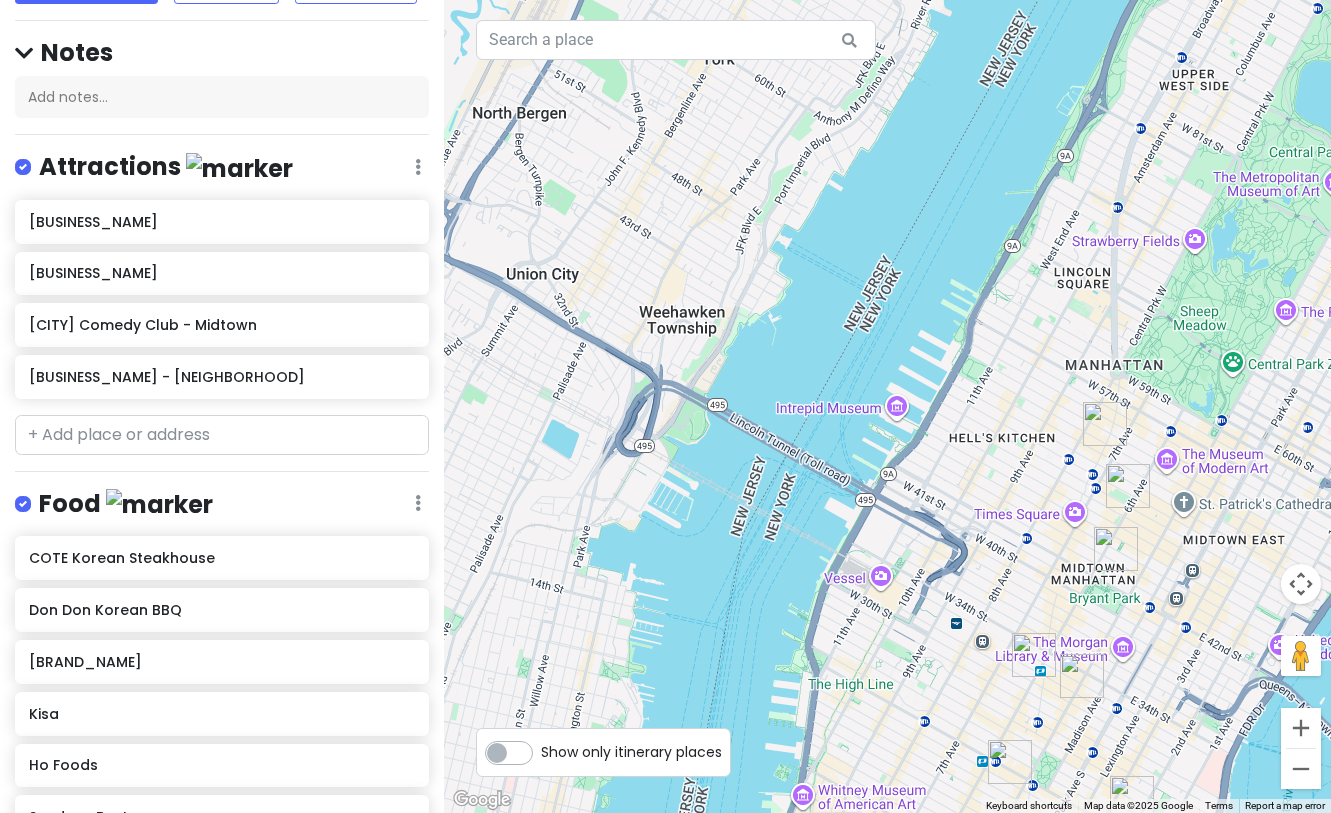 drag, startPoint x: 845, startPoint y: 225, endPoint x: 839, endPoint y: 20, distance: 205.08778 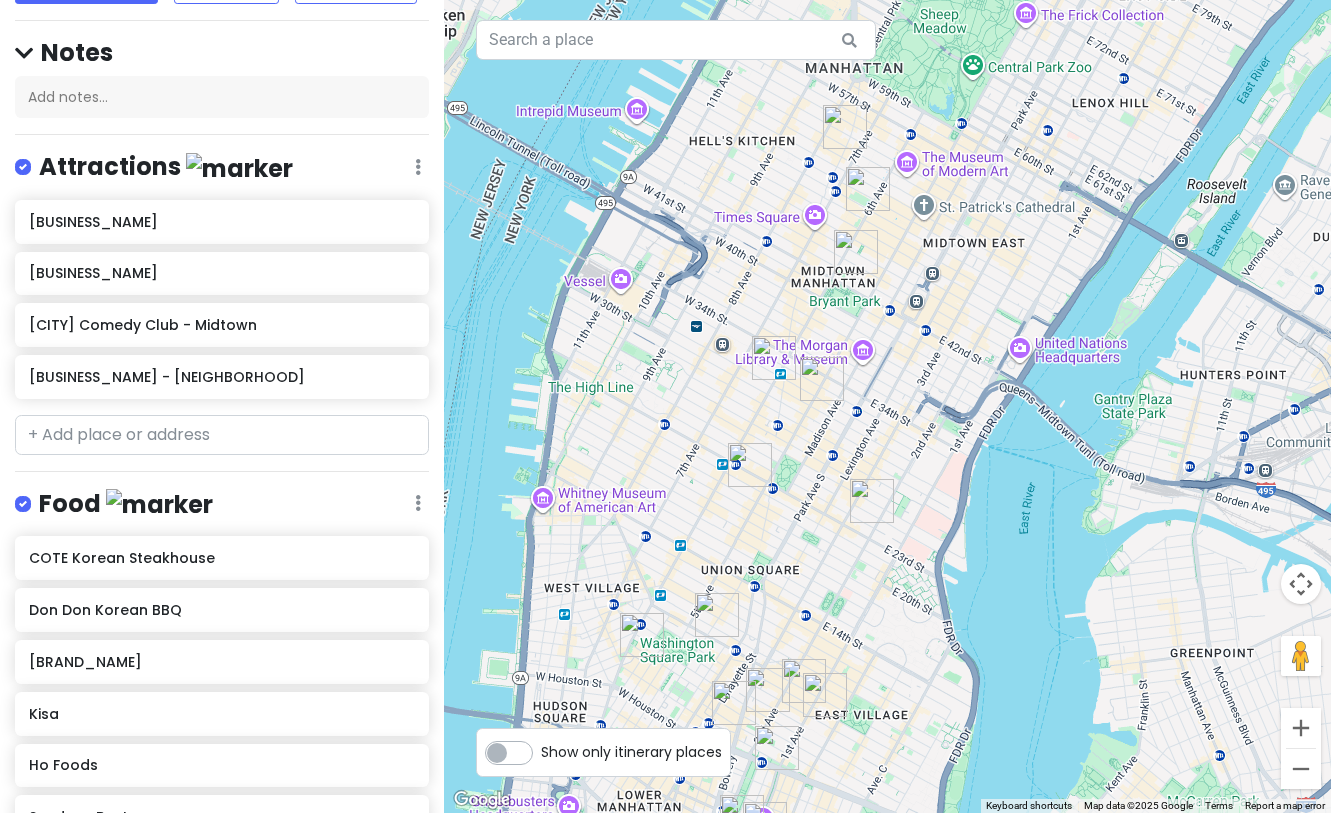 drag, startPoint x: 928, startPoint y: 347, endPoint x: 657, endPoint y: 111, distance: 359.35638 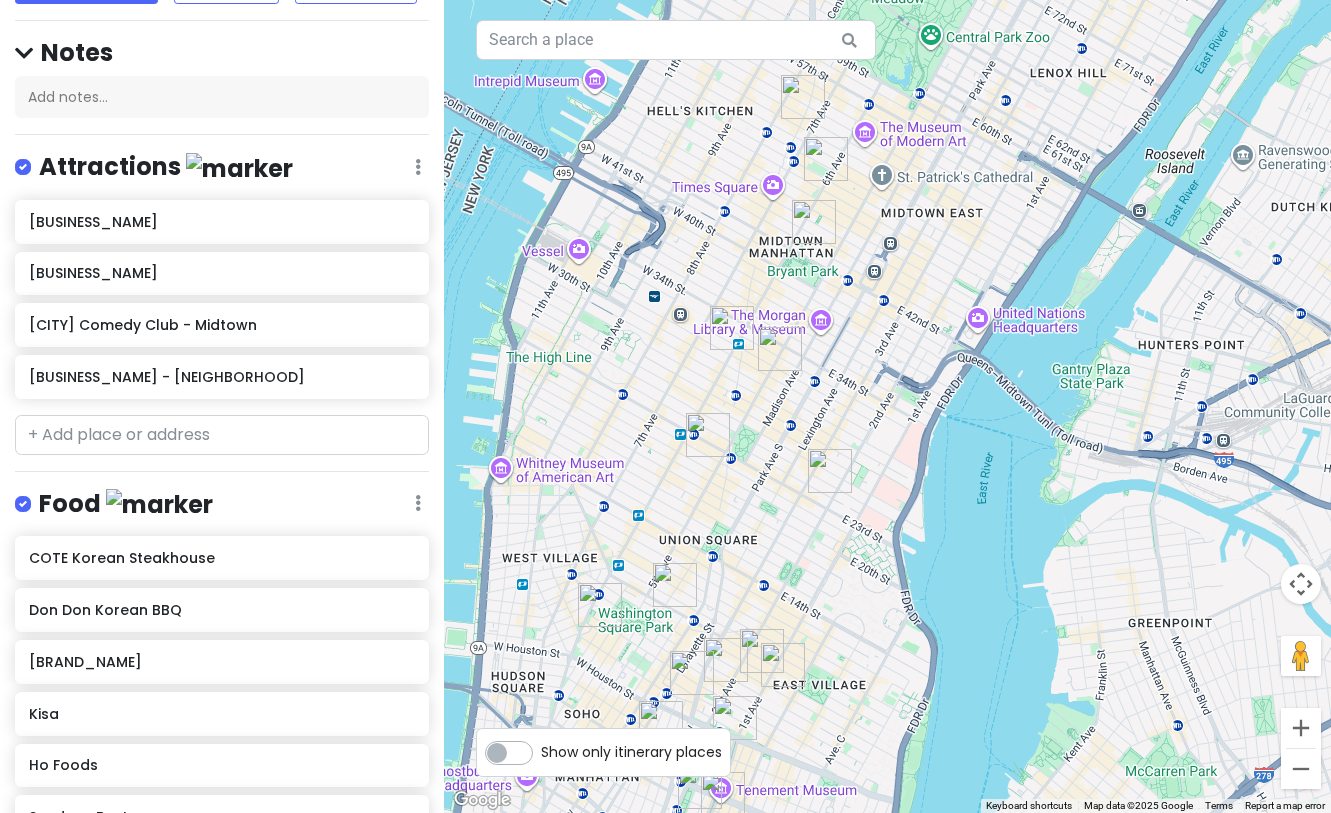 click at bounding box center [887, 406] 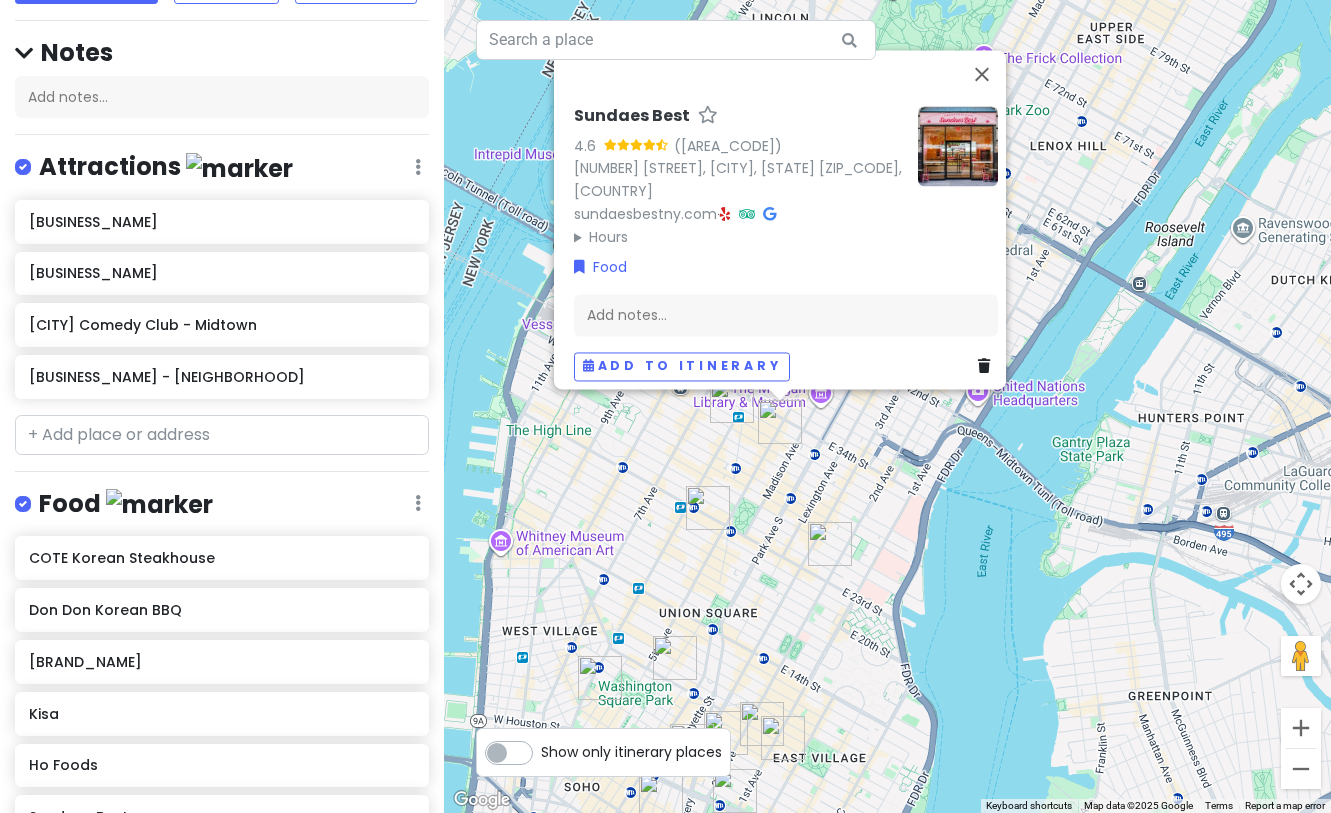 click at bounding box center (708, 508) 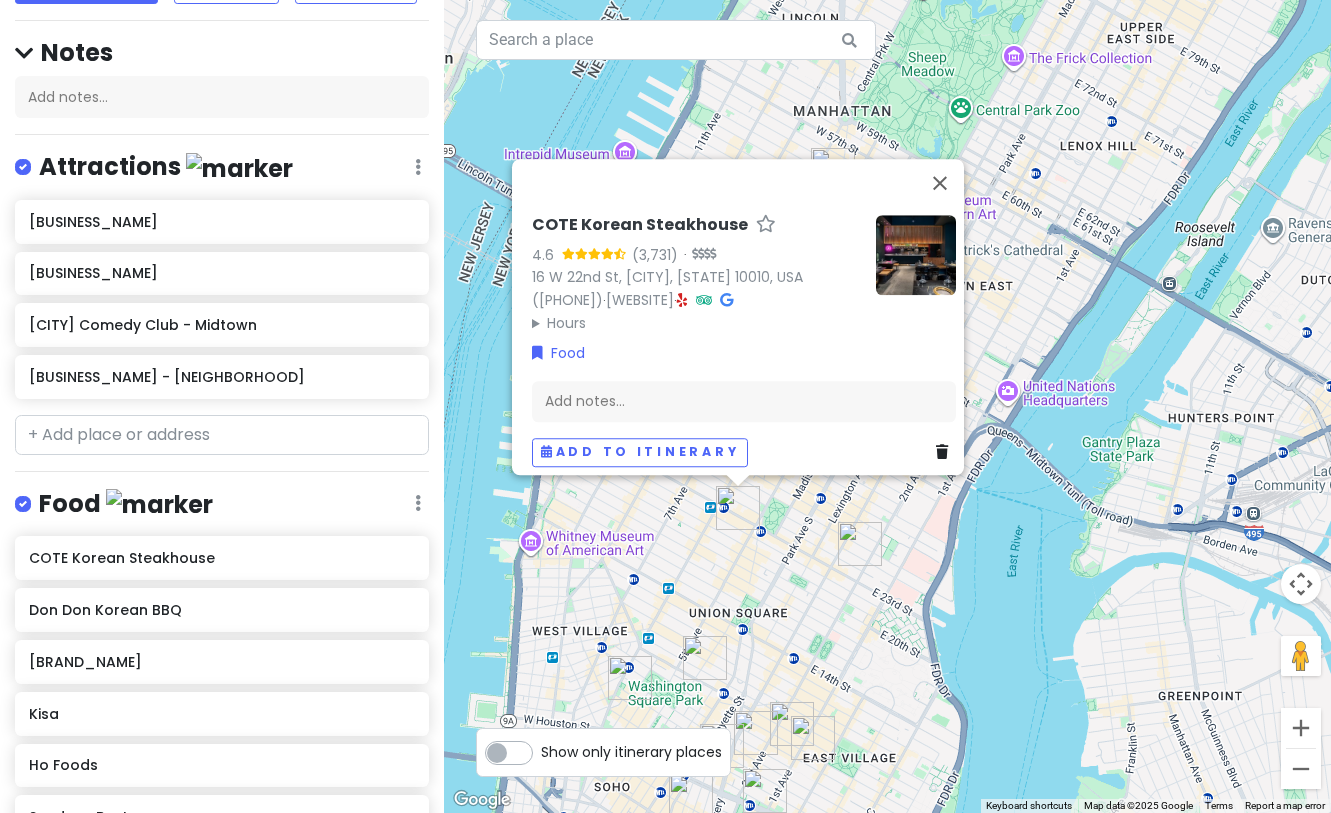 click on "COTE Korean Steakhouse 4.6        (3,731)    ·    16 W 22nd St, [CITY], [STATE] 10010, USA ([PHONE])   ·   www.cotekoreansteakhouse.com   ·   Hours Monday  5:00 – 11:00 PM Tuesday  5:00 – 11:00 PM Wednesday  5:00 – 11:00 PM Thursday  5:00 PM – 12:00 AM Friday  5:00 PM – 12:00 AM Saturday  5:00 PM – 12:00 AM Sunday  5:00 – 11:00 PM Food Add notes...  Add to itinerary" at bounding box center [887, 406] 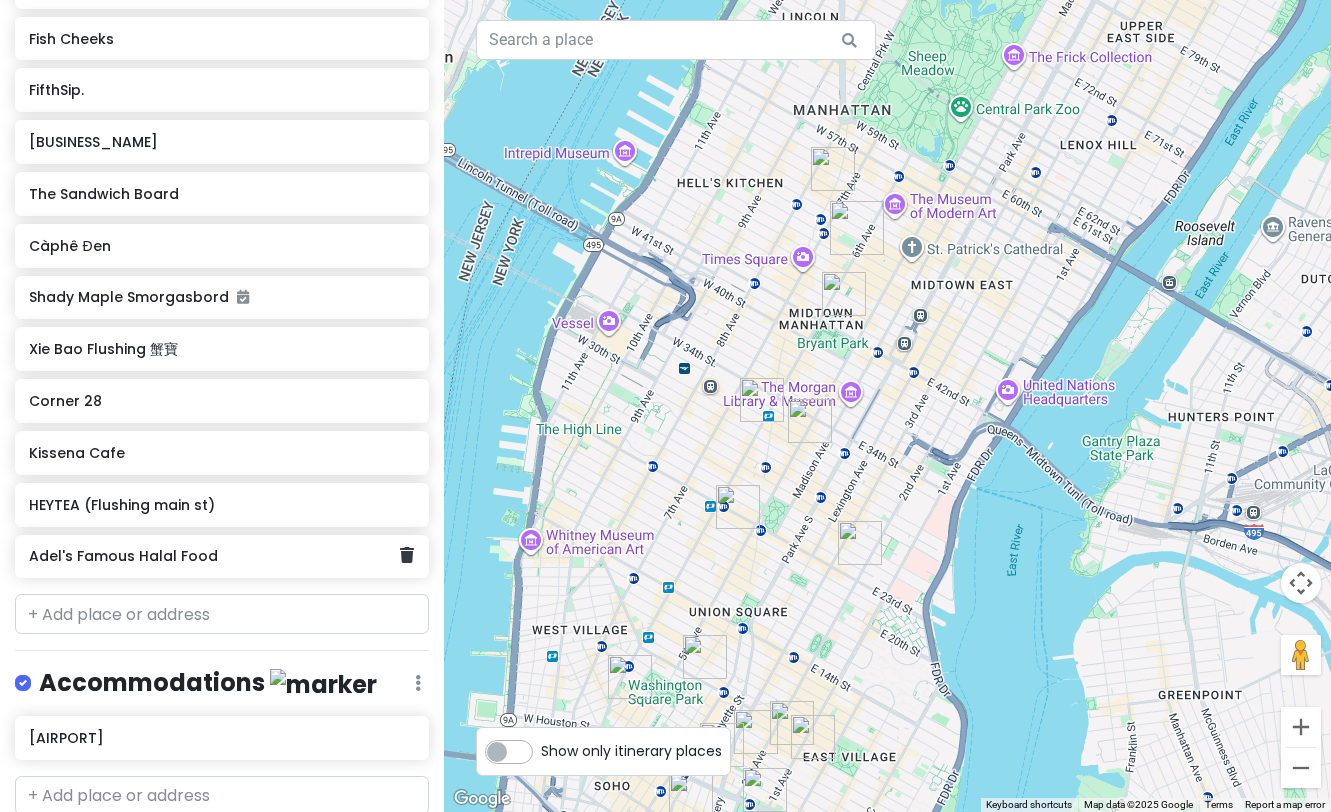 scroll, scrollTop: 1091, scrollLeft: 0, axis: vertical 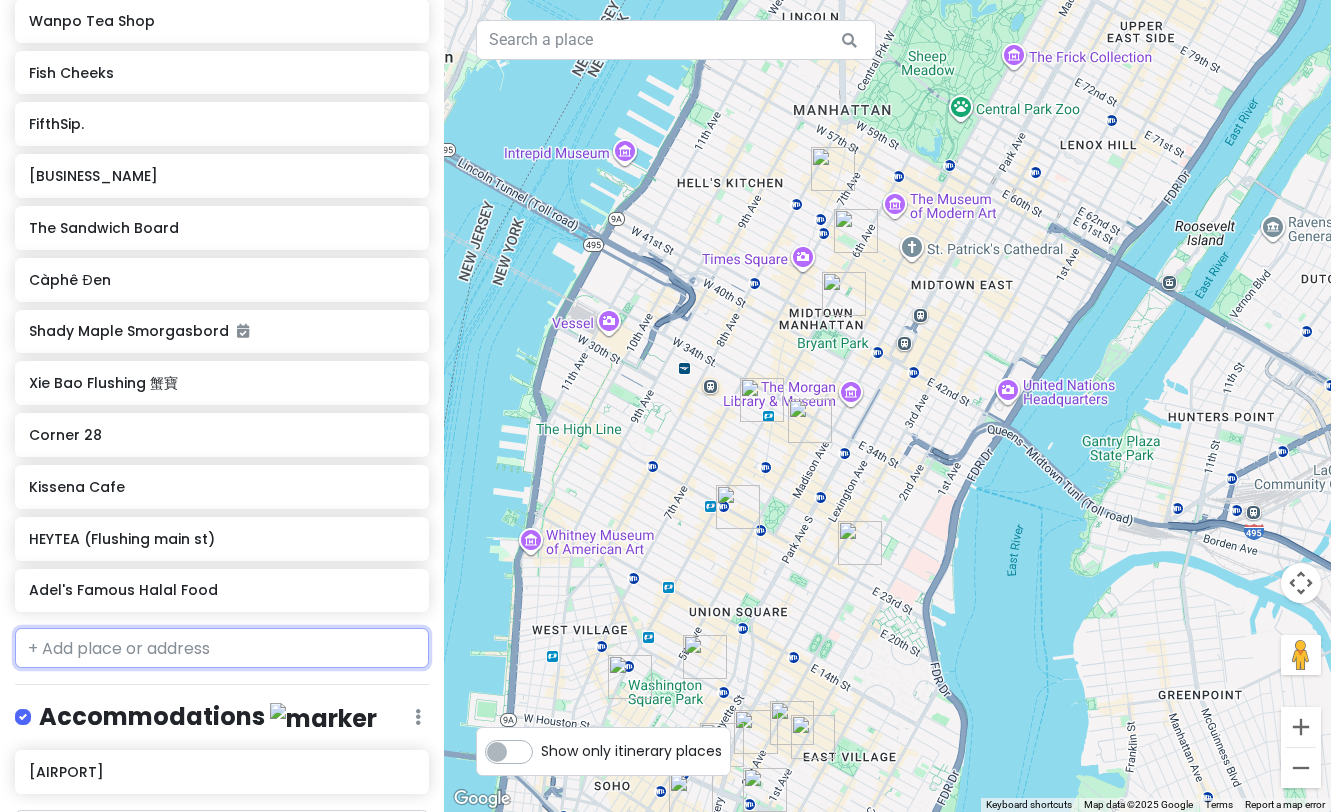 click at bounding box center [222, 648] 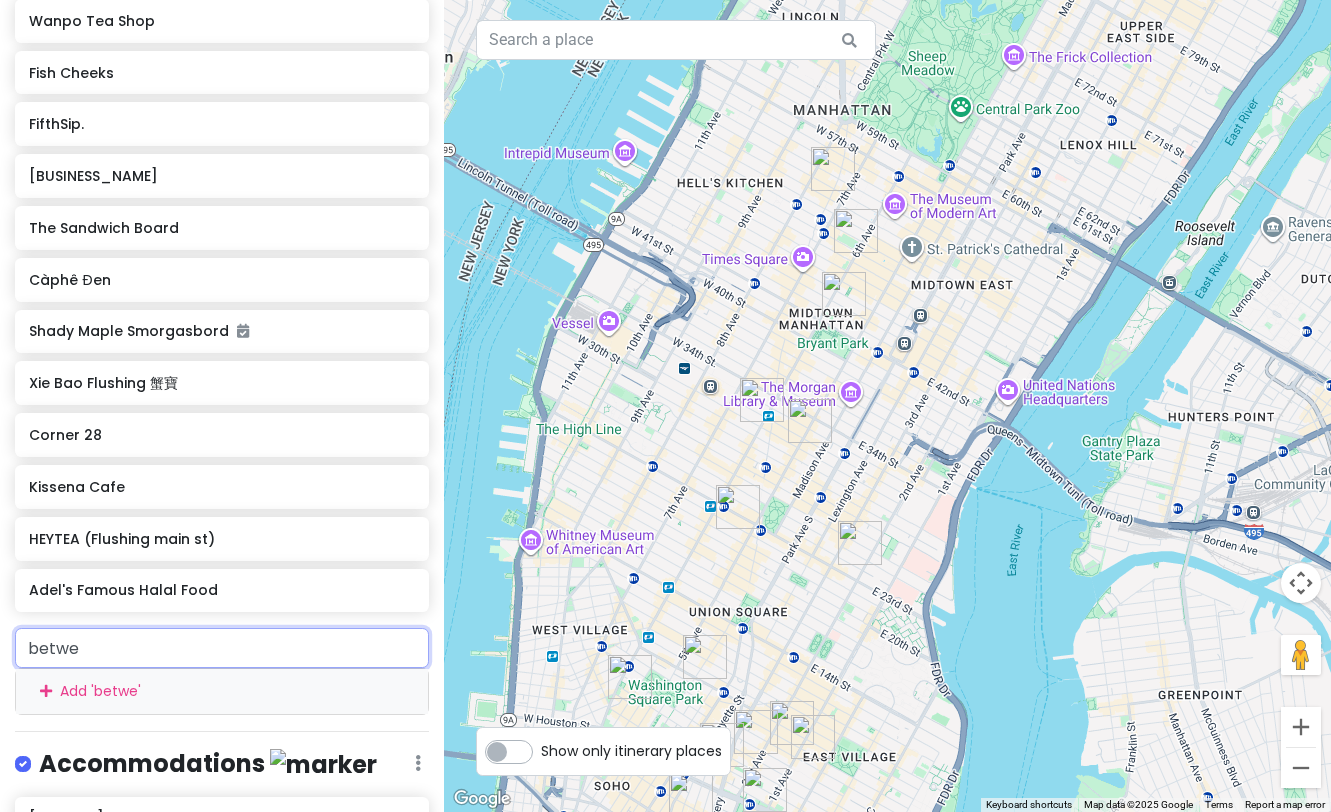 type on "betwee" 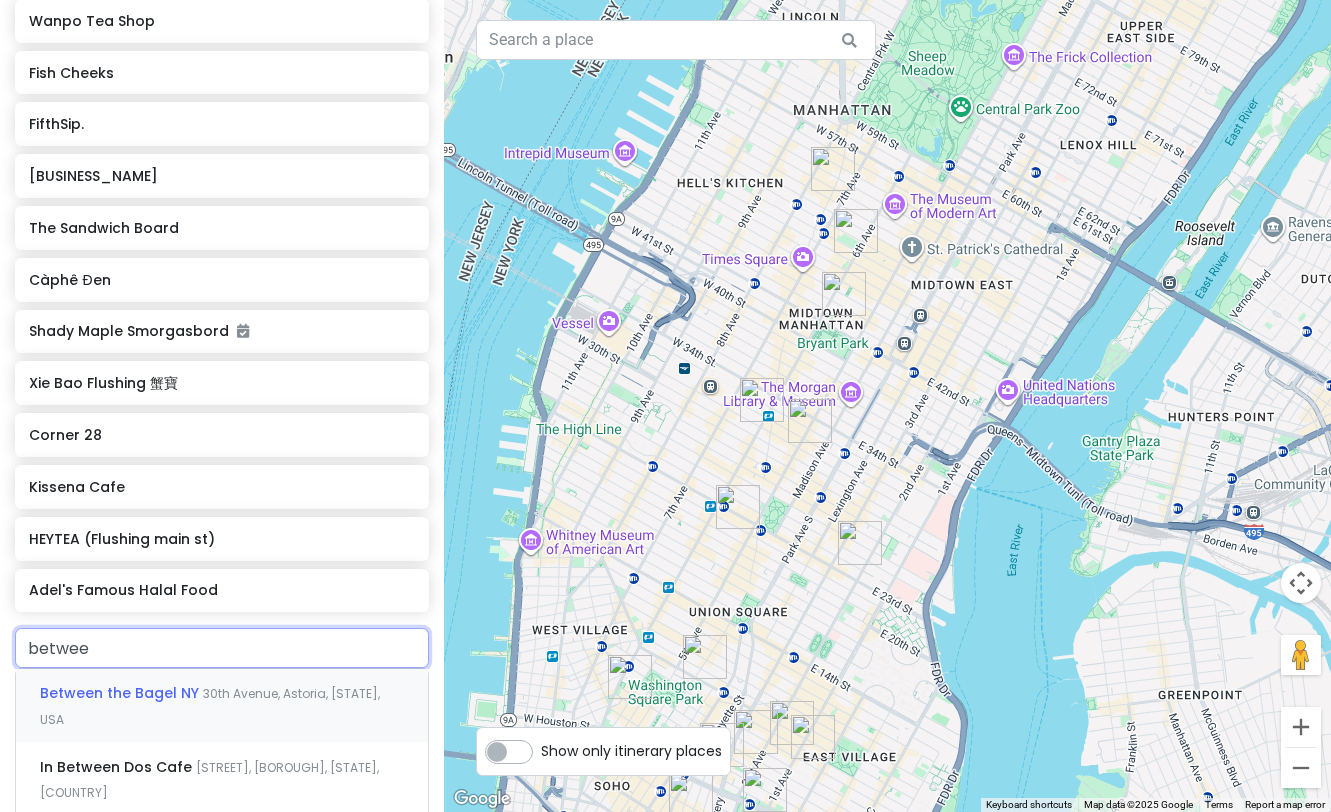 click on "Between the Bagel NY" at bounding box center (121, 693) 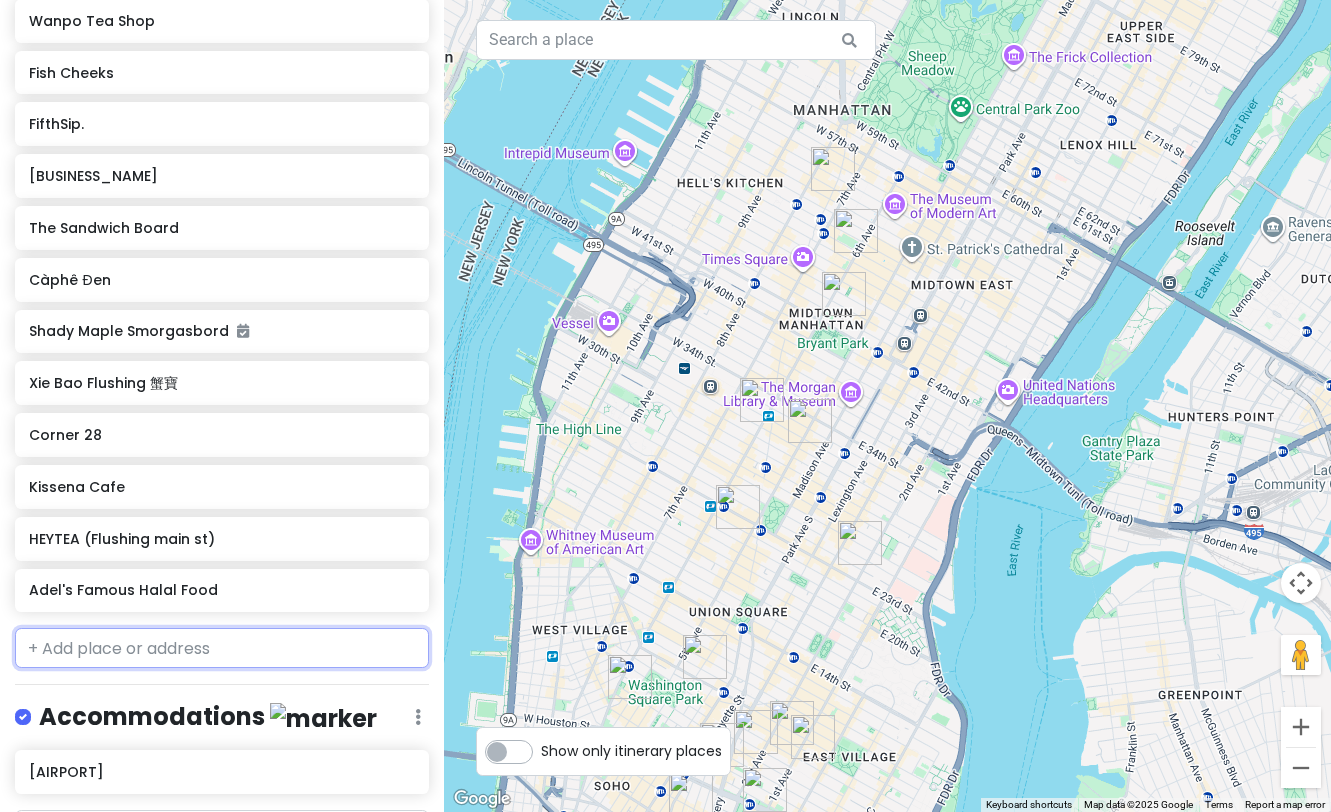 scroll, scrollTop: 1143, scrollLeft: 0, axis: vertical 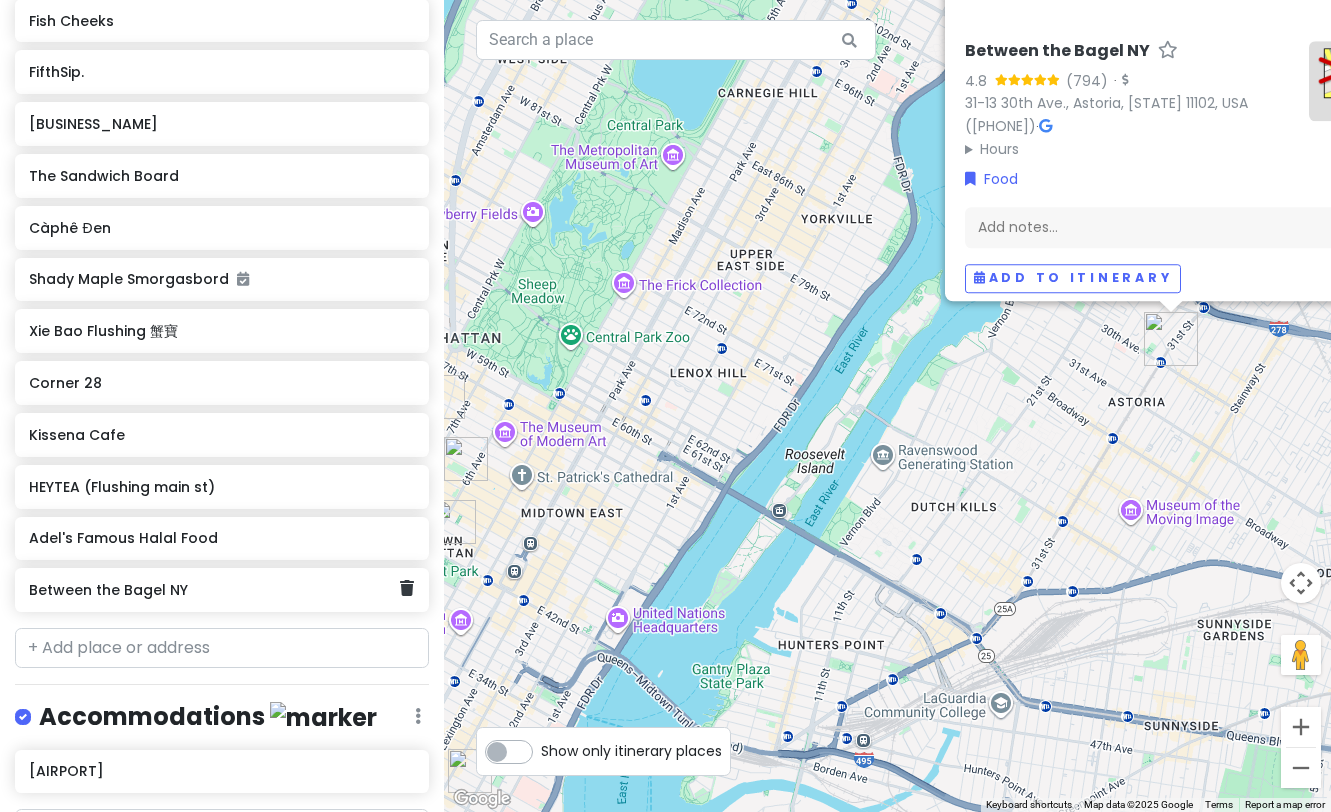 click on "Between the Bagel NY" at bounding box center (214, 590) 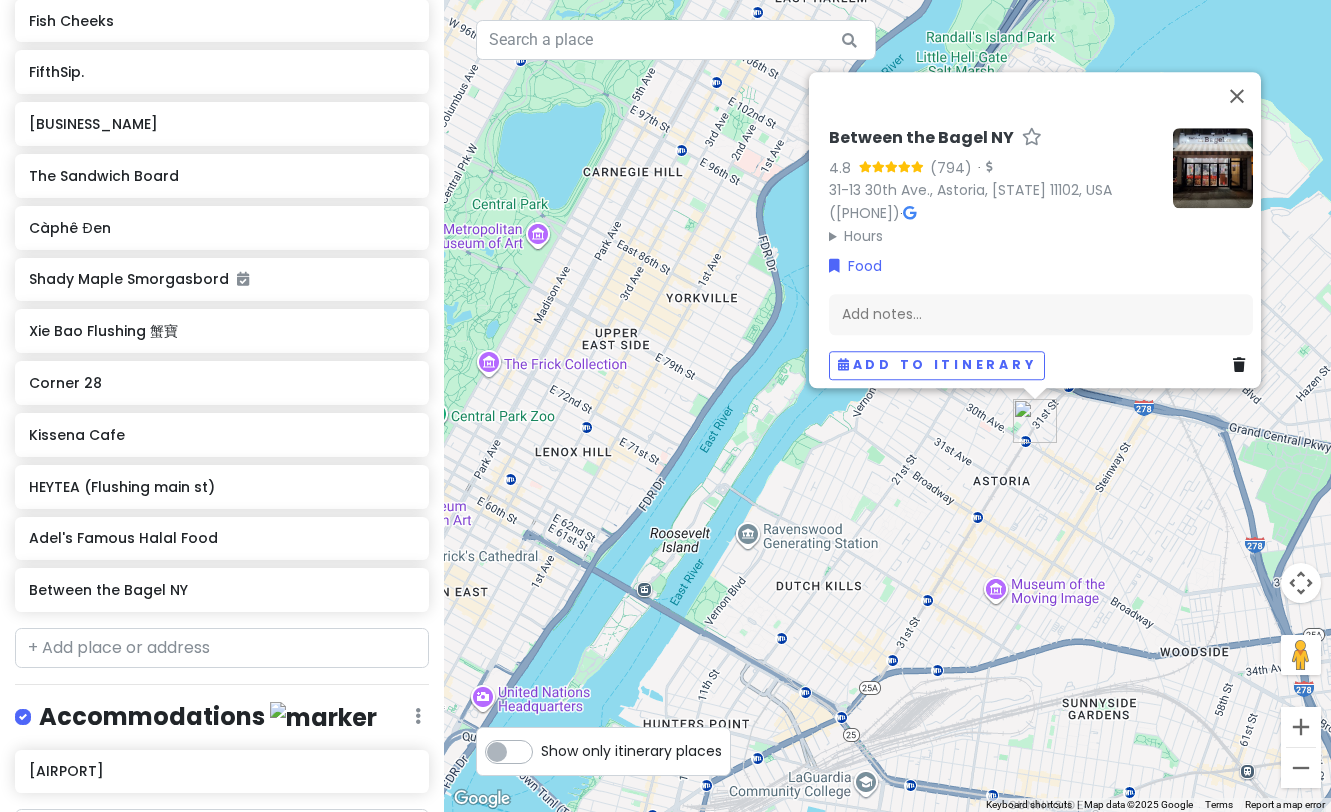 click on "[BUSINESS_NAME] [PHONE] · Hours Monday [TIME] – [TIME] Tuesday [TIME] – [TIME] Wednesday [TIME] – [TIME] Thursday [TIME] – [TIME] Friday [TIME] – [TIME] Saturday [TIME] – [TIME] Sunday [TIME] – [TIME] Food Add notes... Add to itinerary" at bounding box center (887, 406) 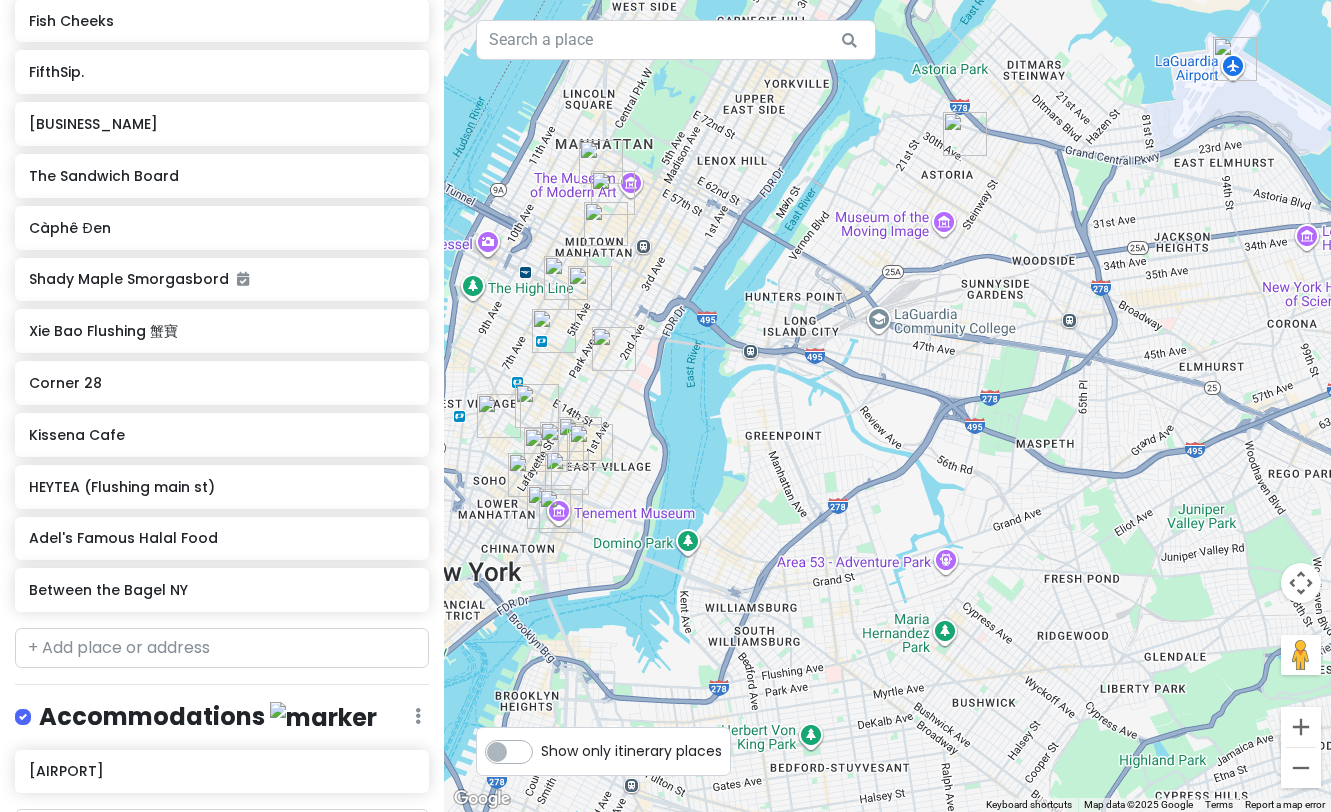 drag, startPoint x: 946, startPoint y: 397, endPoint x: 929, endPoint y: 223, distance: 174.82849 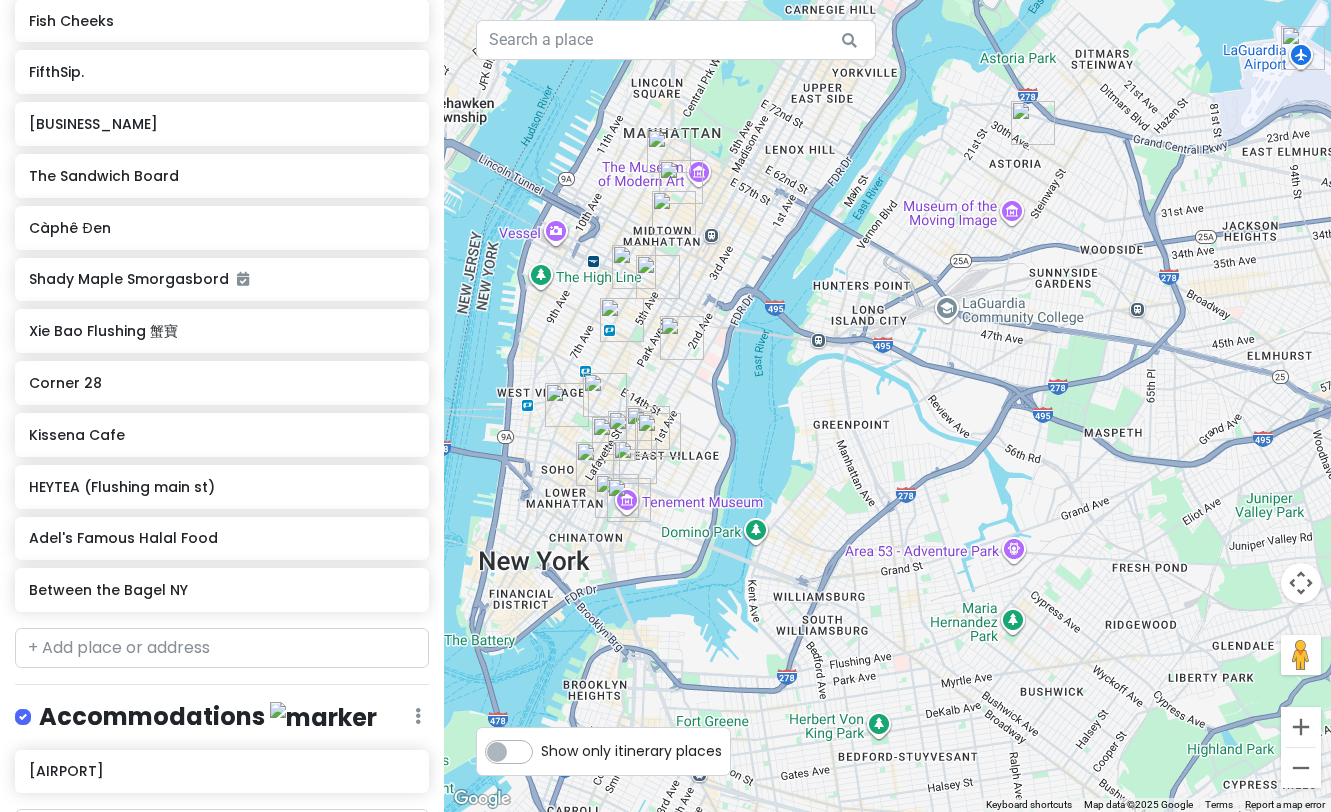 drag, startPoint x: 1039, startPoint y: 283, endPoint x: 815, endPoint y: 392, distance: 249.11243 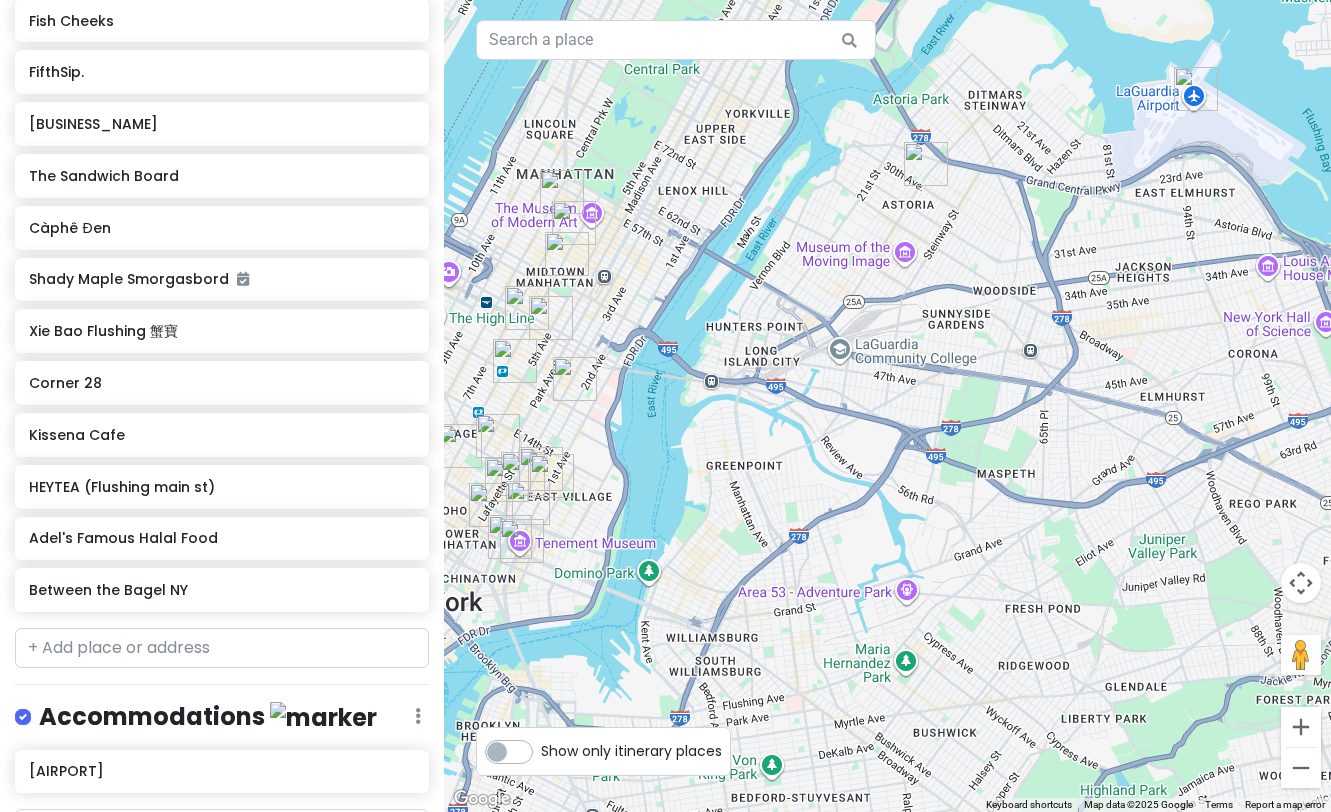 drag, startPoint x: 1002, startPoint y: 411, endPoint x: 724, endPoint y: 426, distance: 278.4044 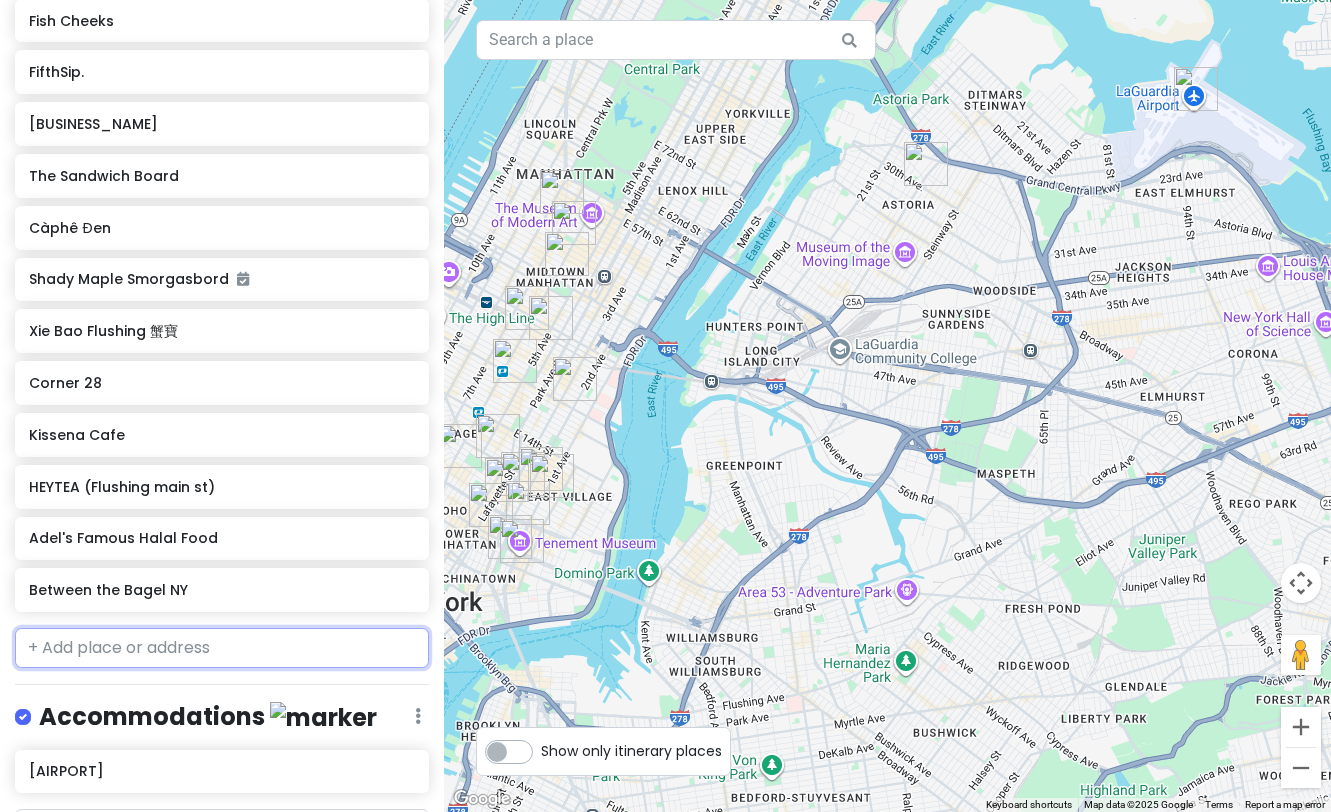 click at bounding box center (222, 648) 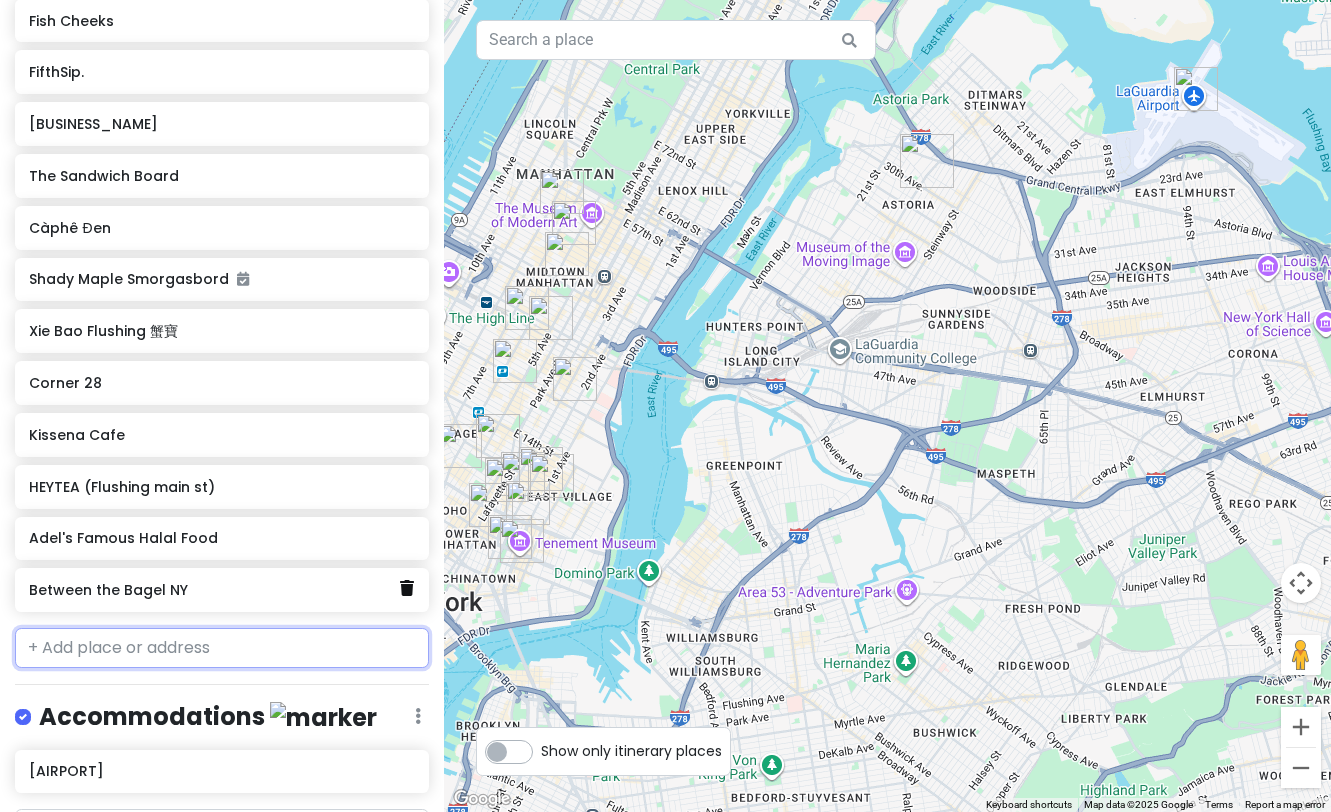 click at bounding box center (407, 588) 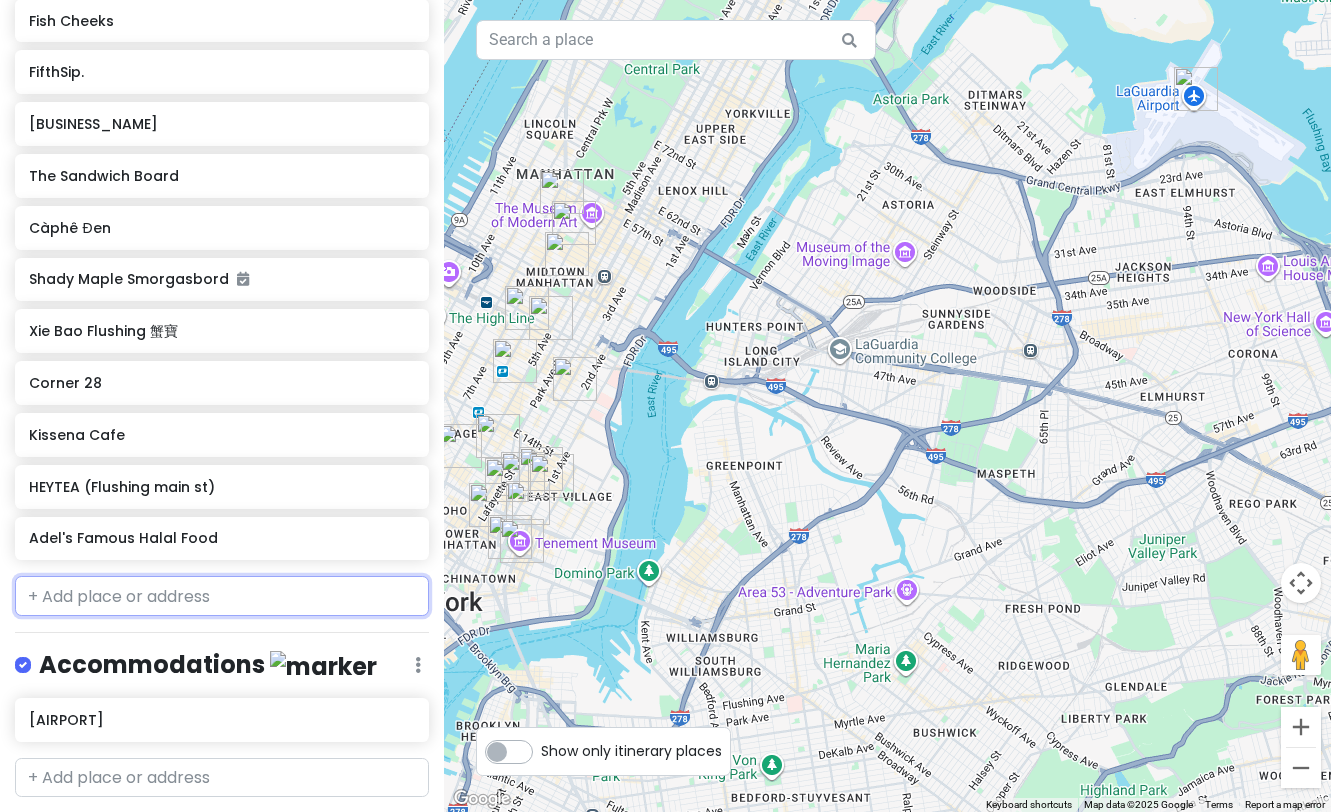 scroll, scrollTop: 1091, scrollLeft: 0, axis: vertical 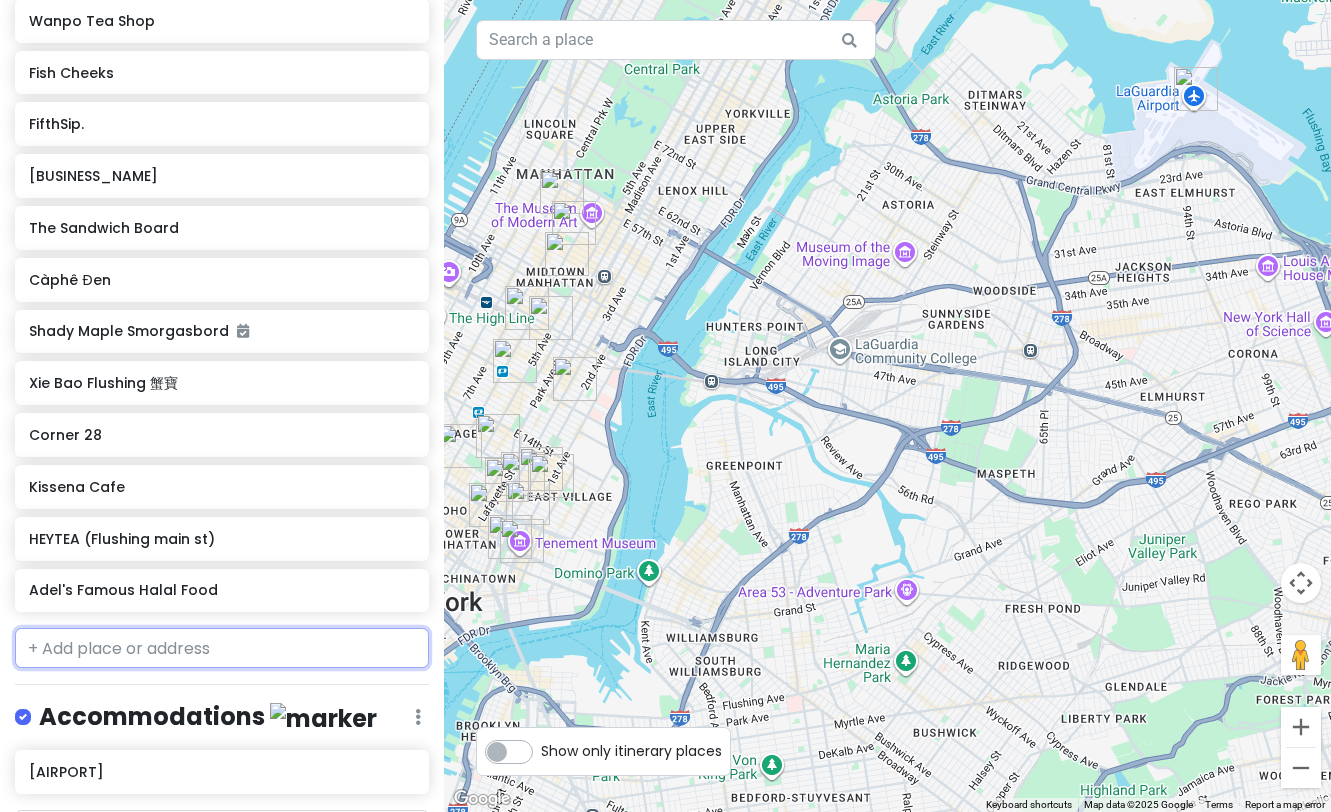 type on "u" 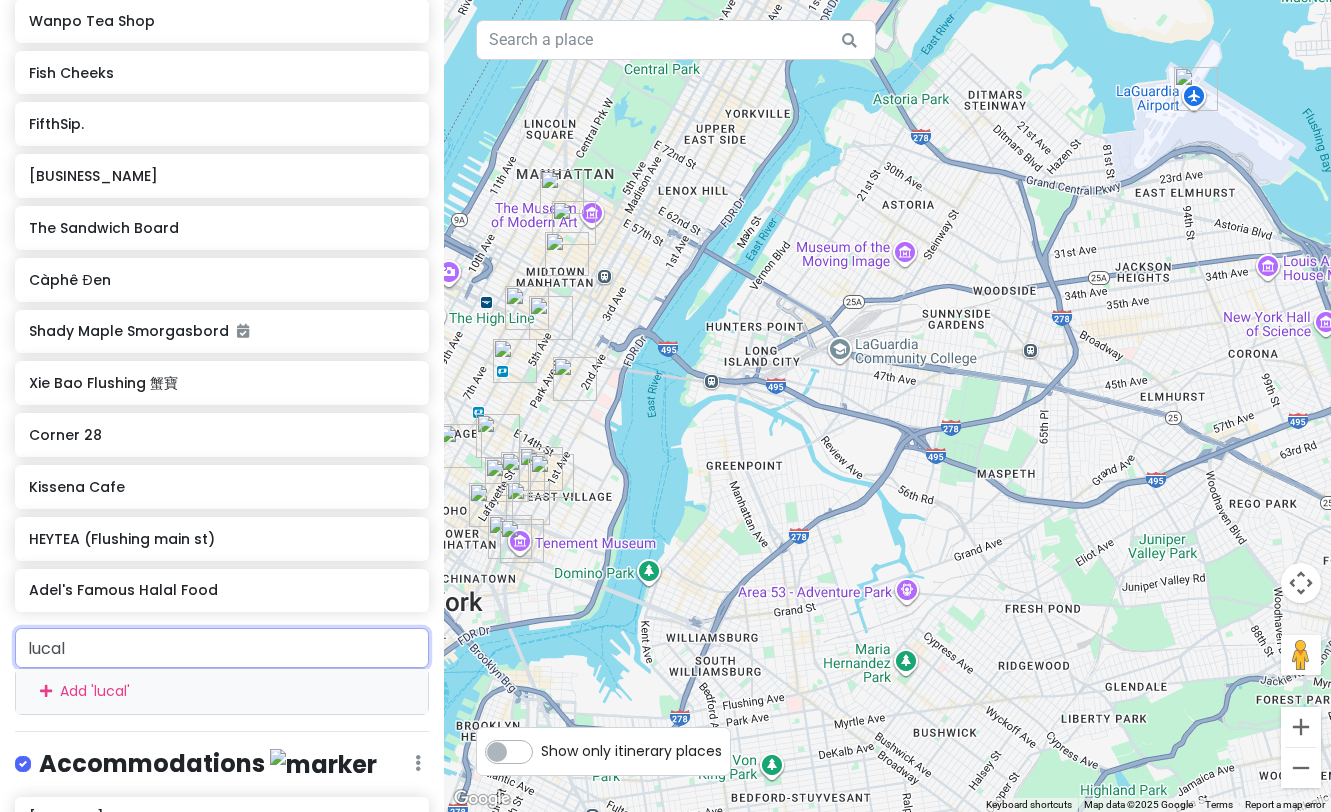 type on "lucali" 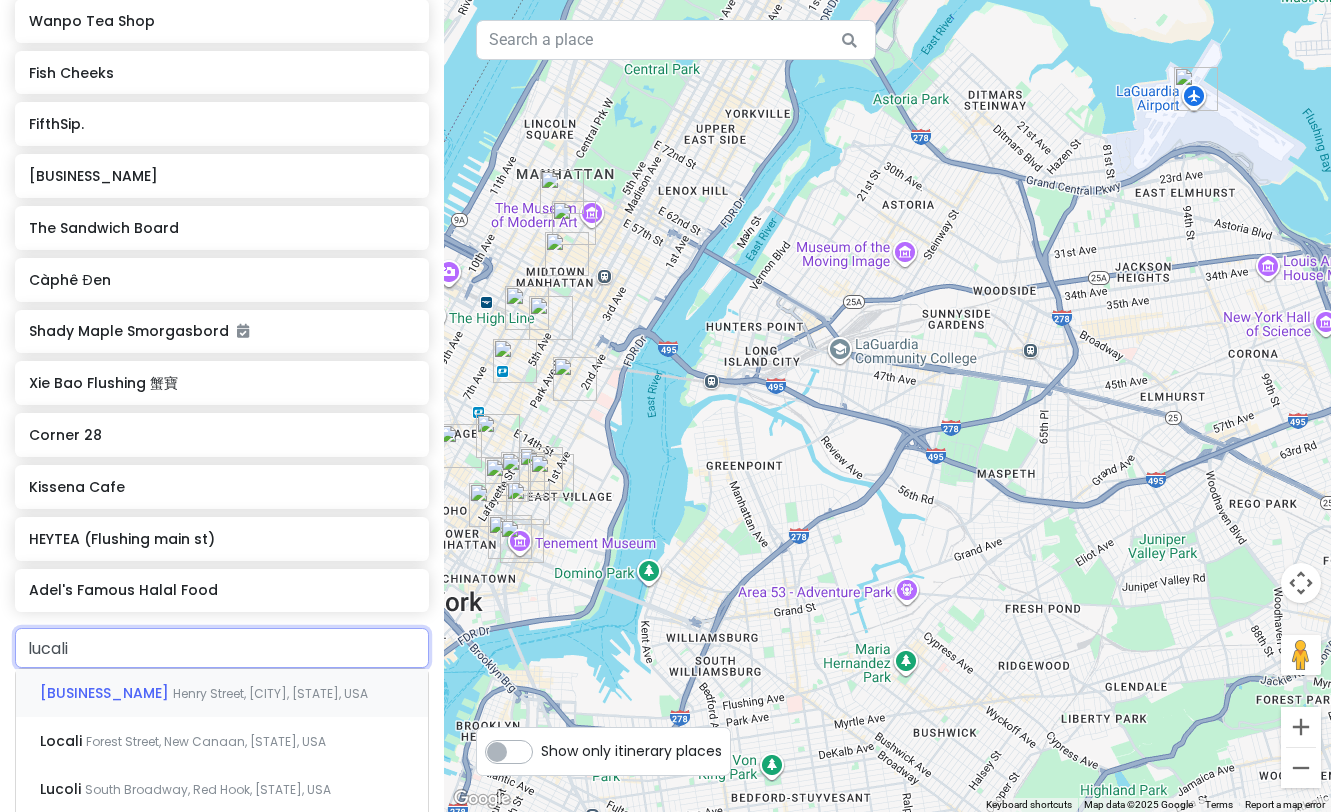 click on "Henry Street, [CITY], [STATE], USA" at bounding box center [270, 693] 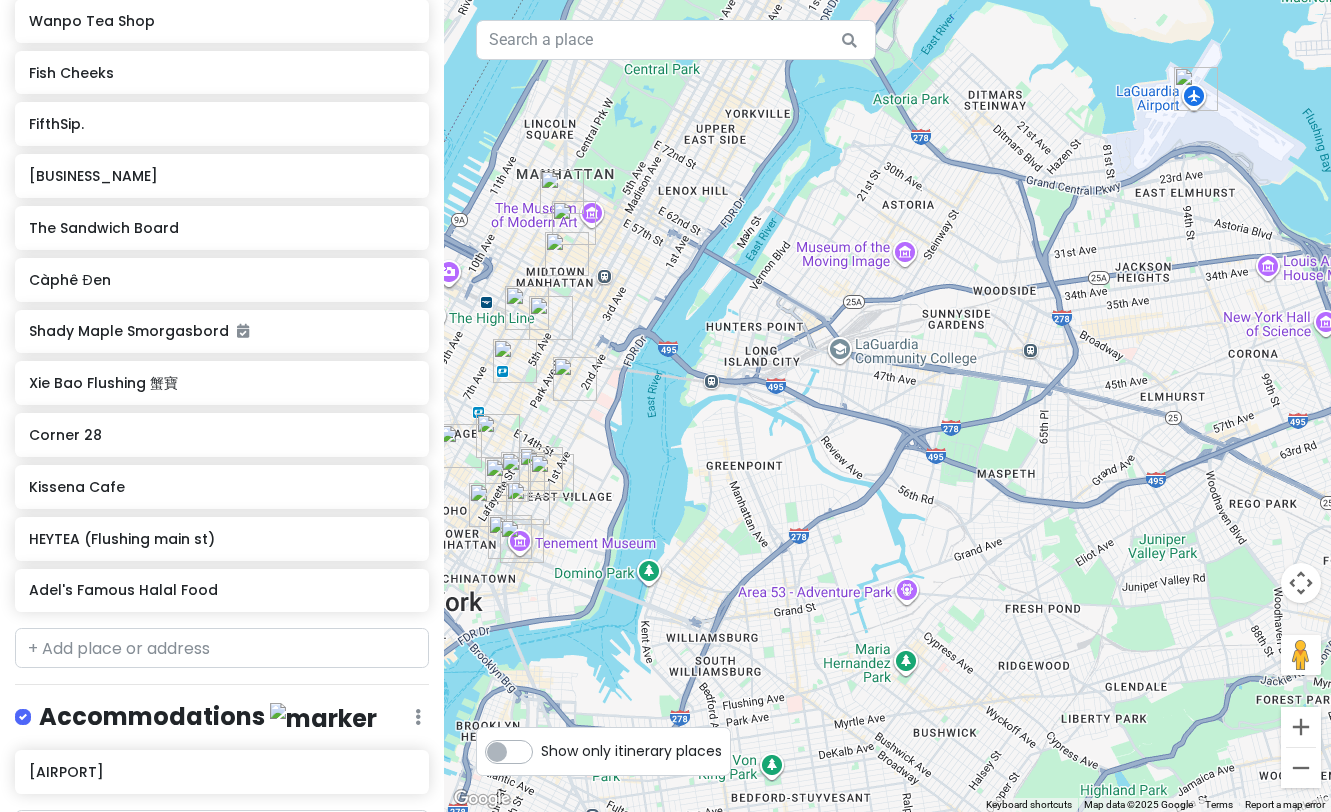 scroll, scrollTop: 1143, scrollLeft: 0, axis: vertical 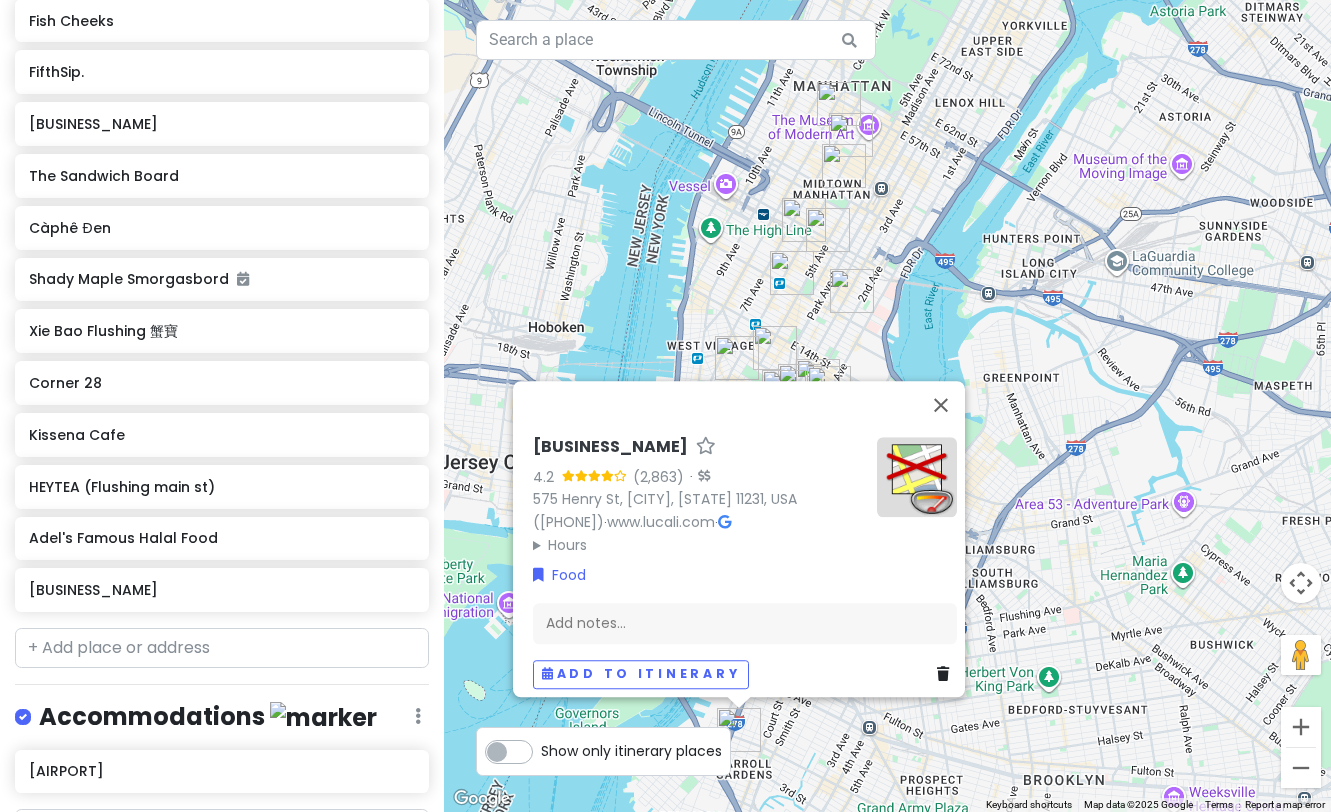 click at bounding box center (917, 477) 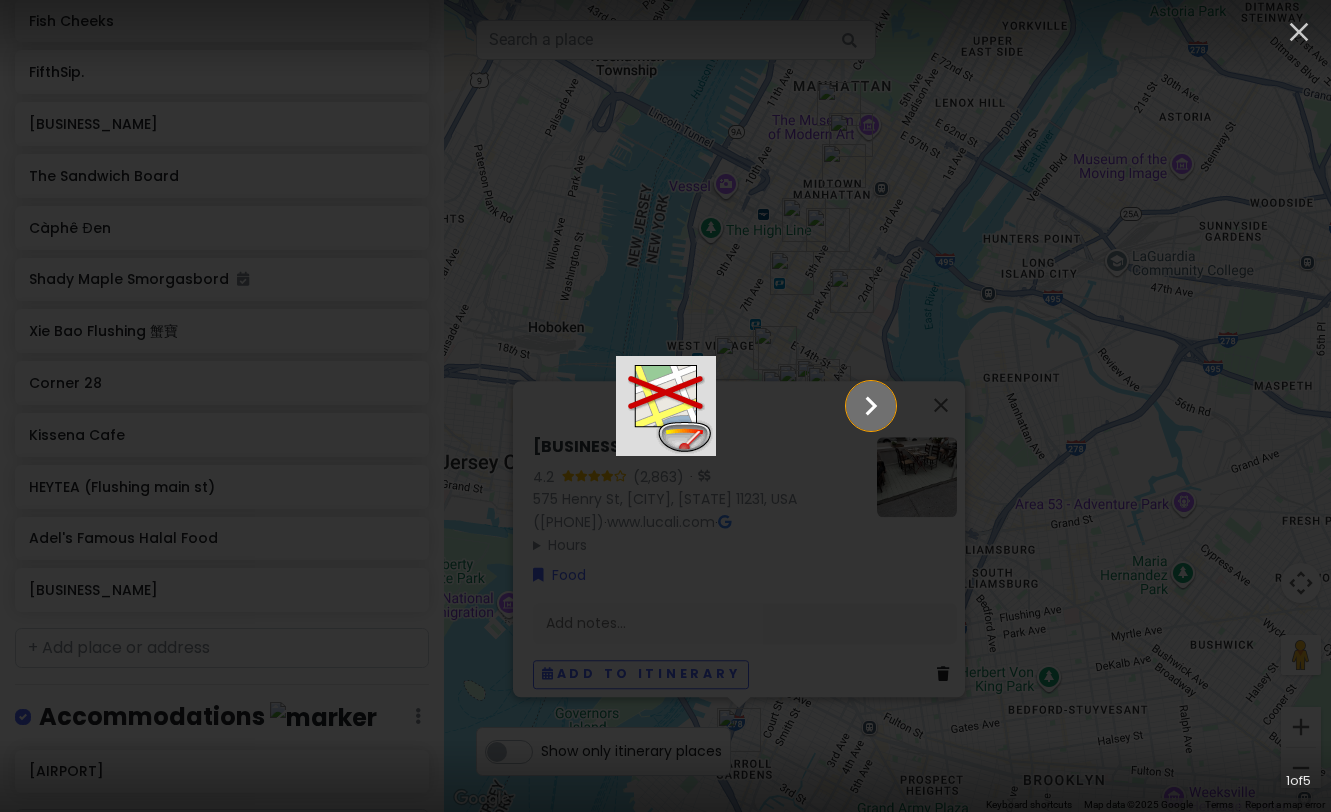 click 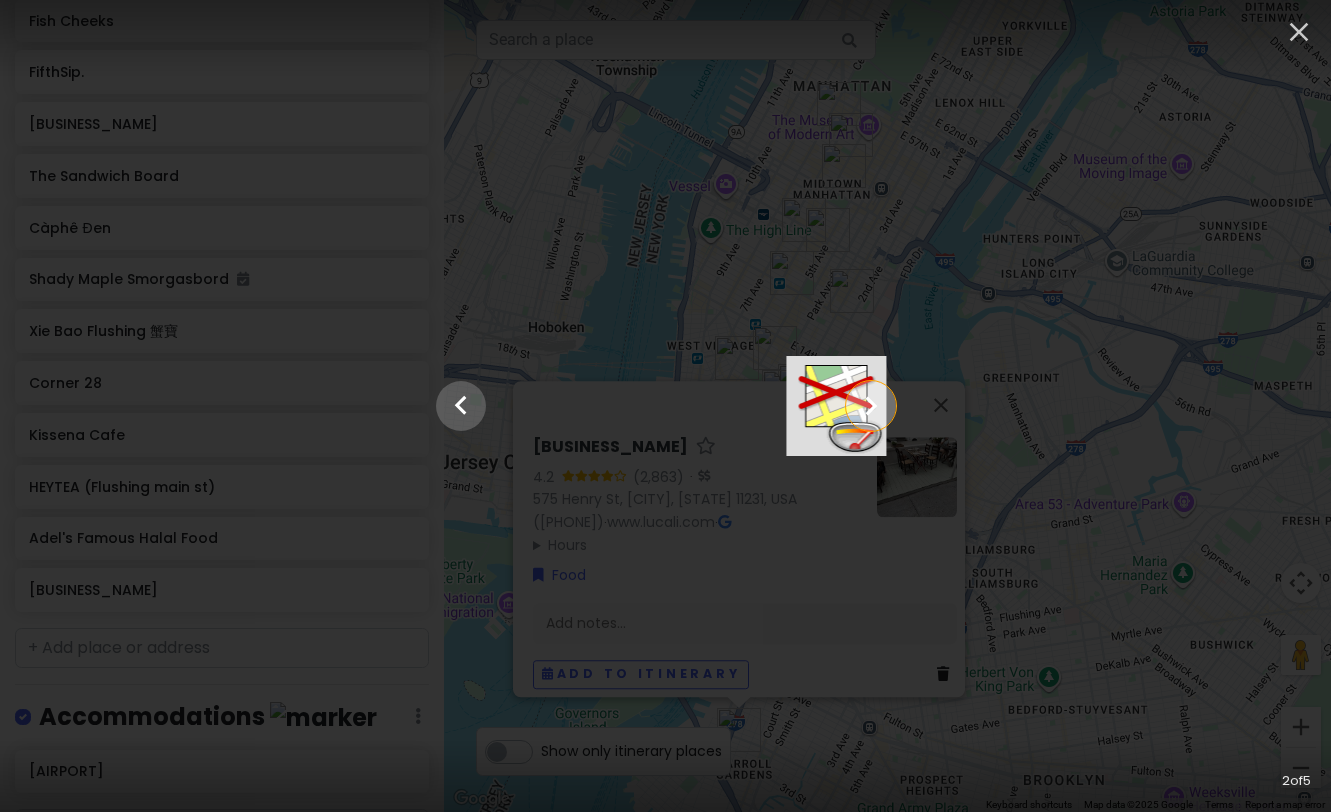 click 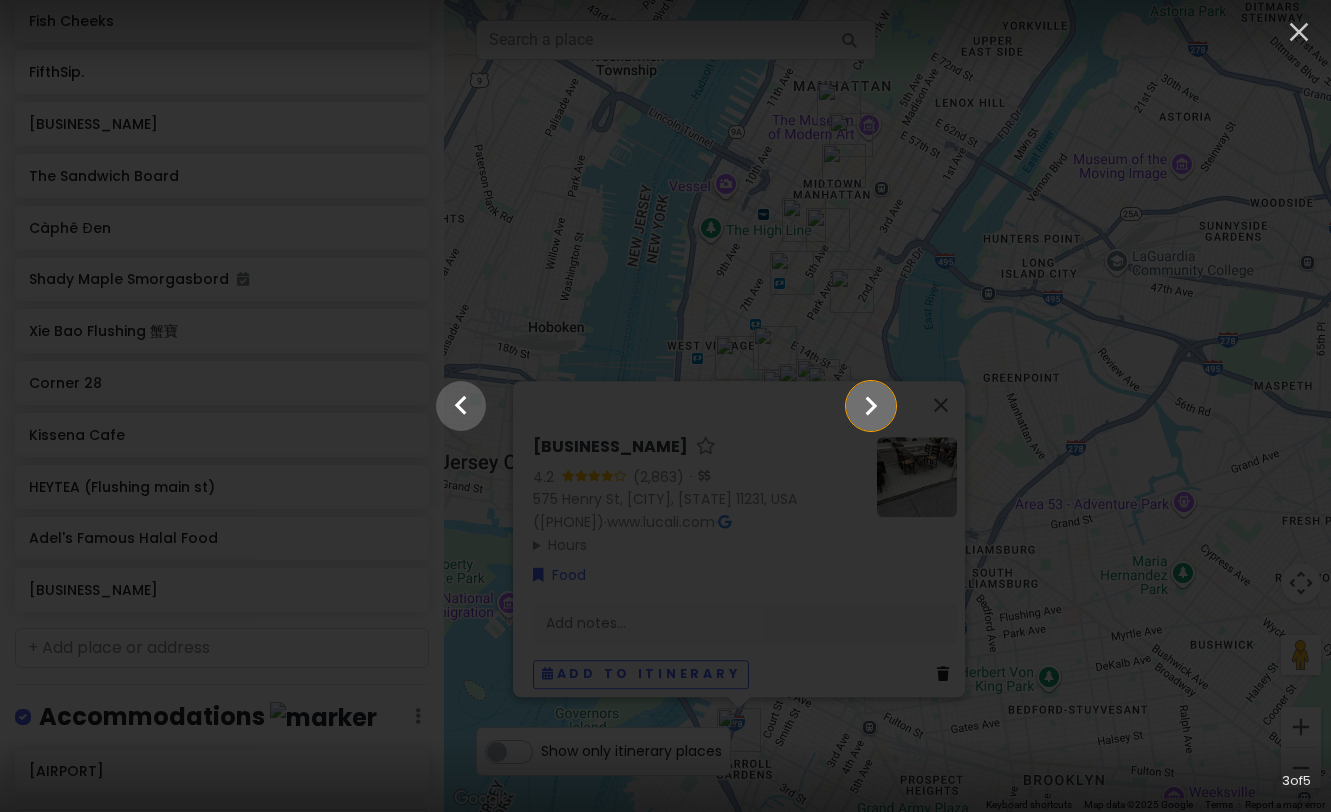 click 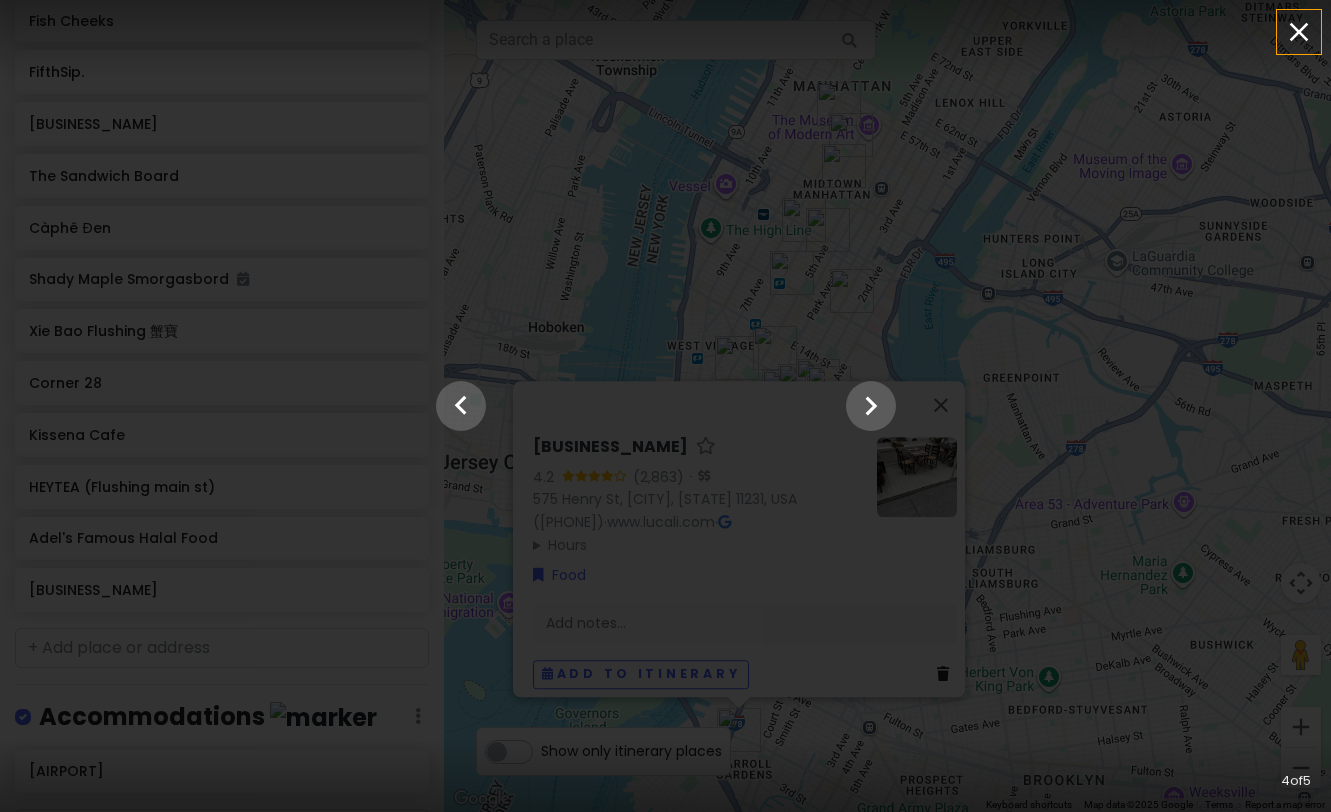 click 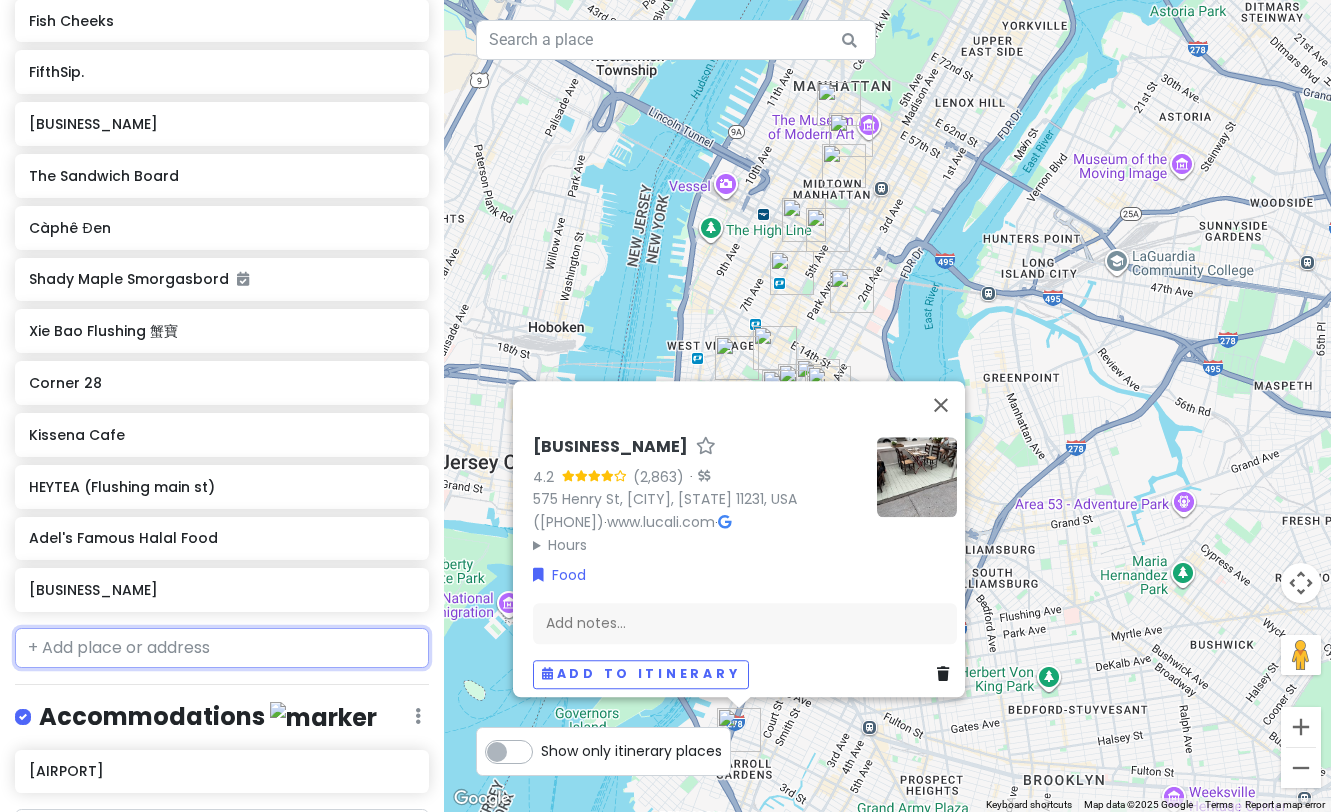 click at bounding box center (222, 648) 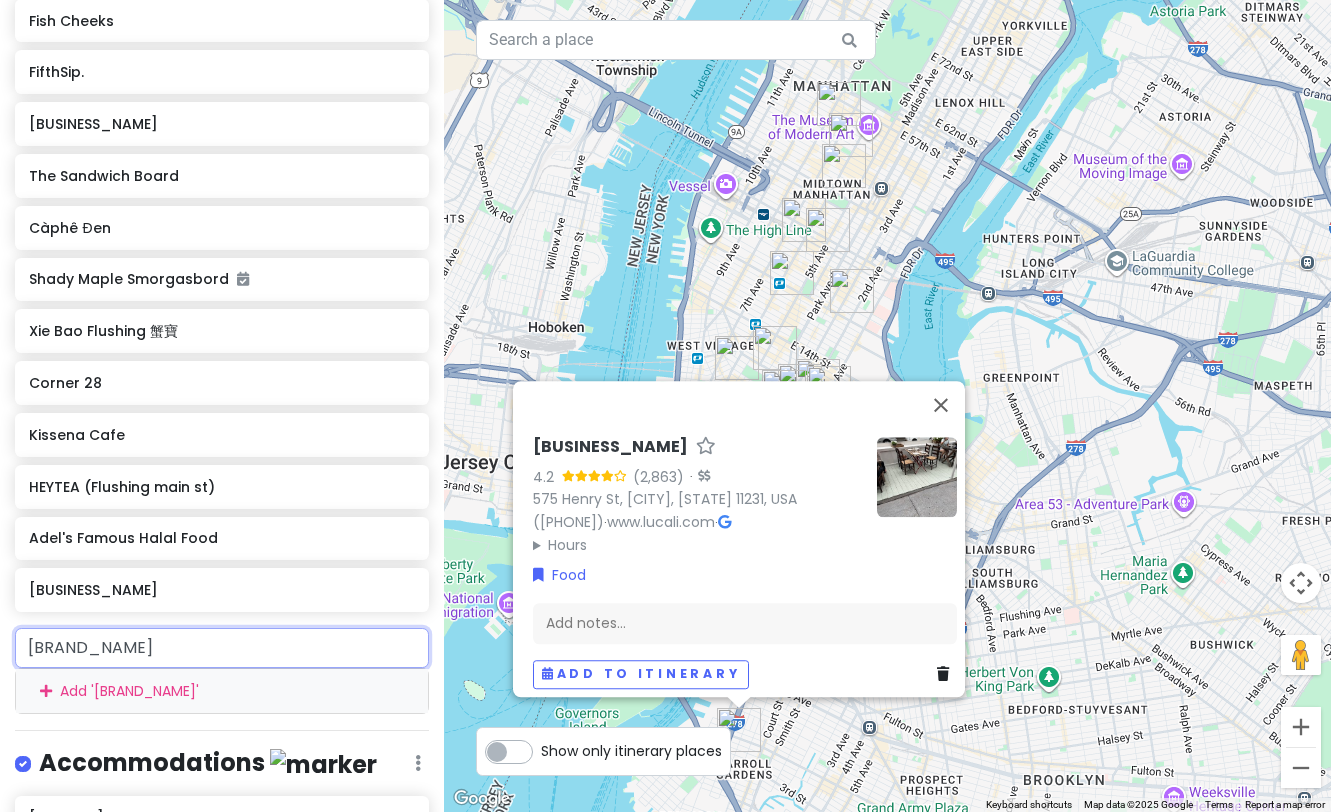 type on "[BRAND_NAME]" 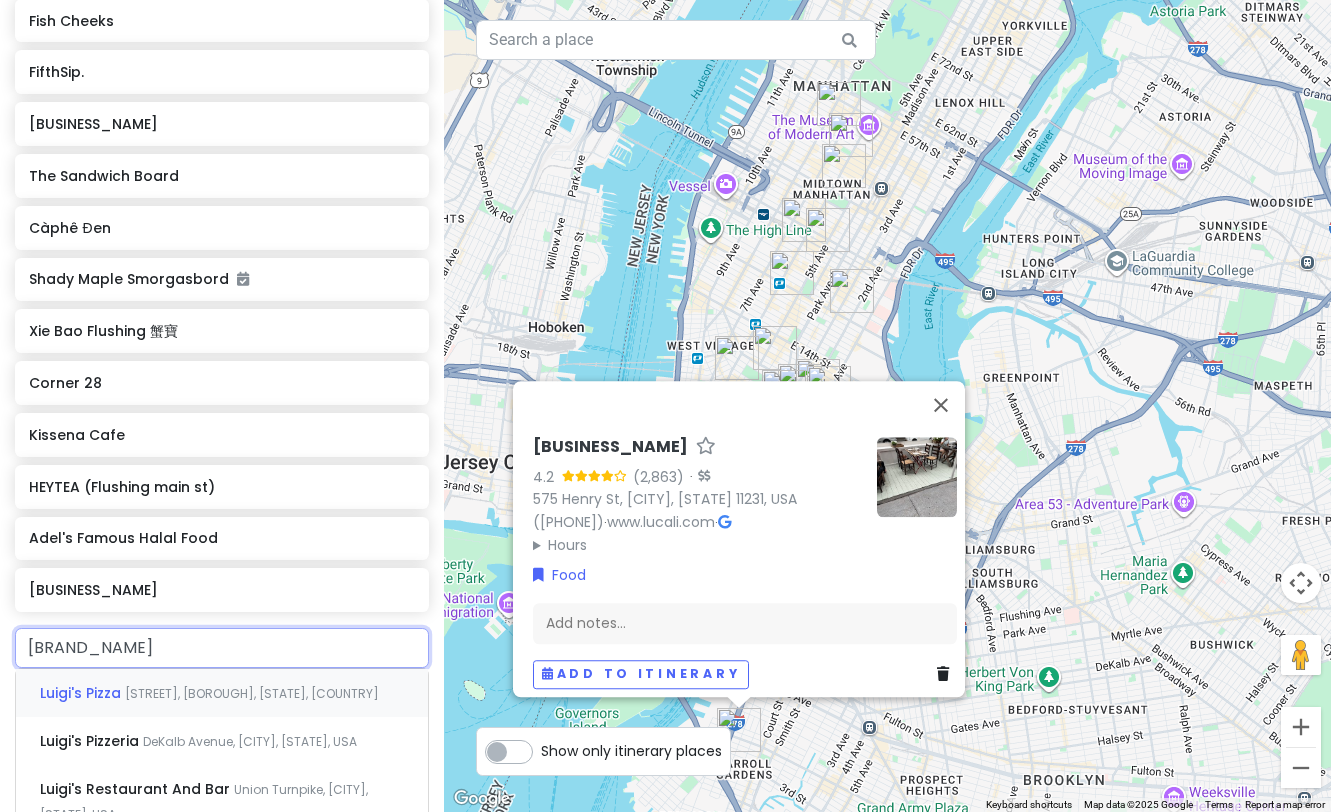 click on "[STREET], [BOROUGH], [STATE], [COUNTRY]" at bounding box center (252, 693) 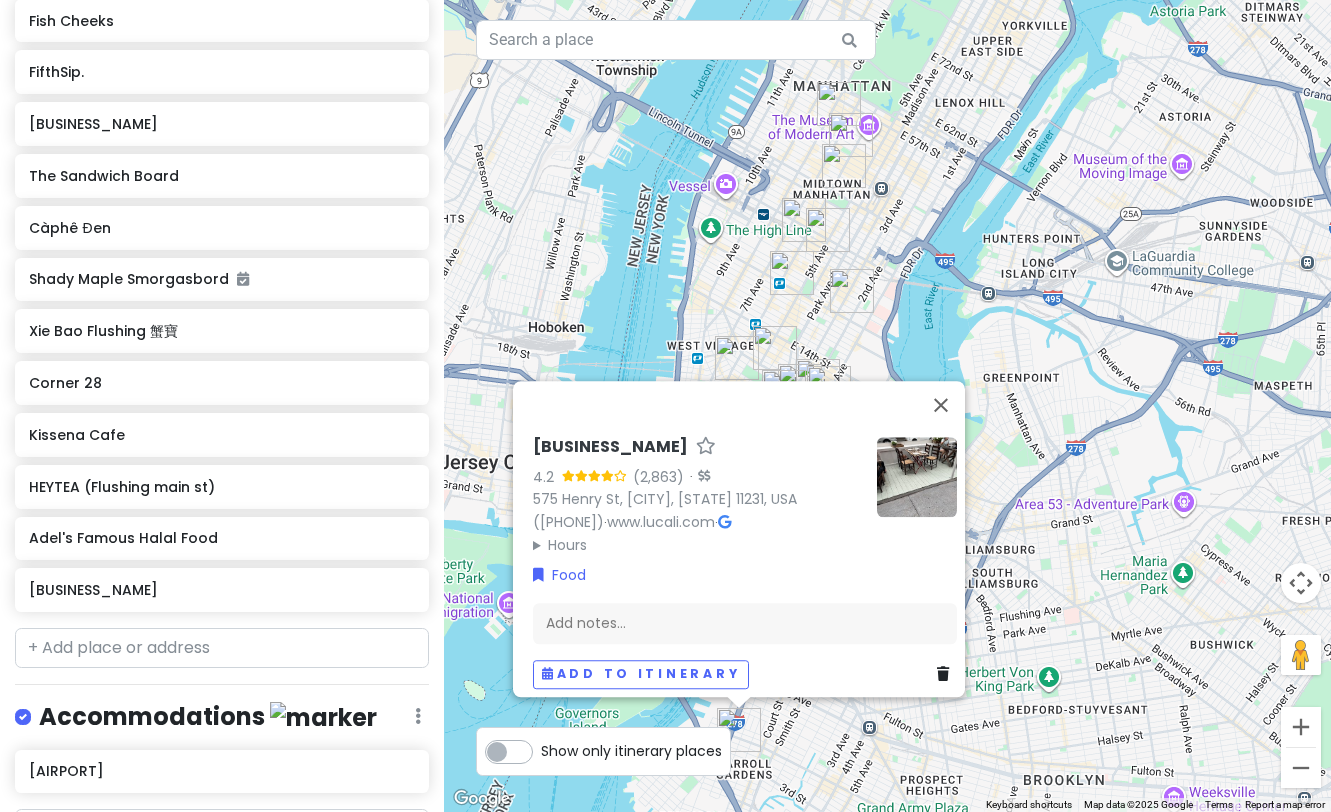 scroll, scrollTop: 1194, scrollLeft: 0, axis: vertical 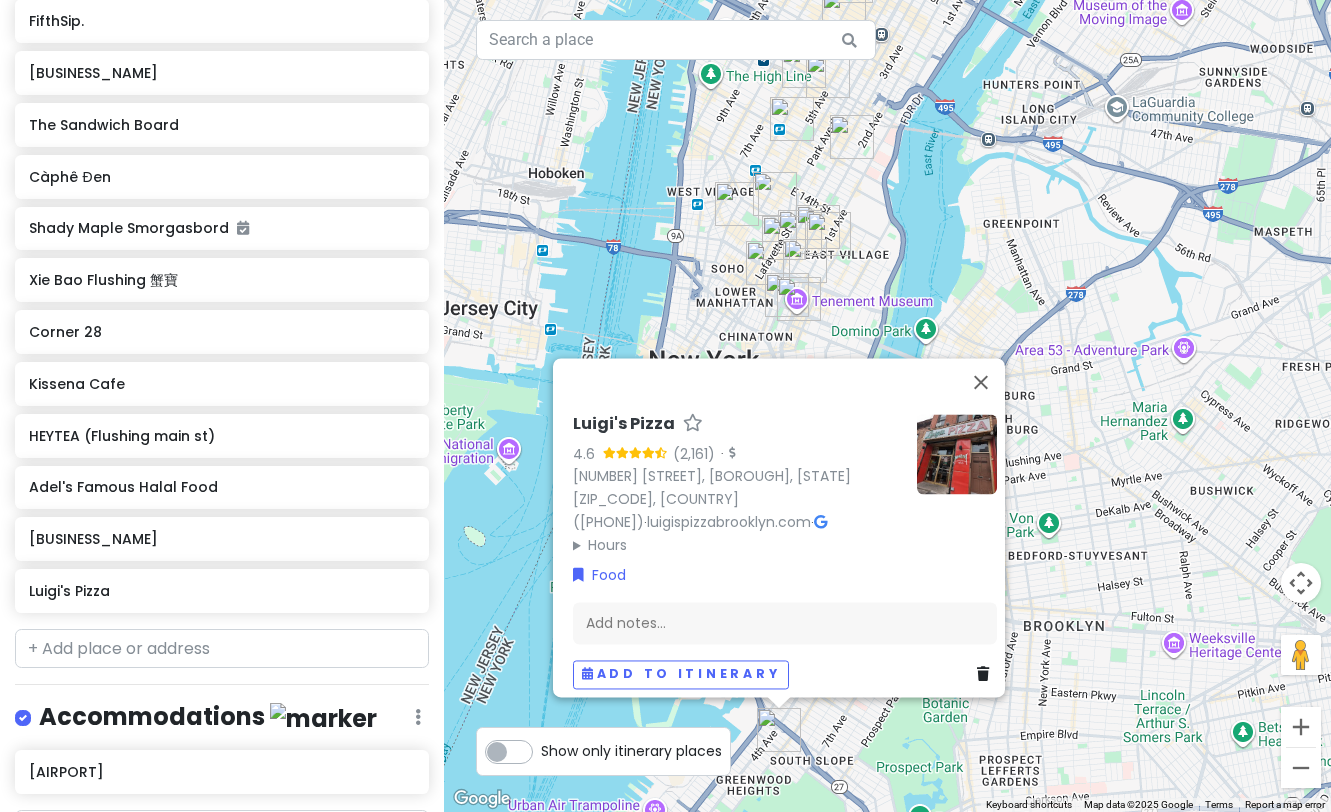 click at bounding box center [957, 454] 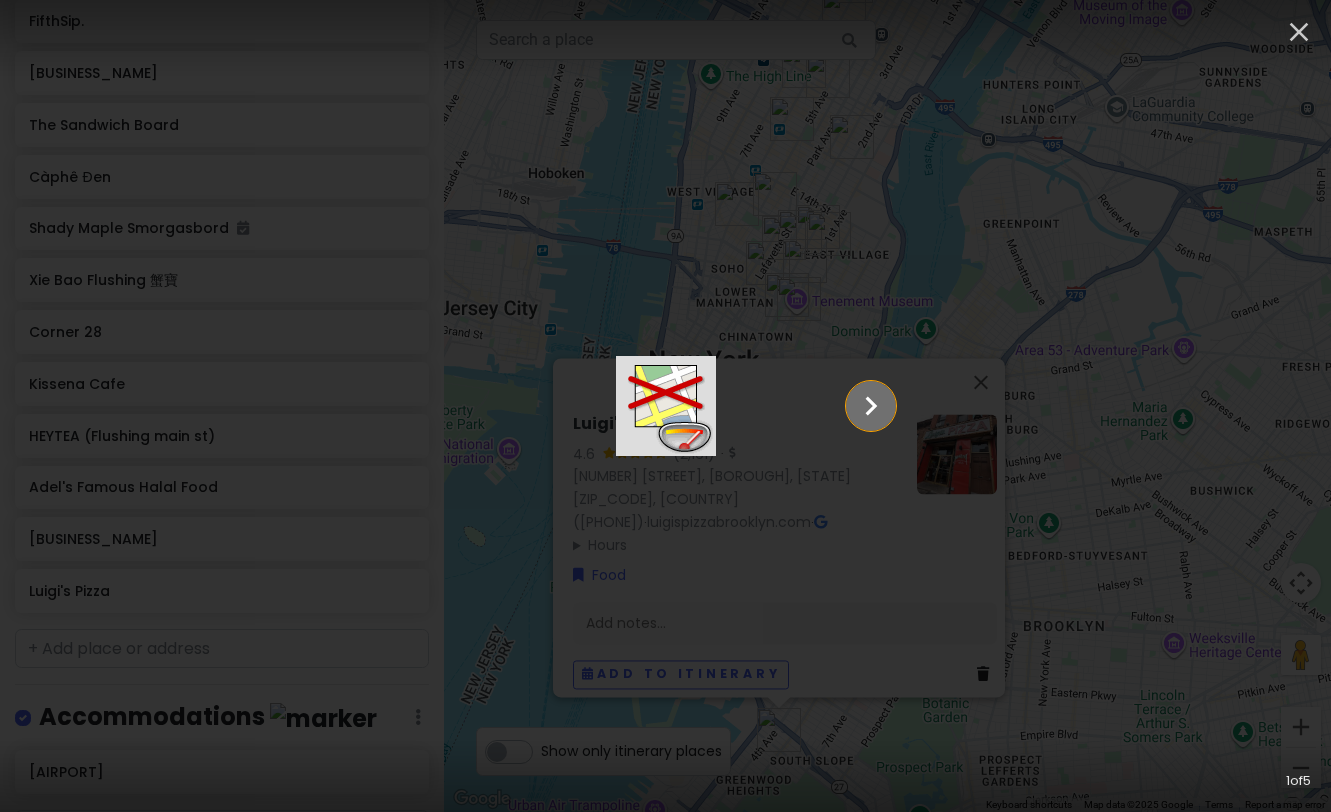 click 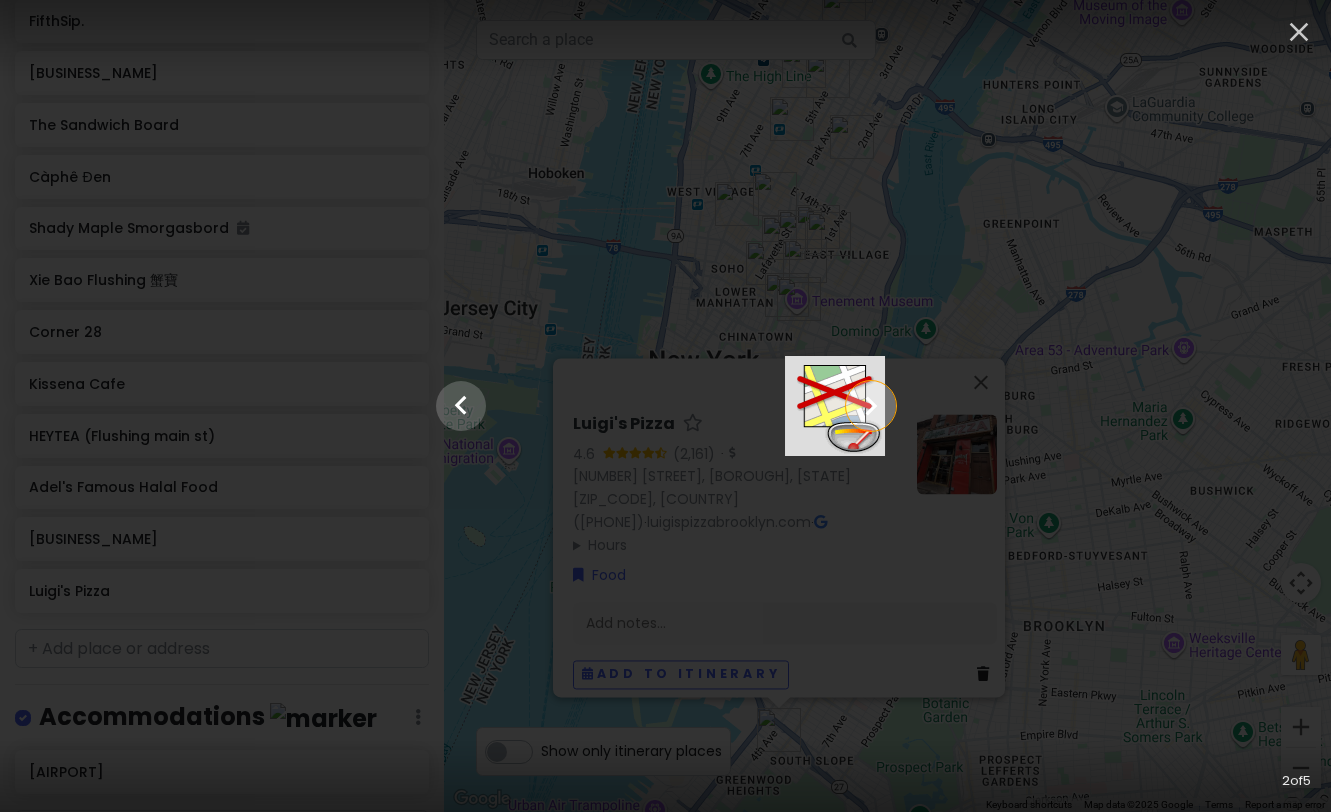 click 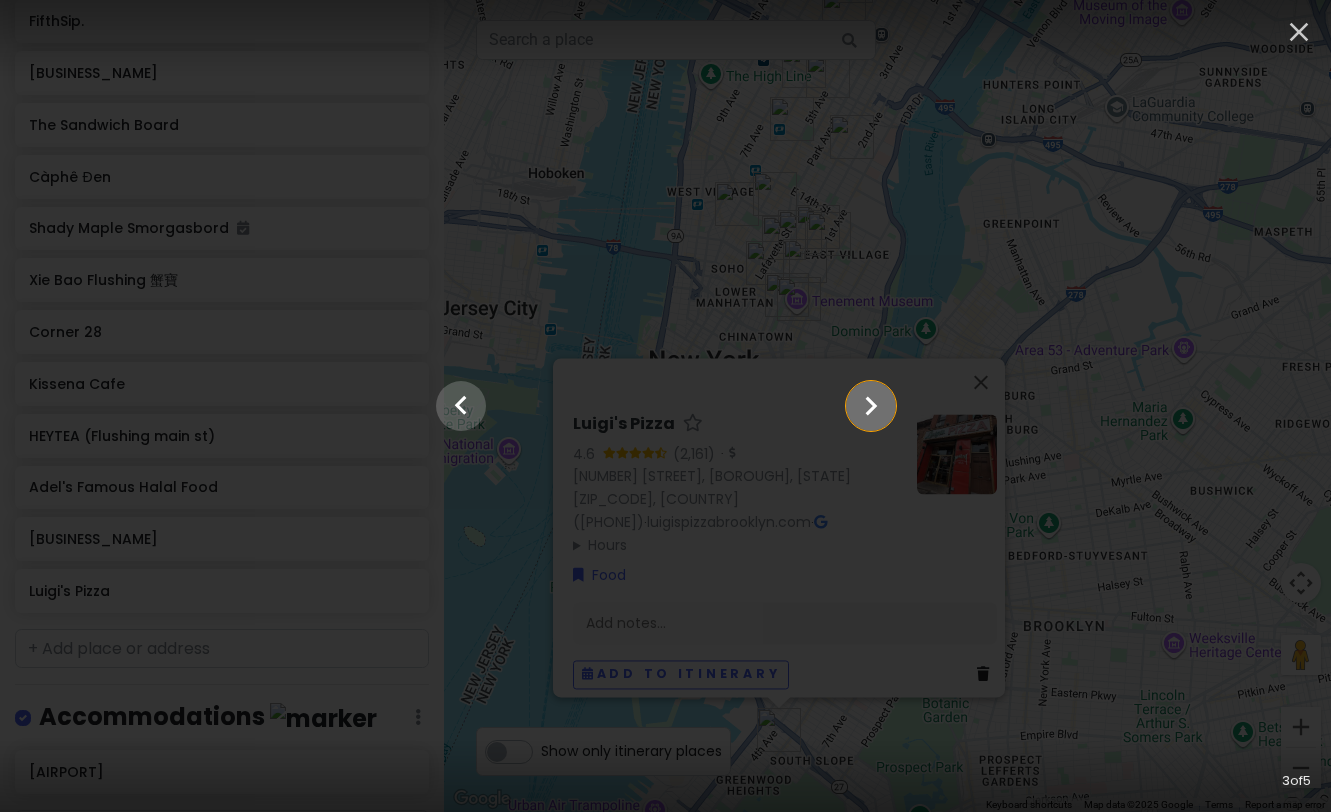 click 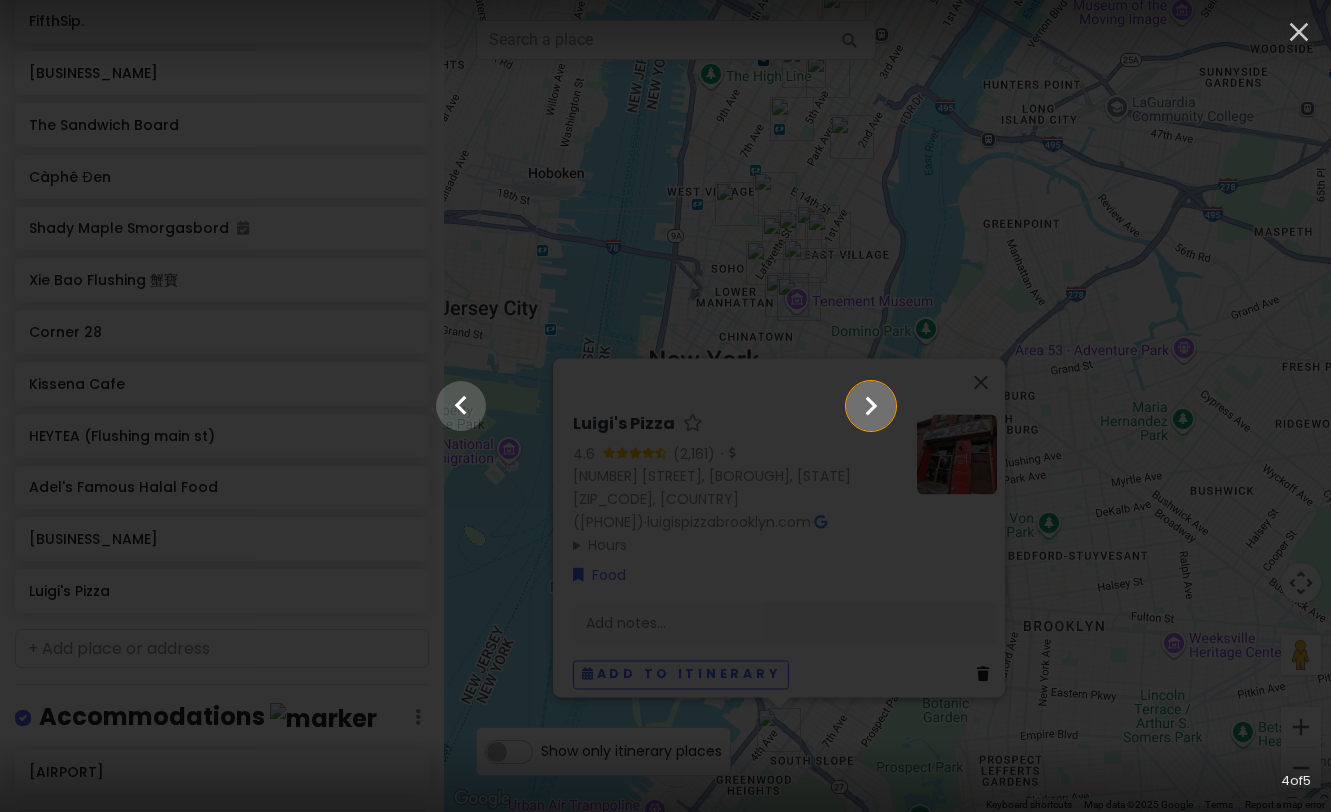 click 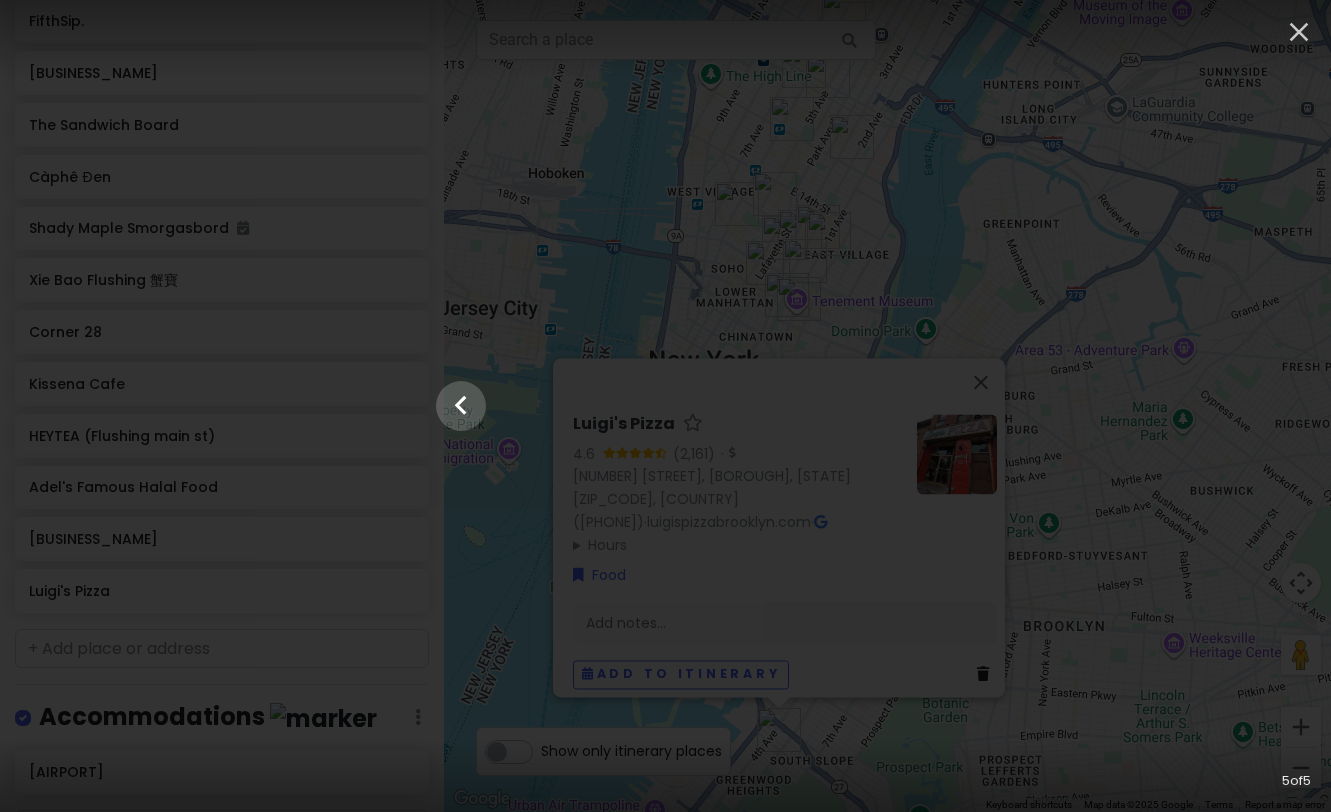 click at bounding box center (-2657, 406) 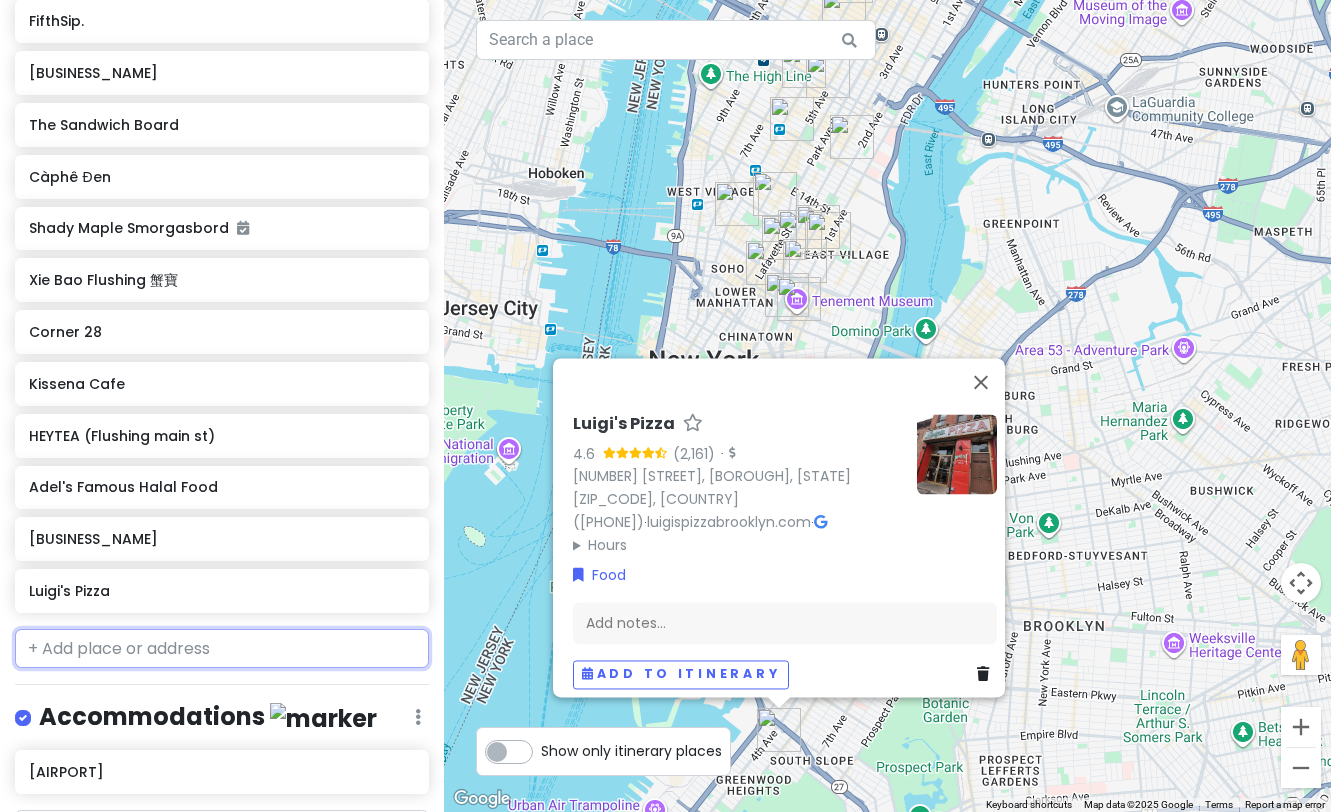 click at bounding box center (222, 649) 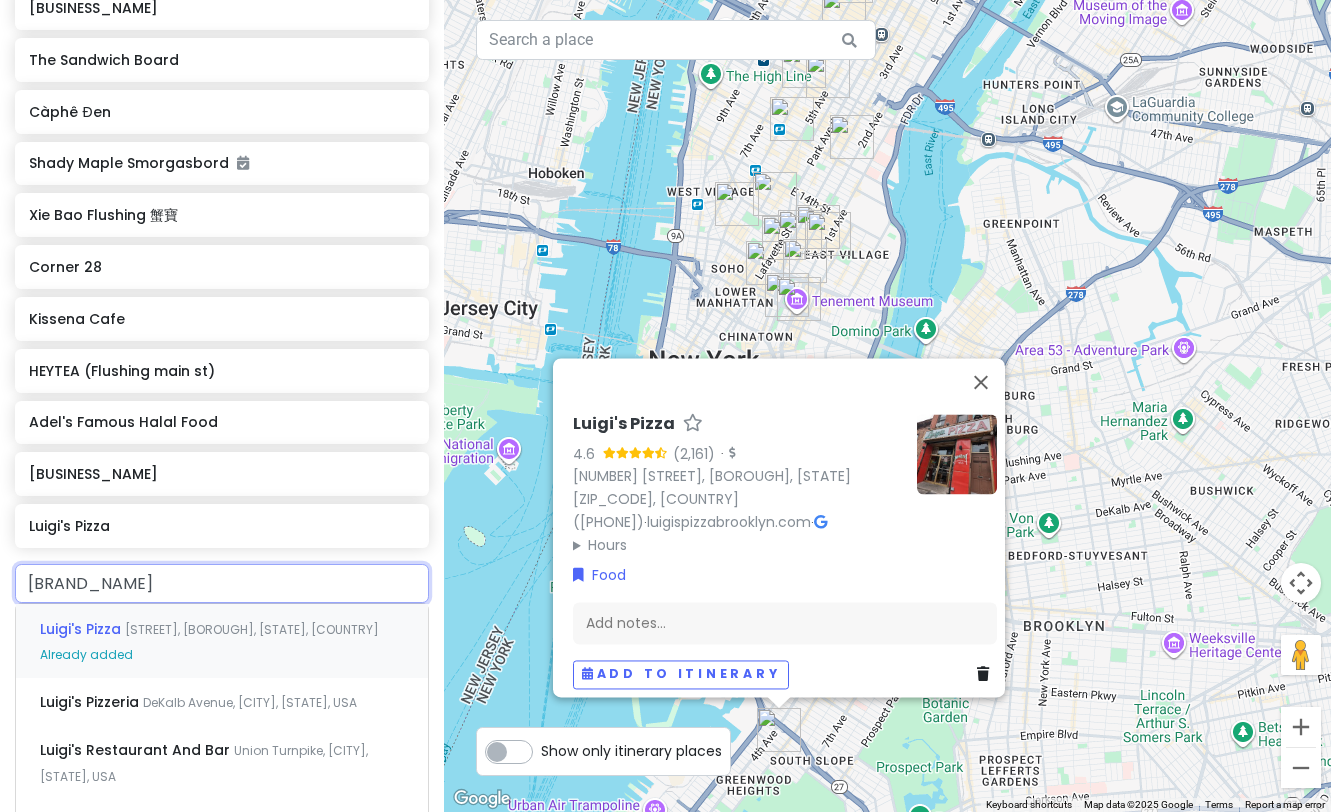 scroll, scrollTop: 1294, scrollLeft: 0, axis: vertical 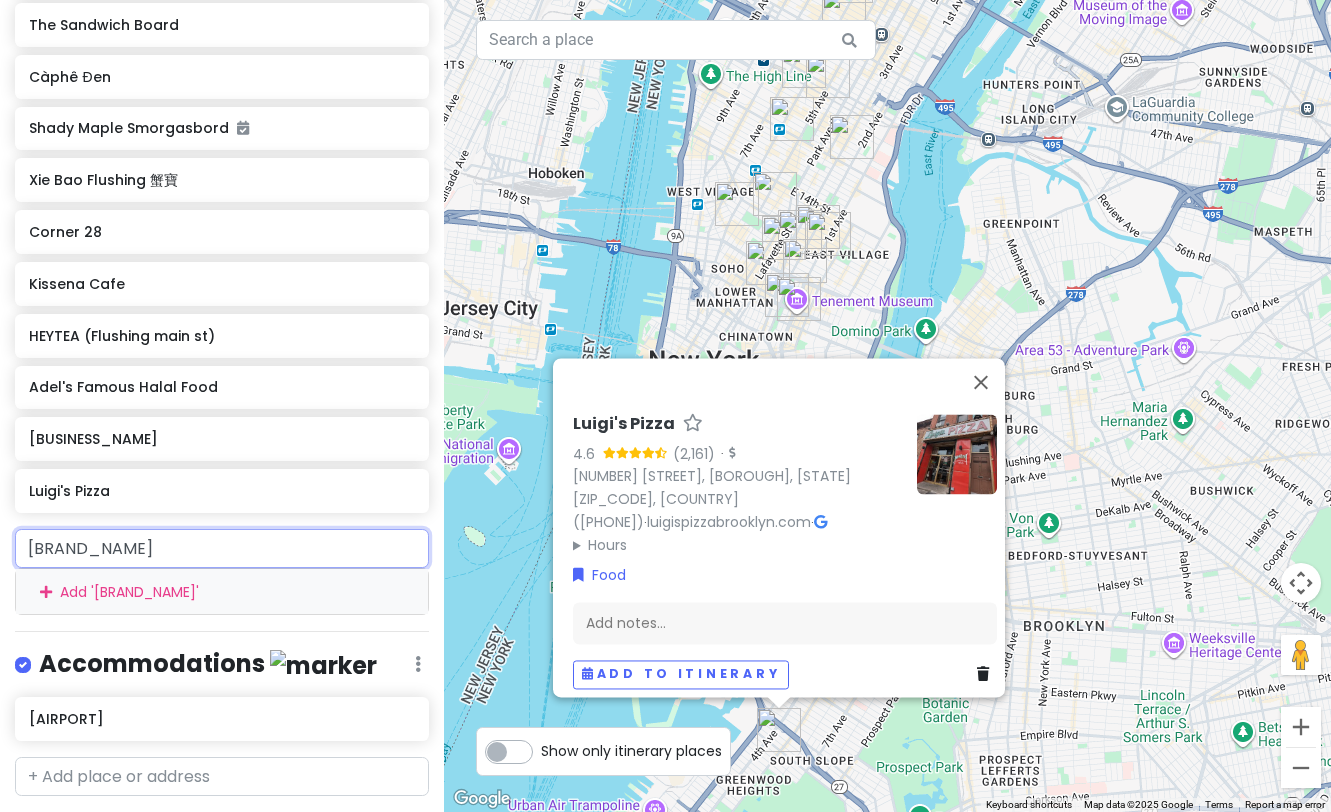 drag, startPoint x: 157, startPoint y: 529, endPoint x: -221, endPoint y: 536, distance: 378.06482 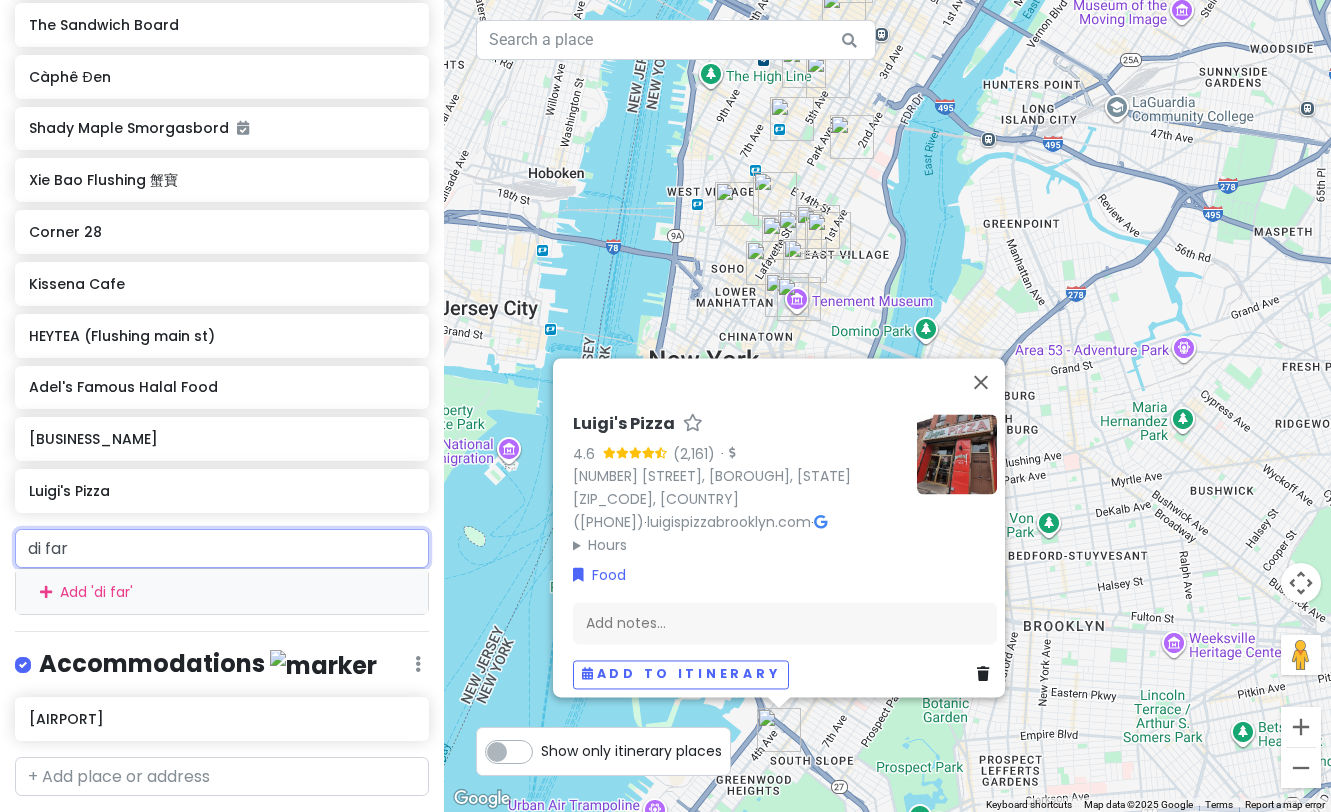 type on "di fara" 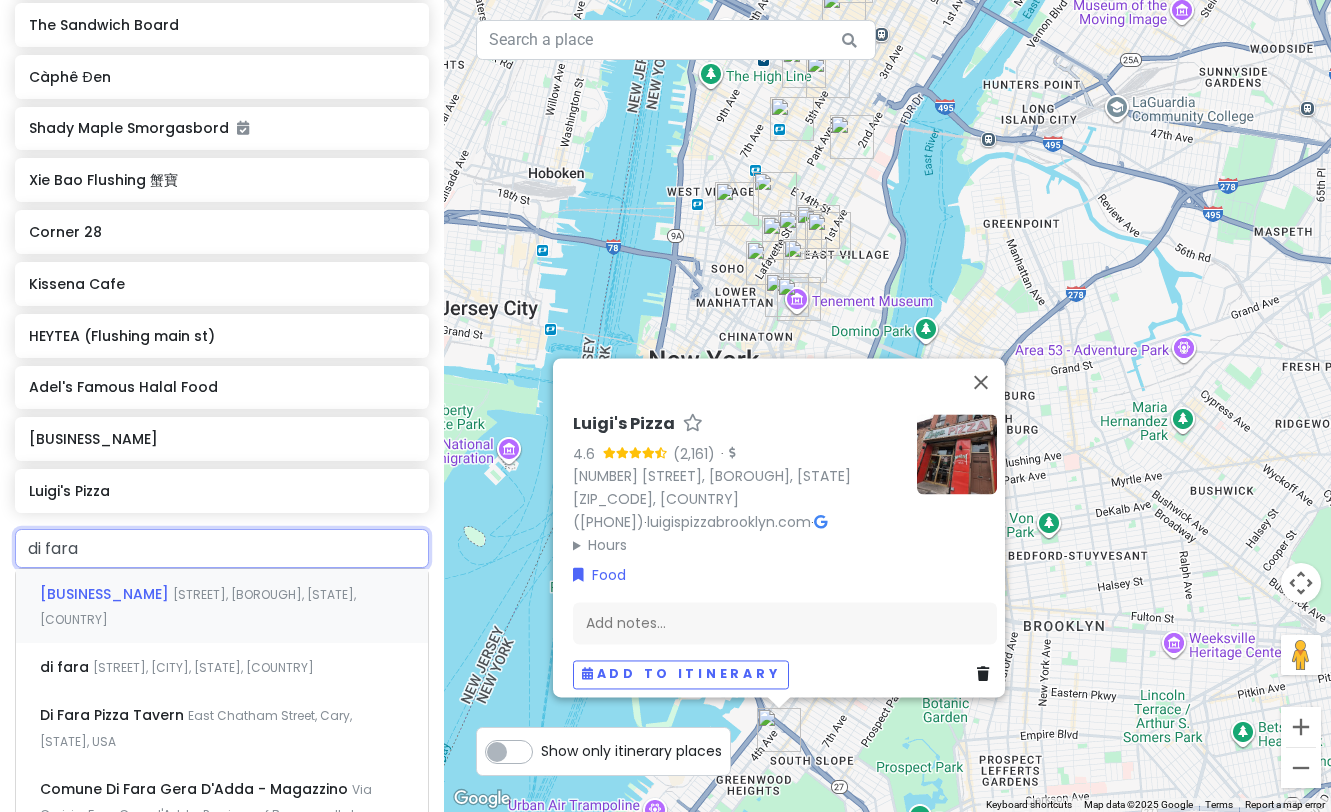 click on "[STREET], [BOROUGH], [STATE], [COUNTRY]" at bounding box center (198, 607) 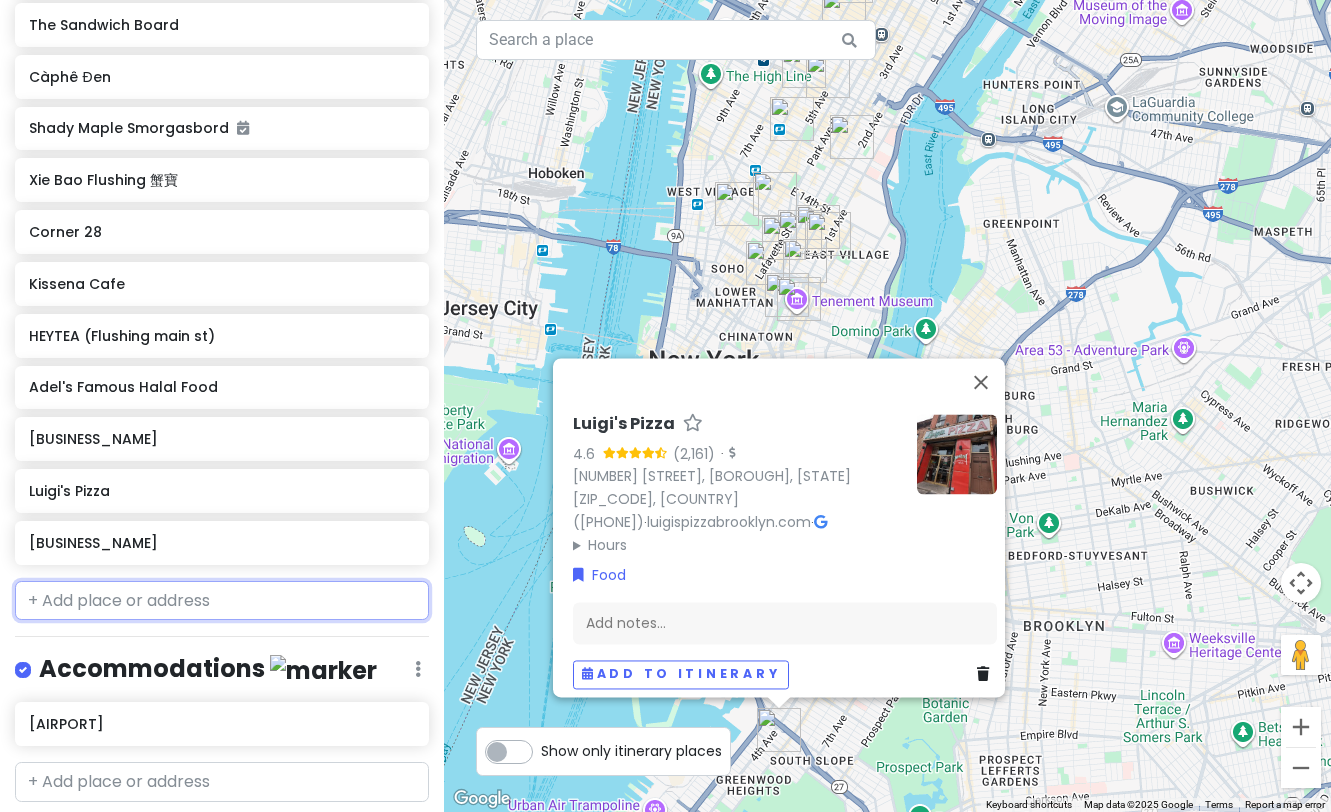 scroll, scrollTop: 1346, scrollLeft: 0, axis: vertical 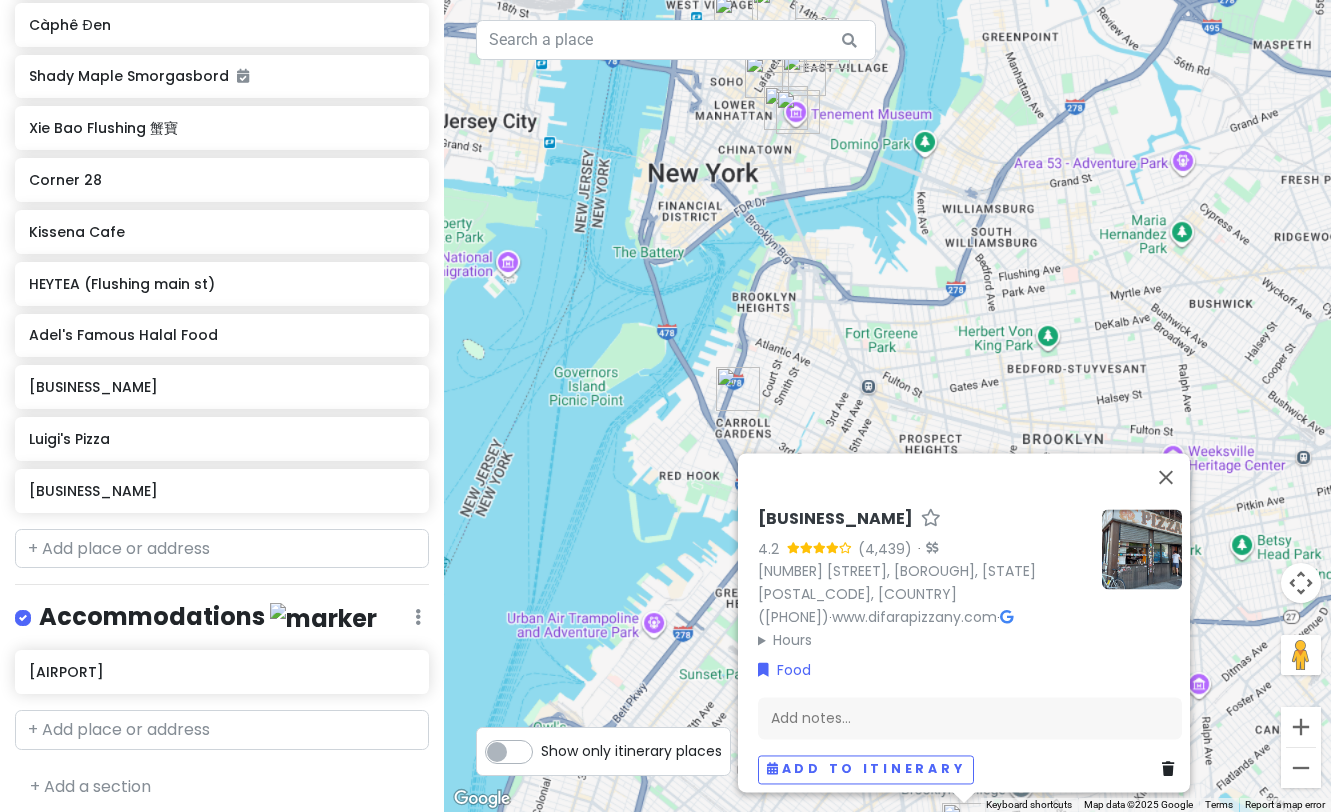 drag, startPoint x: 781, startPoint y: 210, endPoint x: 762, endPoint y: 427, distance: 217.83022 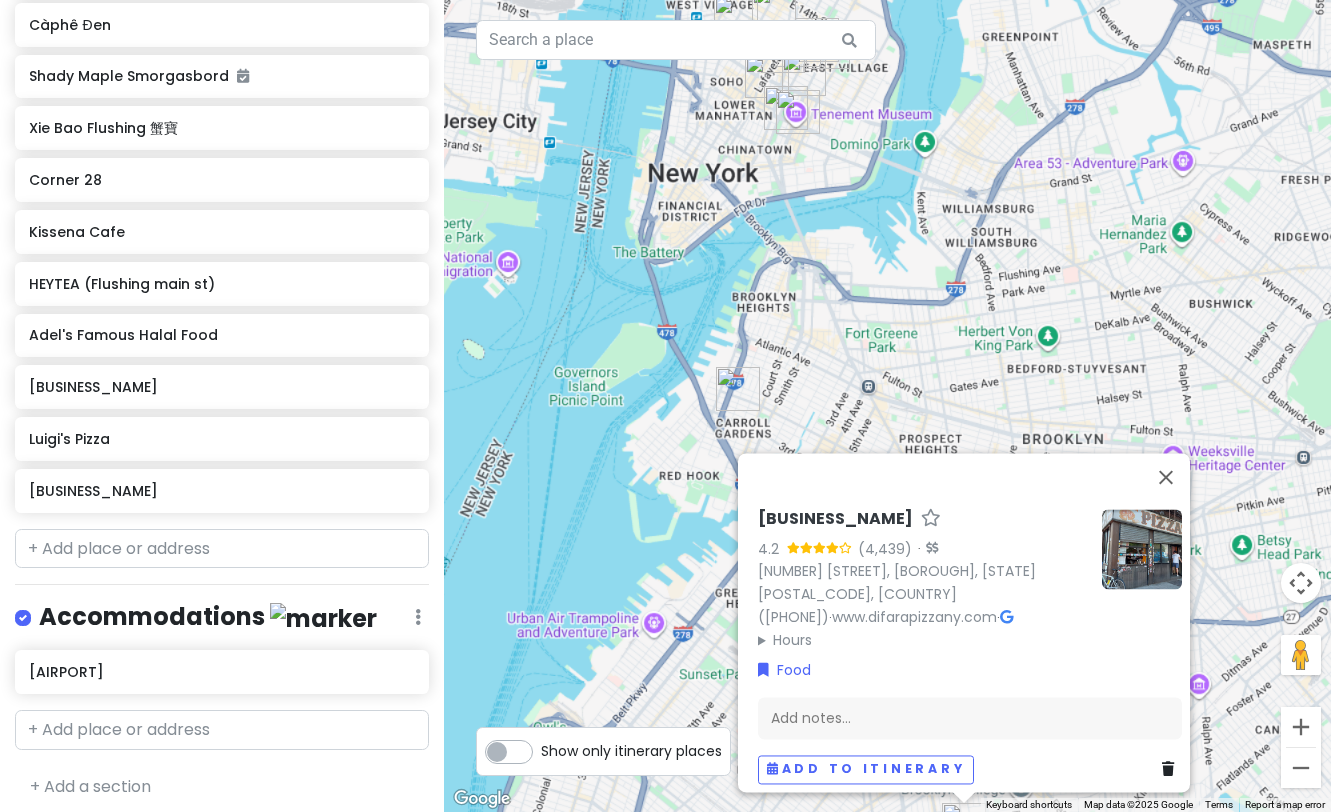 click on "Di Fara Pizza 4.2        (4,439)    ·    1424 Avenue J, [CITY], [STATE] 11230, USA ([PHONE])   ·   www.difarapizzany.com   ·   Hours Monday  12:00 – 5:00 PM Tuesday  12:00 – 8:00 PM Wednesday  12:00 – 8:00 PM Thursday  12:00 – 8:00 PM Friday  12:00 – 8:00 PM Saturday  12:00 – 8:00 PM Sunday  12:00 – 8:00 PM Food Add notes...  Add to itinerary" at bounding box center (887, 406) 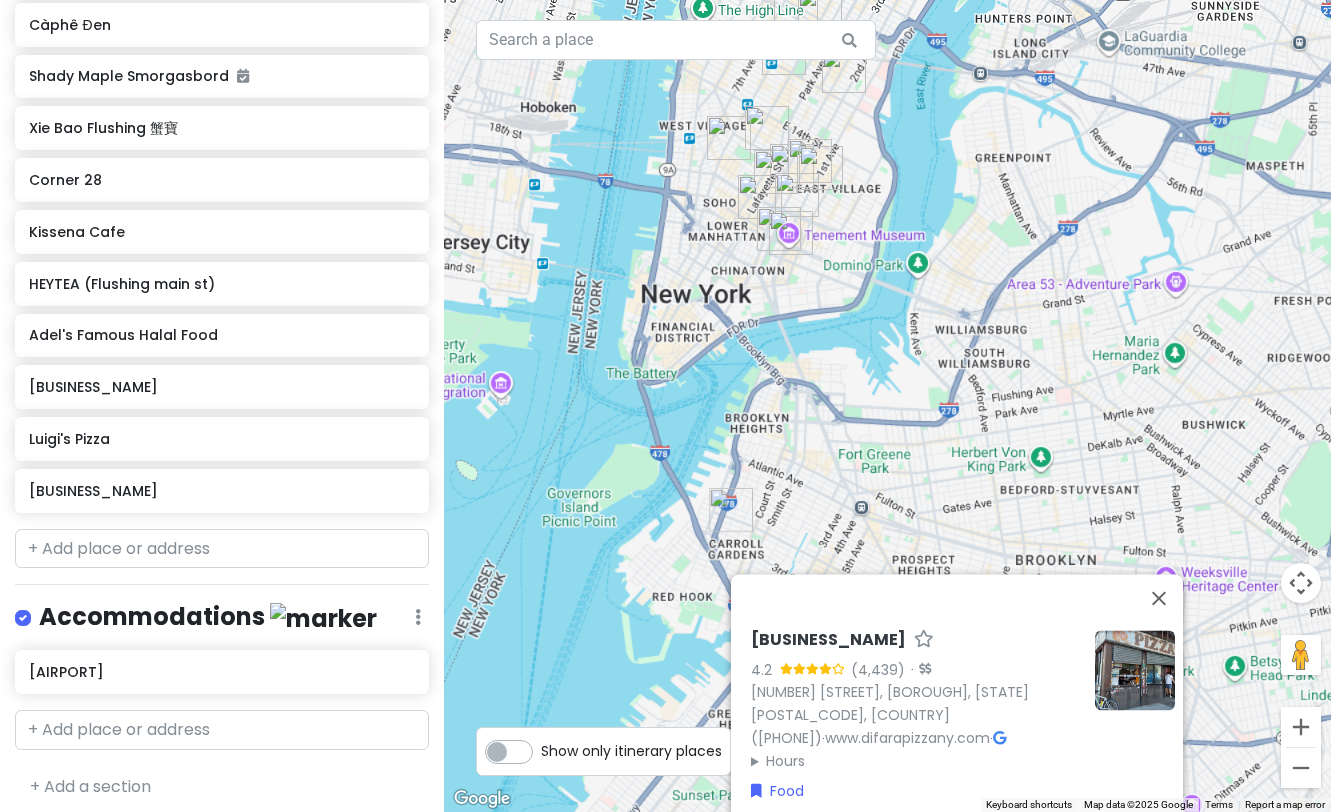 click at bounding box center (791, 233) 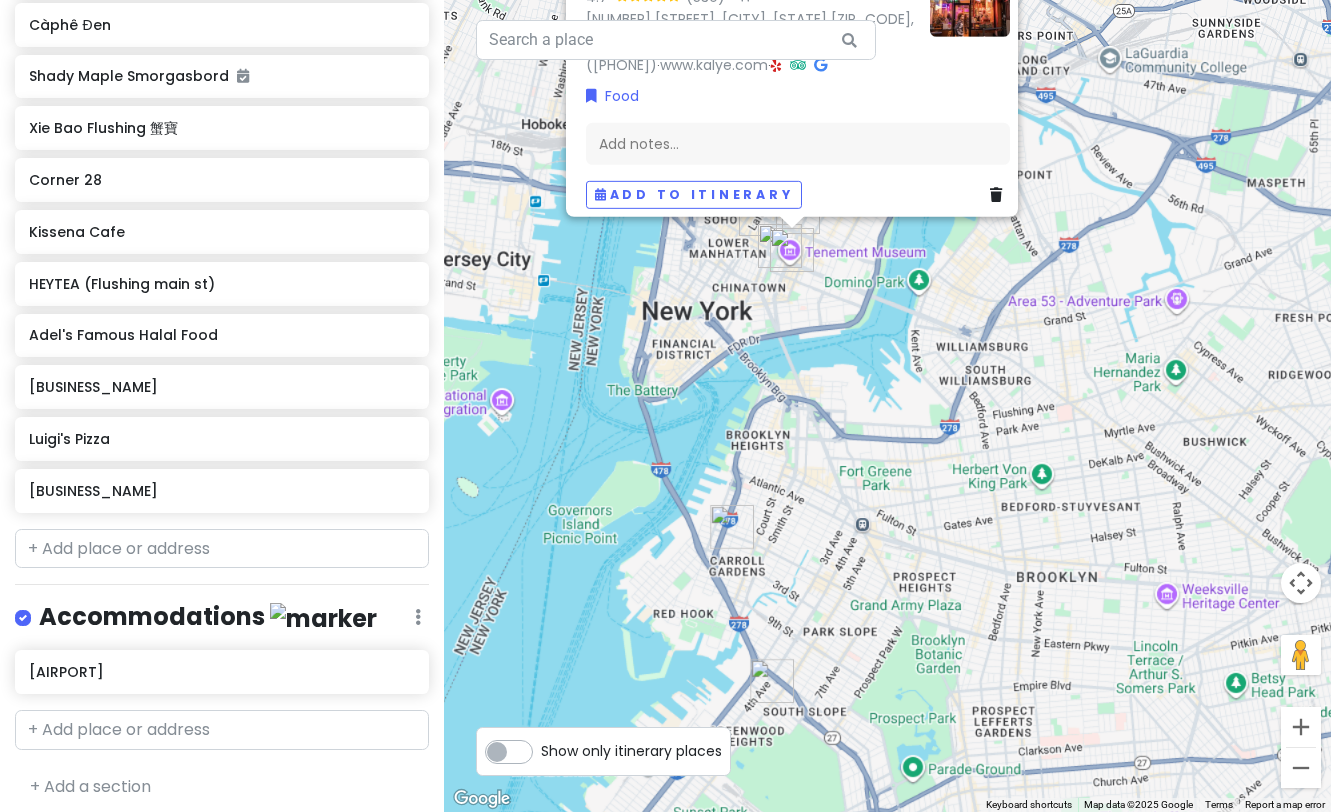 drag, startPoint x: 902, startPoint y: 579, endPoint x: 925, endPoint y: 347, distance: 233.1373 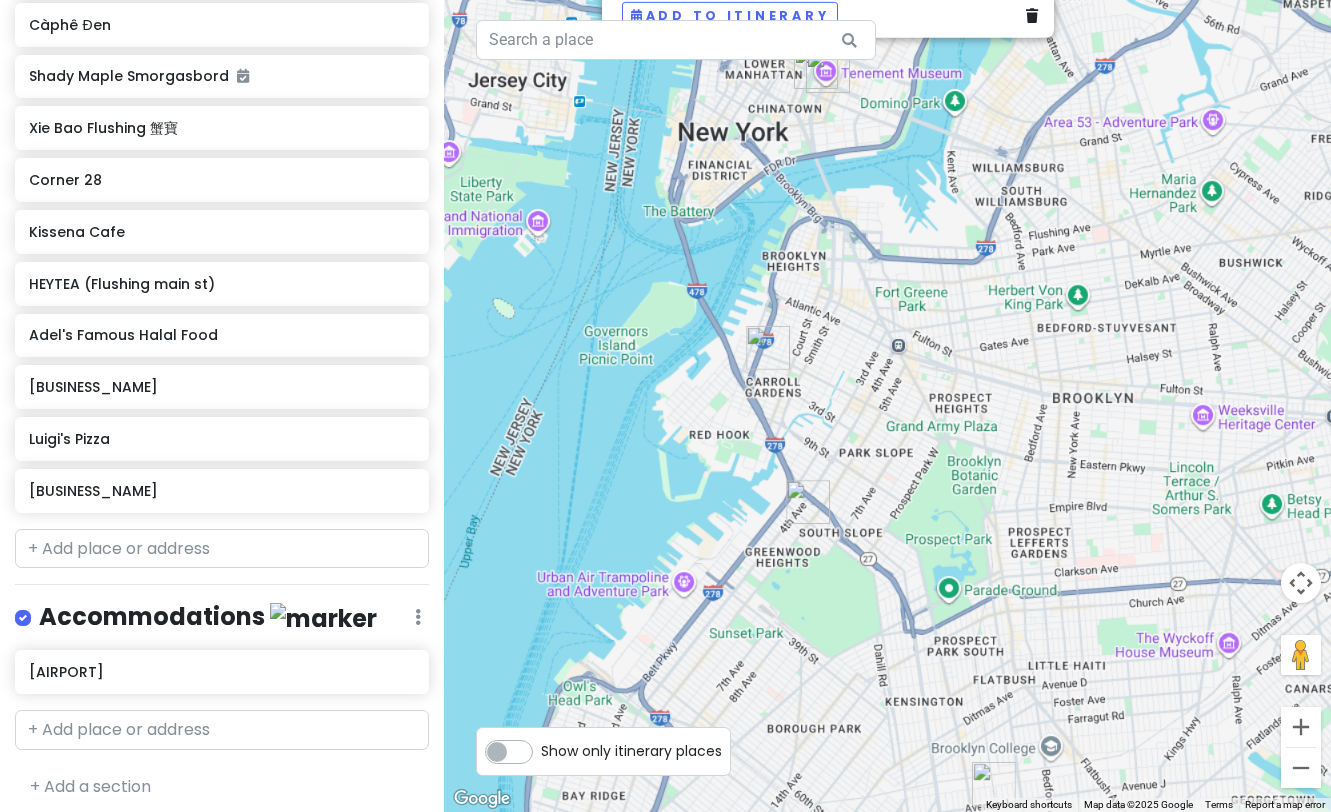 click at bounding box center (808, 502) 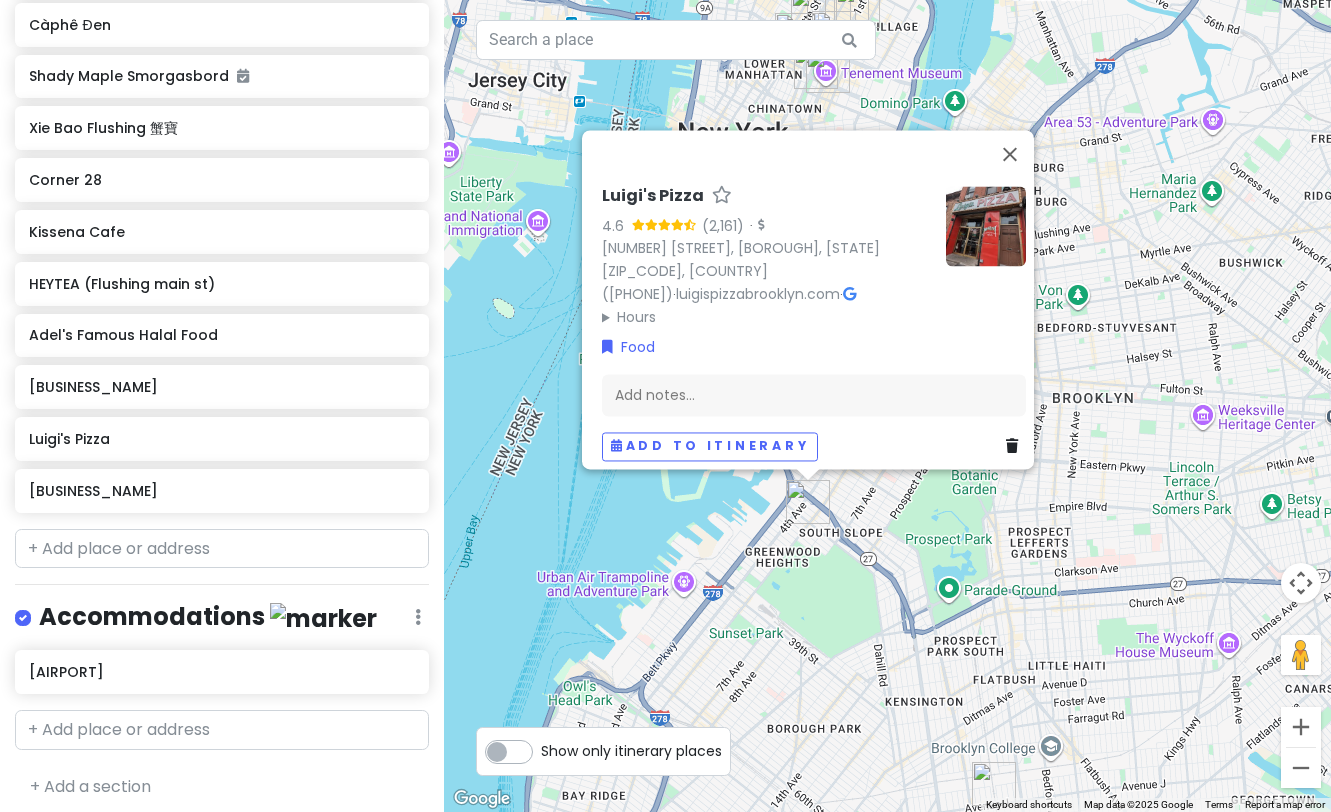 click at bounding box center (994, 784) 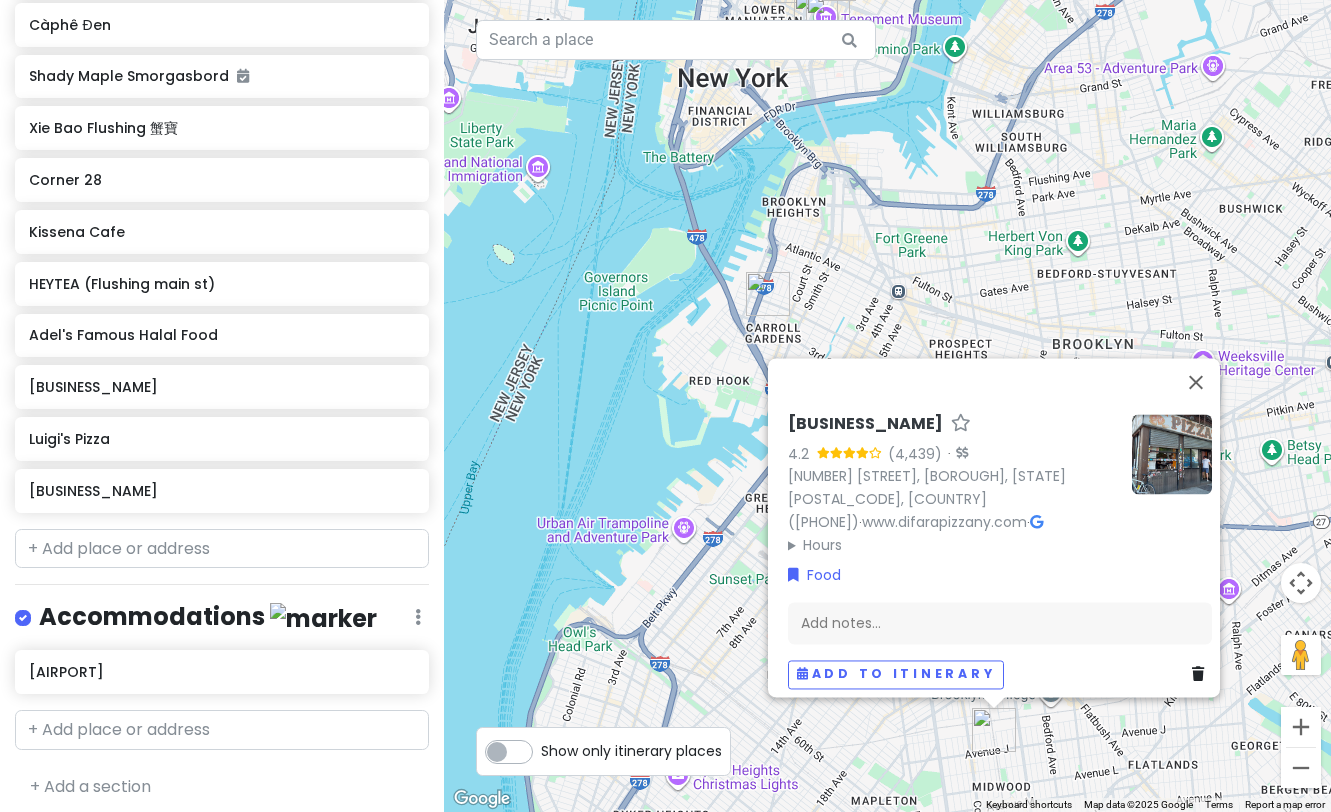 click at bounding box center (1036, 522) 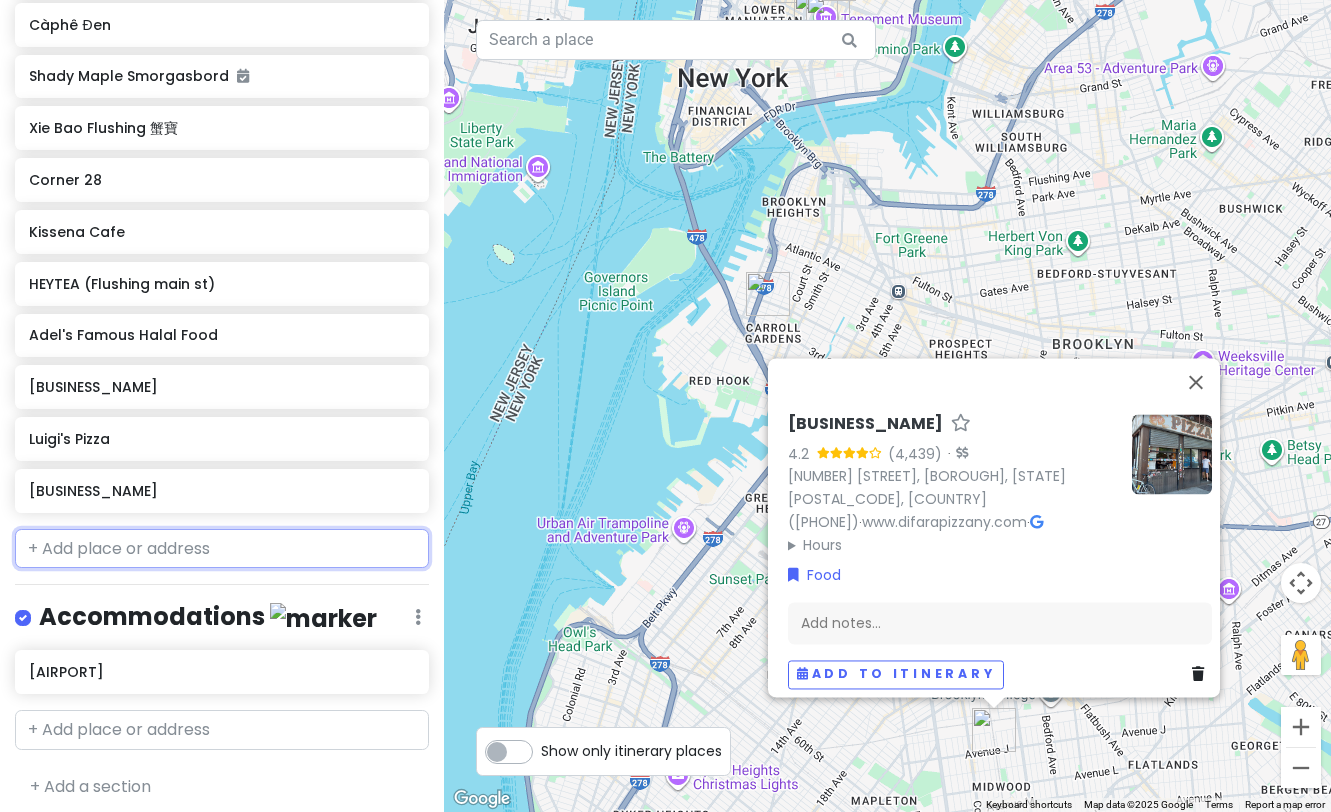 click at bounding box center [222, 549] 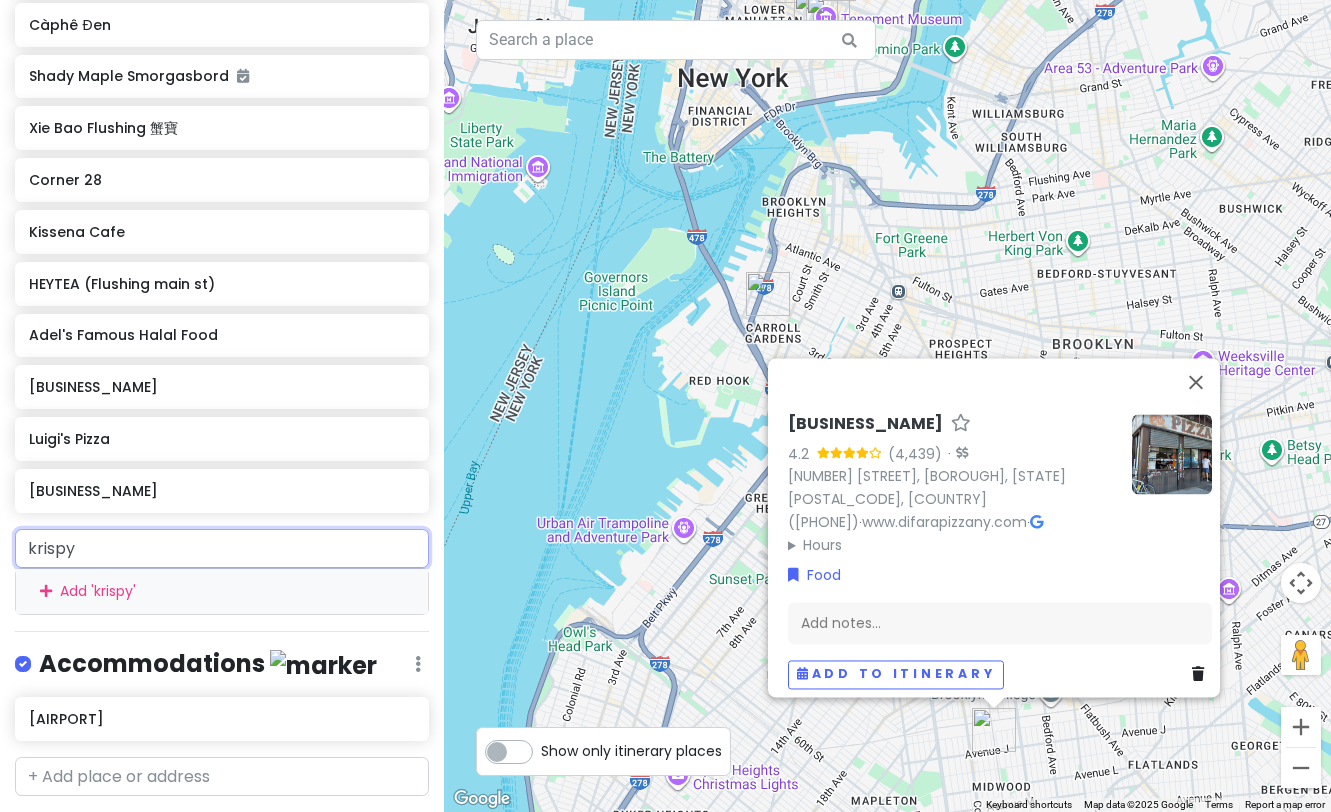 type on "krispy" 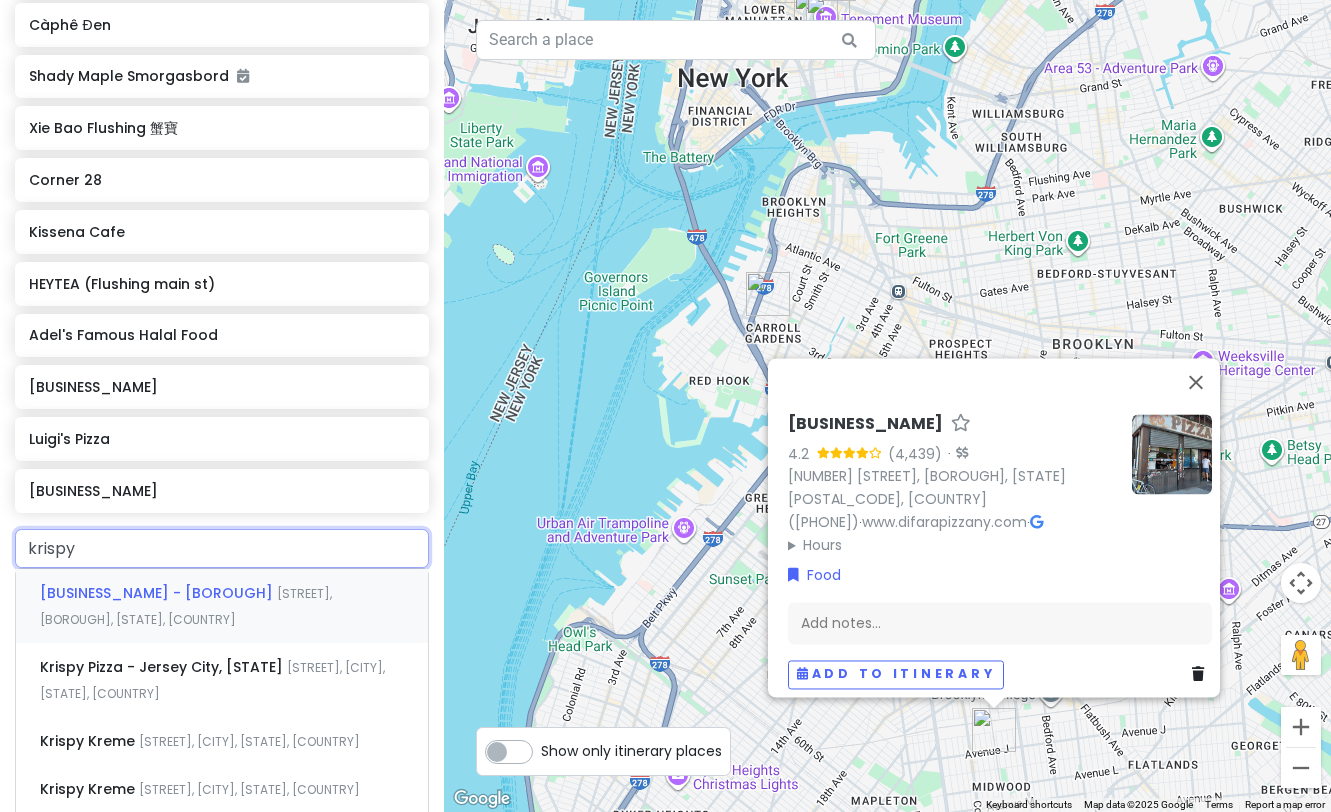 click on "[BUSINESS_NAME] - [BOROUGH] [STREET], [BOROUGH], [STATE], [COUNTRY]" at bounding box center (222, 606) 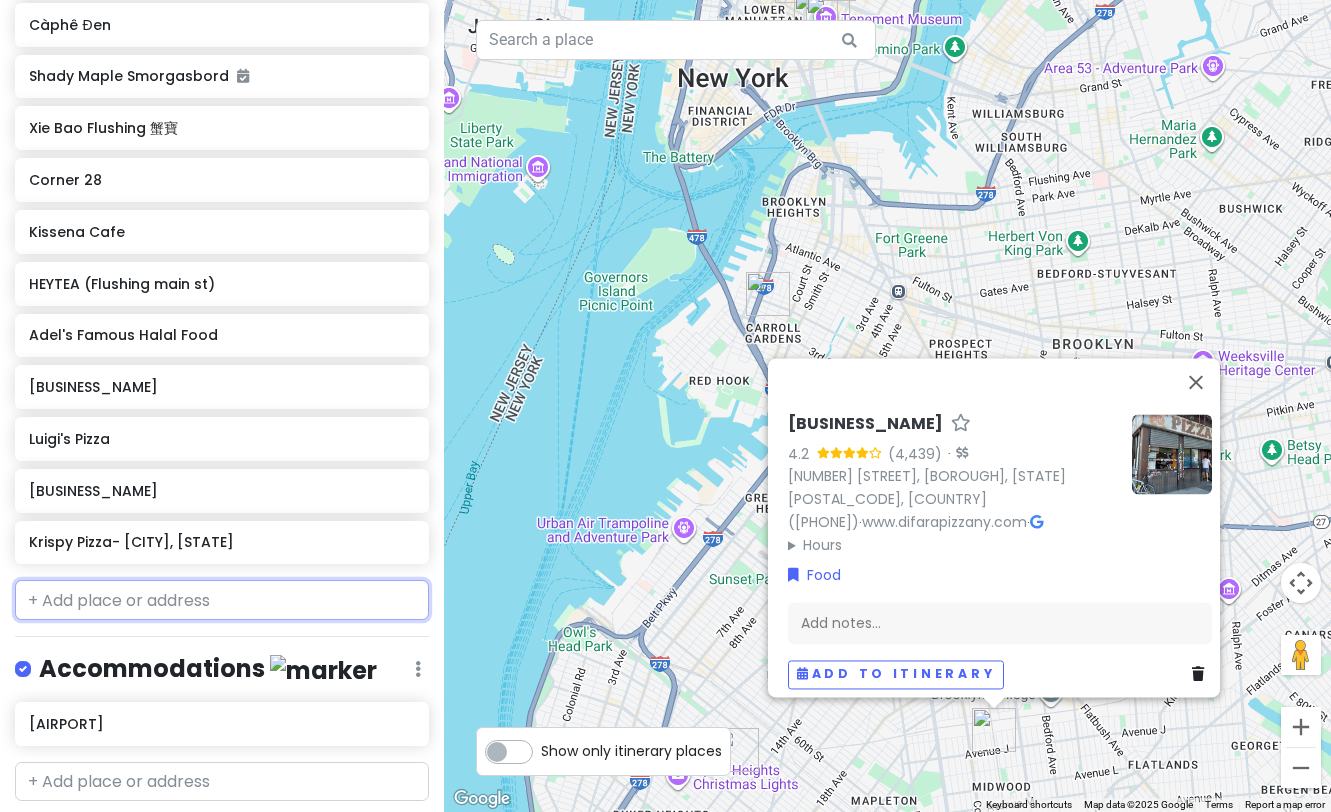 scroll, scrollTop: 1398, scrollLeft: 0, axis: vertical 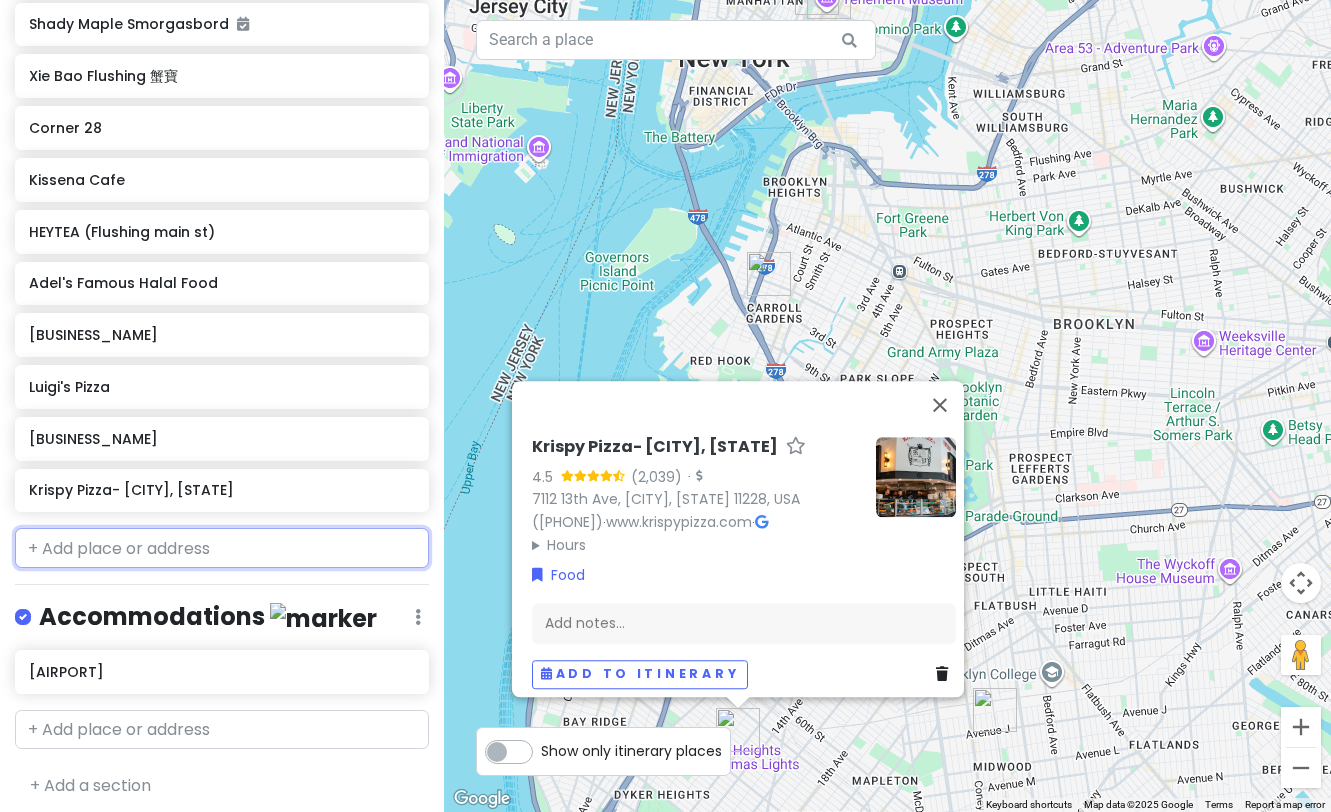 click at bounding box center [222, 548] 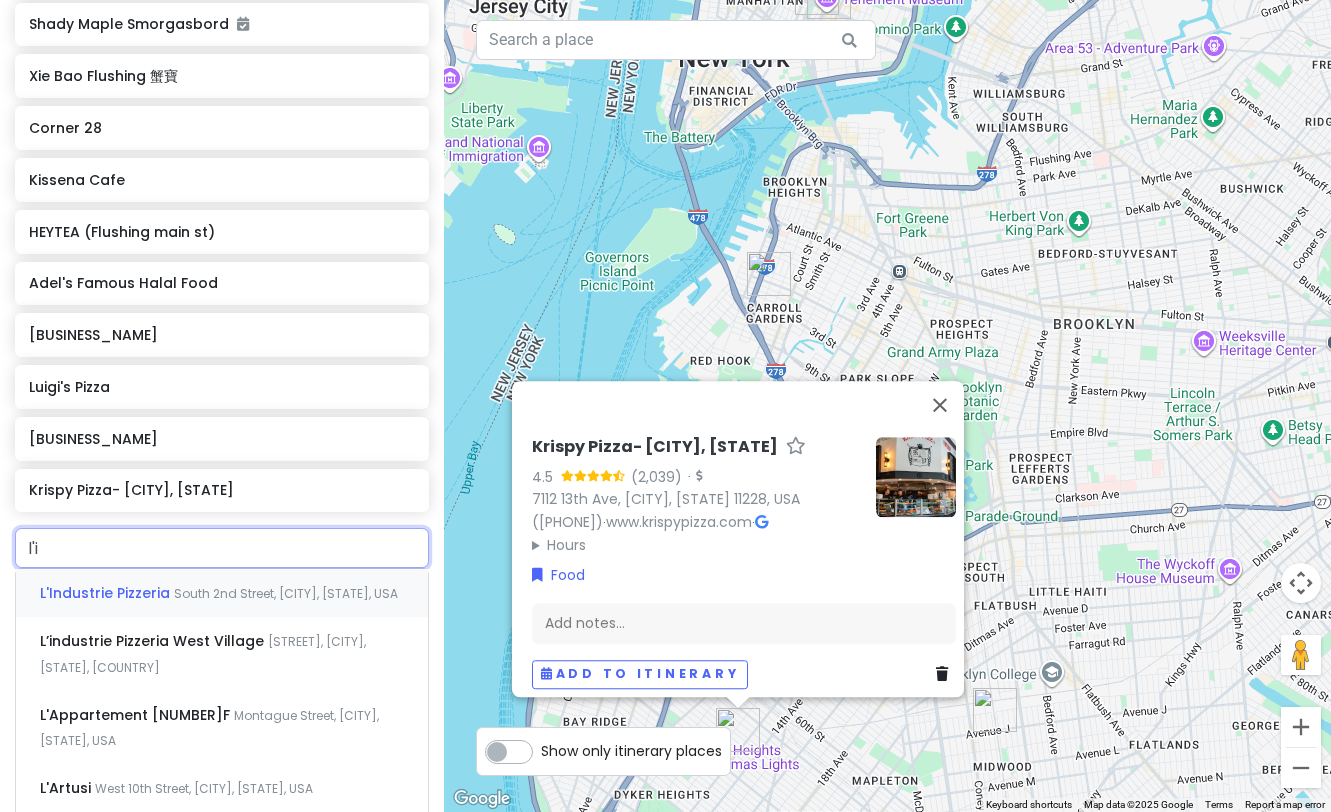 type on "l'in" 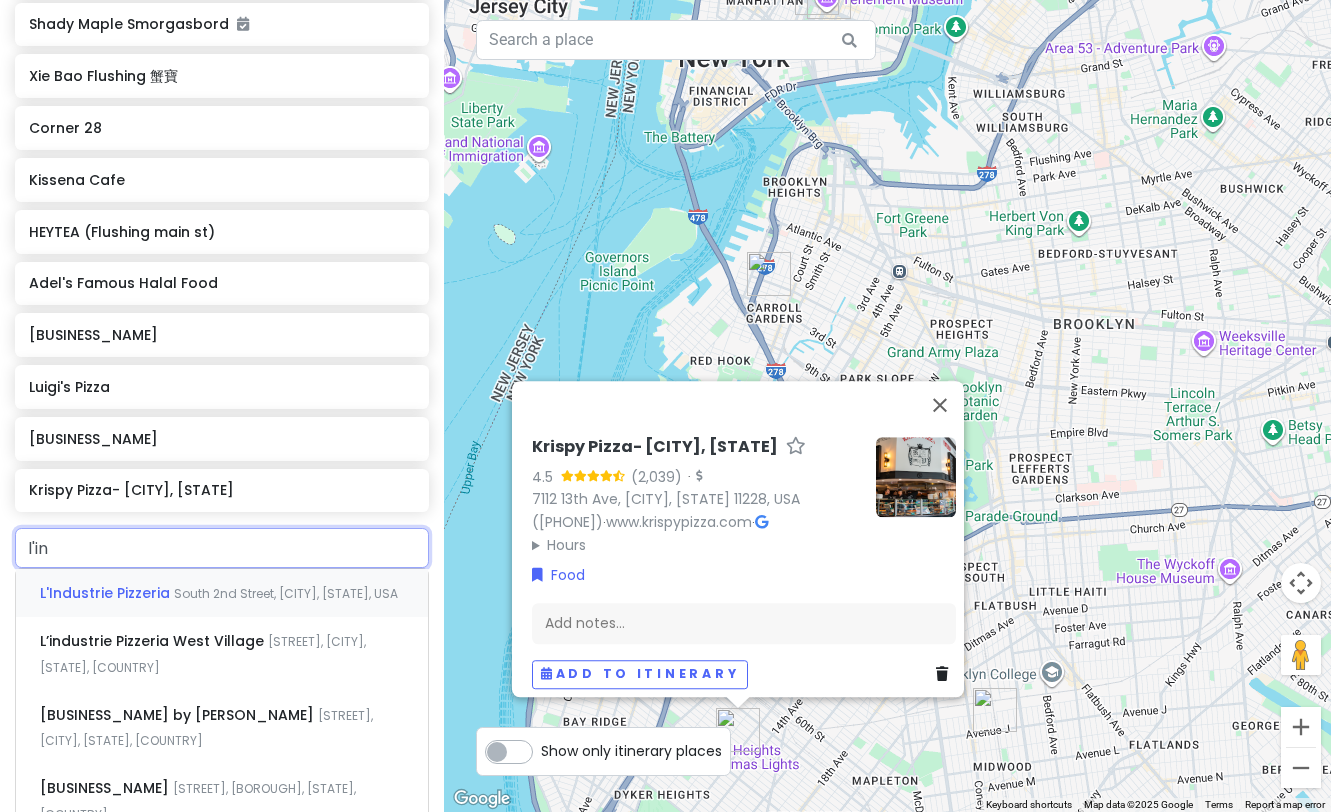 click on "South 2nd Street, [CITY], [STATE], USA" at bounding box center (286, 593) 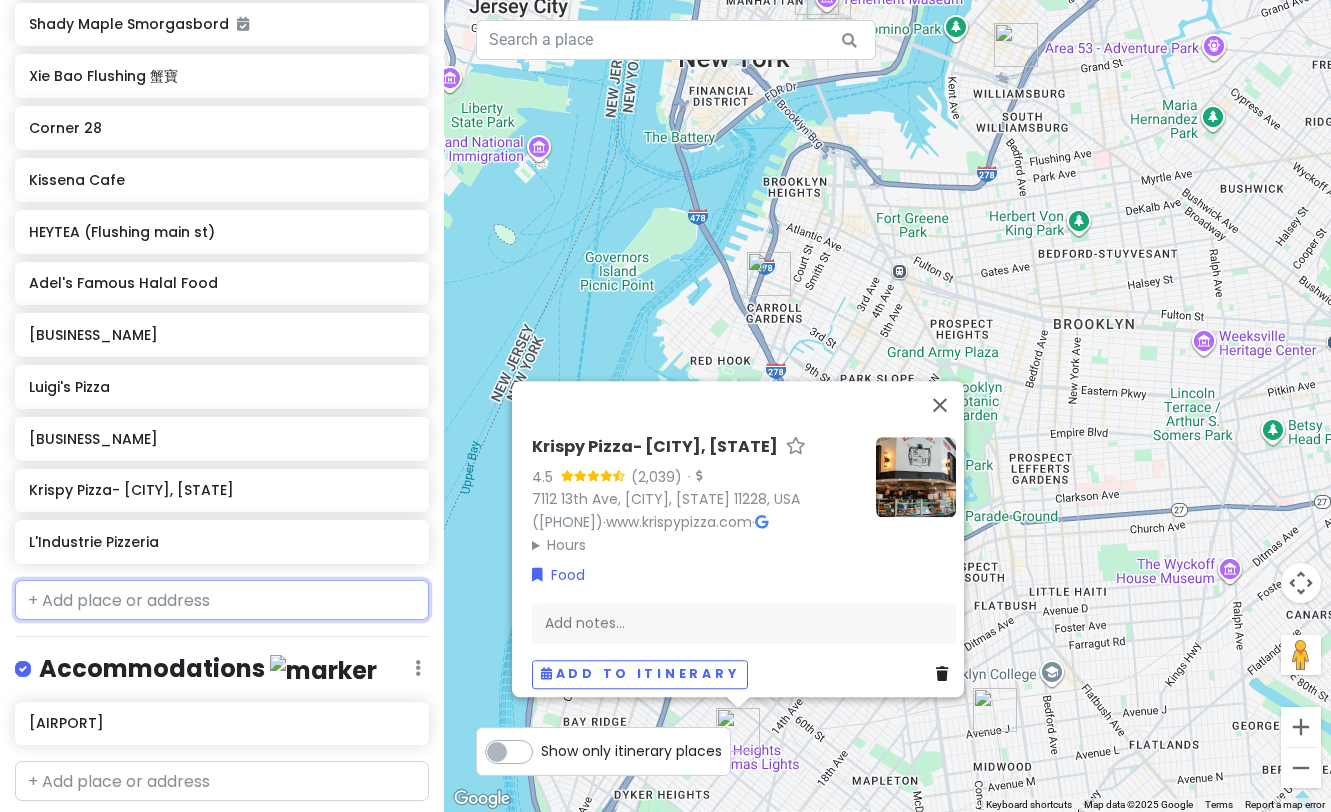 scroll, scrollTop: 1450, scrollLeft: 0, axis: vertical 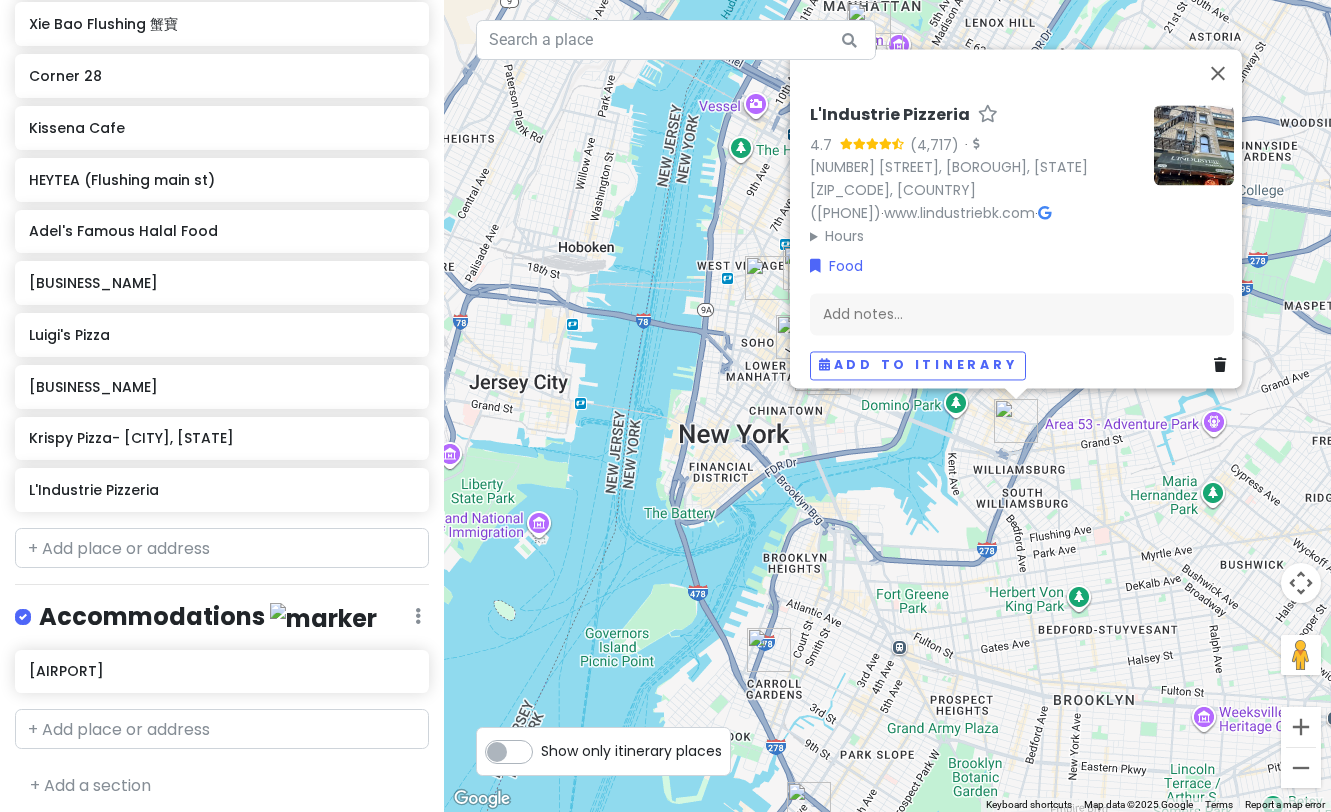 click on "L'Industrie Pizzeria 4.7        (4,717)    ·    254 S 2nd St, [CITY], [STATE] 11211, USA ([PHONE])   ·   www.lindustriebk.com   ·   Hours Monday  12:00 – 10:00 PM Tuesday  12:00 – 10:00 PM Wednesday  12:00 – 10:00 PM Thursday  12:00 – 10:00 PM Friday  12:00 – 10:00 PM Saturday  12:00 – 10:00 PM Sunday  12:00 – 10:00 PM Food Add notes...  Add to itinerary" at bounding box center [887, 406] 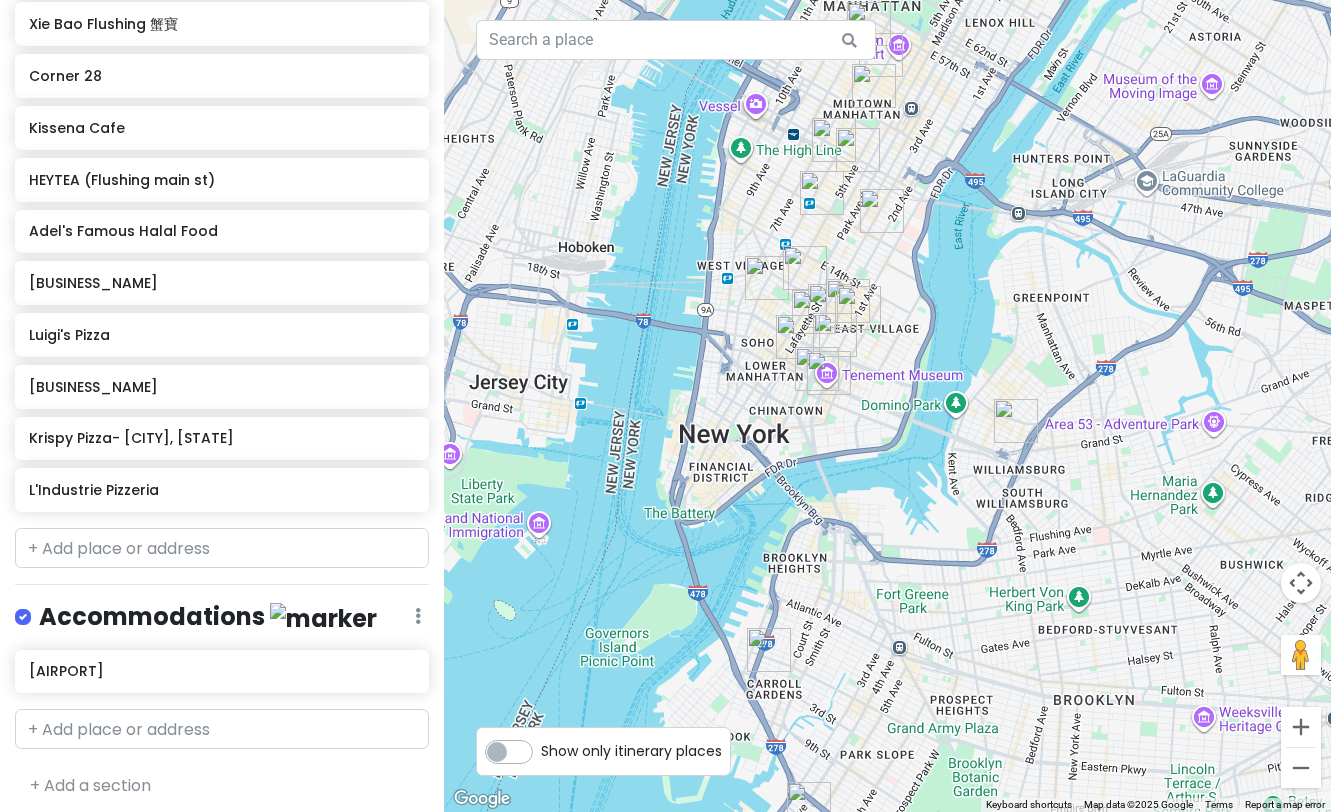 drag, startPoint x: 920, startPoint y: 611, endPoint x: 962, endPoint y: 476, distance: 141.38246 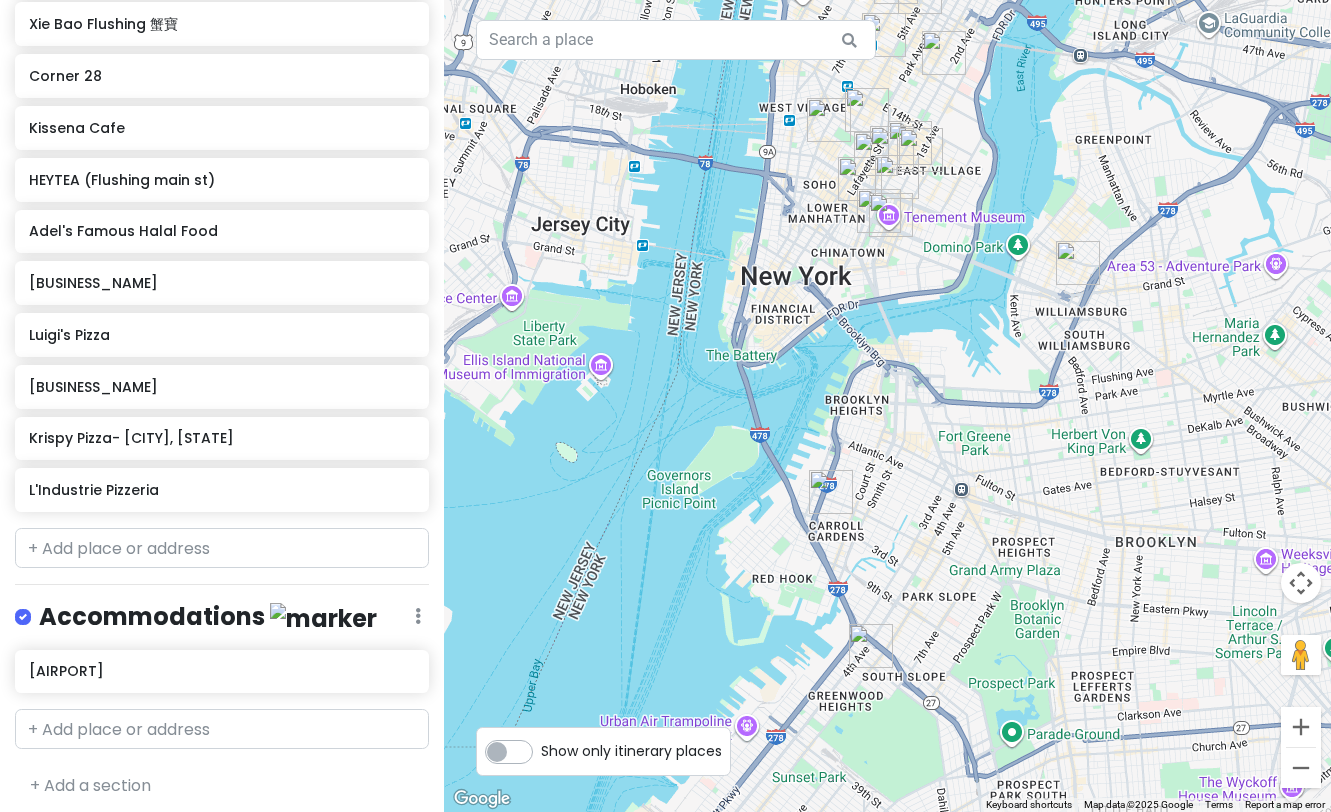 click at bounding box center [831, 492] 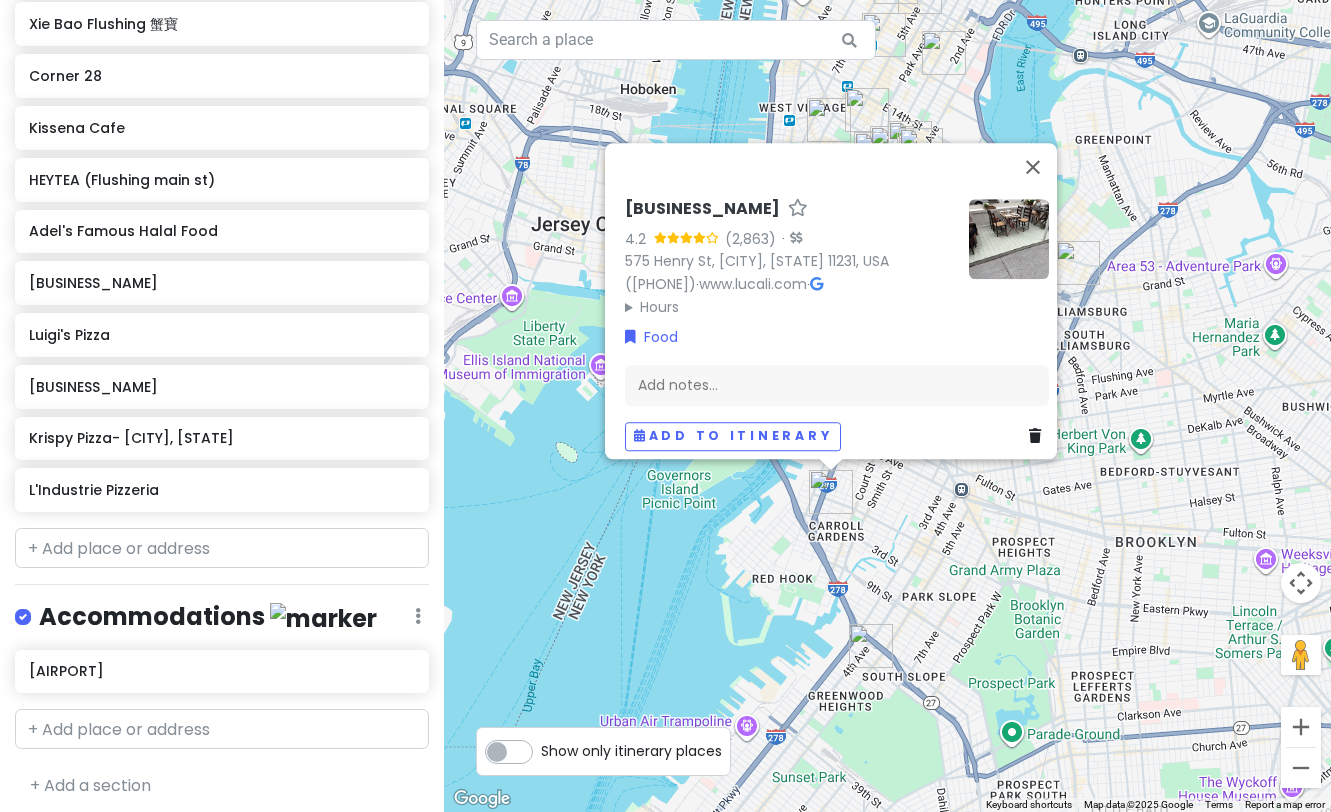 click on "Lucali 4.2        (2,863)    ·    575 Henry St, [CITY], [STATE] 11231, USA ([PHONE])   ·   www.lucali.com   ·   Hours Monday  5:00 – 11:00 PM Tuesday  Closed Wednesday  5:00 – 11:00 PM Thursday  5:00 – 11:00 PM Friday  5:00 – 11:00 PM Saturday  5:00 – 11:00 PM Sunday  5:00 – 11:00 PM Food Add notes...  Add to itinerary" at bounding box center [887, 406] 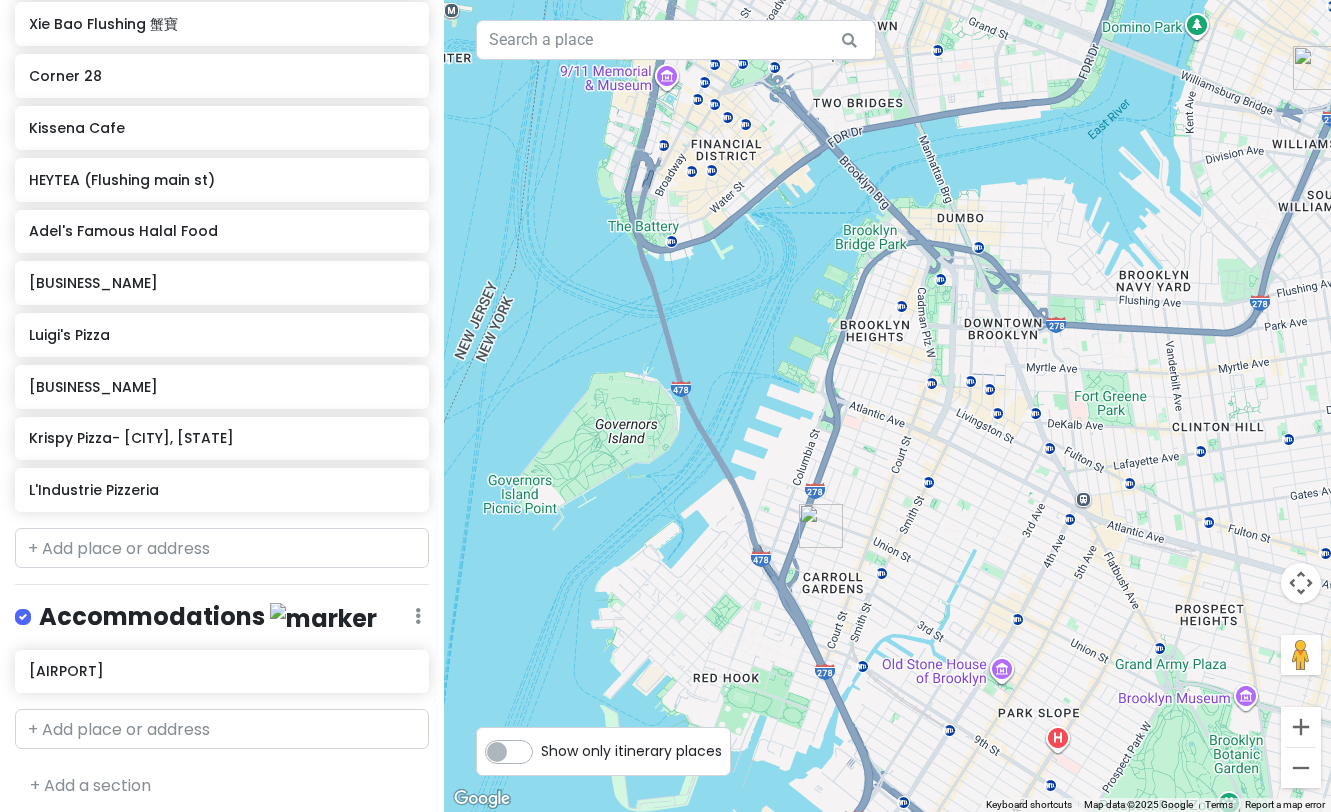 click at bounding box center (821, 526) 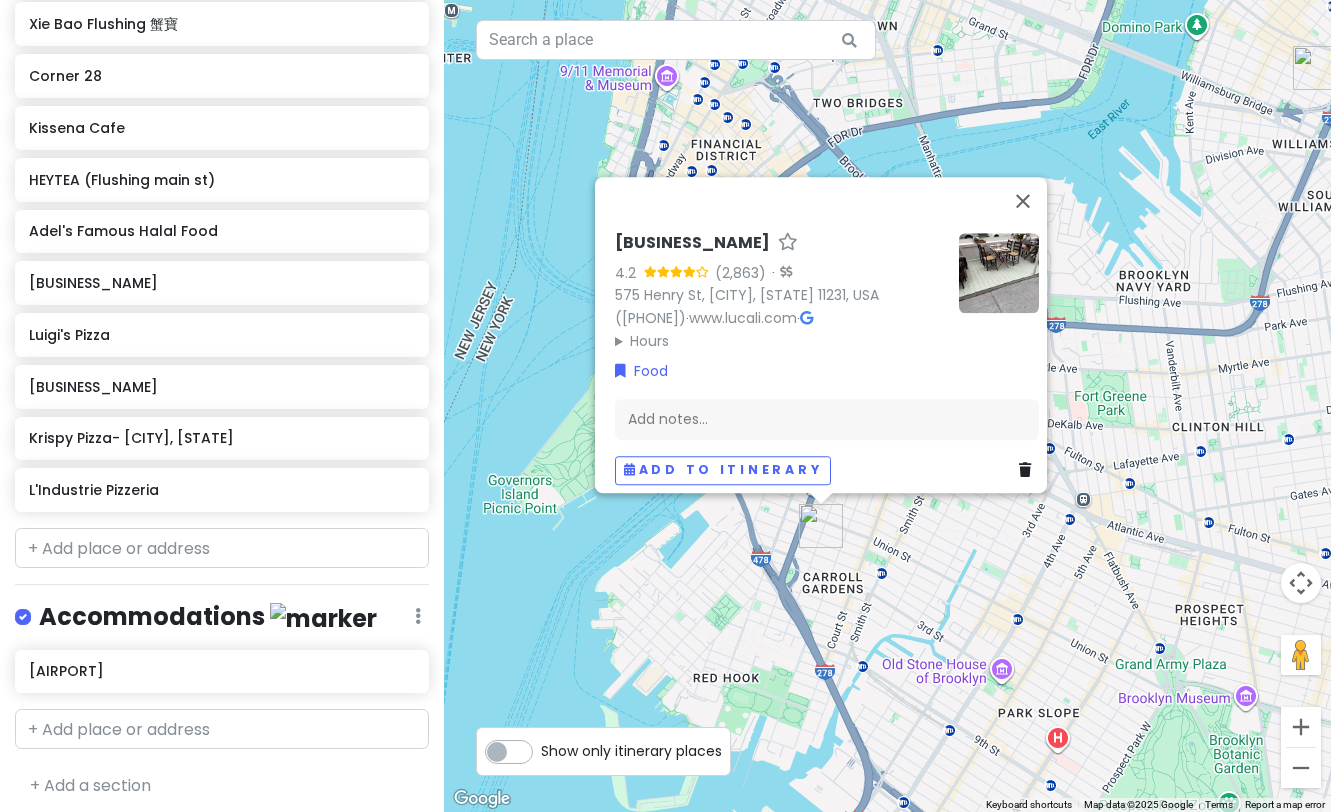 click on "Lucali 4.2        (2,863)    ·    575 Henry St, [CITY], [STATE] 11231, USA ([PHONE])   ·   www.lucali.com   ·   Hours Monday  5:00 – 11:00 PM Tuesday  Closed Wednesday  5:00 – 11:00 PM Thursday  5:00 – 11:00 PM Friday  5:00 – 11:00 PM Saturday  5:00 – 11:00 PM Sunday  5:00 – 11:00 PM Food Add notes...  Add to itinerary" at bounding box center [887, 406] 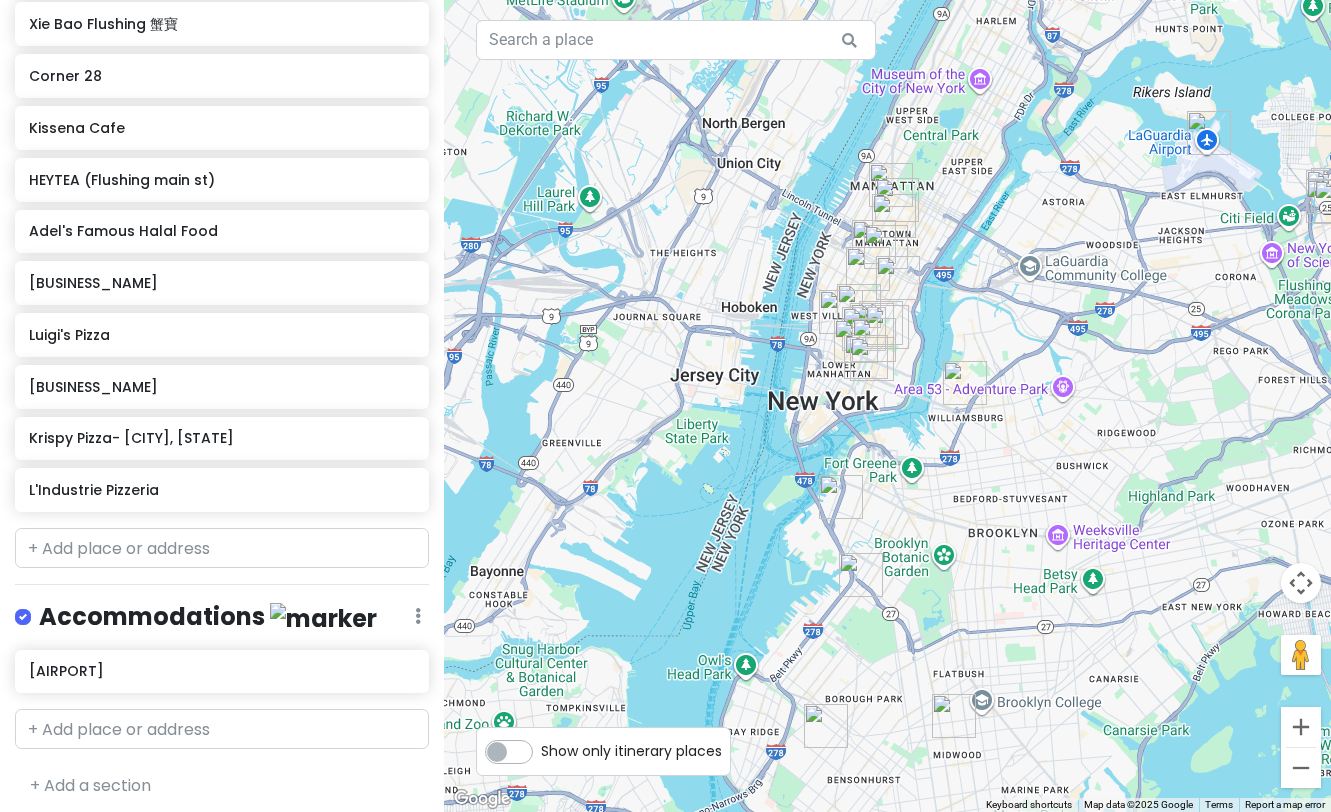 click at bounding box center [861, 575] 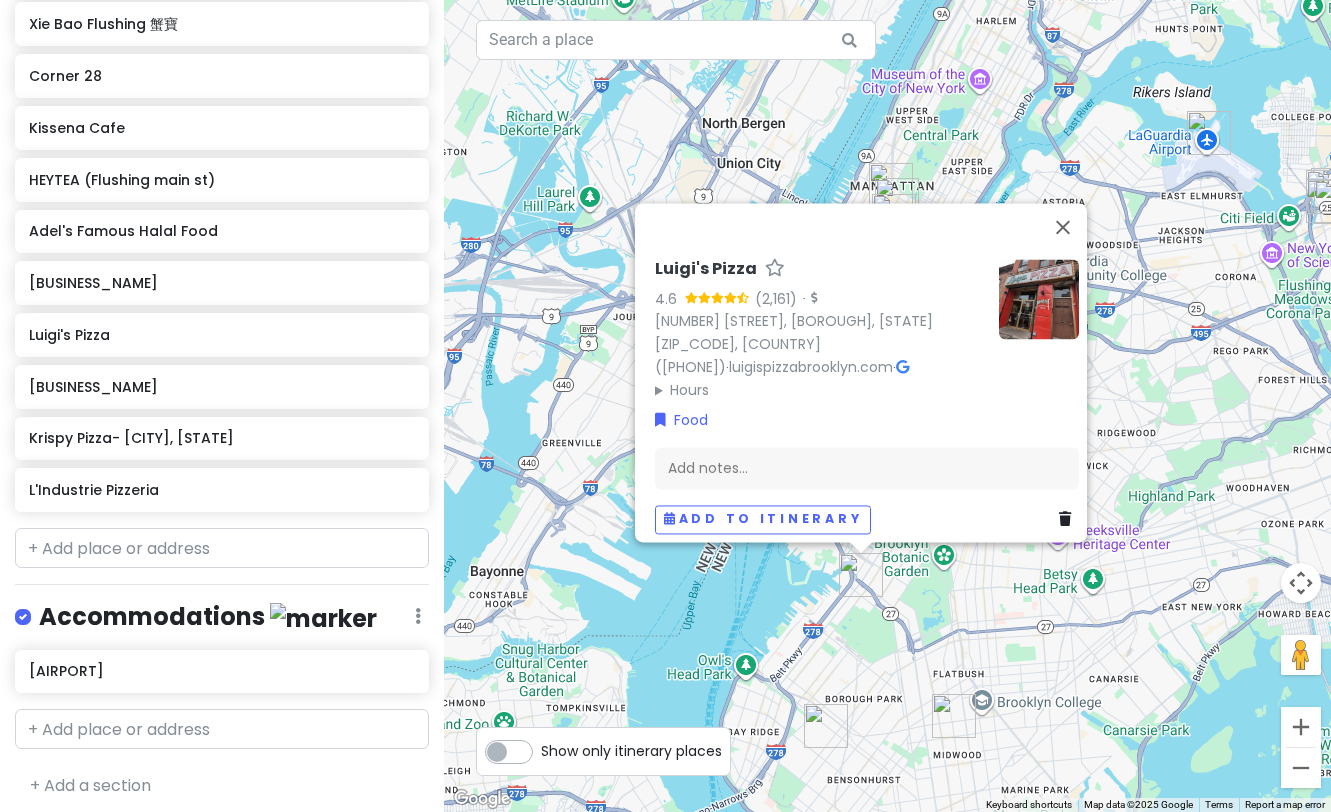 click on "Luigi's Pizza 4.6        (2,161)    ·    686 5th Ave, [CITY], [STATE] 11215, USA ([PHONE])   ·   luigispizzabrooklyn.com   ·   Hours Monday  11:00 AM – 9:30 PM Tuesday  11:00 AM – 9:30 PM Wednesday  11:00 AM – 9:30 PM Thursday  11:00 AM – 9:30 PM Friday  11:00 AM – 9:30 PM Saturday  11:00 AM – 9:30 PM Sunday  Closed Food Add notes...  Add to itinerary" at bounding box center (887, 406) 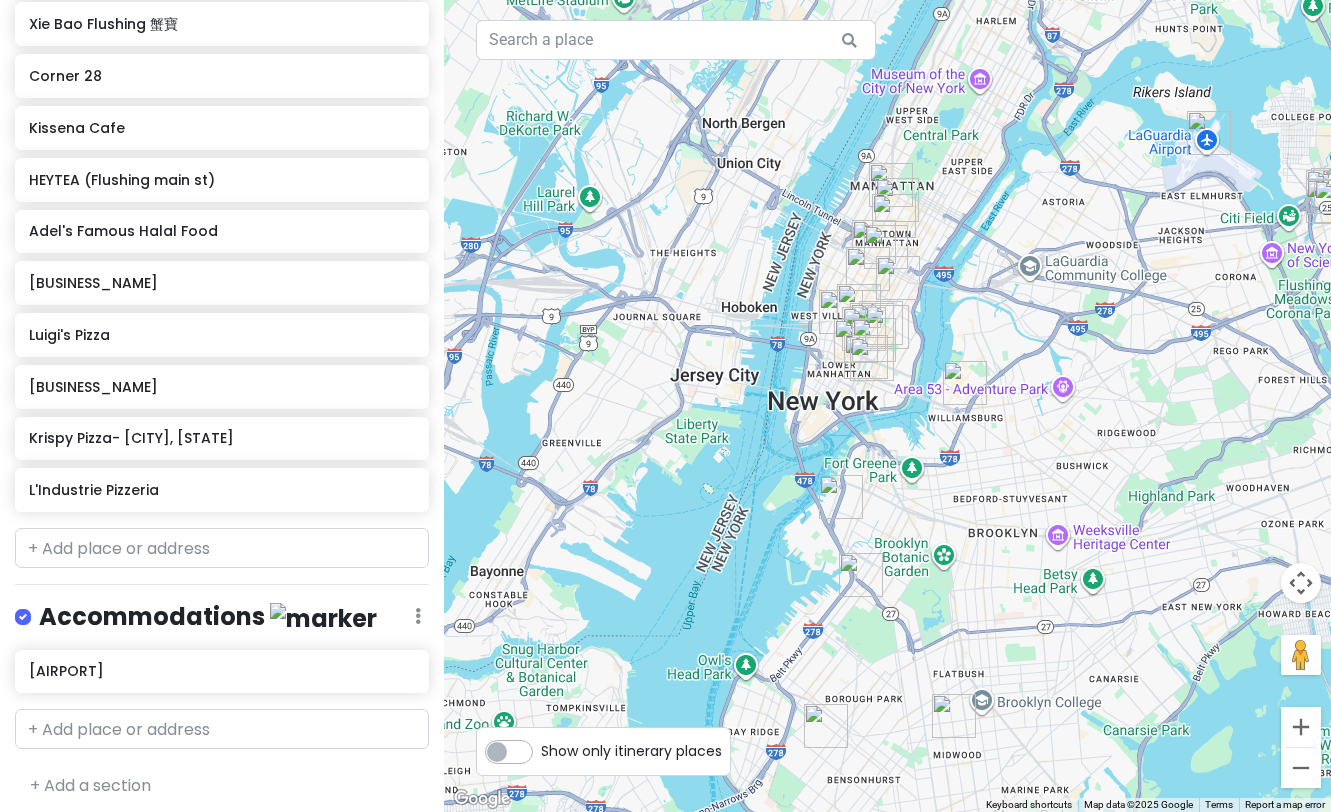 click at bounding box center [965, 383] 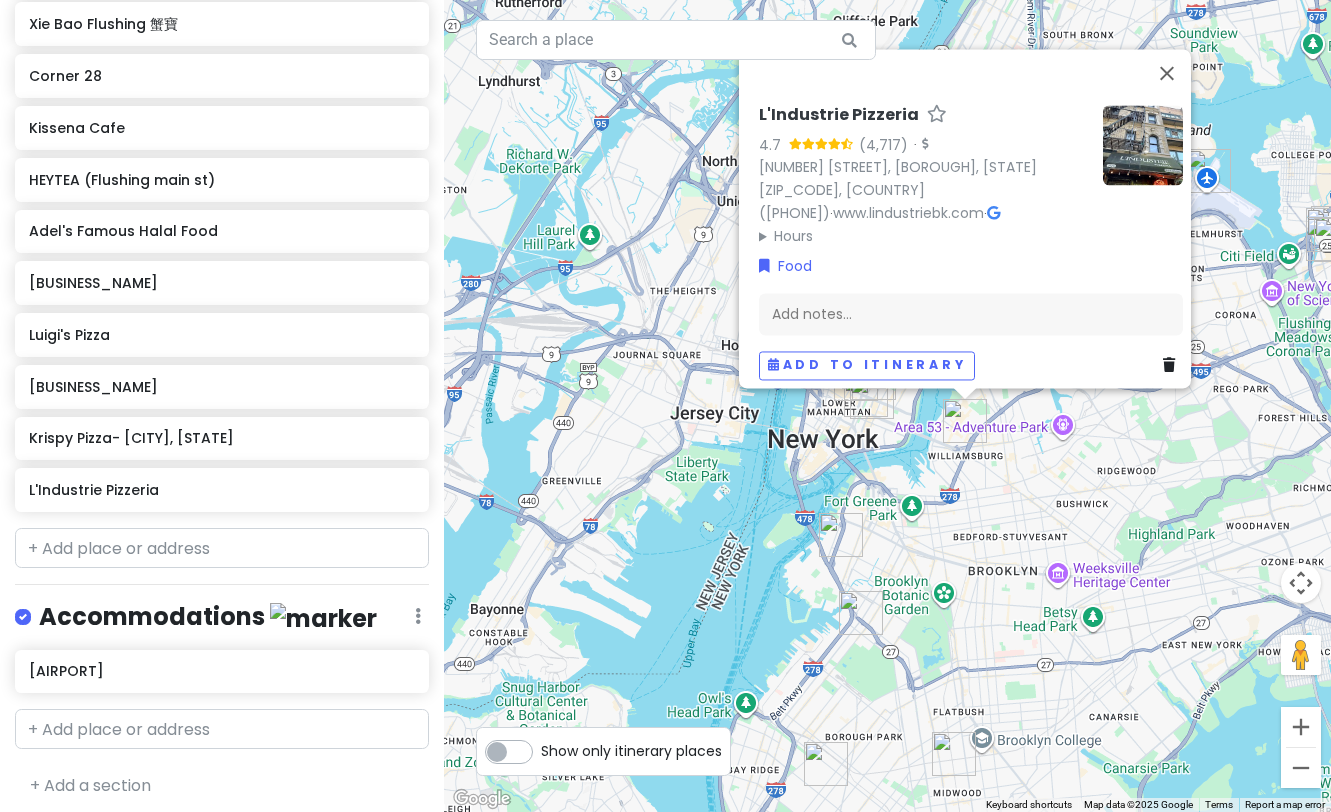 click on "L'Industrie Pizzeria 4.7        (4,717)    ·    254 S 2nd St, [CITY], [STATE] 11211, USA ([PHONE])   ·   www.lindustriebk.com   ·   Hours Monday  12:00 – 10:00 PM Tuesday  12:00 – 10:00 PM Wednesday  12:00 – 10:00 PM Thursday  12:00 – 10:00 PM Friday  12:00 – 10:00 PM Saturday  12:00 – 10:00 PM Sunday  12:00 – 10:00 PM Food Add notes...  Add to itinerary" at bounding box center [887, 406] 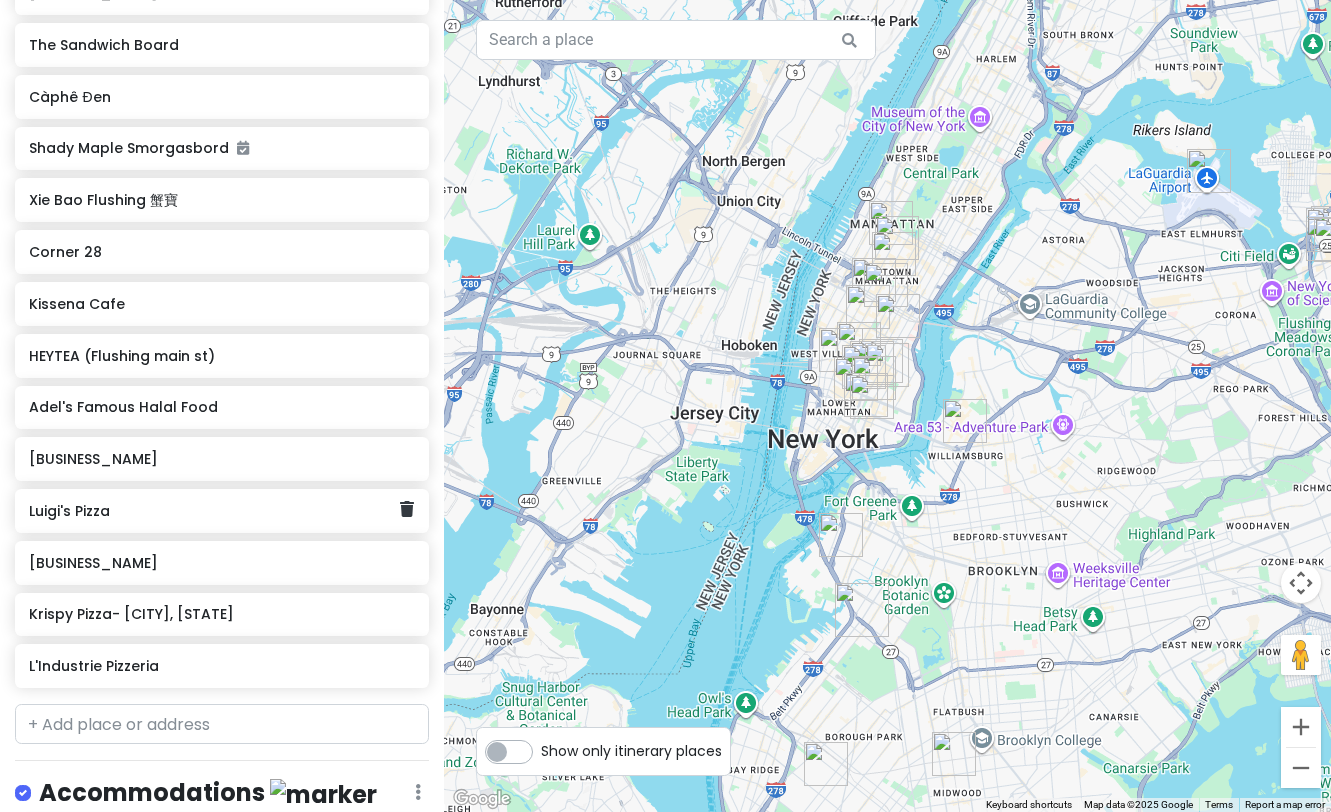 scroll, scrollTop: 1450, scrollLeft: 0, axis: vertical 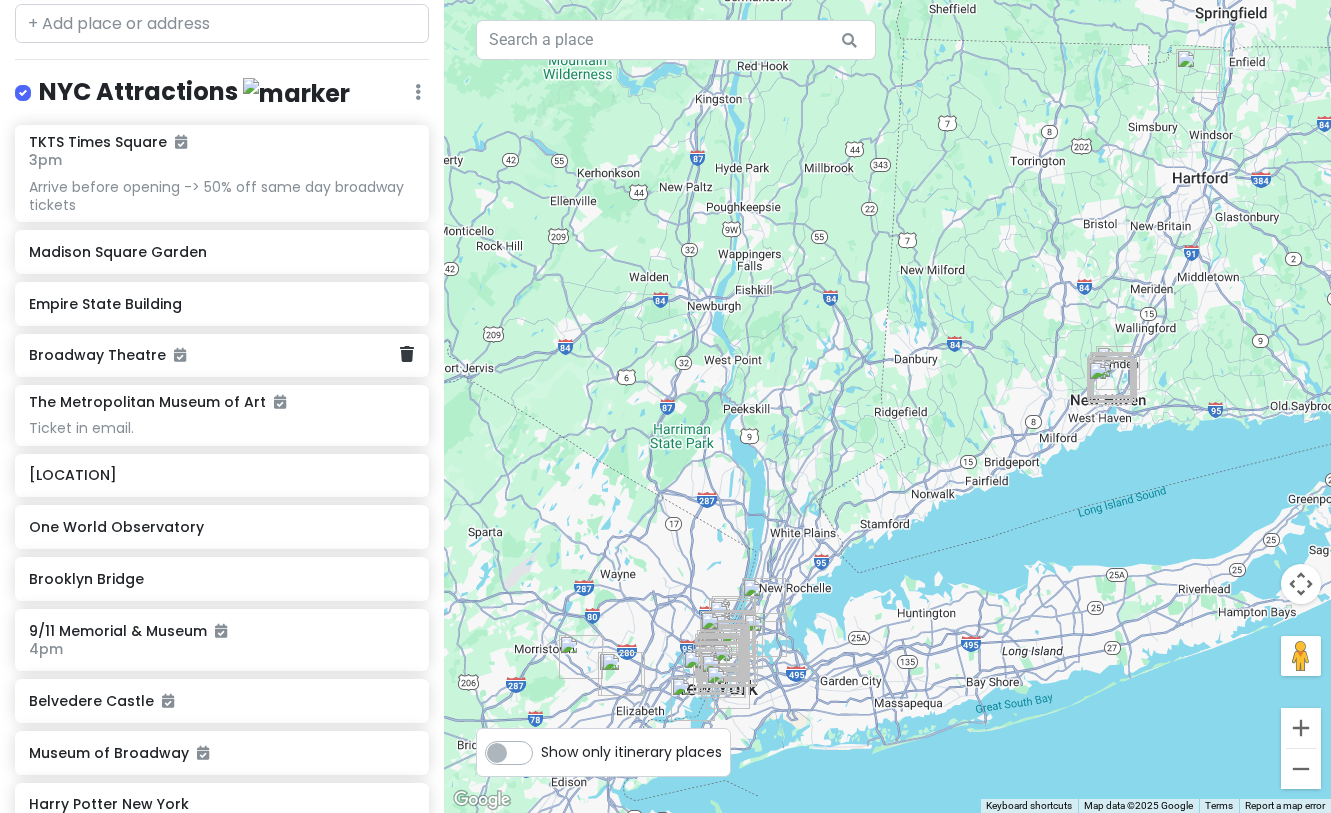 click on "[BUSINESS_NAME]" at bounding box center [214, 356] 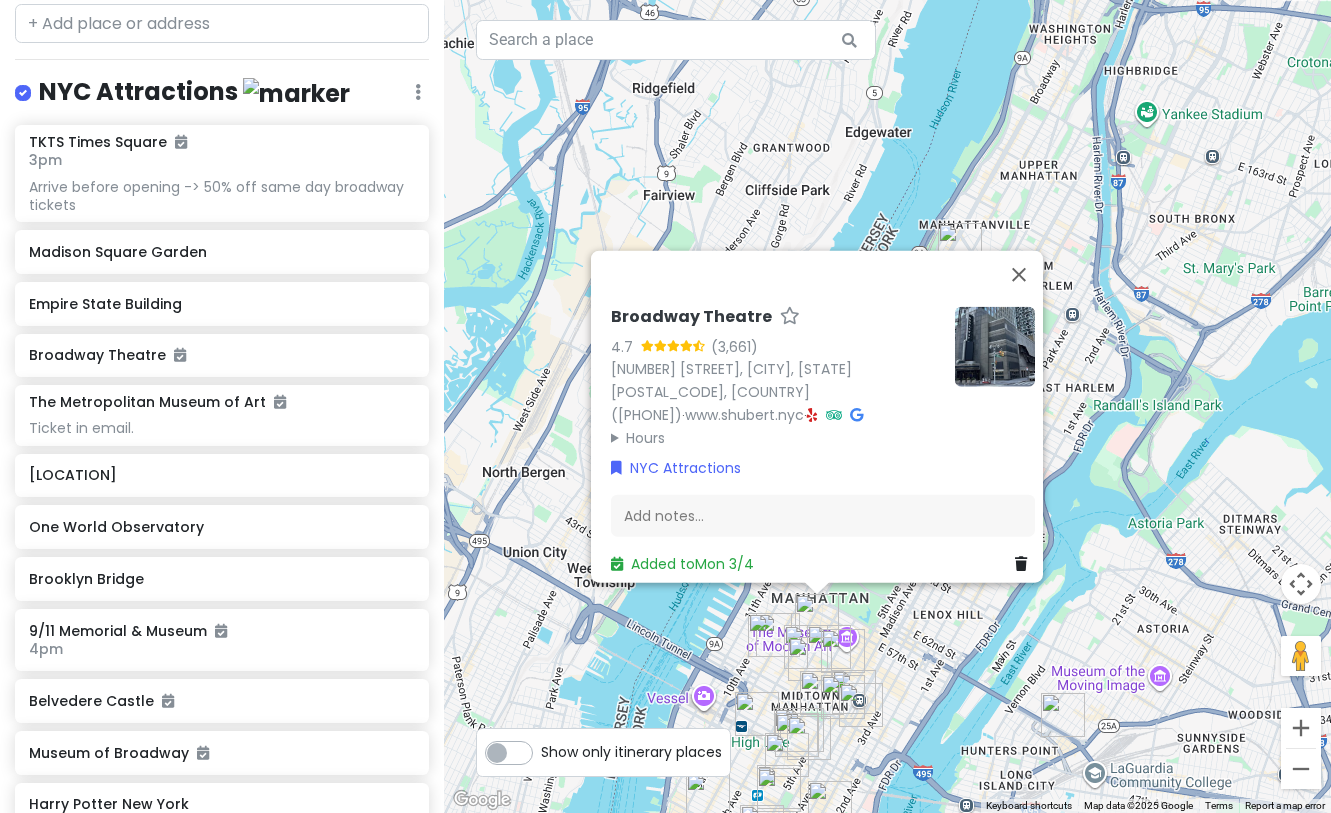 drag, startPoint x: 805, startPoint y: 688, endPoint x: 916, endPoint y: 597, distance: 143.53397 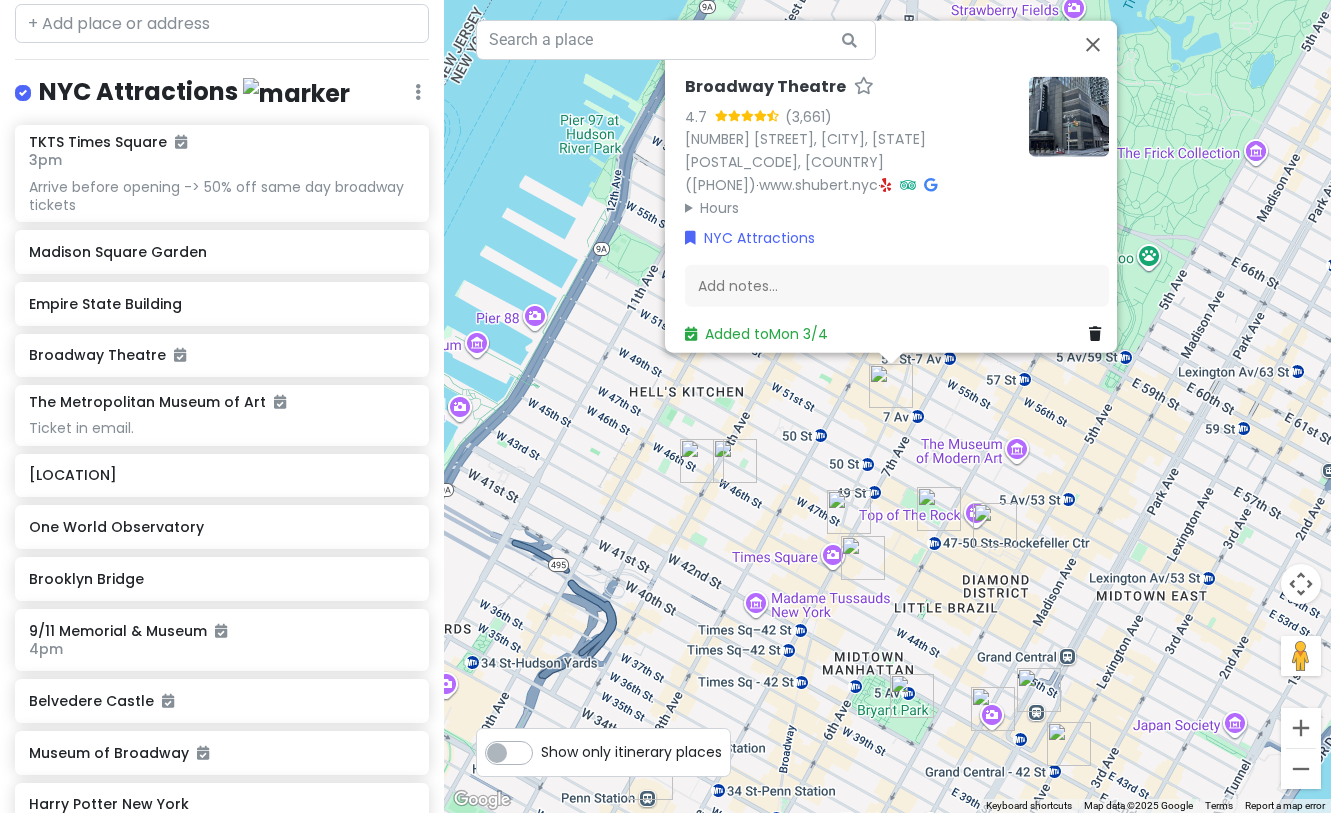 drag, startPoint x: 579, startPoint y: 668, endPoint x: 834, endPoint y: 395, distance: 373.56927 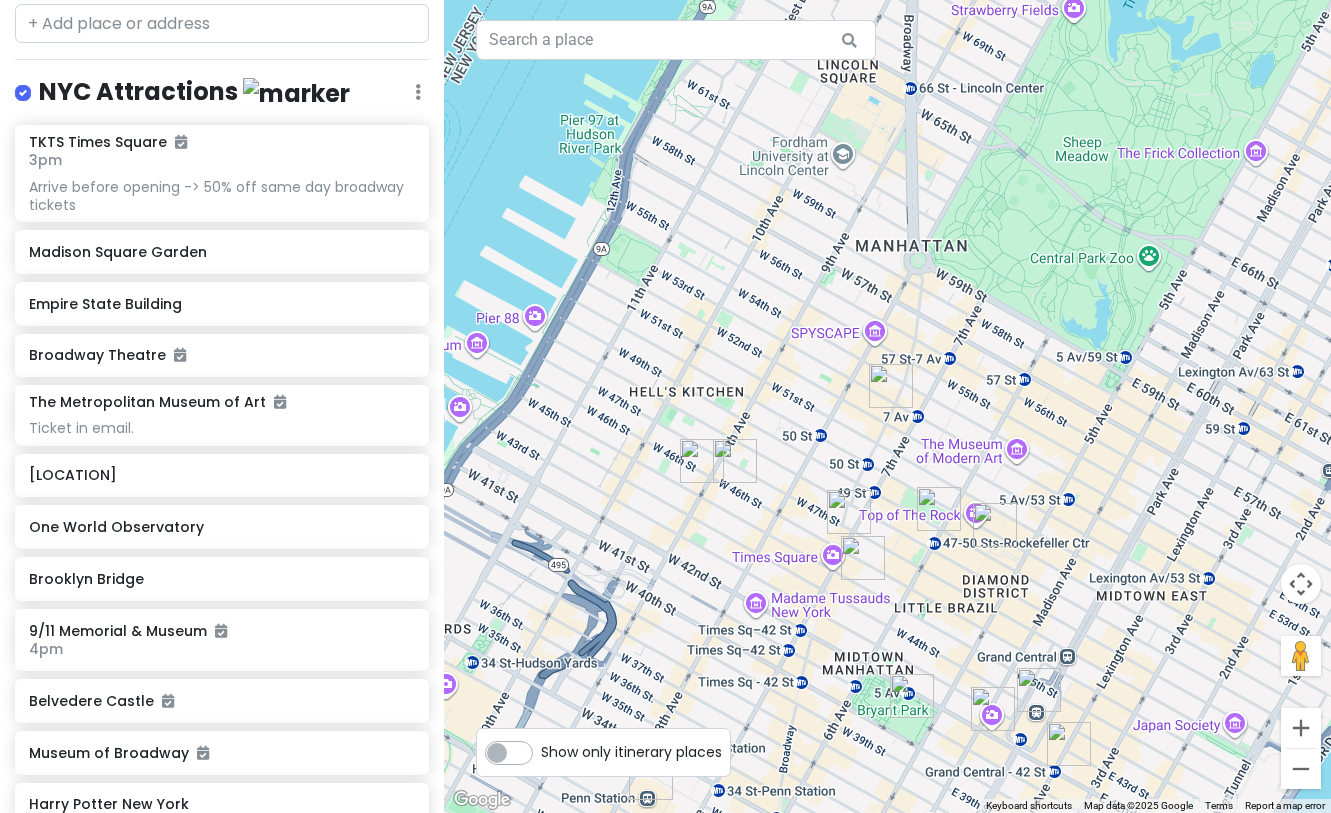click at bounding box center [735, 461] 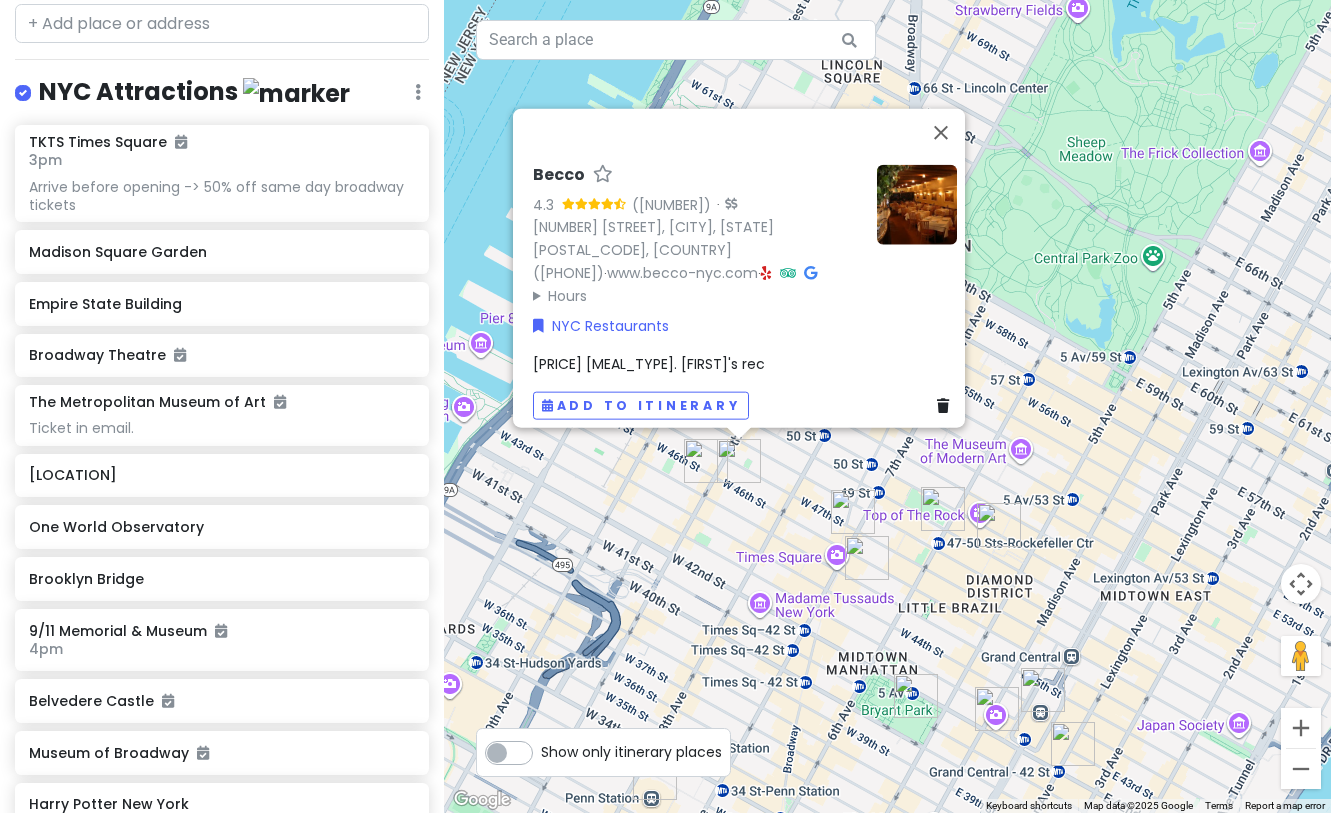 click at bounding box center [706, 461] 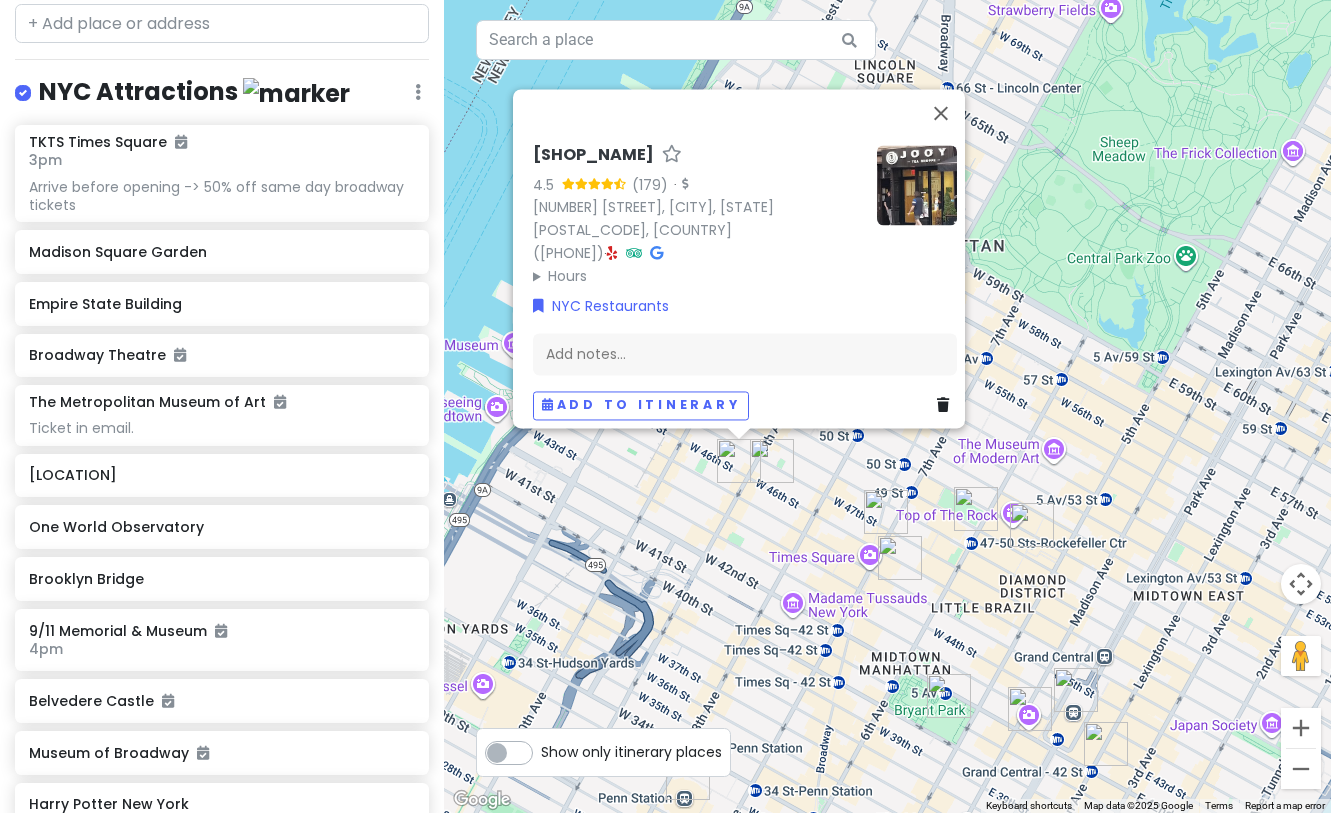 click at bounding box center [917, 185] 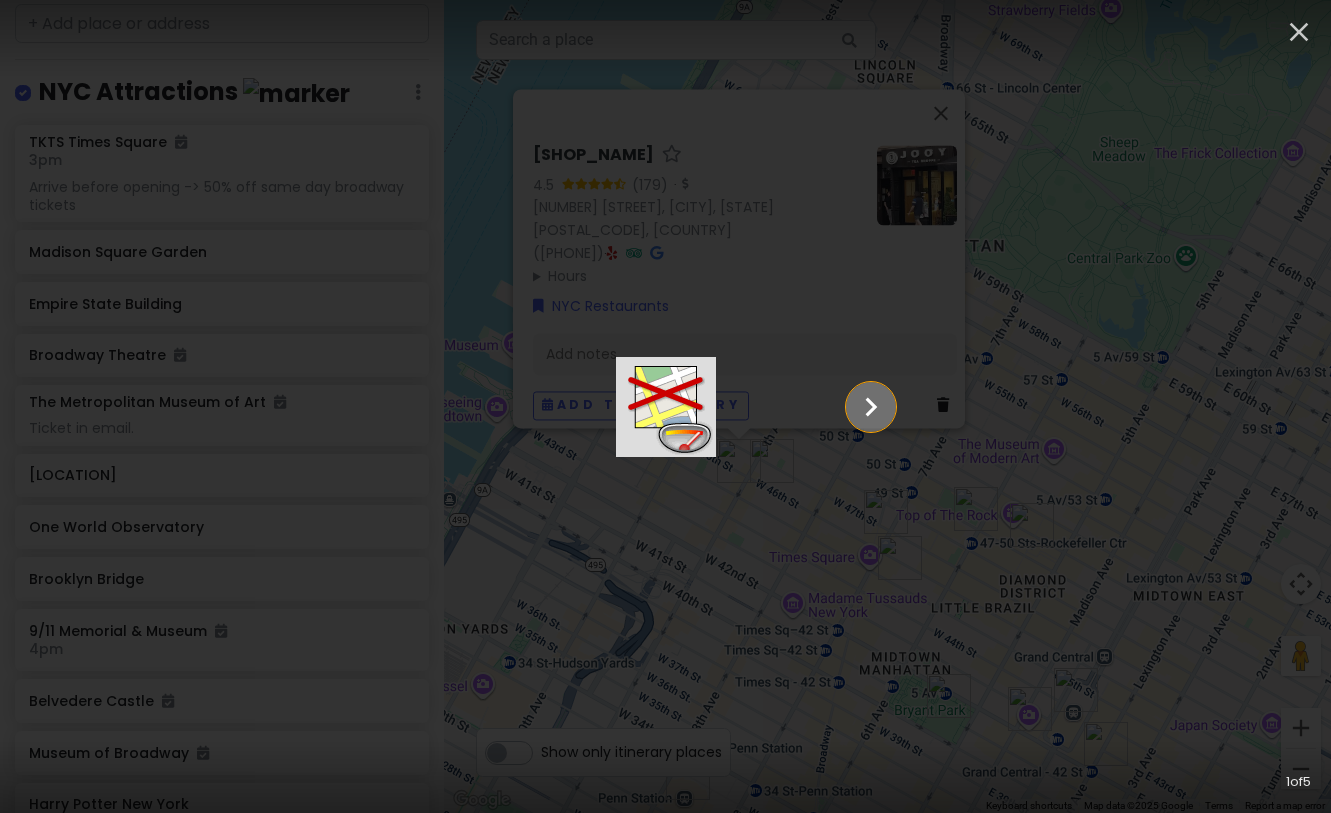 click 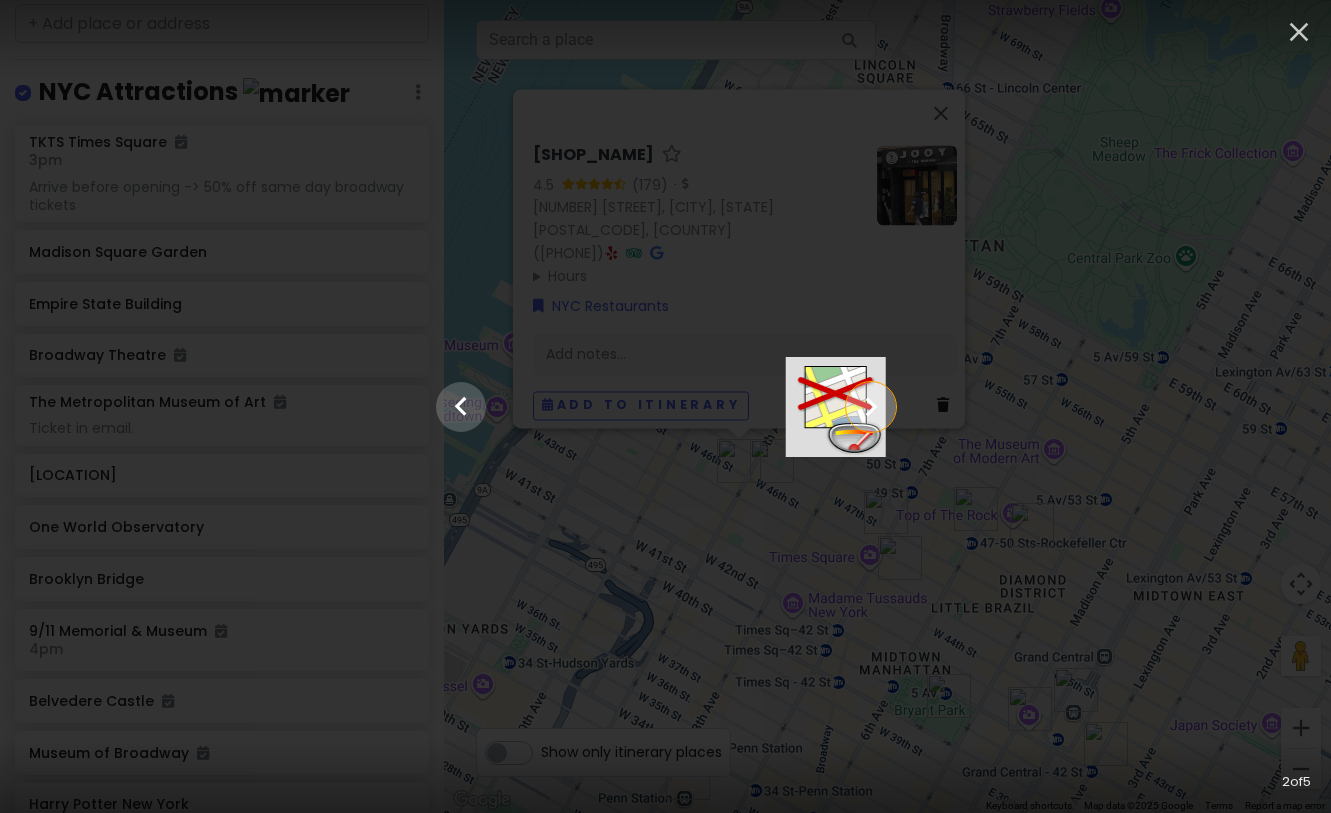 click 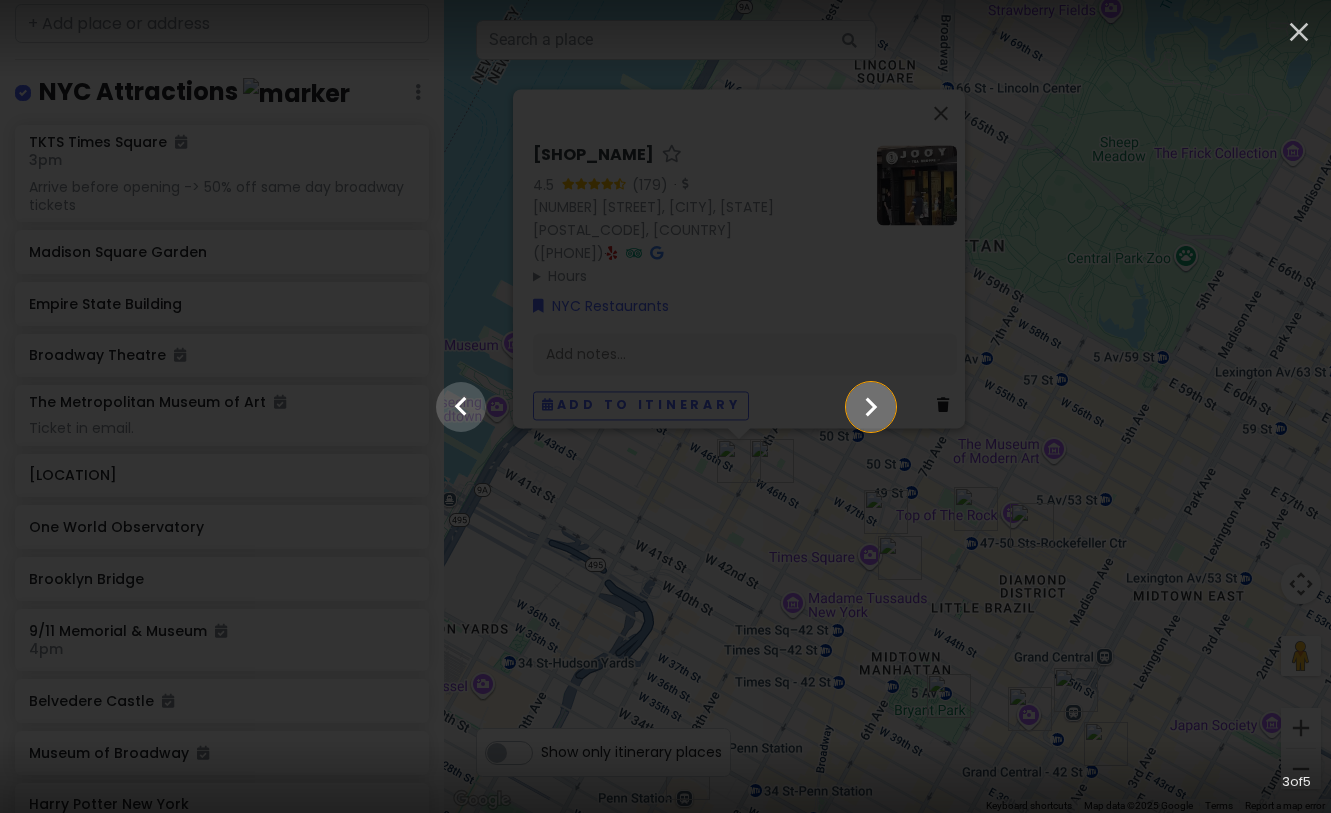 click 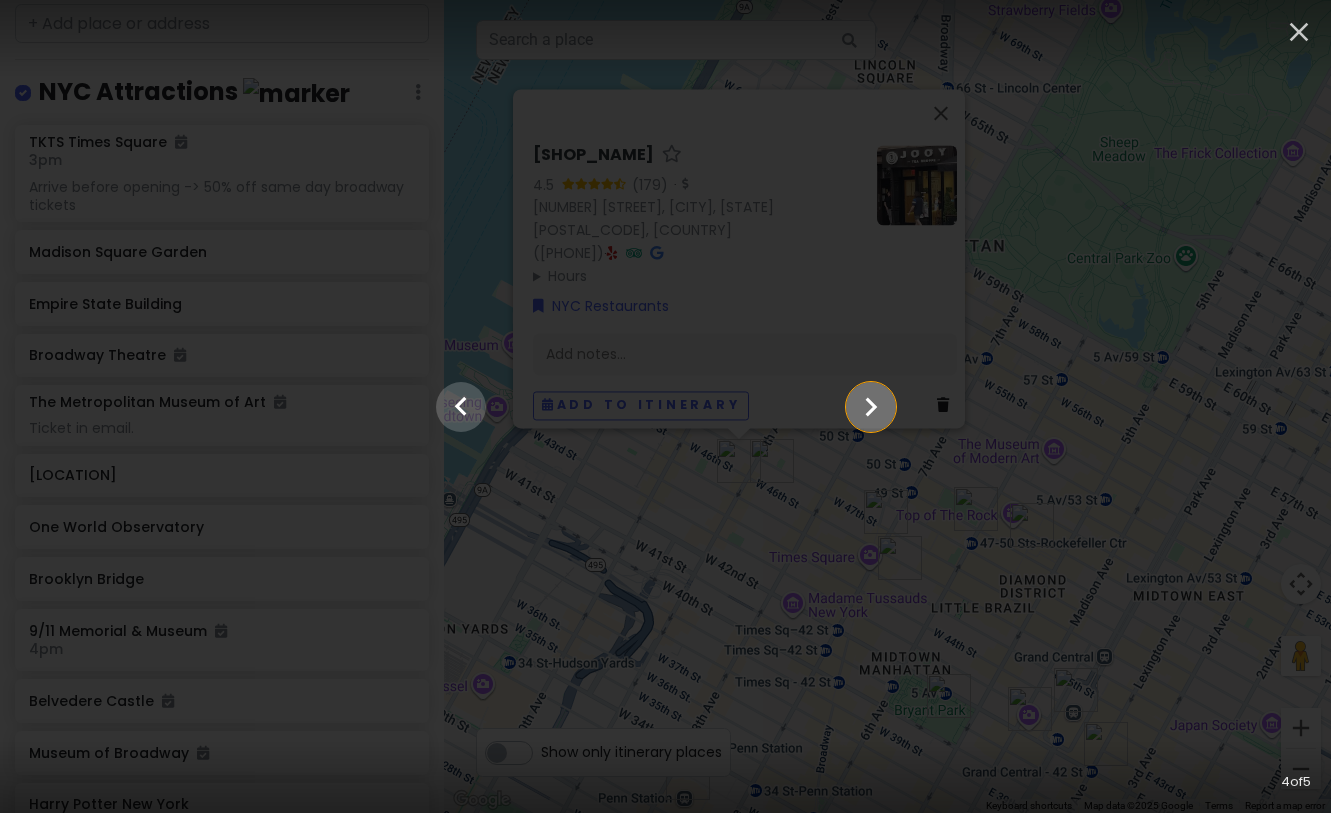 click 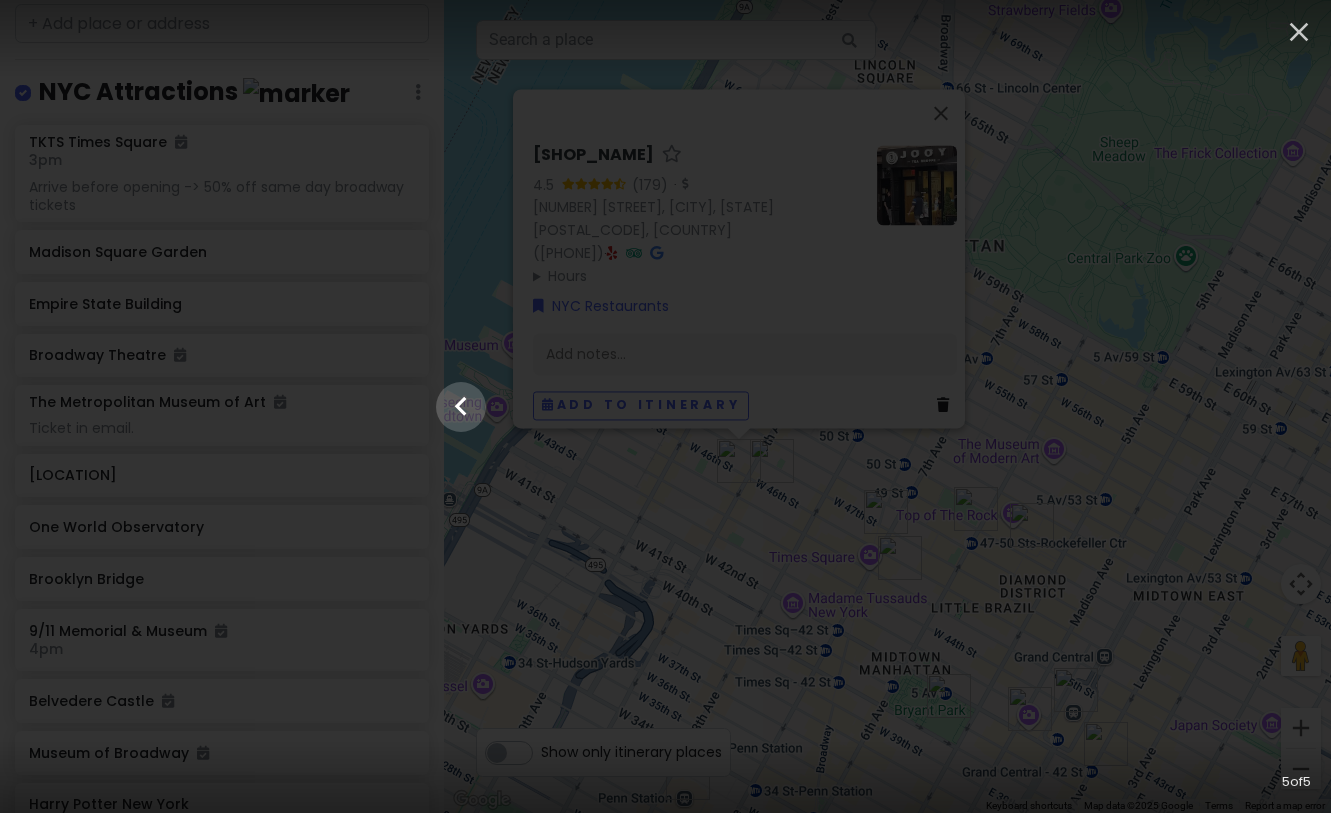 click at bounding box center [-2655, 407] 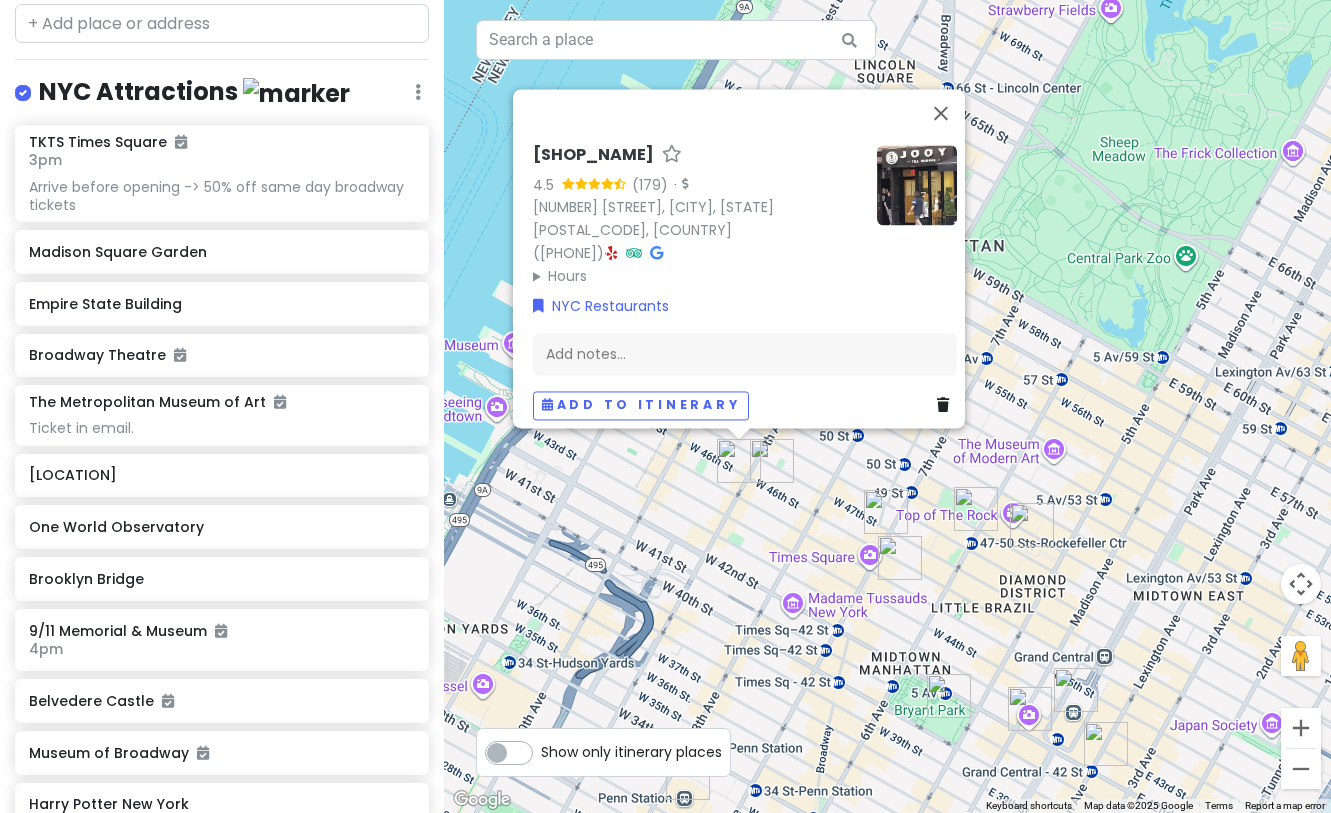 click at bounding box center (976, 509) 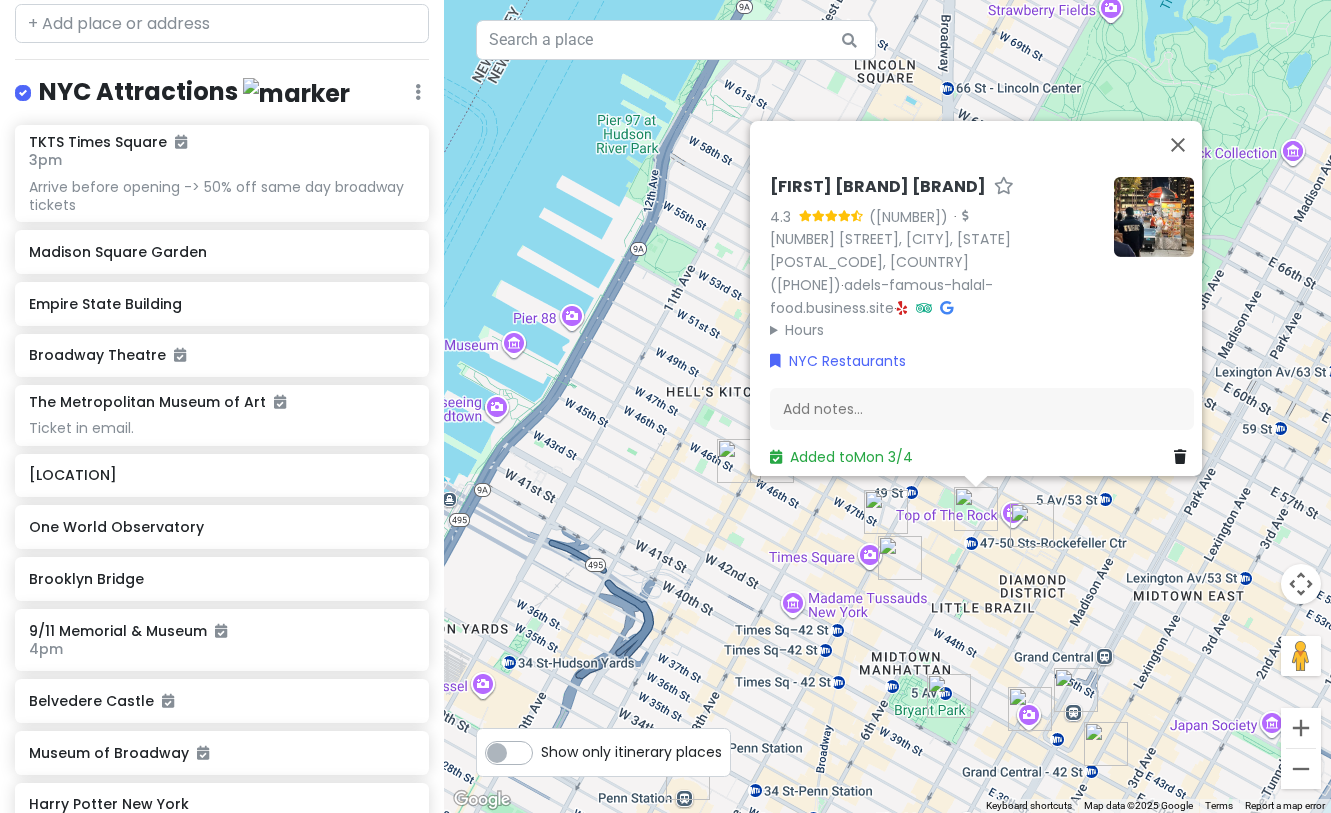 click on "Adel's Famous Halal Food 4.3        (2,436)    ·    1221 6th Ave, New York, NY 10020, USA (917) 497-2317   ·   adels-famous-halal-food.business.site   ·   Hours Monday  6:00 PM – 4:00 AM Tuesday  6:00 PM – 4:00 AM Wednesday  6:00 PM – 4:00 AM Thursday  6:00 PM – 4:00 AM Friday  6:00 PM – 5:00 AM Saturday  6:00 PM – 5:00 AM Sunday  6:00 PM – 4:00 AM NYC Restaurants Add notes... Added to  Mon 3/4" at bounding box center [887, 406] 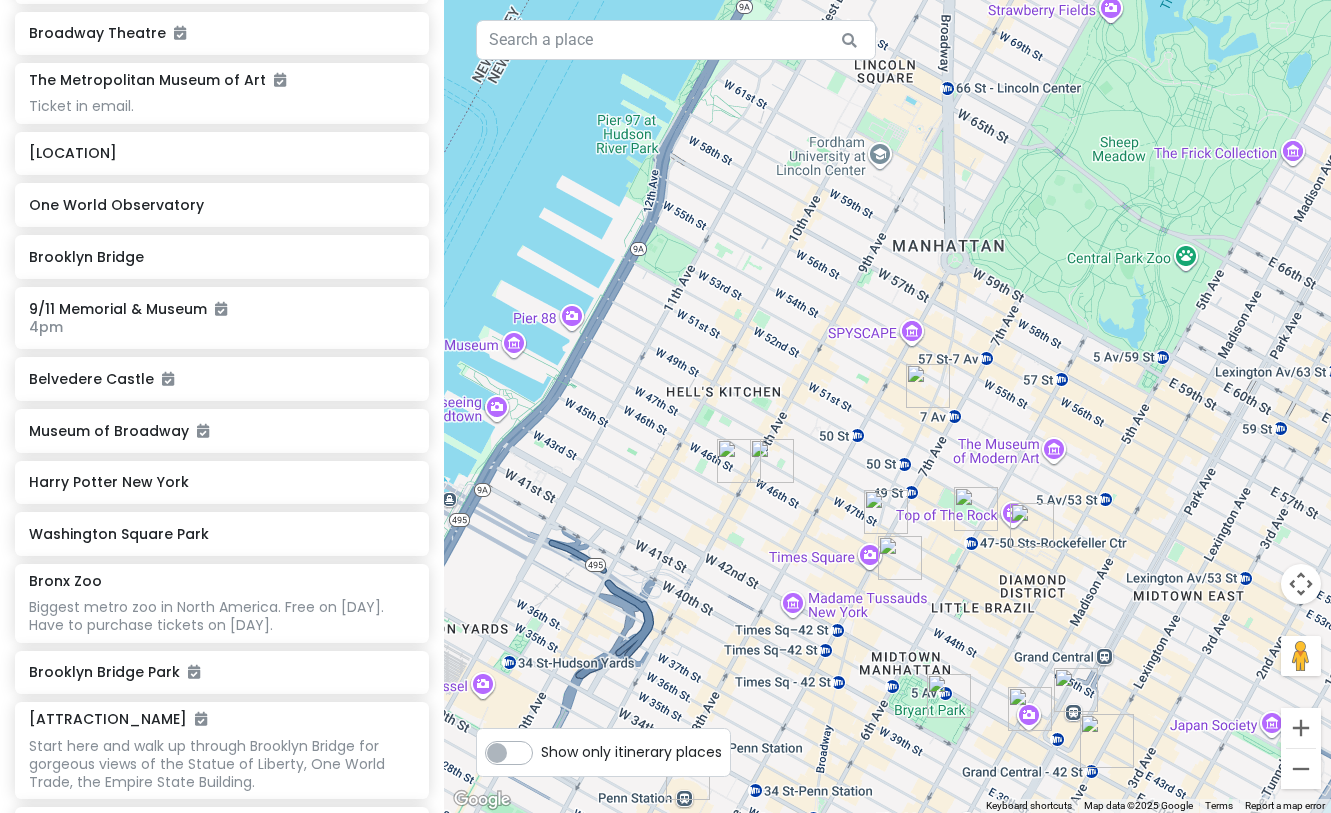 scroll, scrollTop: 4165, scrollLeft: 0, axis: vertical 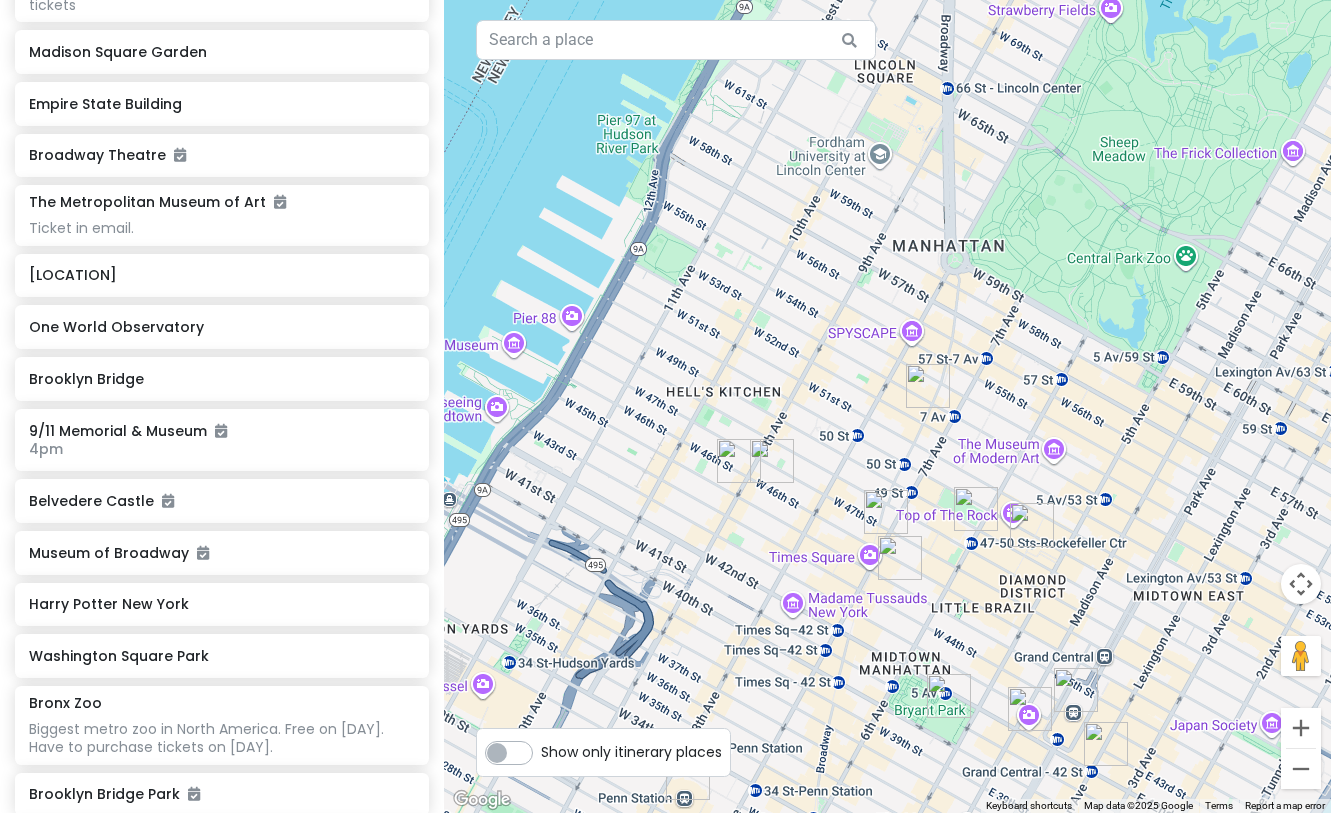 click at bounding box center [976, 509] 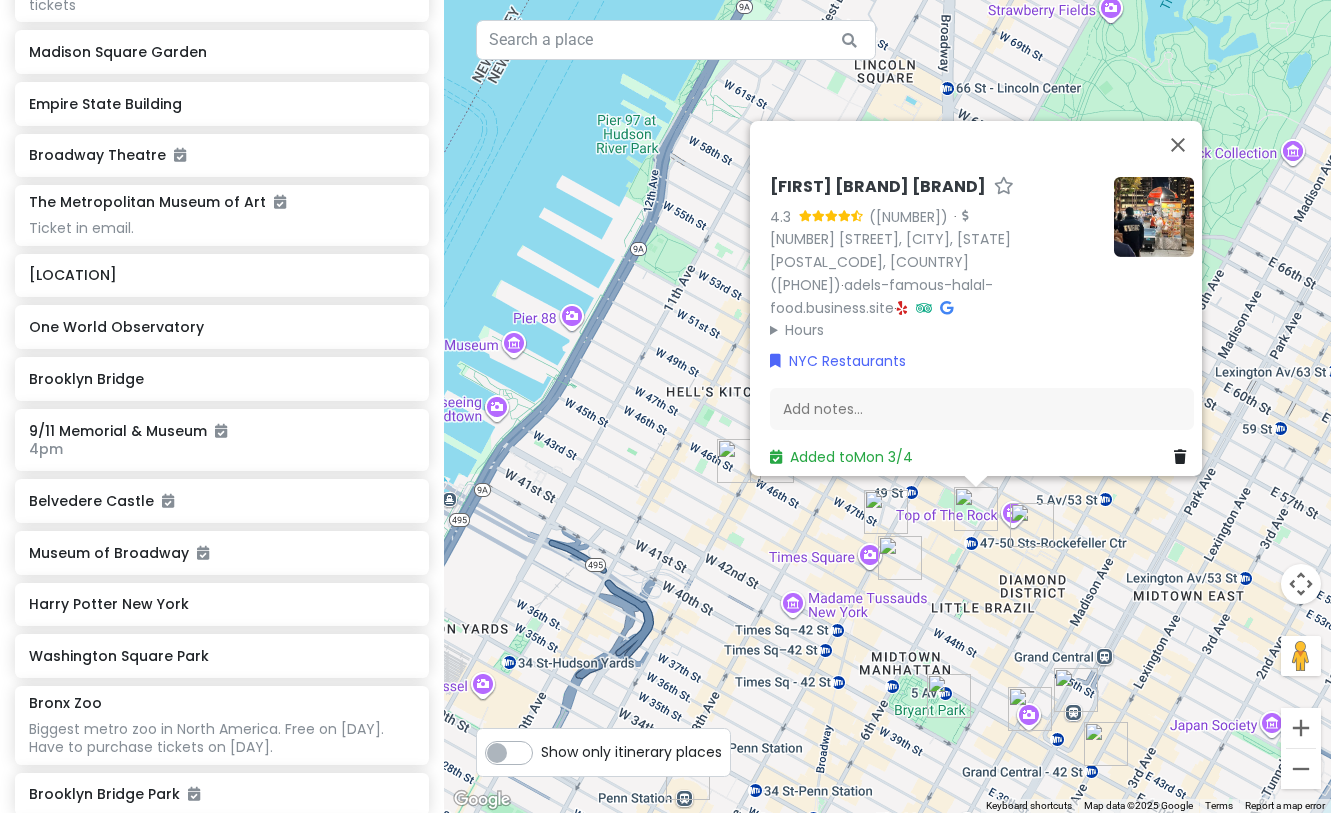click on "Adel's Famous Halal Food 4.3        (2,436)    ·    1221 6th Ave, New York, NY 10020, USA (917) 497-2317   ·   adels-famous-halal-food.business.site   ·   Hours Monday  6:00 PM – 4:00 AM Tuesday  6:00 PM – 4:00 AM Wednesday  6:00 PM – 4:00 AM Thursday  6:00 PM – 4:00 AM Friday  6:00 PM – 5:00 AM Saturday  6:00 PM – 5:00 AM Sunday  6:00 PM – 4:00 AM NYC Restaurants Add notes... Added to  Mon 3/4" at bounding box center (887, 406) 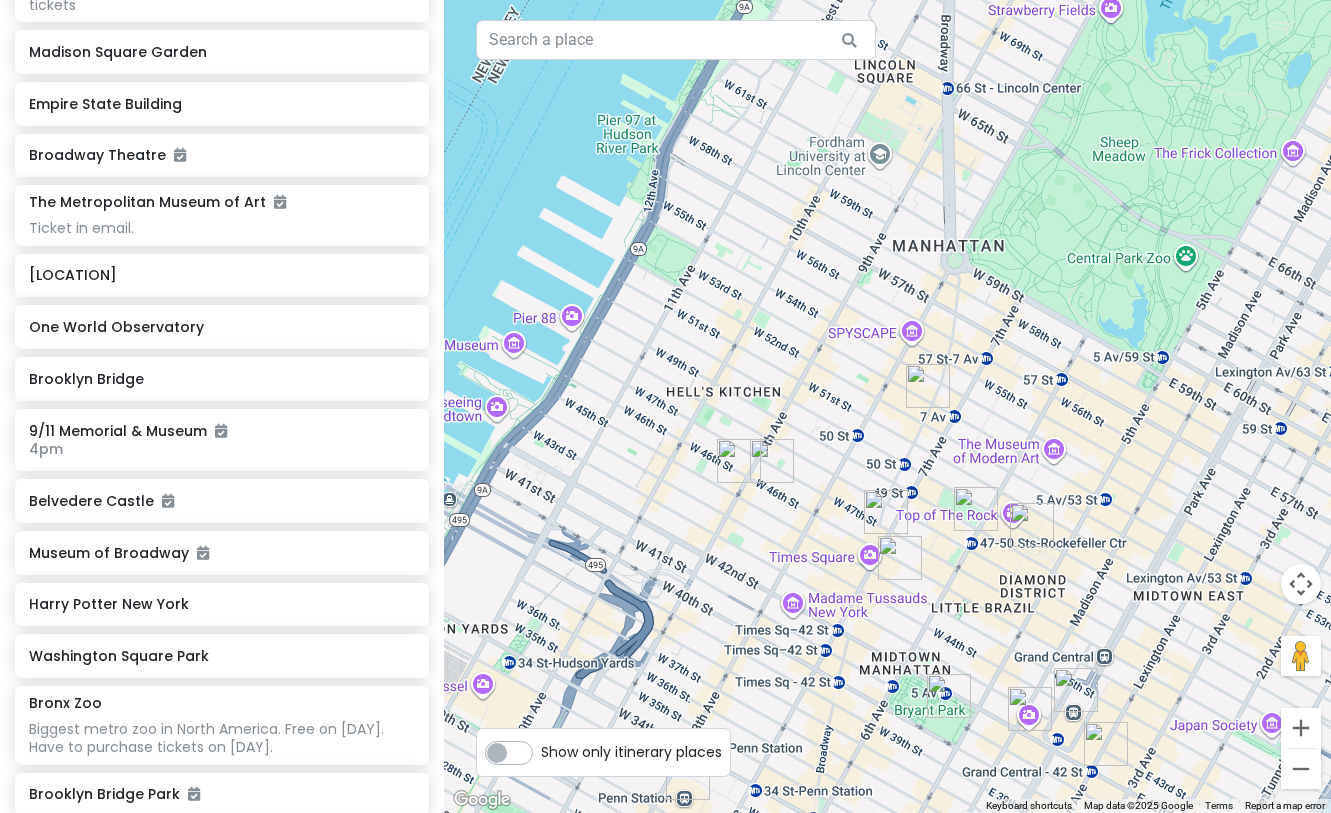click at bounding box center (772, 461) 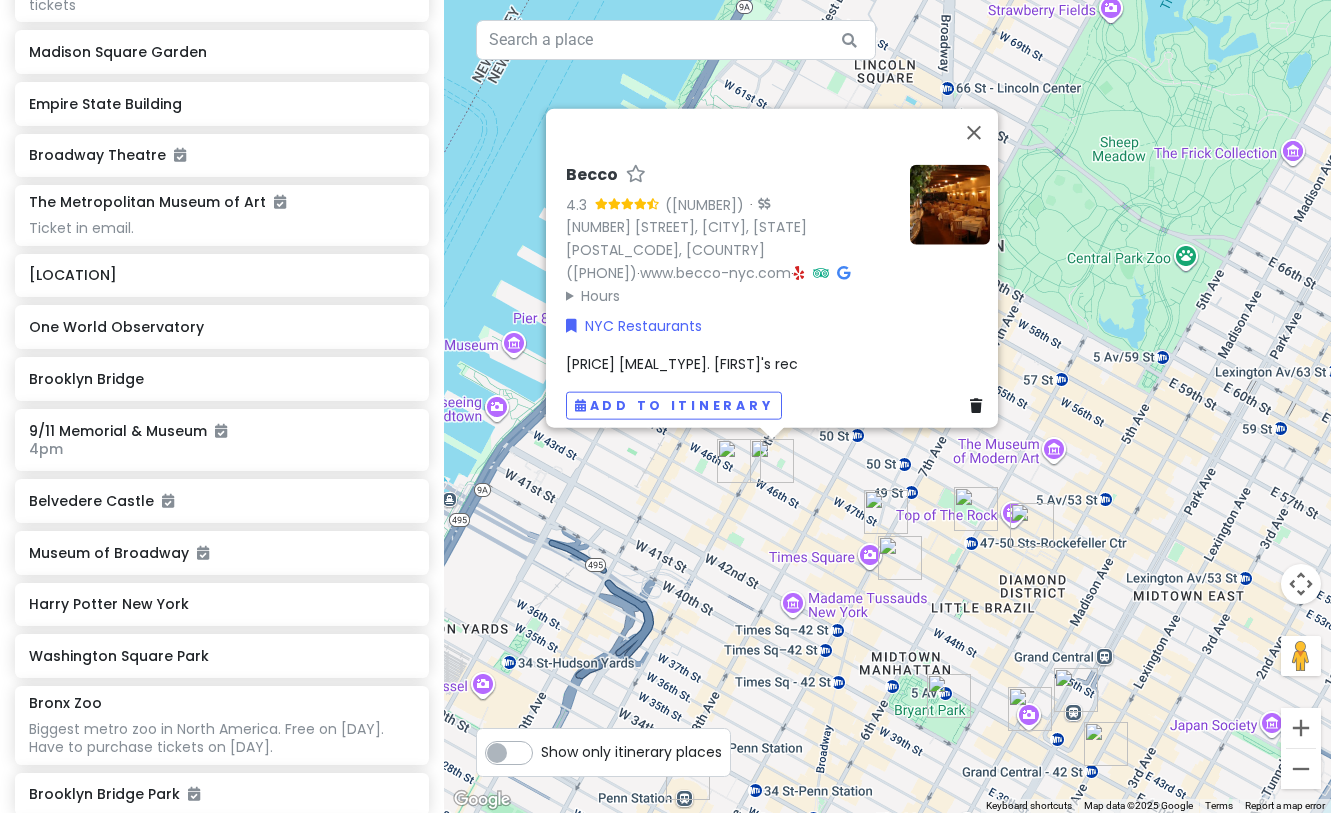 click at bounding box center [799, 272] 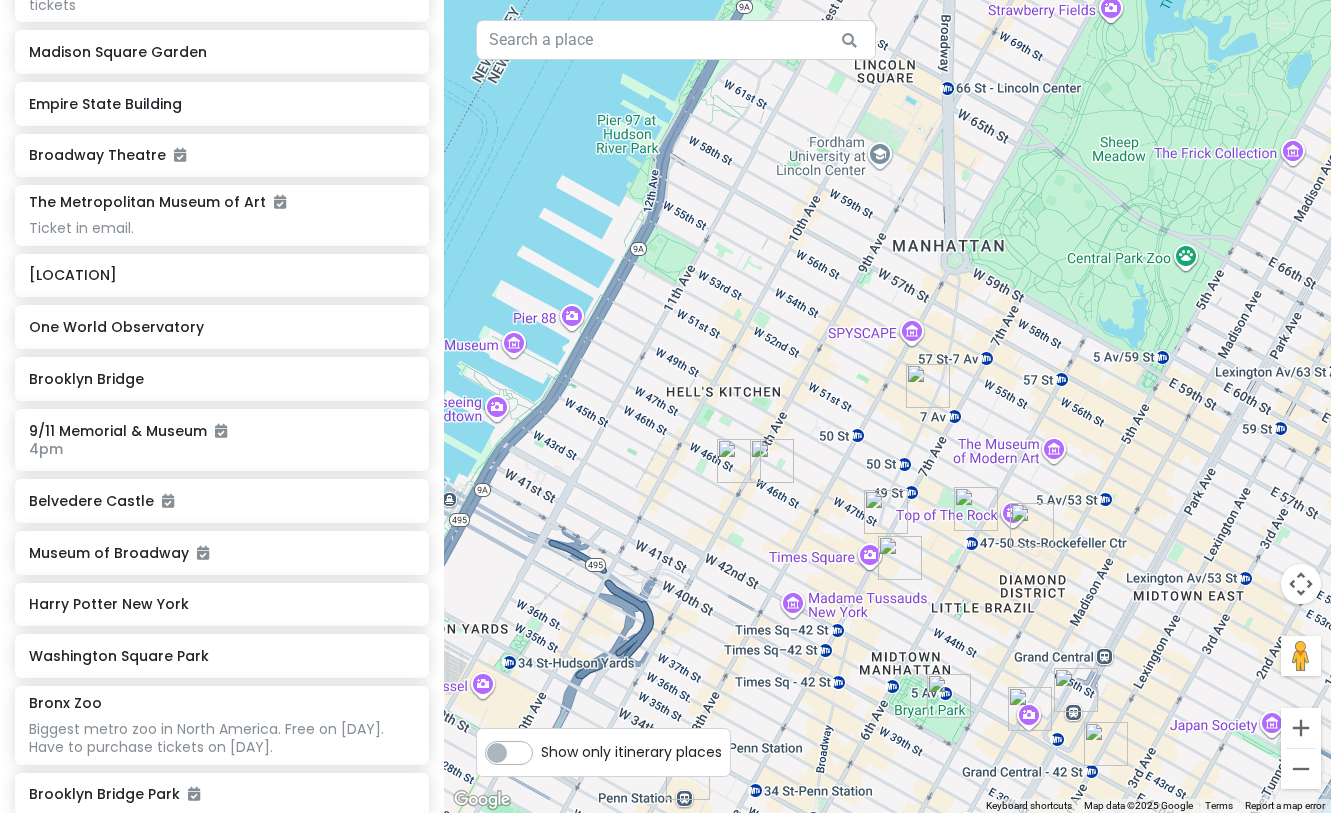 click at bounding box center (887, 406) 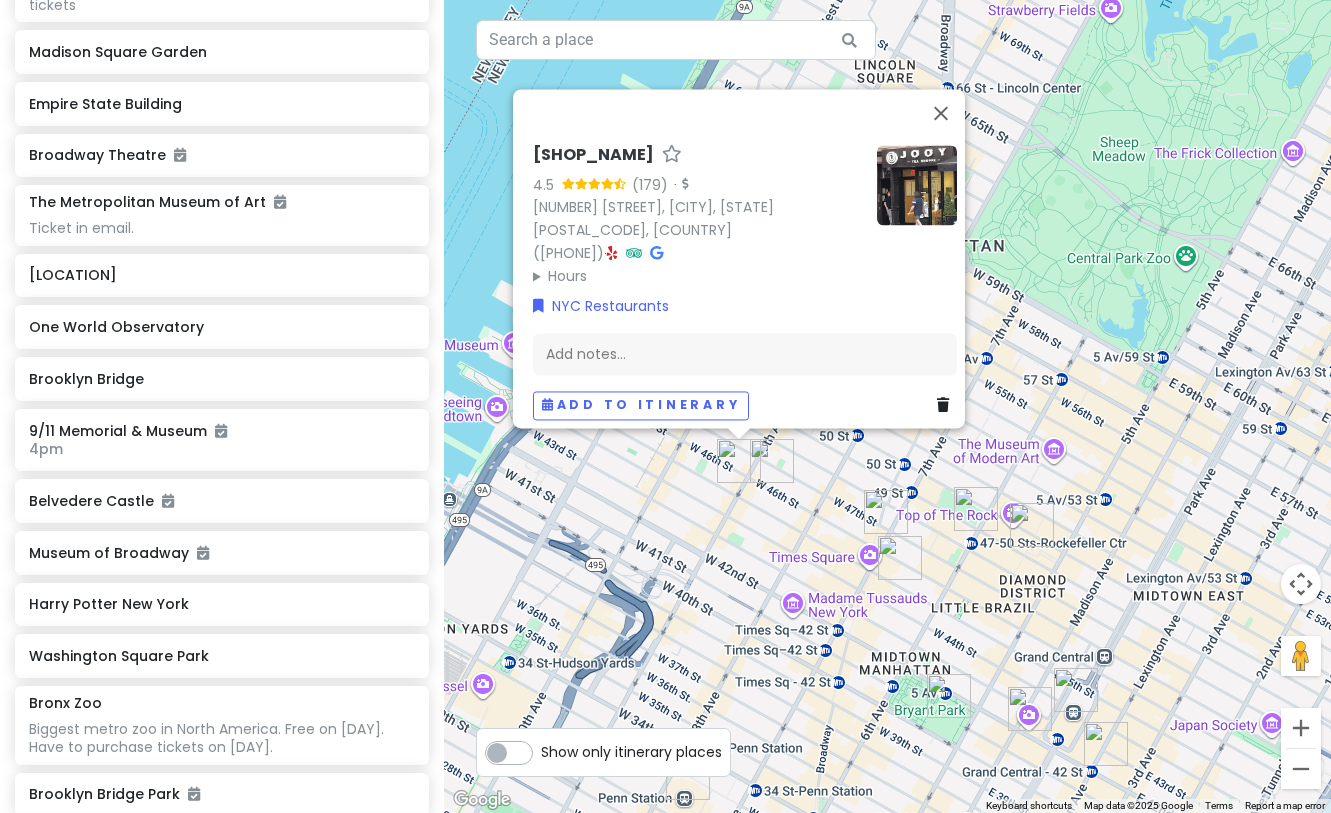 click on "JOOY TEA SHOPPE 4.5        (179)    ·    653 9th Ave, New York, NY 10036, USA (646) 692-4229   ·   Hours Monday  12:00 – 9:45 PM Tuesday  12:00 – 9:45 PM Wednesday  12:00 – 9:45 PM Thursday  12:00 – 9:45 PM Friday  12:00 – 9:45 PM Saturday  12:00 – 9:45 PM Sunday  12:00 – 9:45 PM NYC Restaurants Add notes...  Add to itinerary" at bounding box center [887, 406] 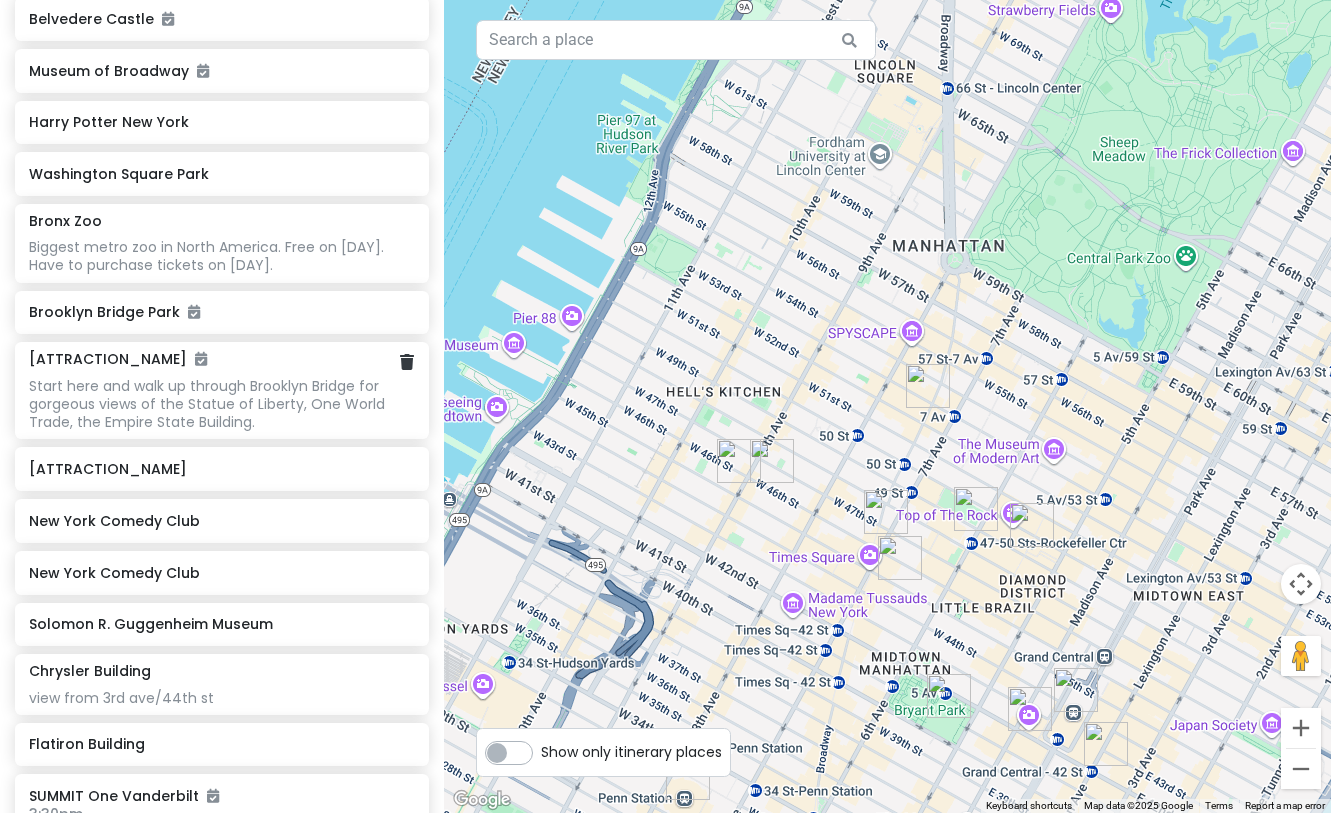 scroll, scrollTop: 4665, scrollLeft: 0, axis: vertical 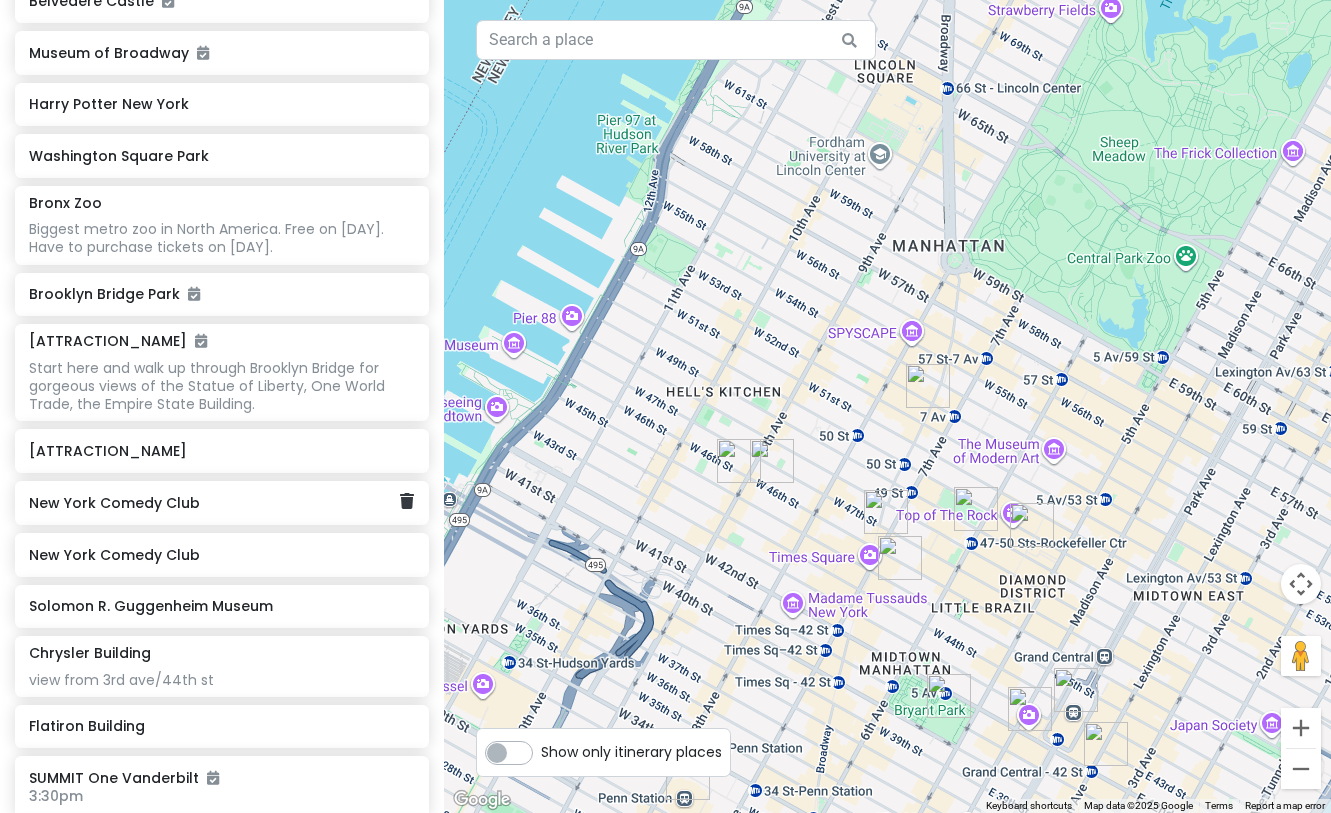 click on "New York Comedy Club" at bounding box center (222, 503) 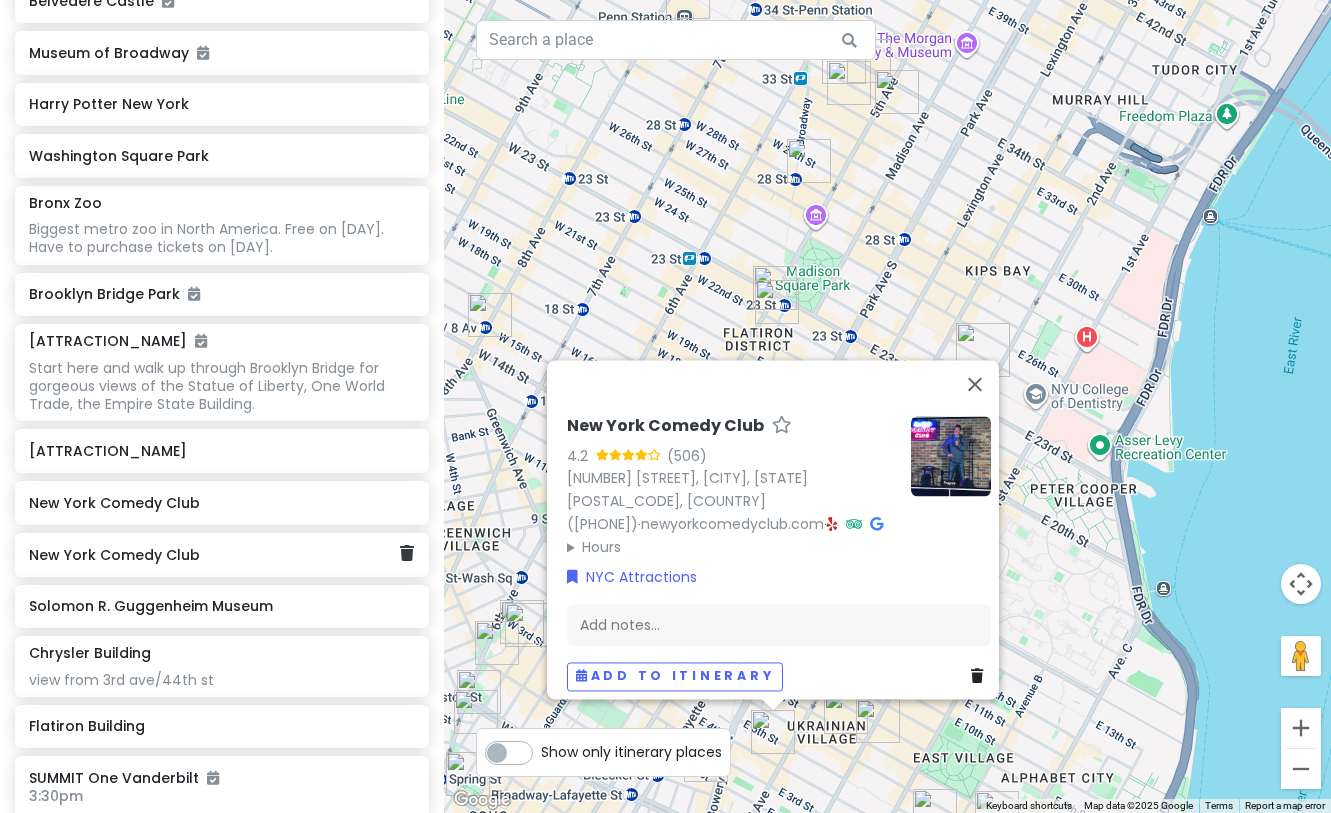 click on "New York Comedy Club" at bounding box center (214, 555) 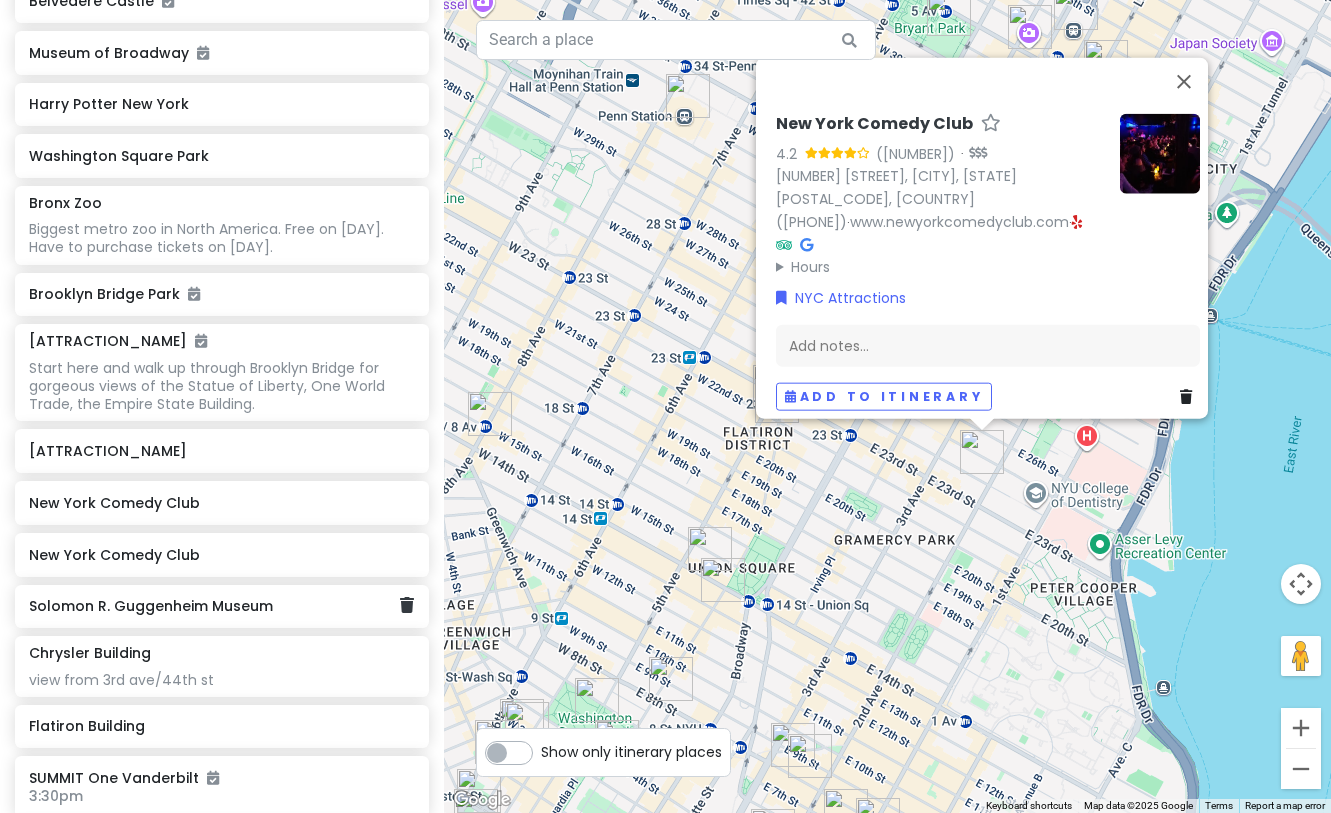click on "Solomon R. Guggenheim Museum" at bounding box center (214, 606) 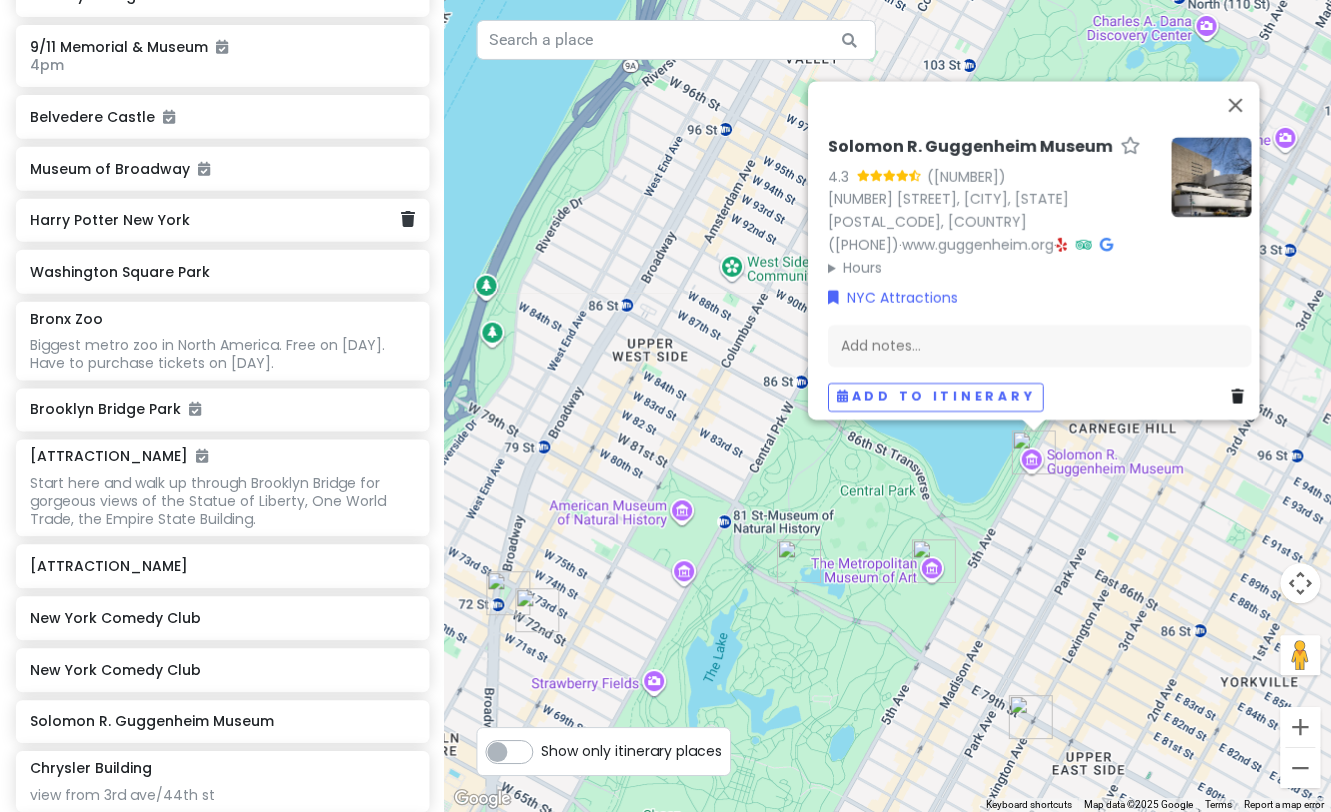 scroll, scrollTop: 4565, scrollLeft: 0, axis: vertical 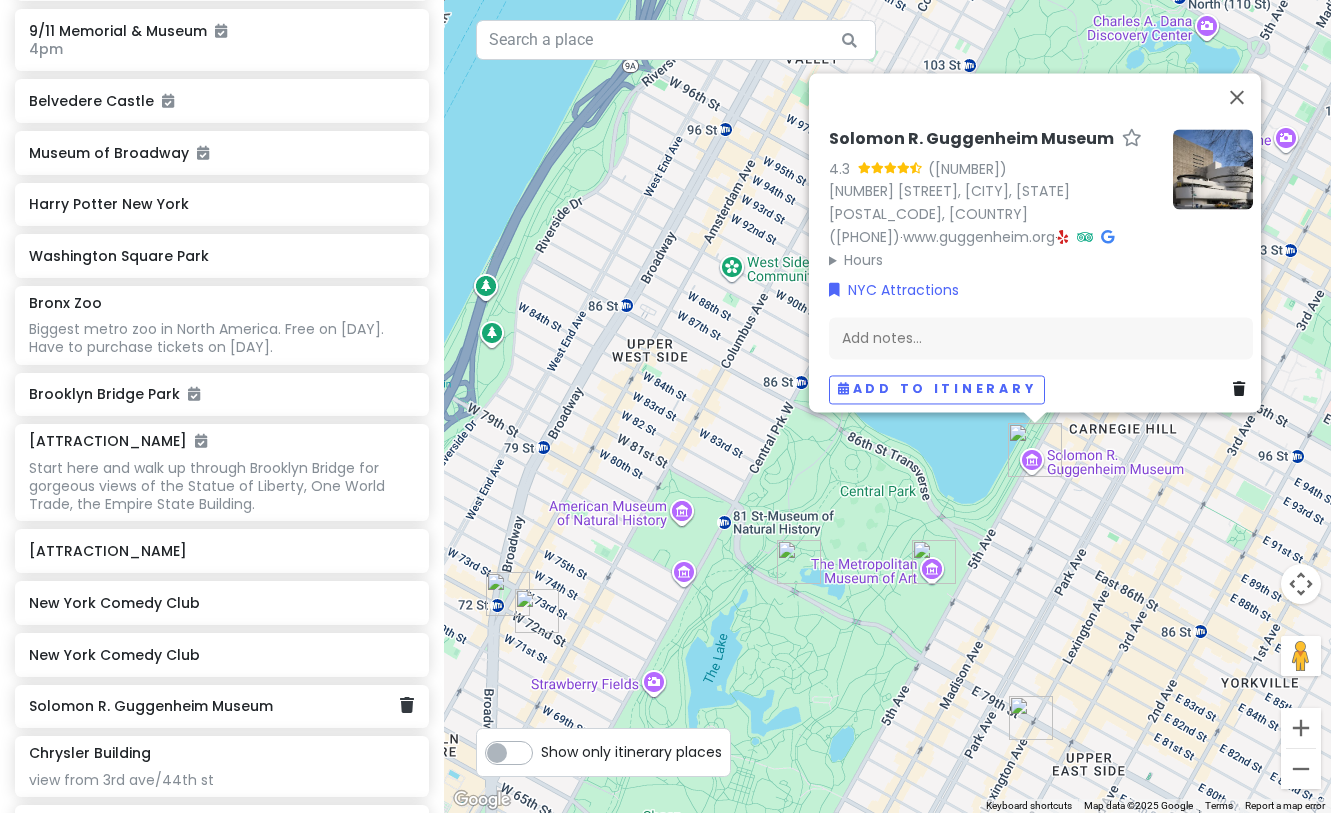 click on "Solomon R. Guggenheim Museum" at bounding box center (214, 706) 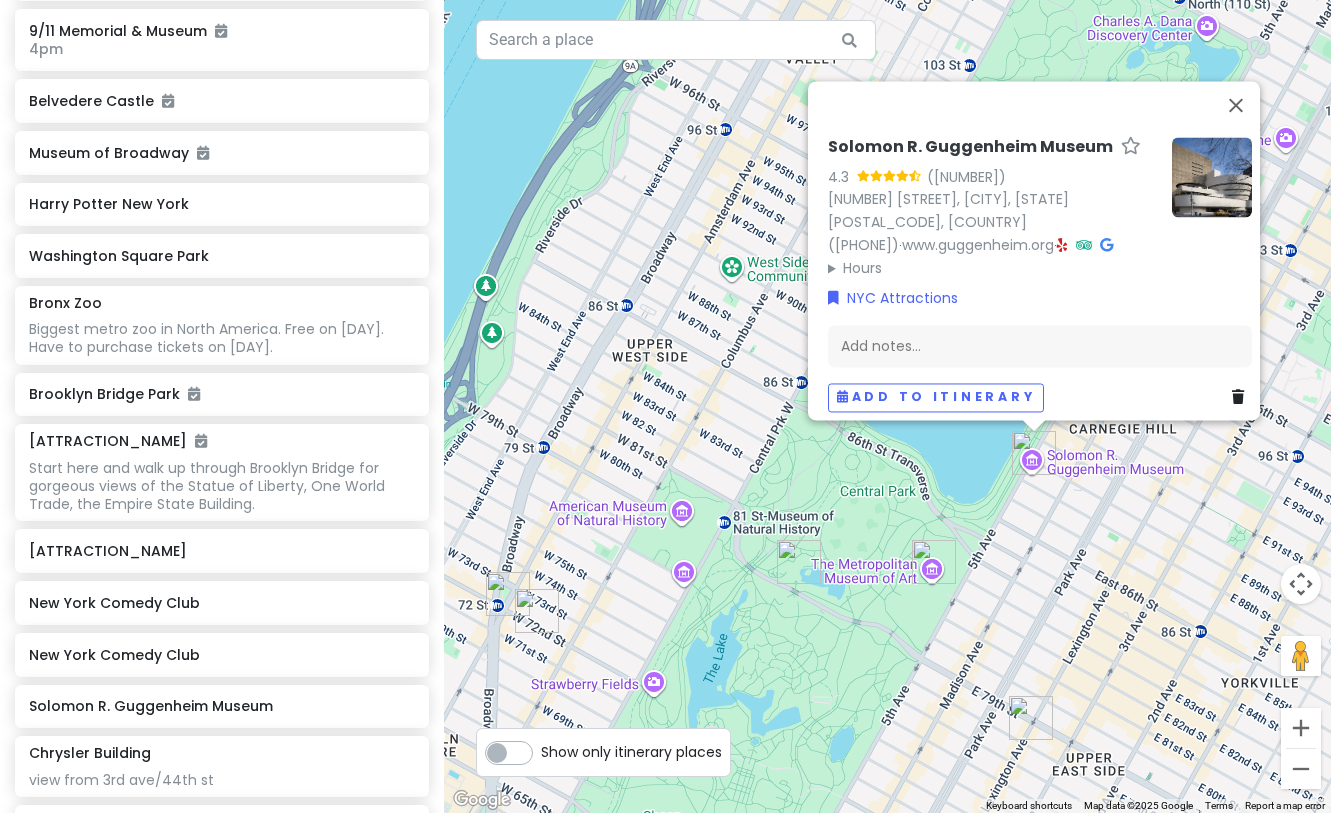 click at bounding box center (1212, 177) 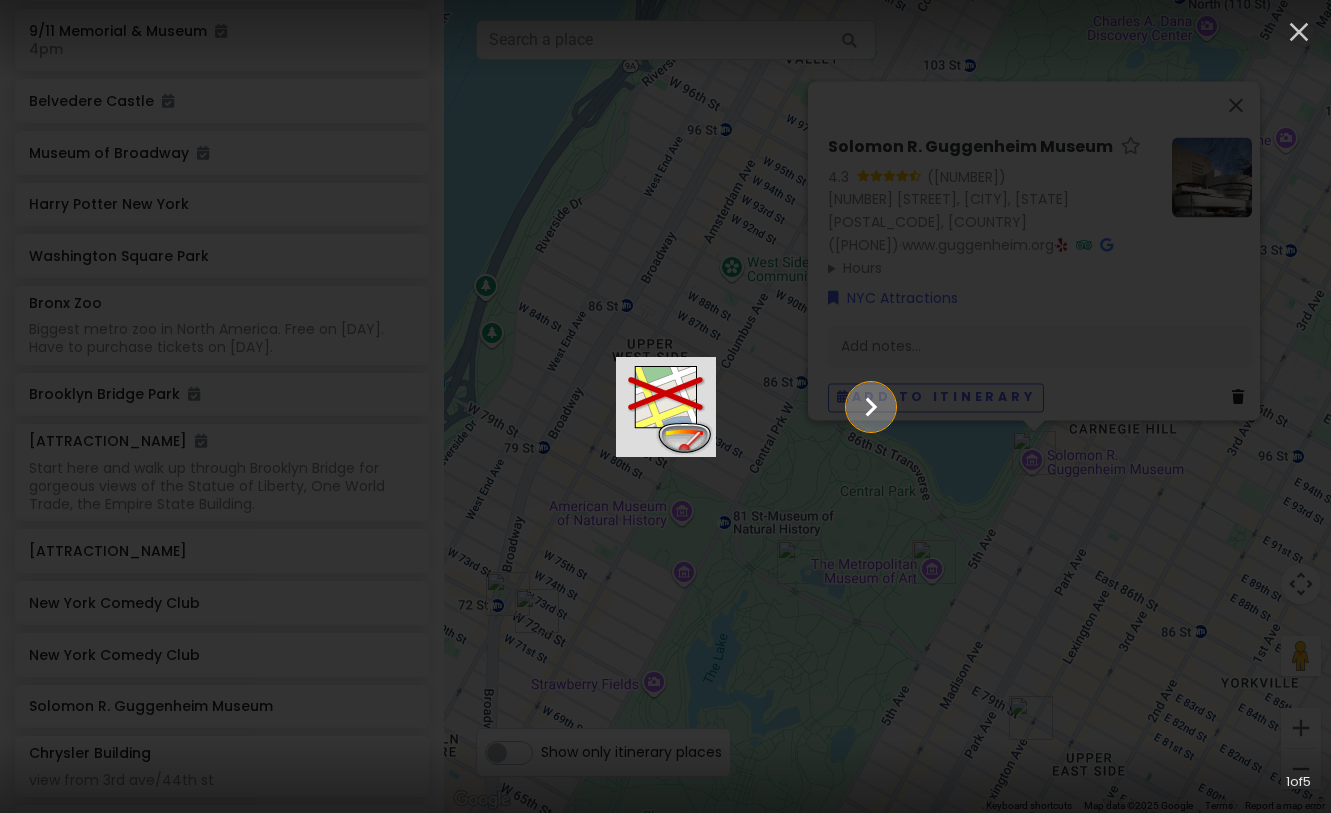 click 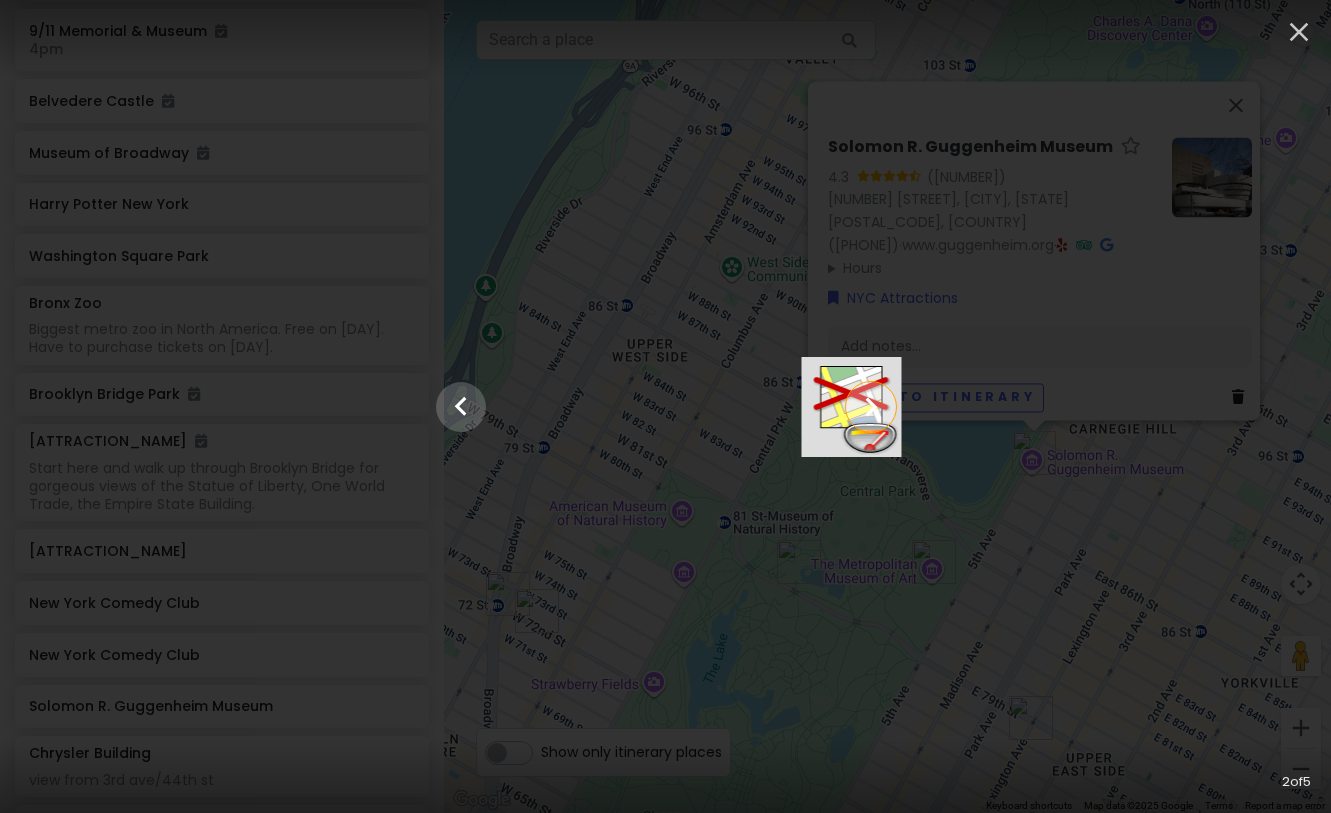 click 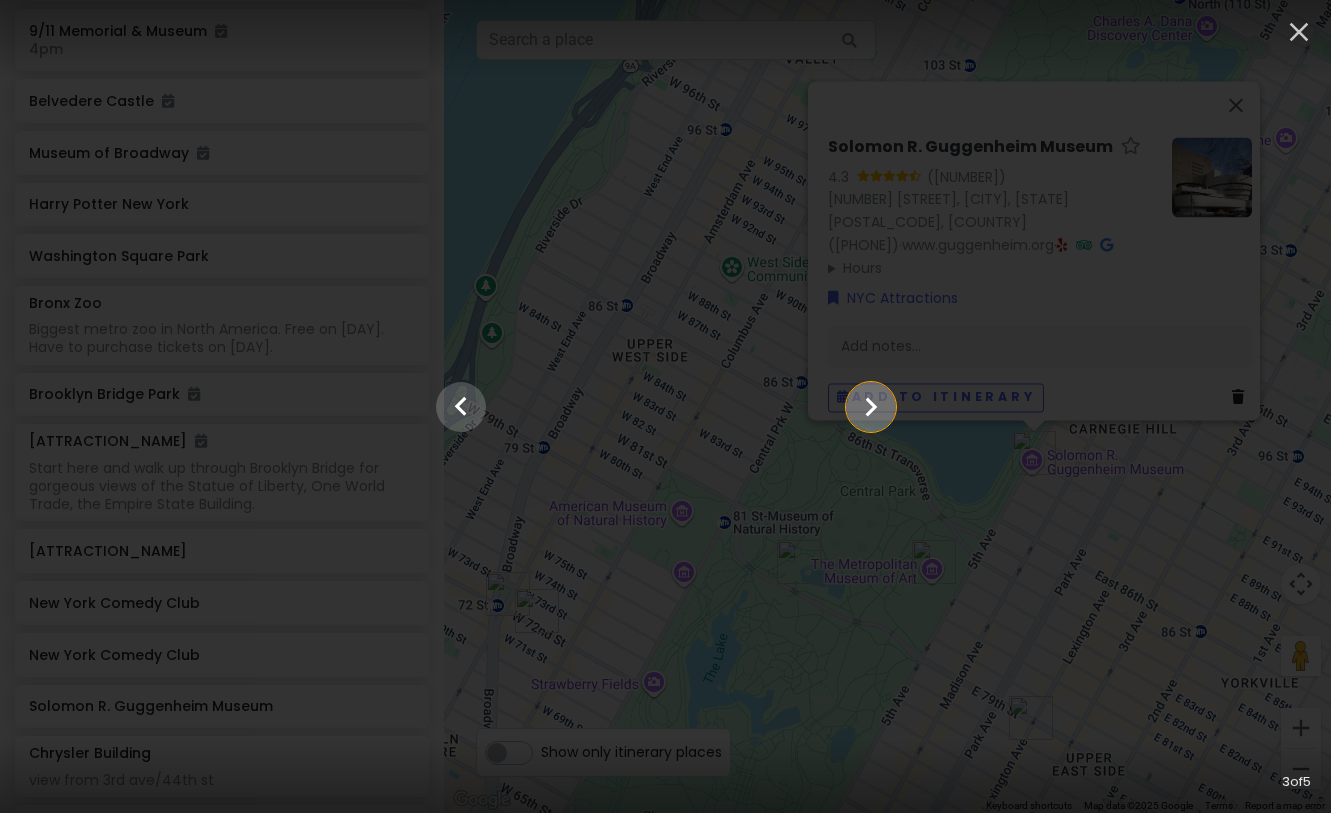 click 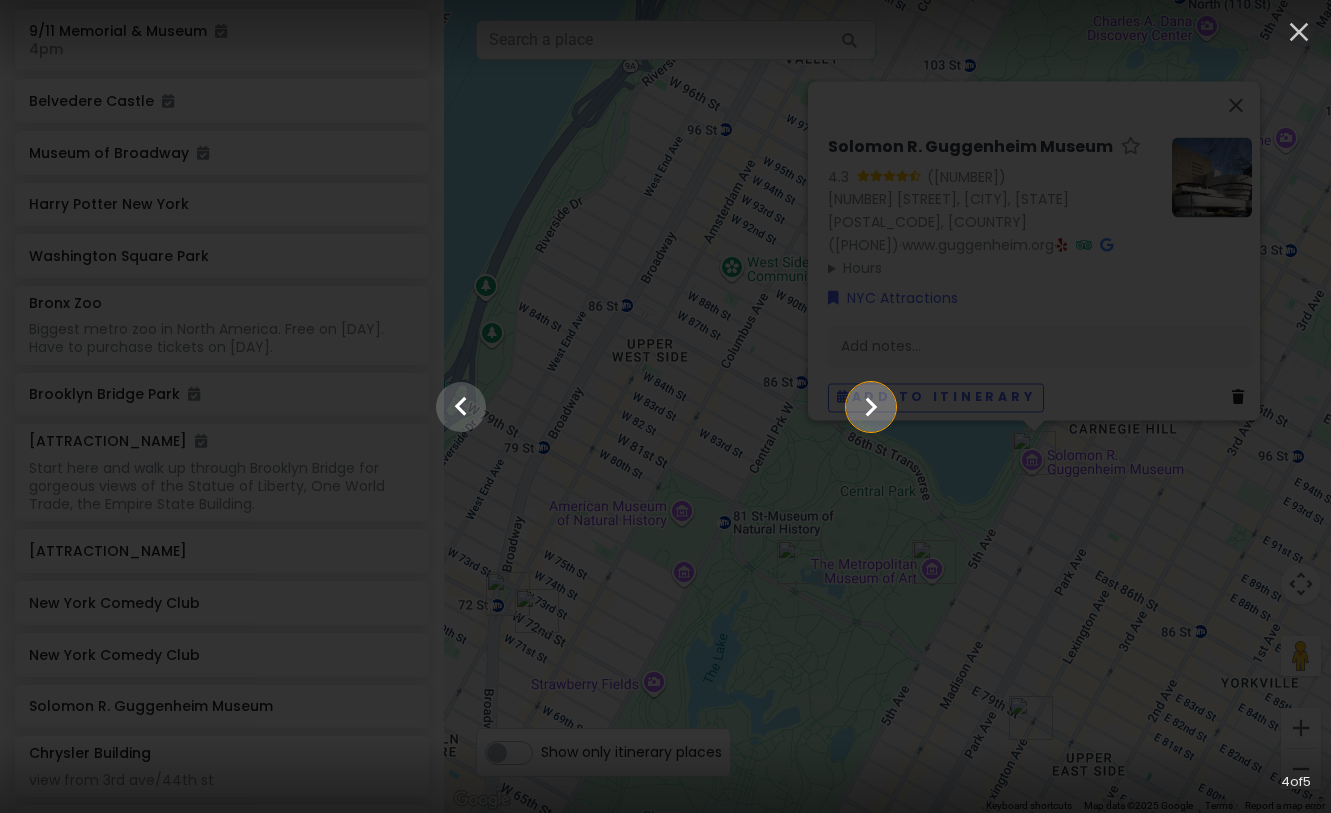 click 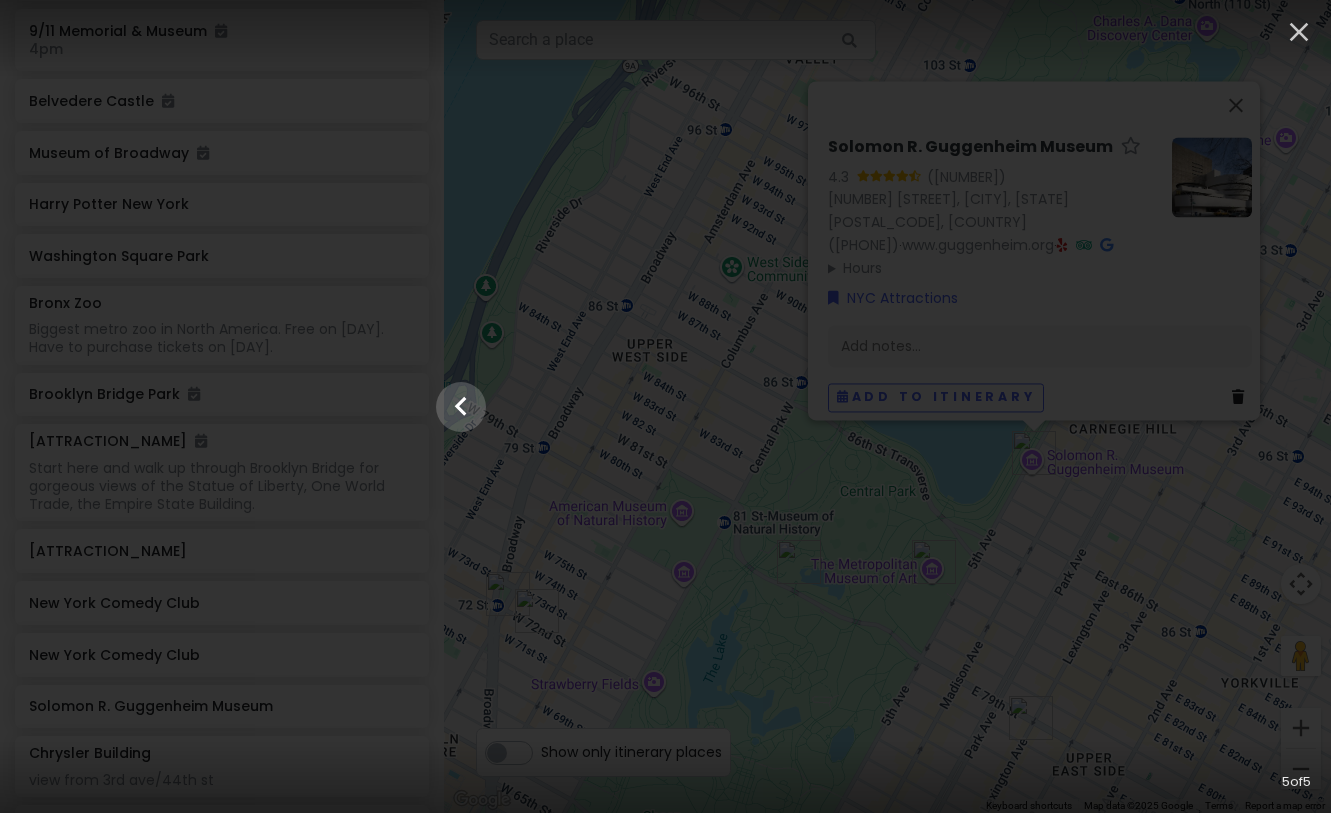 click at bounding box center (-2649, 407) 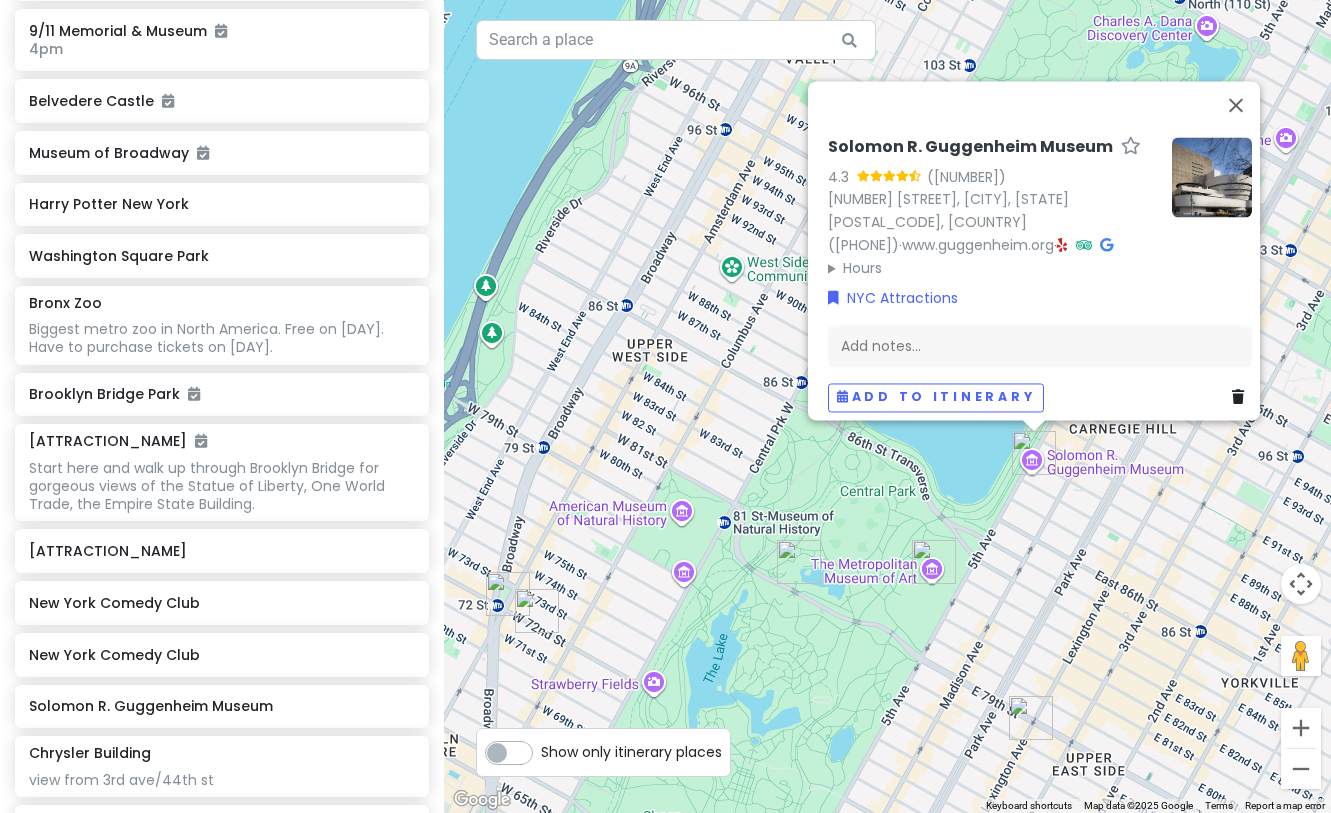 click on "Solomon R. Guggenheim Museum 4.3        (21,891) 1071 5th Ave, New York, NY 10128, USA (212) 423-3500   ·   www.guggenheim.org   ·   Hours Monday  11:00 AM – 6:00 PM Tuesday  11:00 AM – 6:00 PM Wednesday  11:00 AM – 6:00 PM Thursday  11:00 AM – 6:00 PM Friday  11:00 AM – 6:00 PM Saturday  11:00 AM – 8:00 PM Sunday  11:00 AM – 6:00 PM NYC Attractions Add notes...  Add to itinerary" at bounding box center (887, 406) 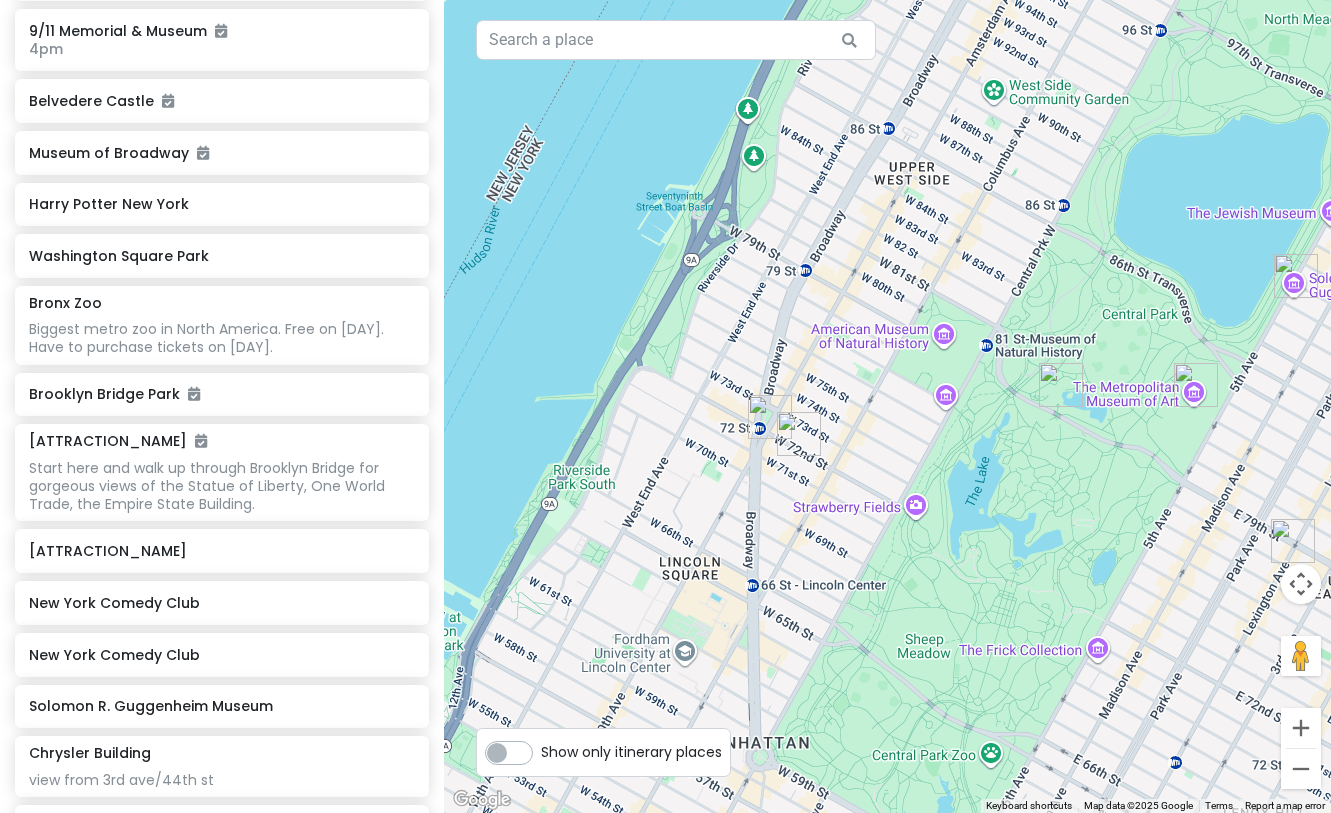drag, startPoint x: 662, startPoint y: 543, endPoint x: 893, endPoint y: 385, distance: 279.86603 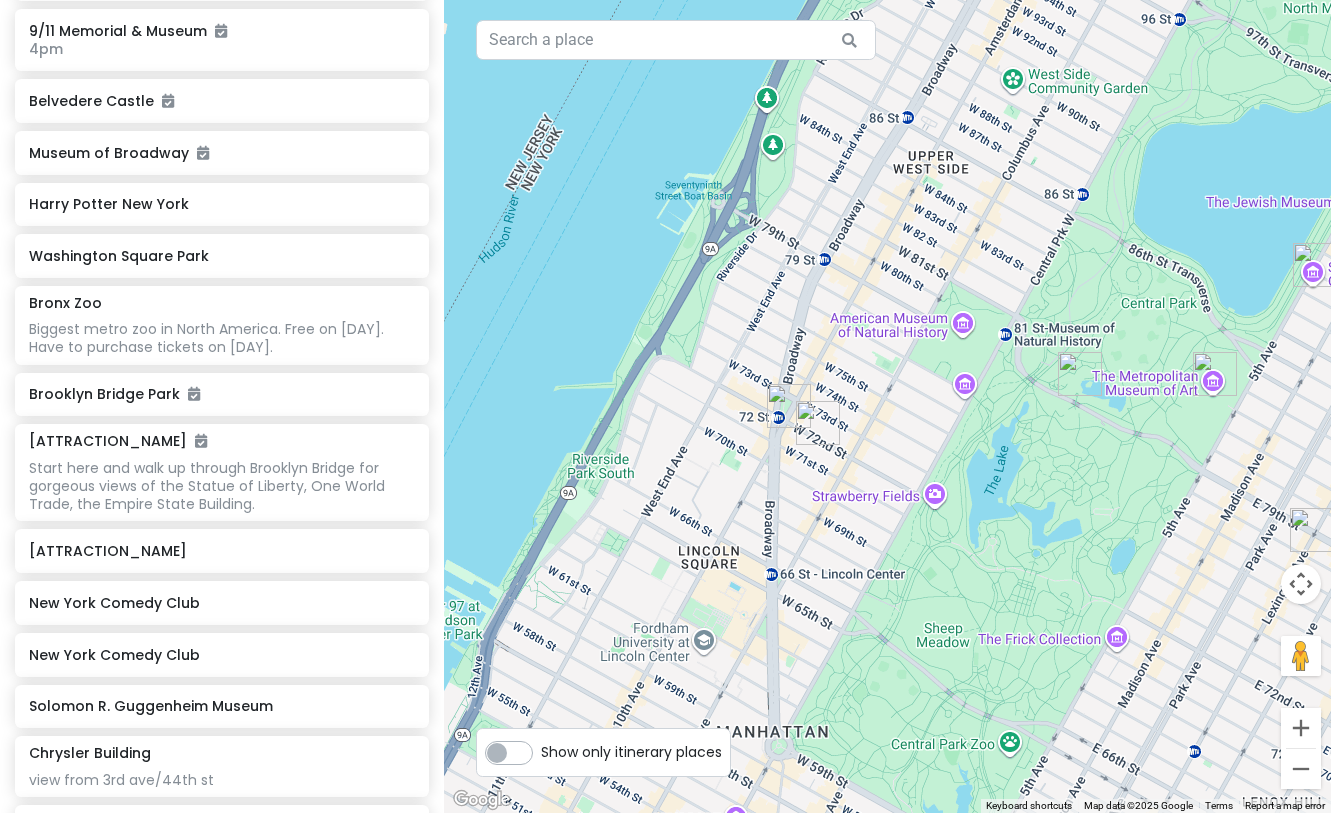 click at bounding box center (818, 423) 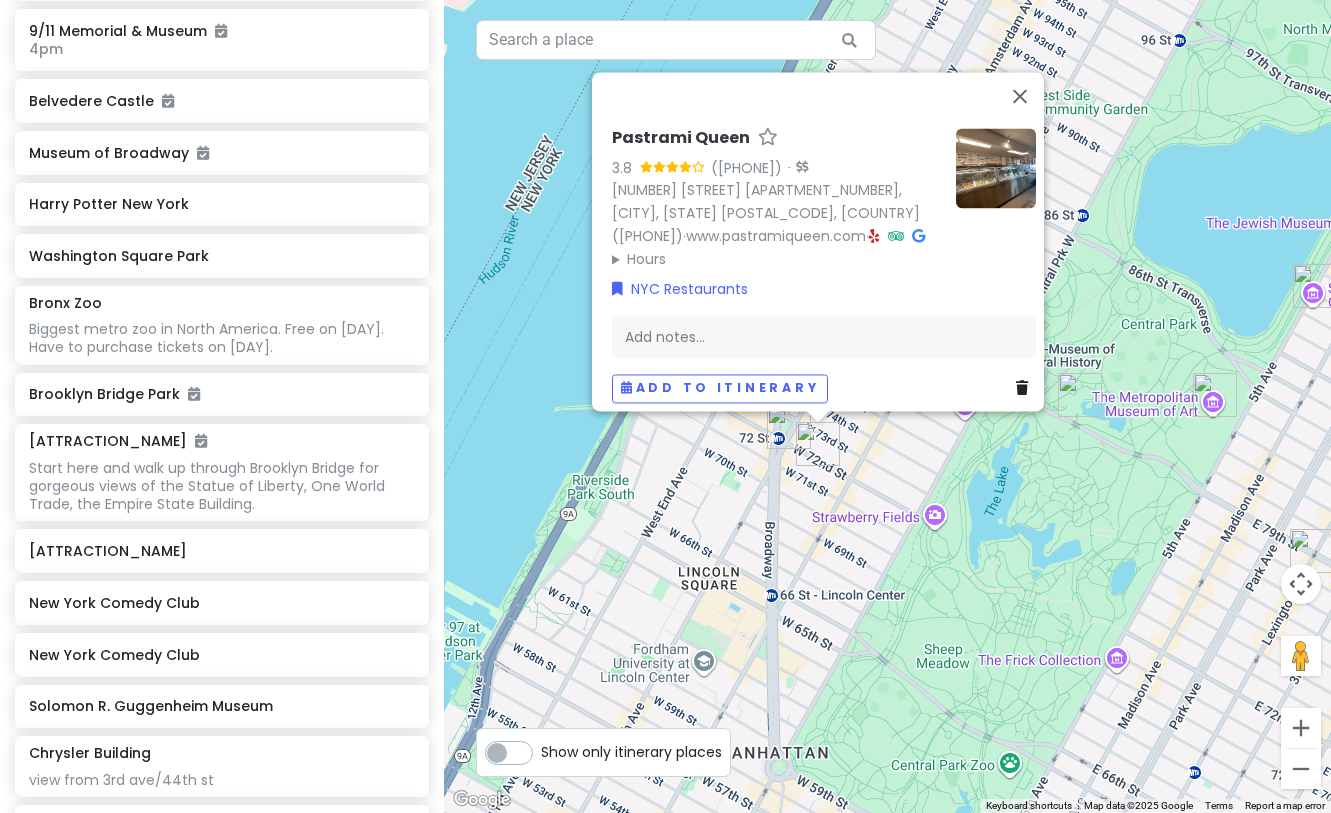 click on "Pastrami Queen 3.8        (282)    ·    138 W 72nd St A, New York, NY 10023, USA (212) 877-2874   ·   www.pastramiqueen.com   ·   Hours Monday  10:00 AM – 9:00 PM Tuesday  10:00 AM – 9:00 PM Wednesday  10:00 AM – 9:00 PM Thursday  10:00 AM – 9:00 PM Friday  10:00 AM – 9:00 PM Saturday  10:00 AM – 9:00 PM Sunday  10:00 AM – 9:00 PM NYC Restaurants Add notes...  Add to itinerary" at bounding box center [887, 406] 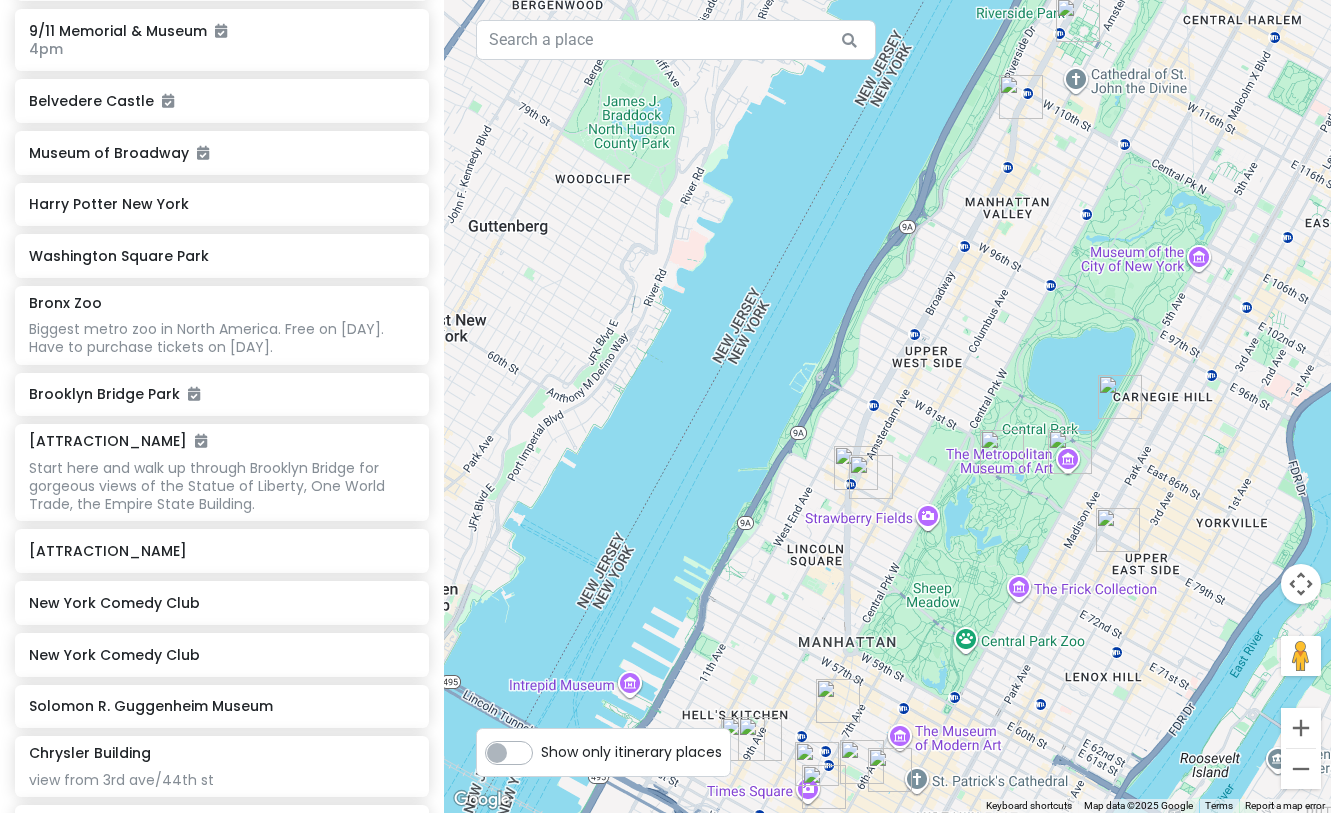 click at bounding box center [856, 468] 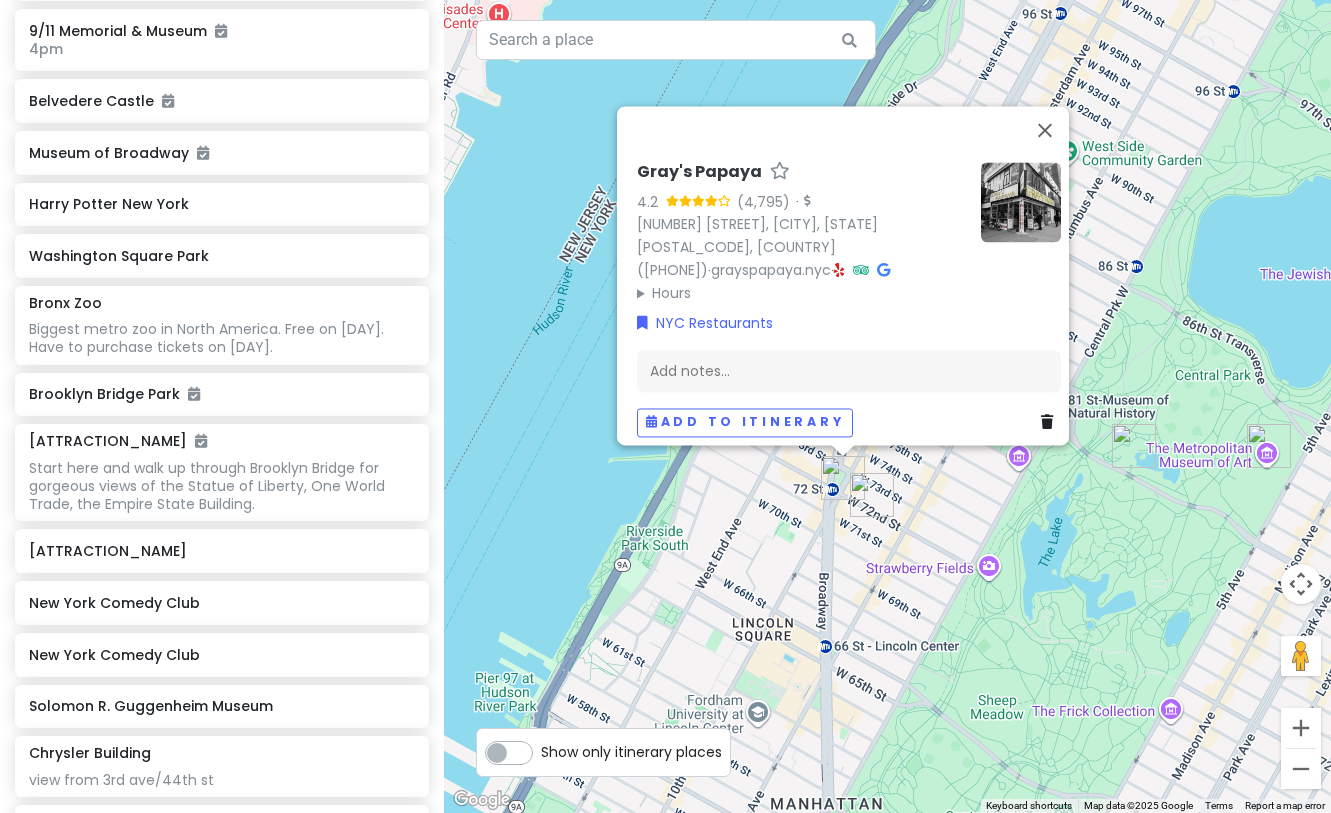 click at bounding box center [872, 495] 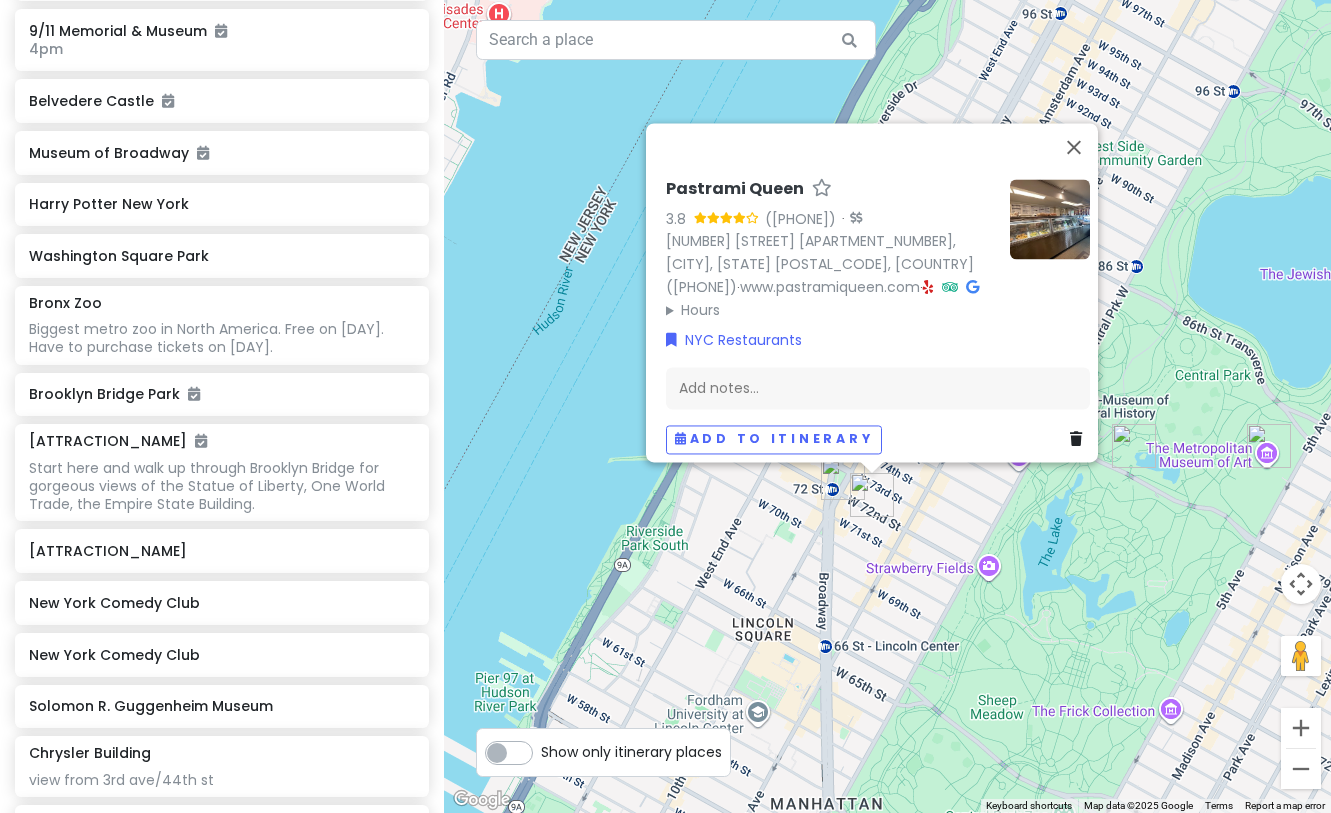 click at bounding box center (843, 478) 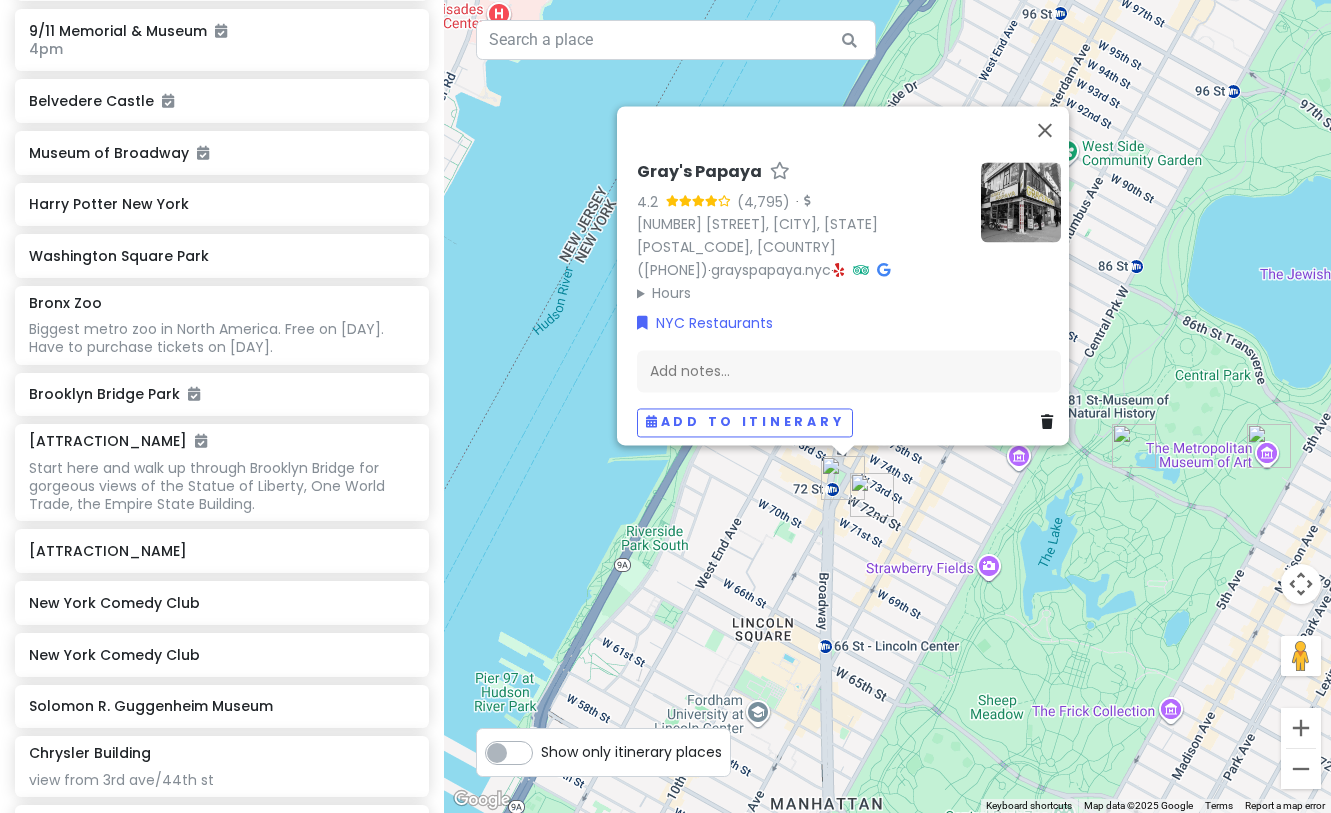 click at bounding box center [1021, 202] 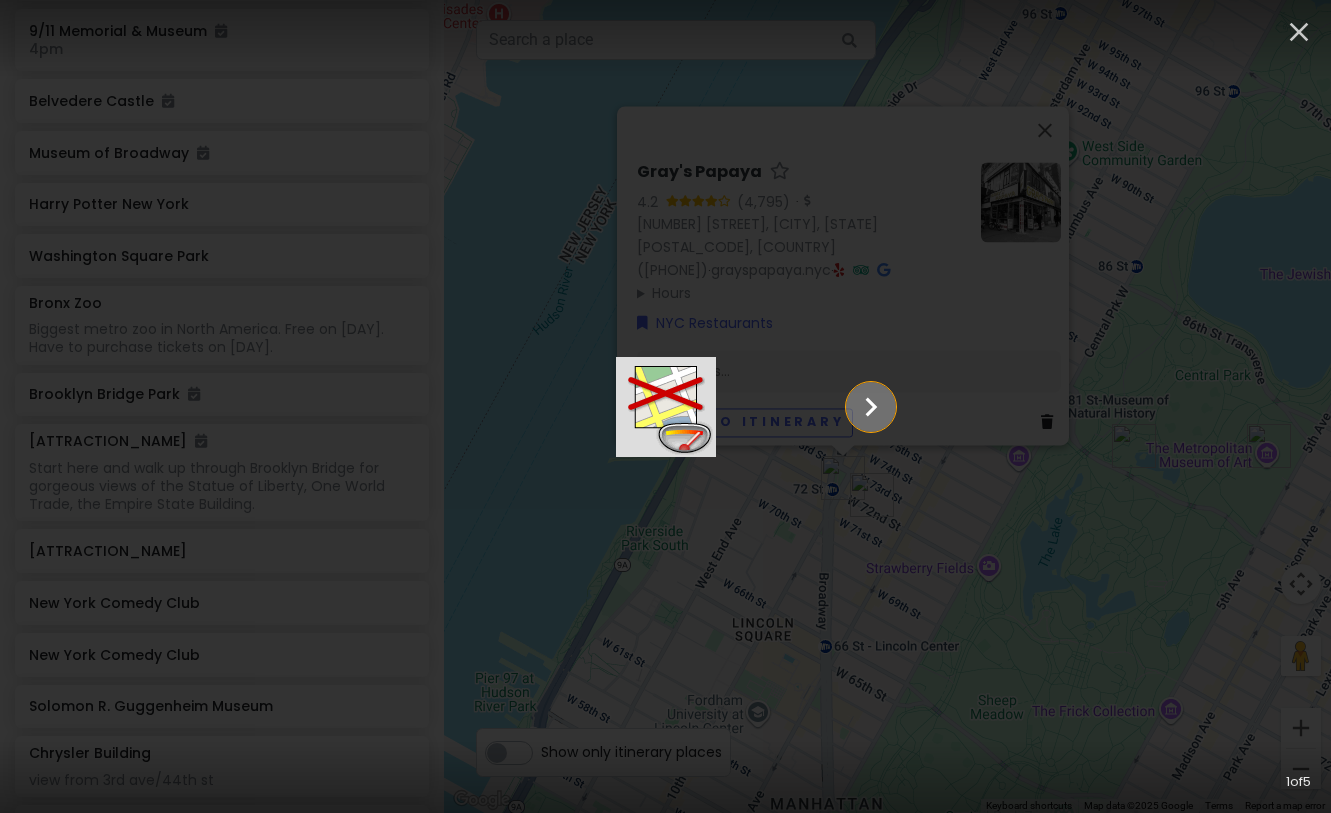 click 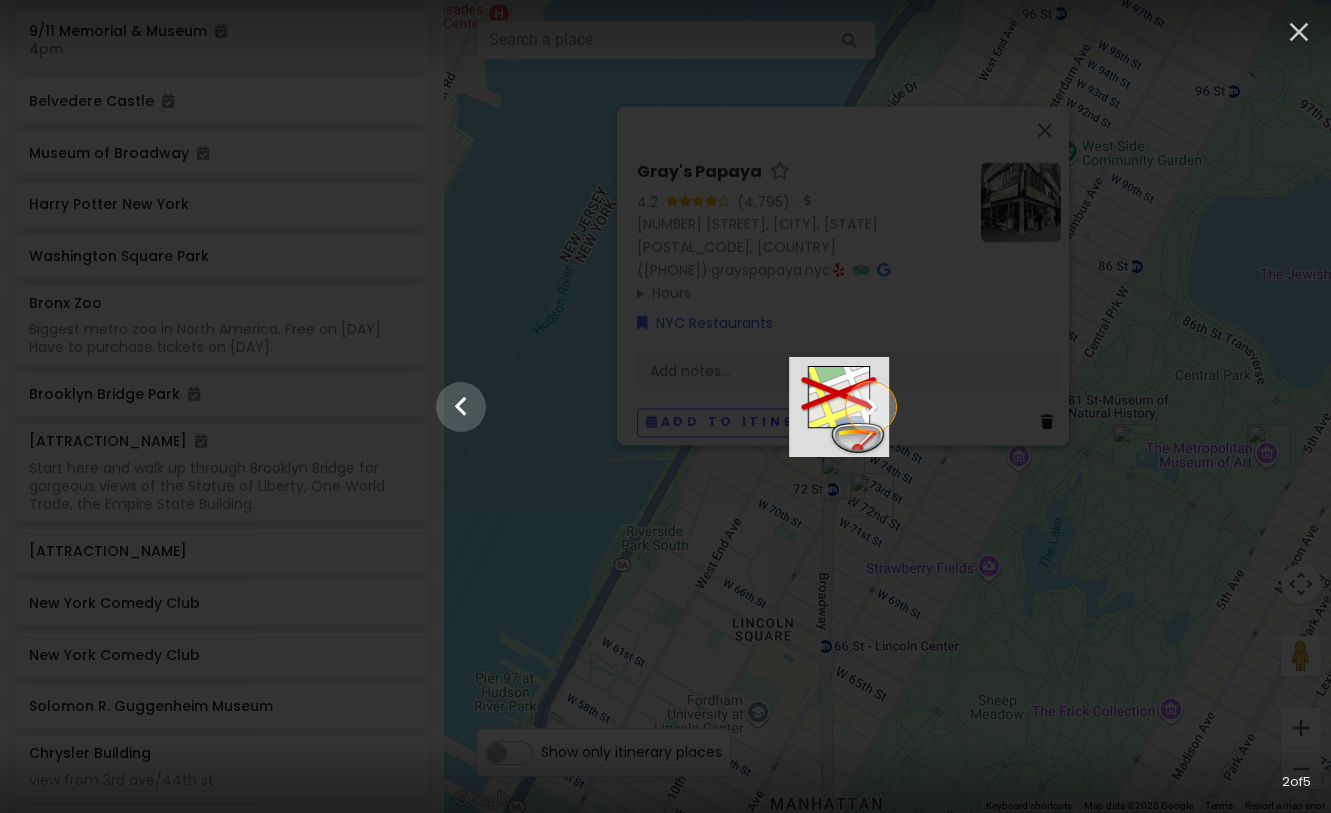 click 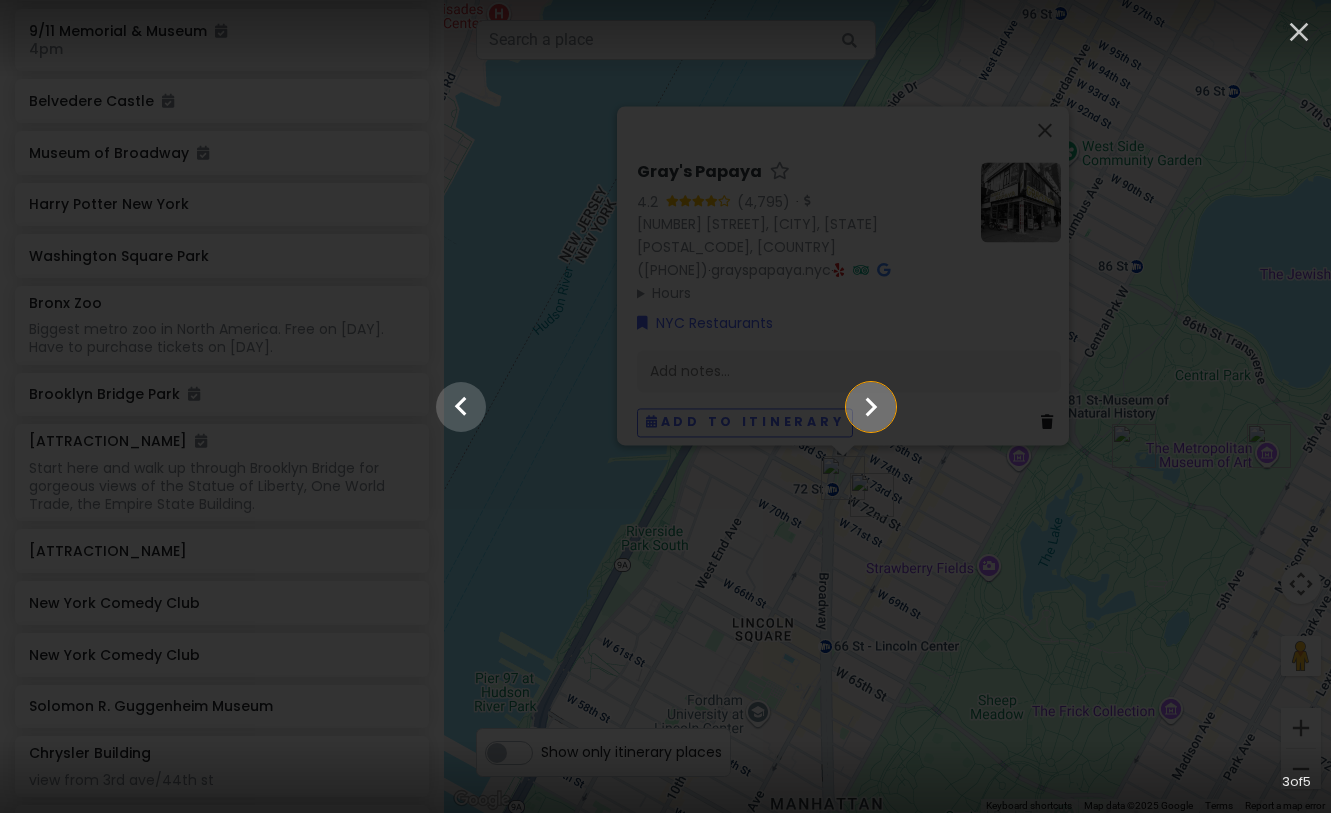 click 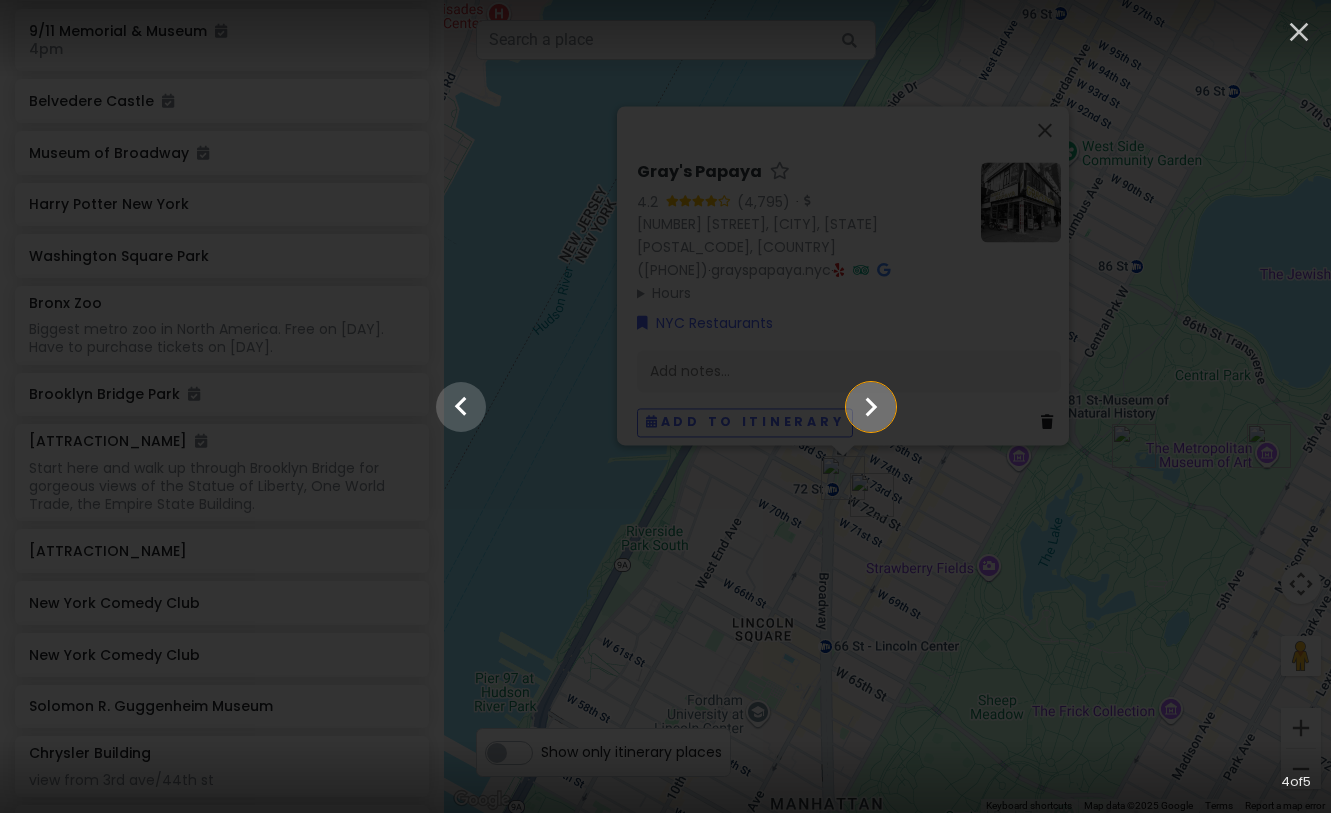 click 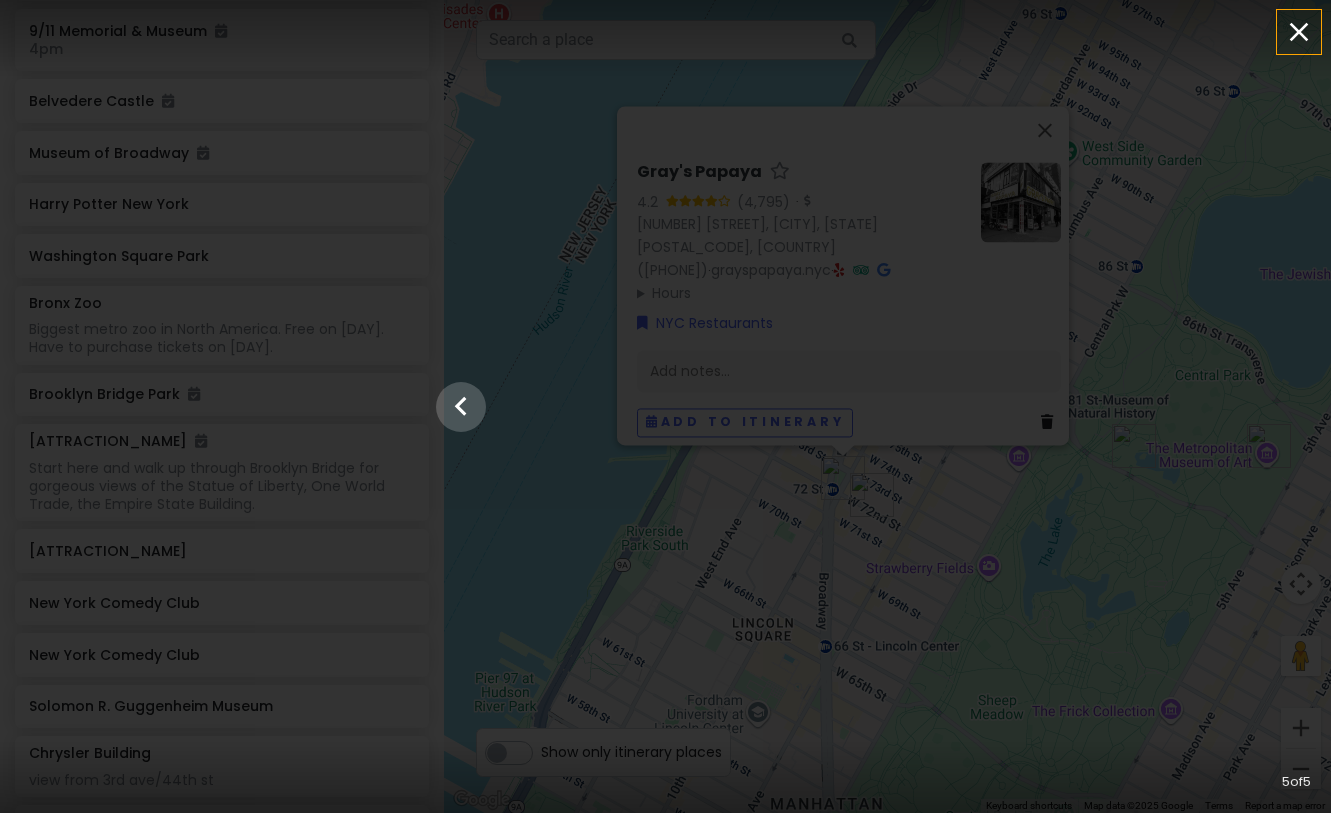 click 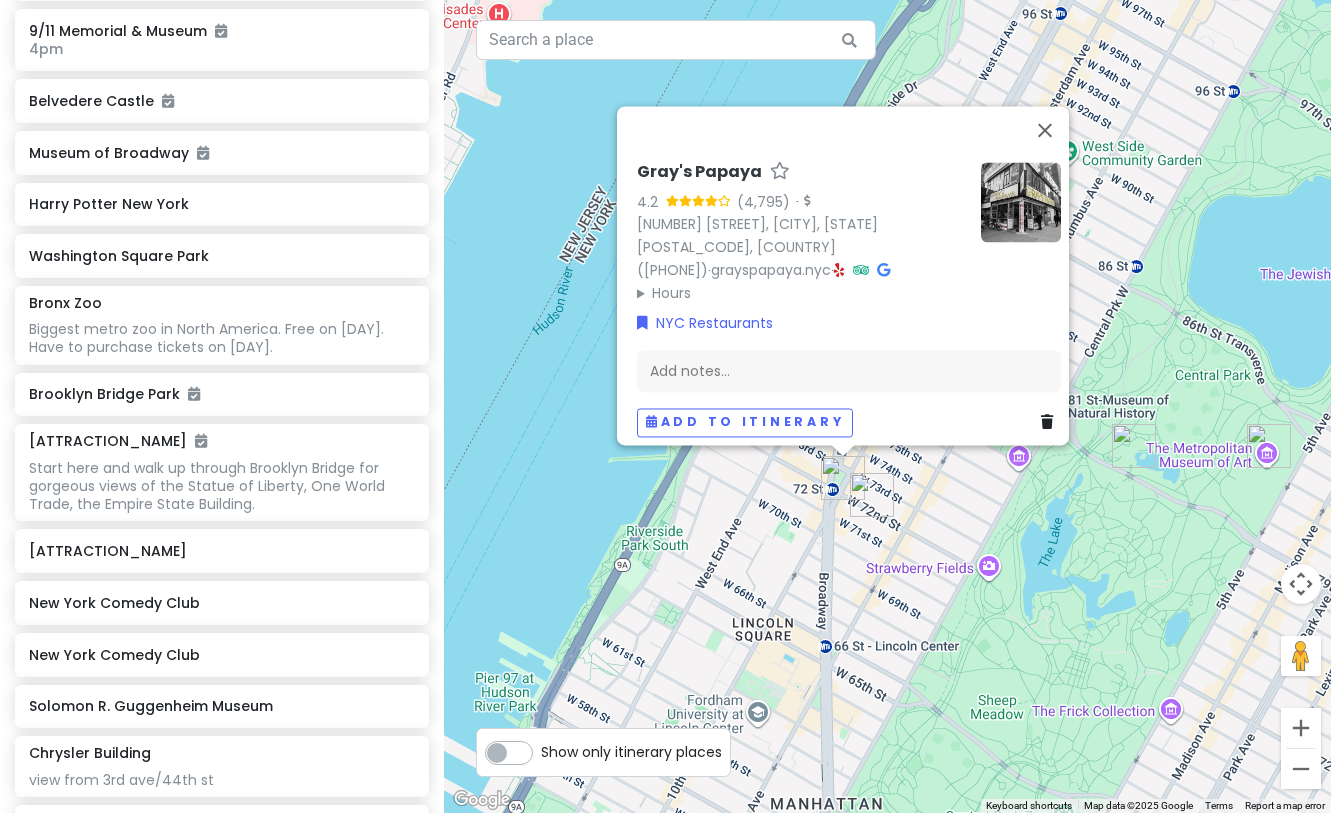 click on "Gray's Papaya 4.2        (4,795)    ·    2090 Broadway, New York, NY 10023, USA (212) 799-0243   ·   grayspapaya.nyc   ·   Hours Monday  8:00 AM – 10:00 PM Tuesday  8:00 AM – 10:00 PM Wednesday  8:00 AM – 10:00 PM Thursday  8:00 AM – 11:00 PM Friday  8:00 AM – 11:00 PM Saturday  8:00 AM – 11:00 PM Sunday  8:00 AM – 10:00 PM NYC Restaurants Add notes...  Add to itinerary" at bounding box center [887, 406] 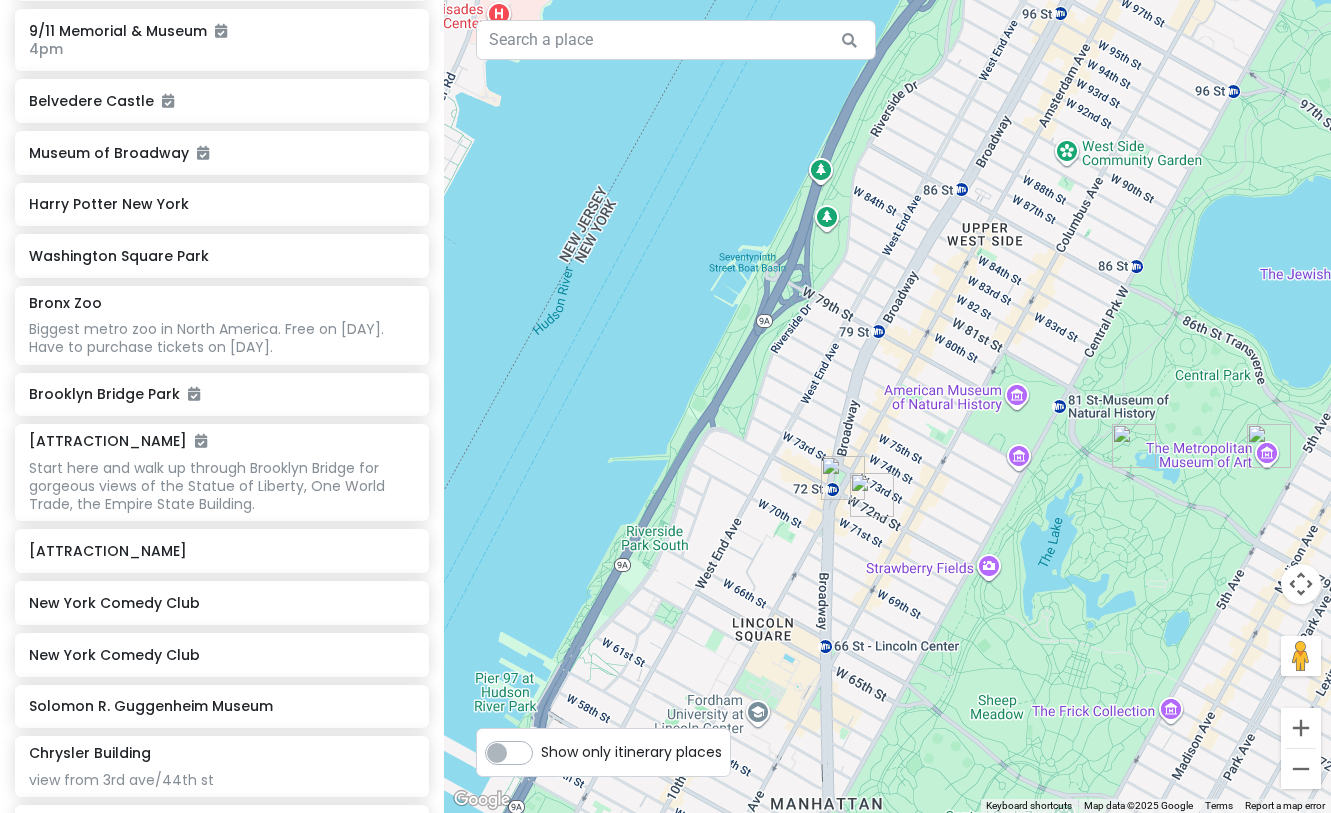 drag, startPoint x: 988, startPoint y: 497, endPoint x: 1007, endPoint y: 67, distance: 430.41956 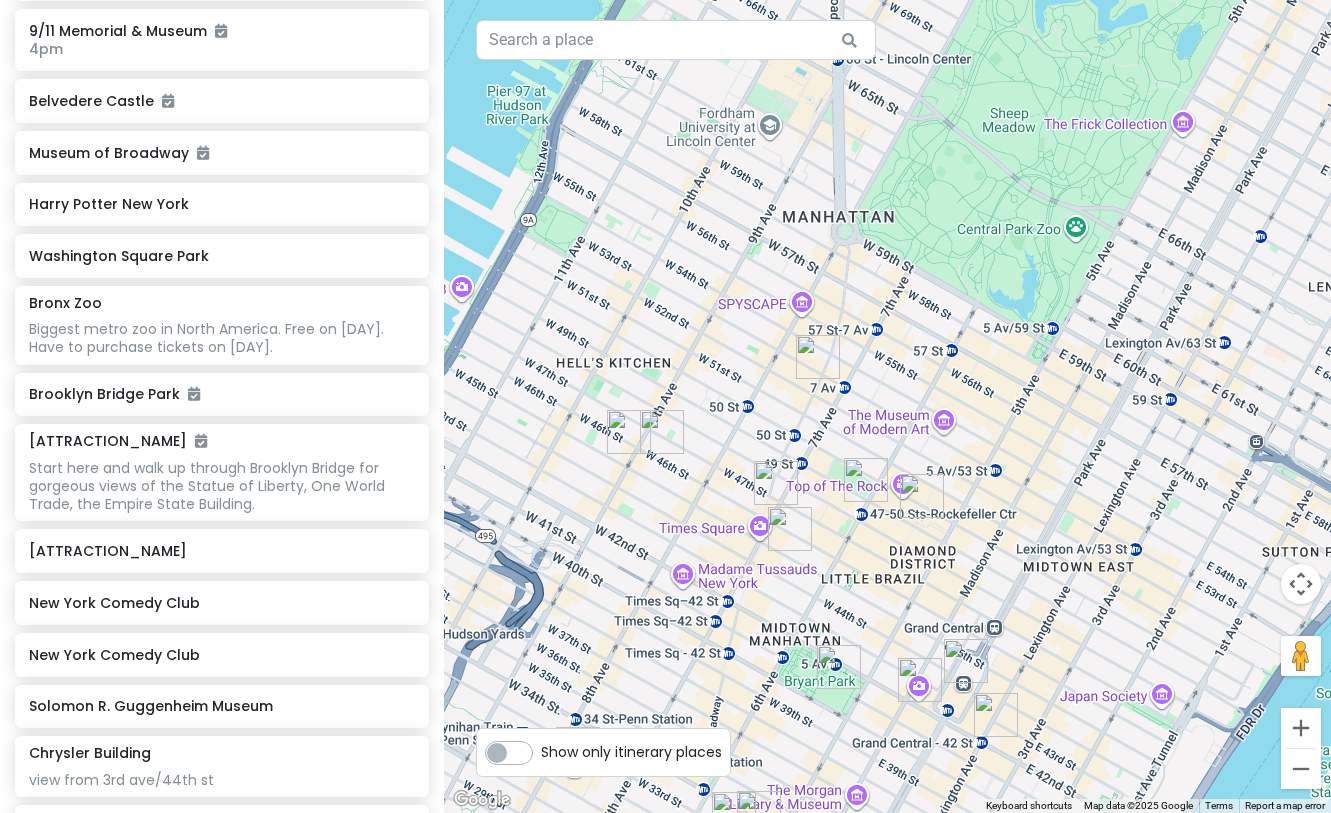 click at bounding box center (818, 357) 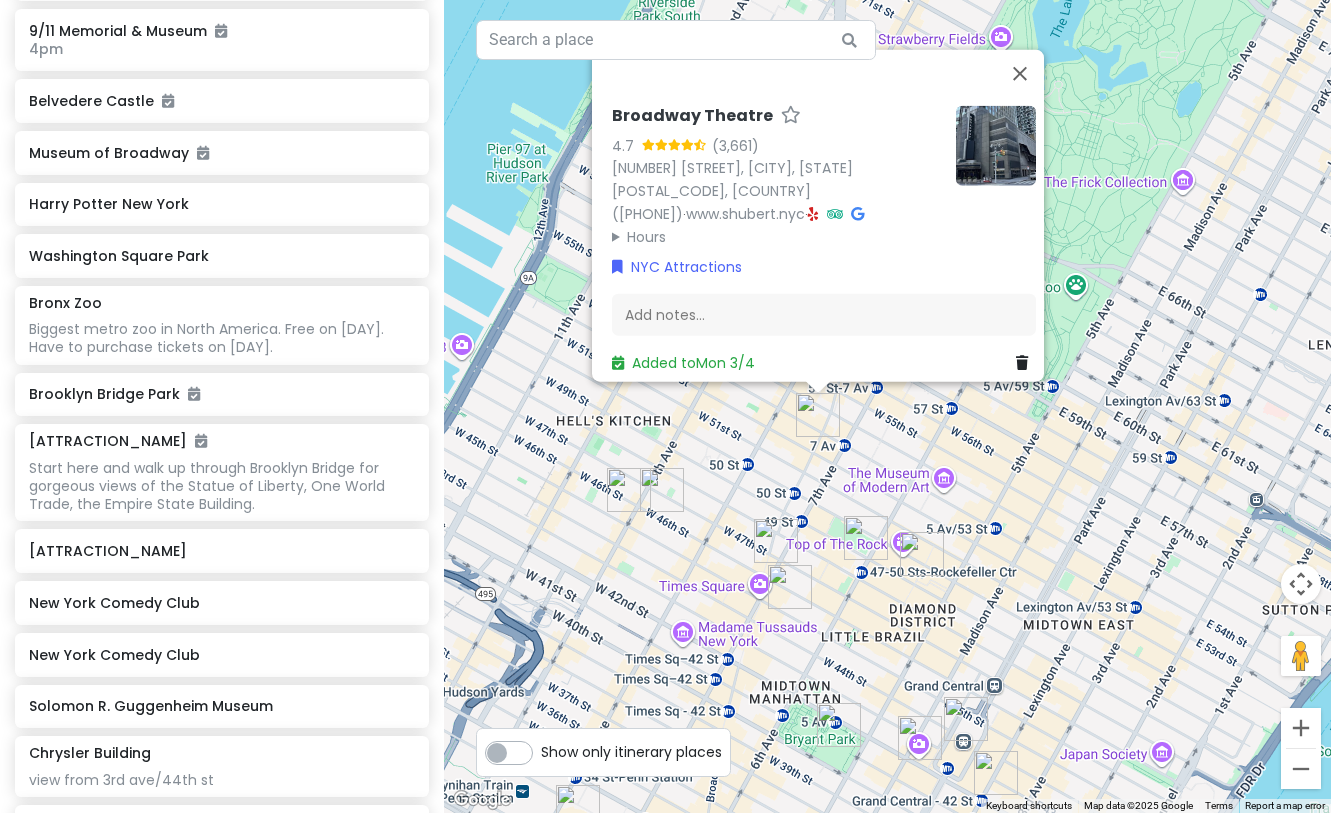 click at bounding box center (629, 490) 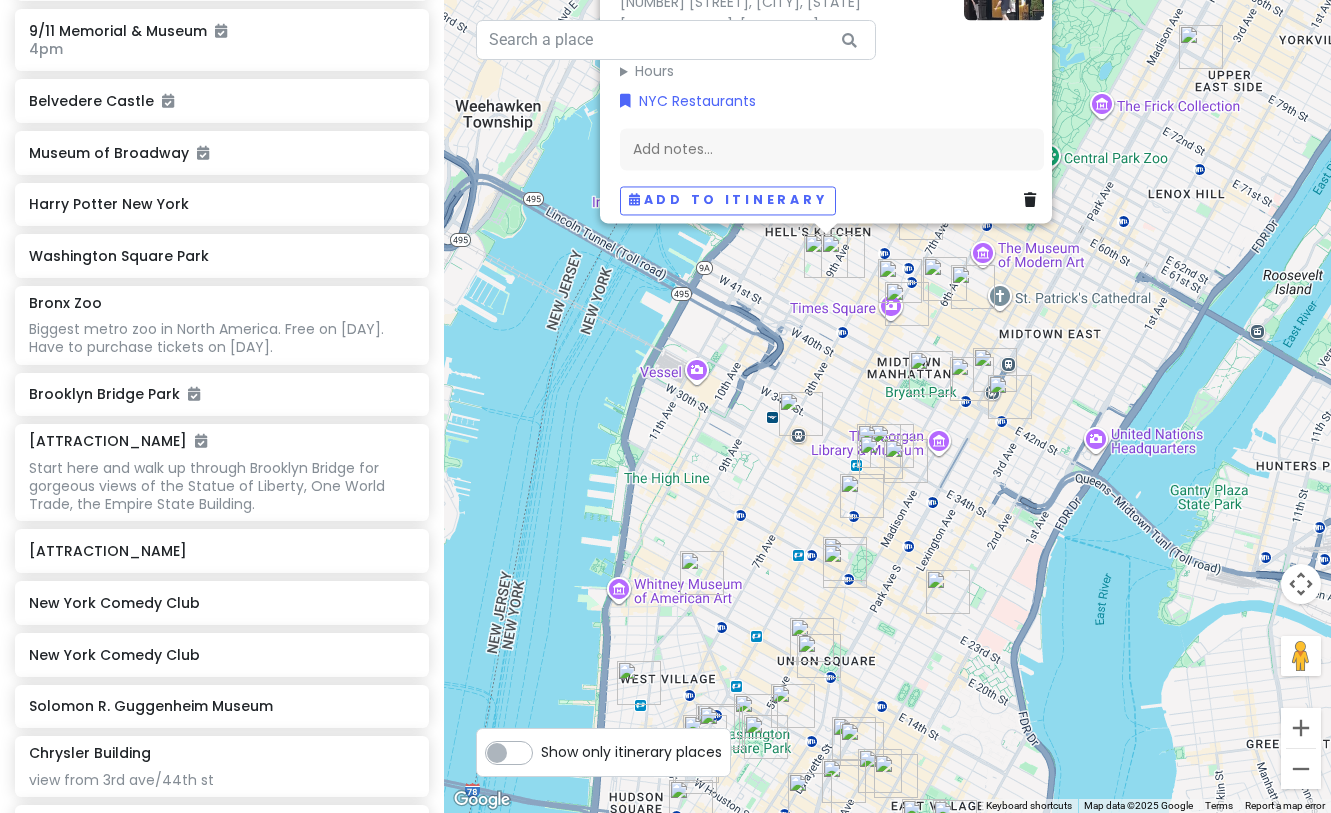drag, startPoint x: 718, startPoint y: 560, endPoint x: 835, endPoint y: 397, distance: 200.64397 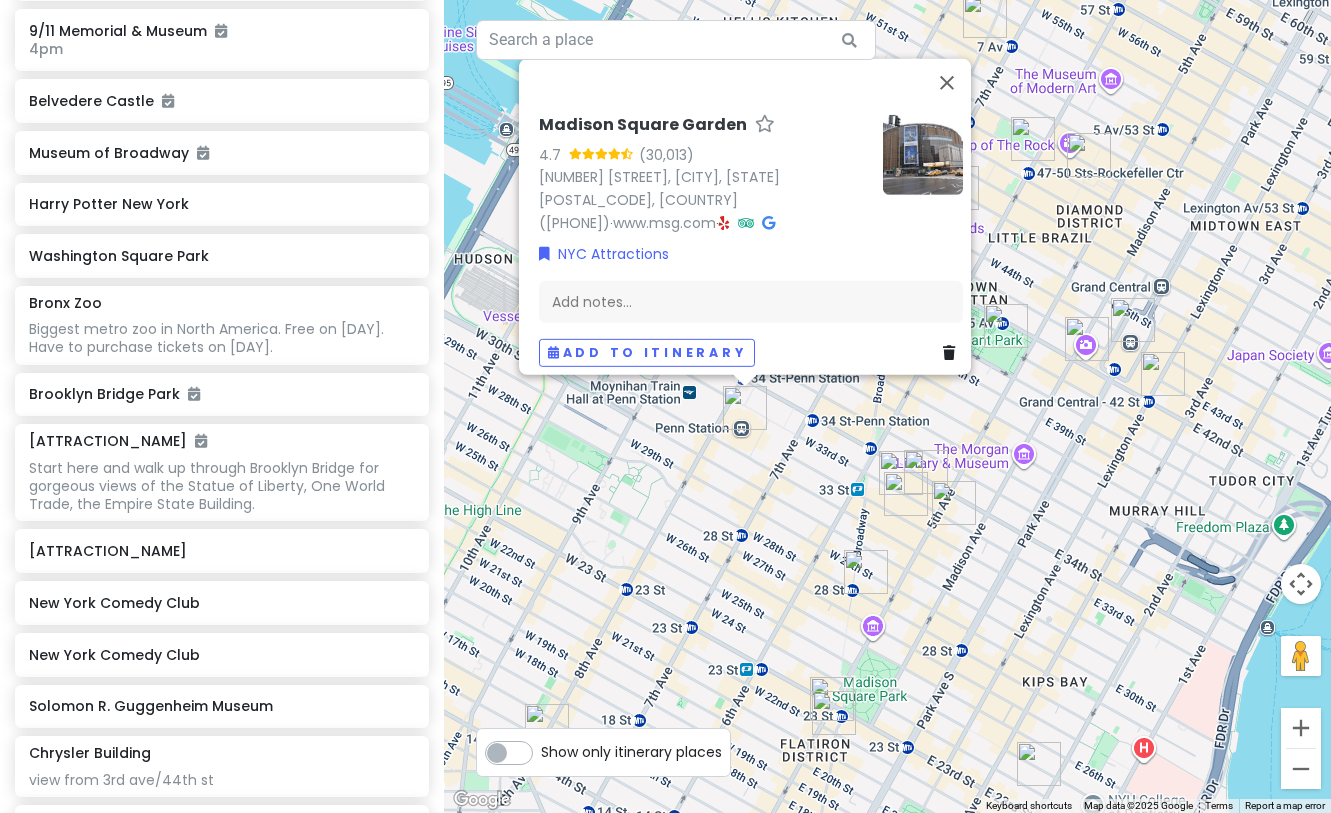 click on "Madison Square Garden 4.7        (30,013) 4 Pennsylvania Plaza, New York, NY 10001, USA (212) 465-6000   ·   www.msg.com   ·   NYC Attractions Add notes...  Add to itinerary" at bounding box center (887, 406) 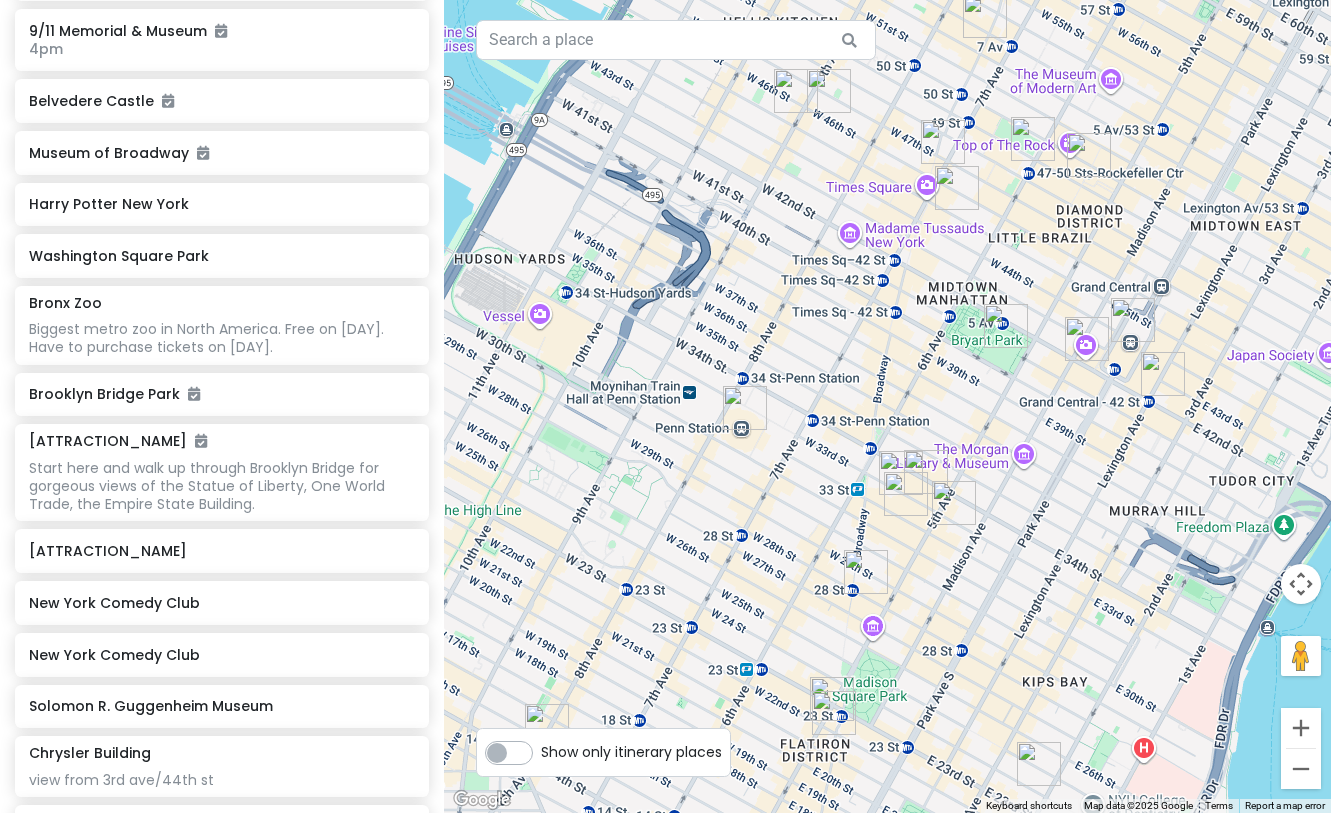 click at bounding box center [1006, 326] 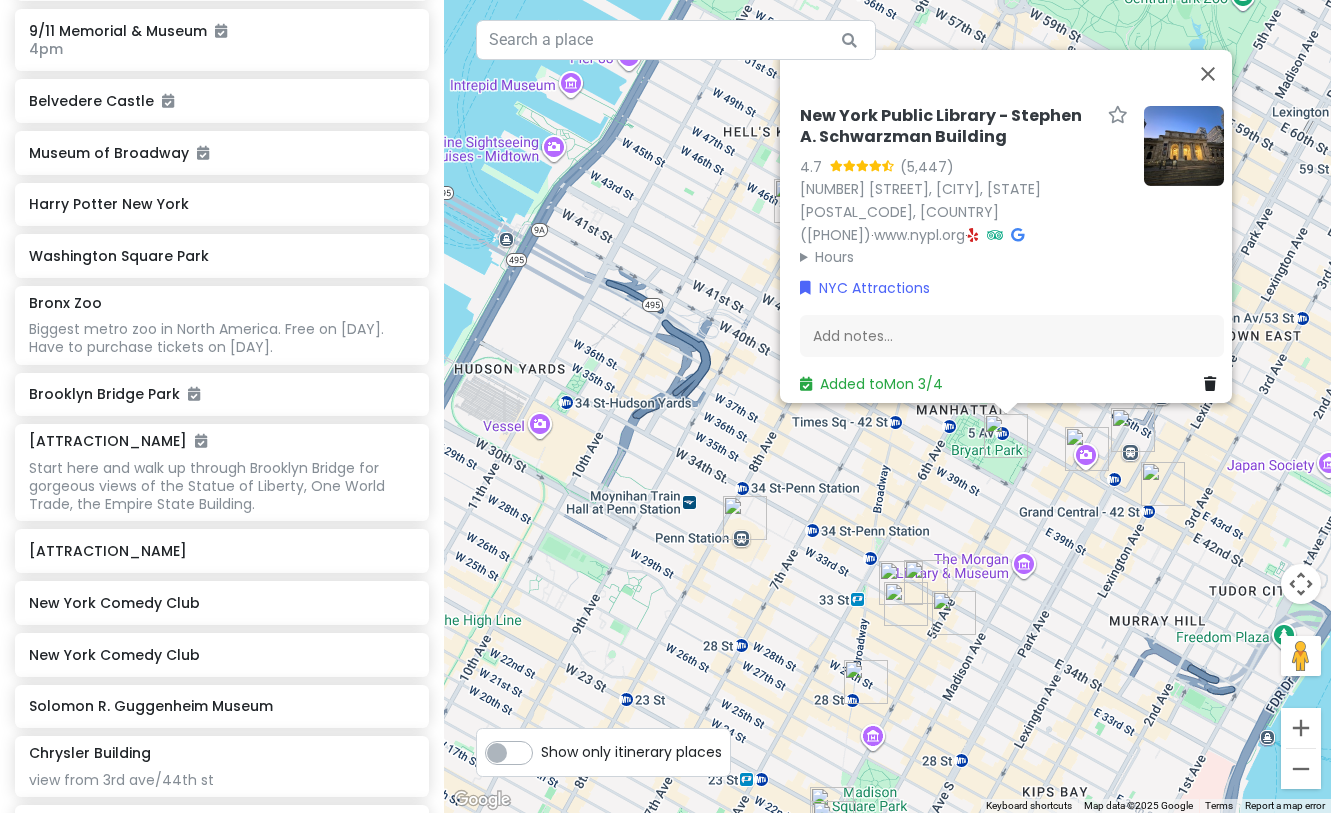 click at bounding box center [1087, 449] 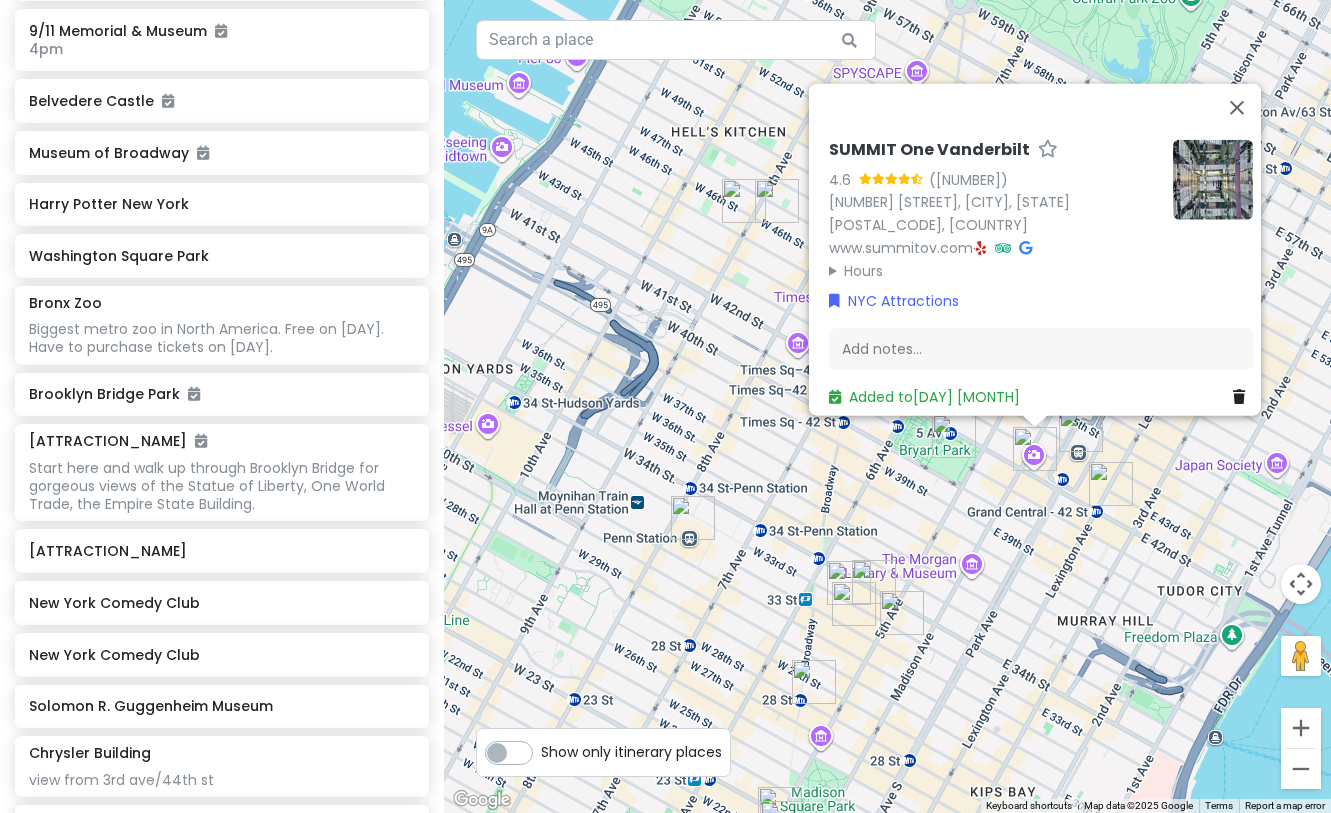 click at bounding box center [1111, 484] 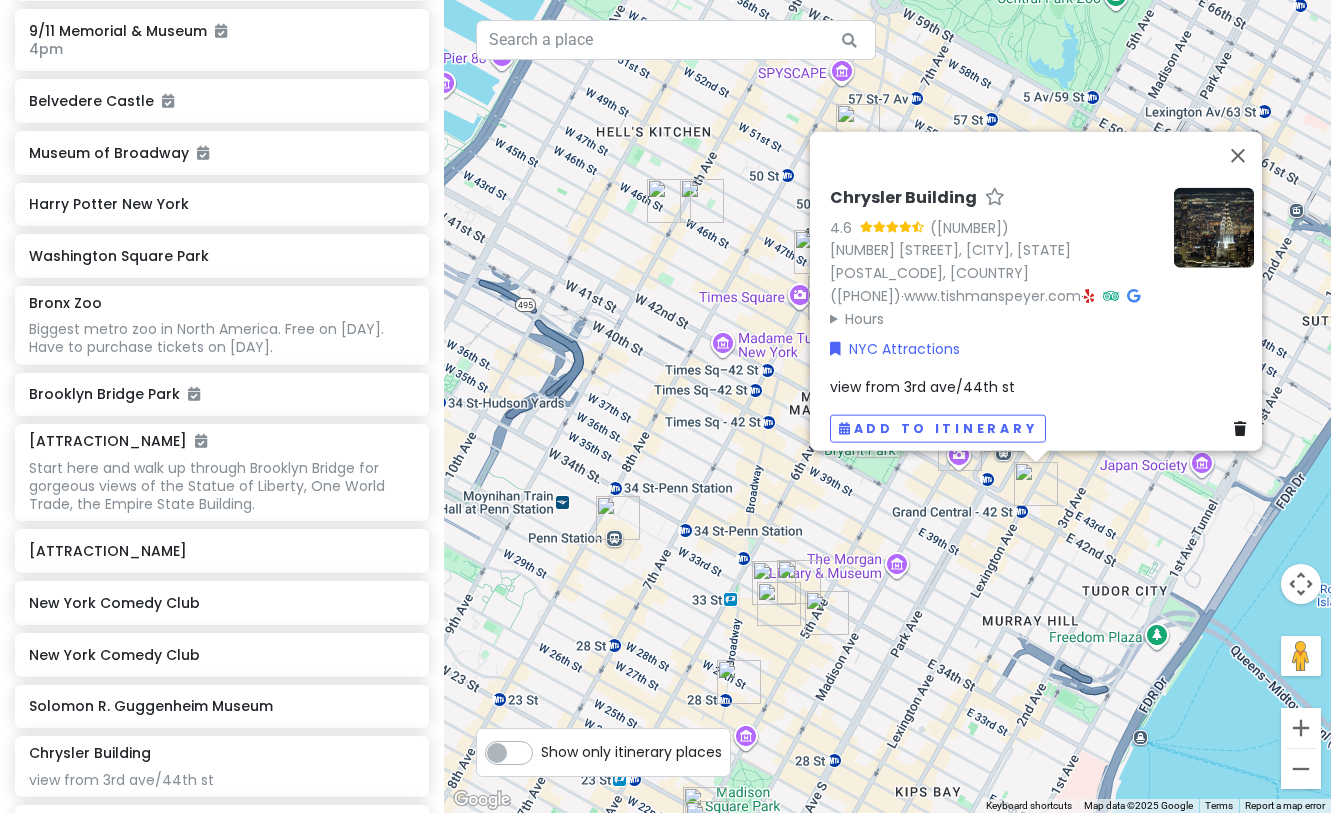 click at bounding box center [960, 449] 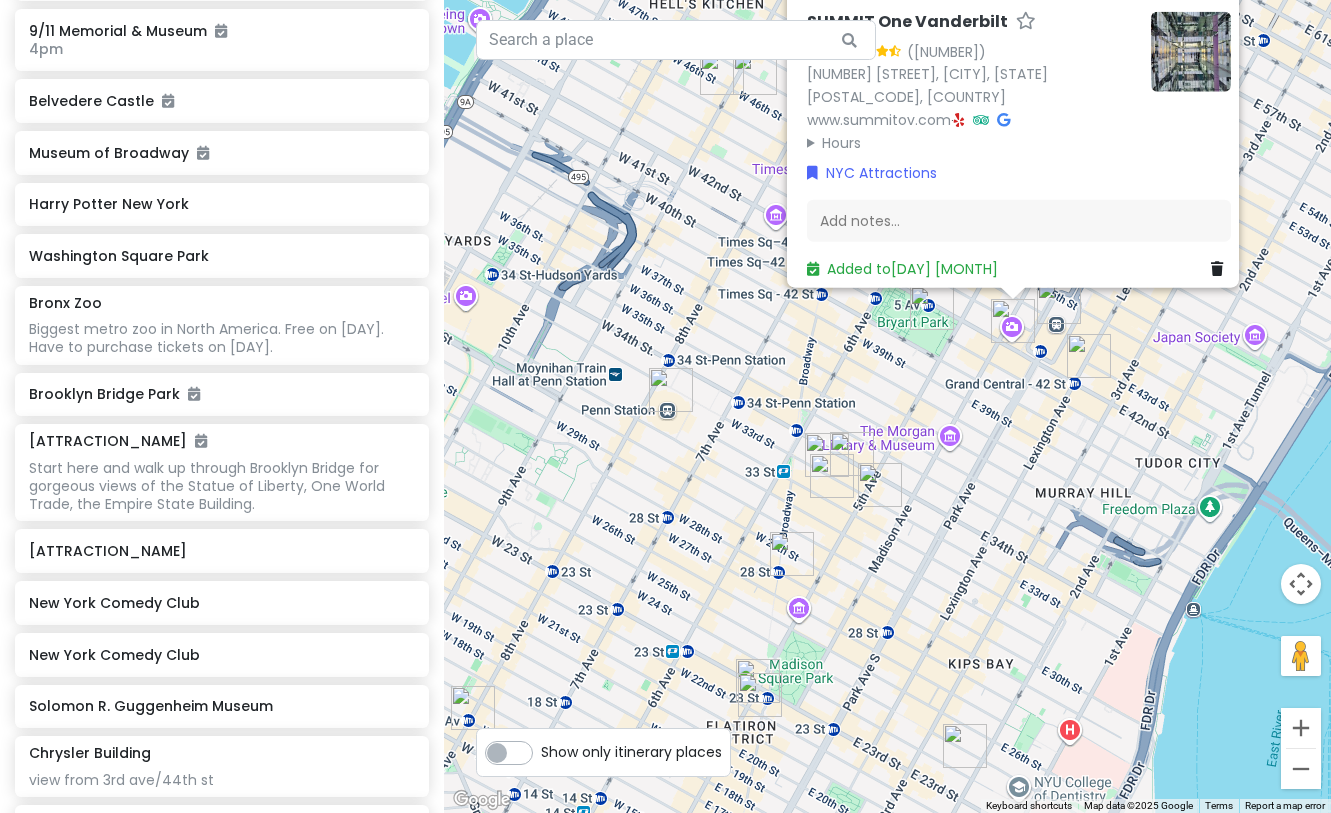 drag, startPoint x: 899, startPoint y: 544, endPoint x: 905, endPoint y: 425, distance: 119.15116 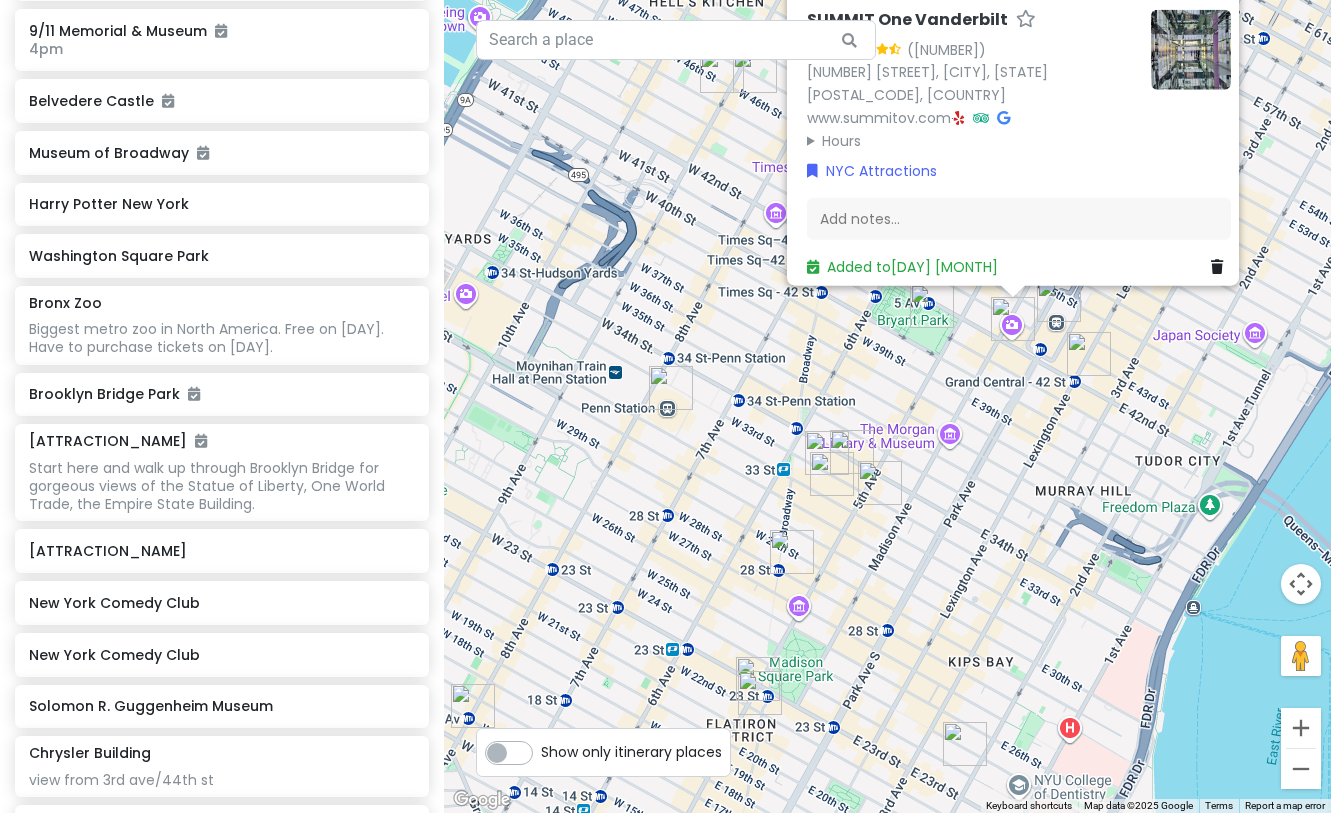 click at bounding box center [852, 452] 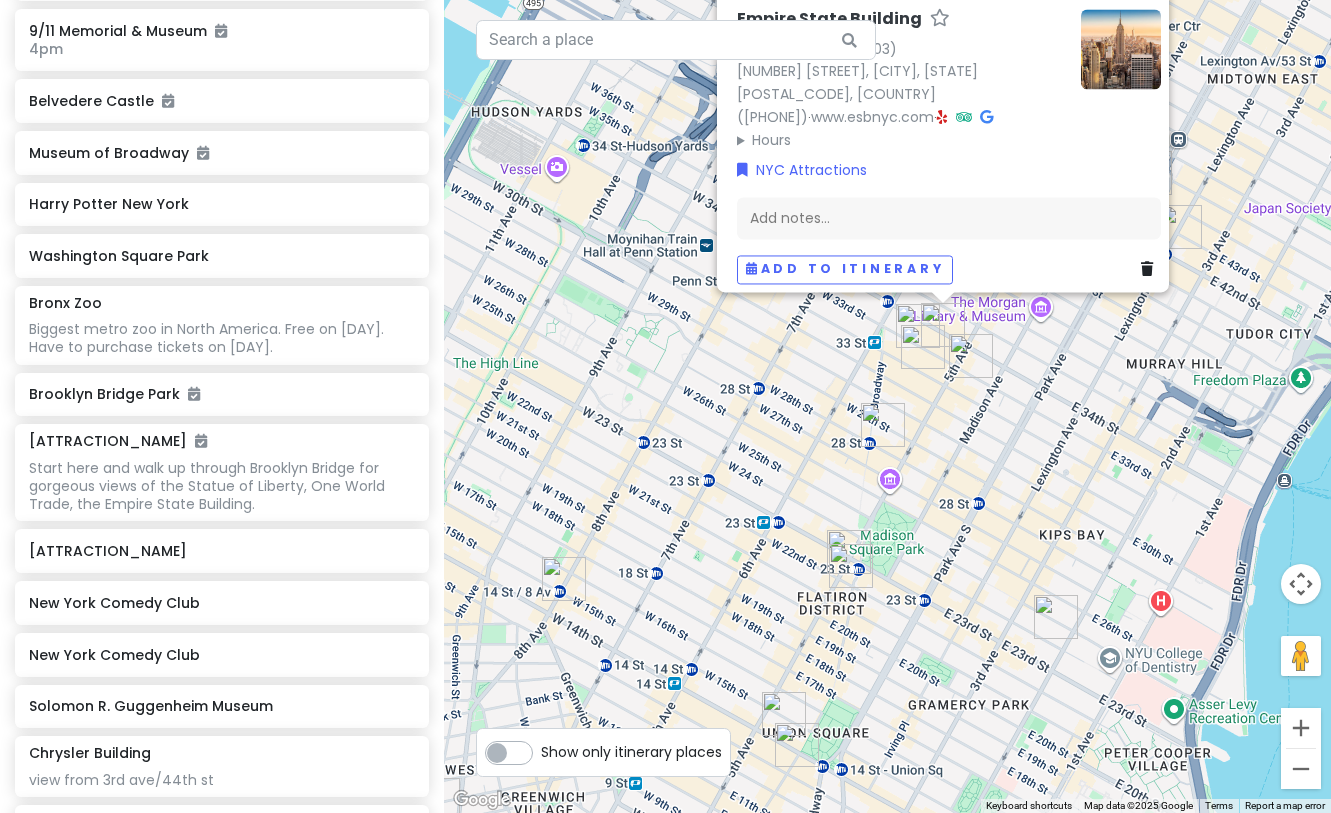 drag, startPoint x: 810, startPoint y: 522, endPoint x: 908, endPoint y: 417, distance: 143.62799 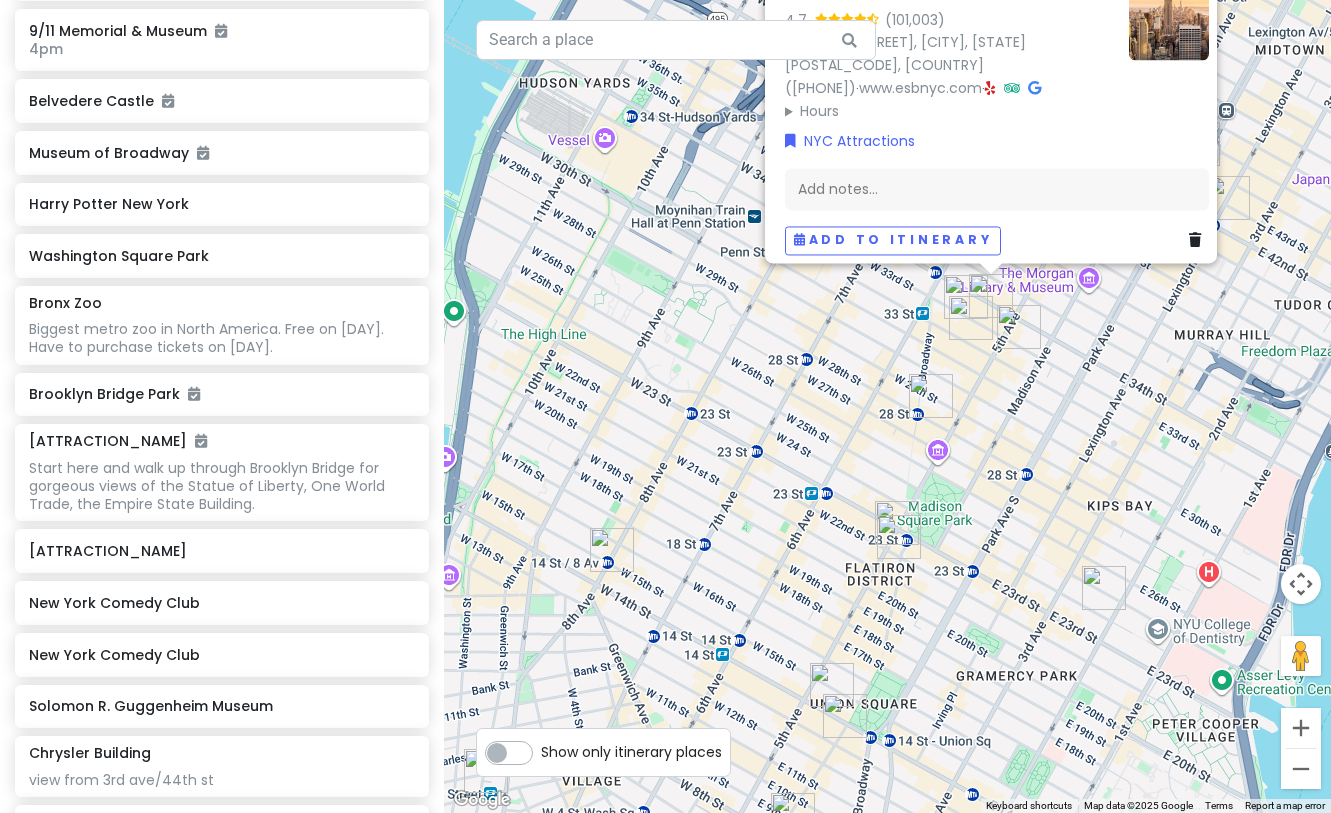 click at bounding box center [899, 537] 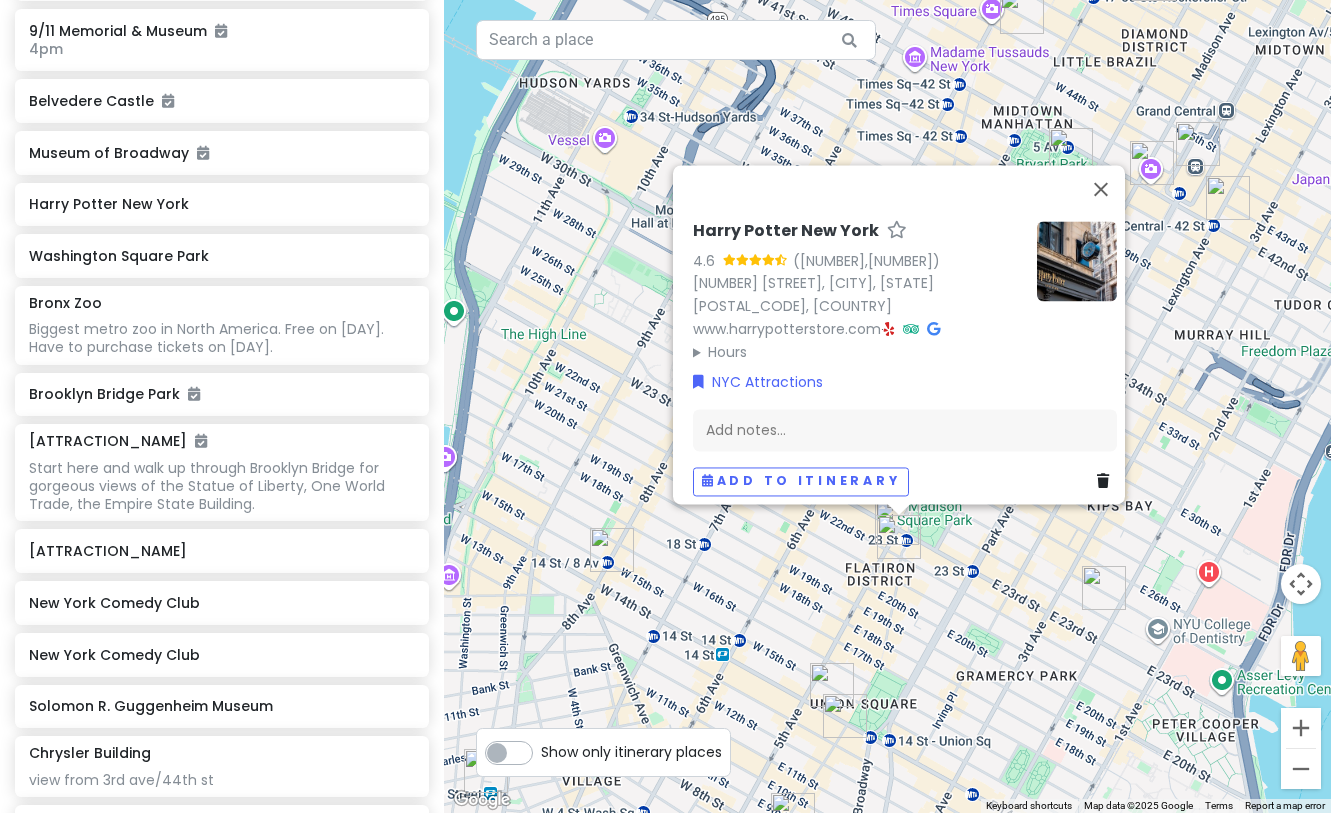 click at bounding box center [1104, 588] 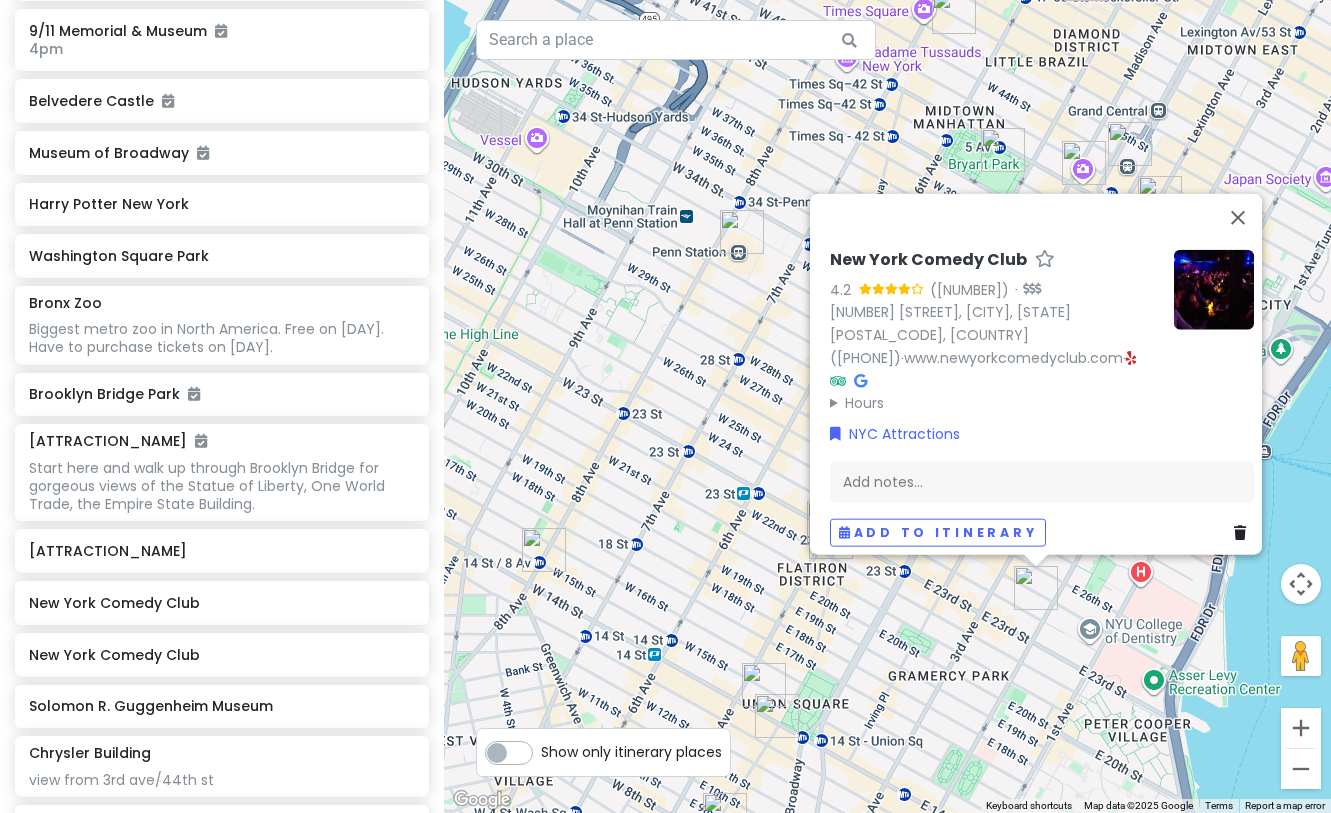 drag, startPoint x: 917, startPoint y: 604, endPoint x: 785, endPoint y: 581, distance: 133.9888 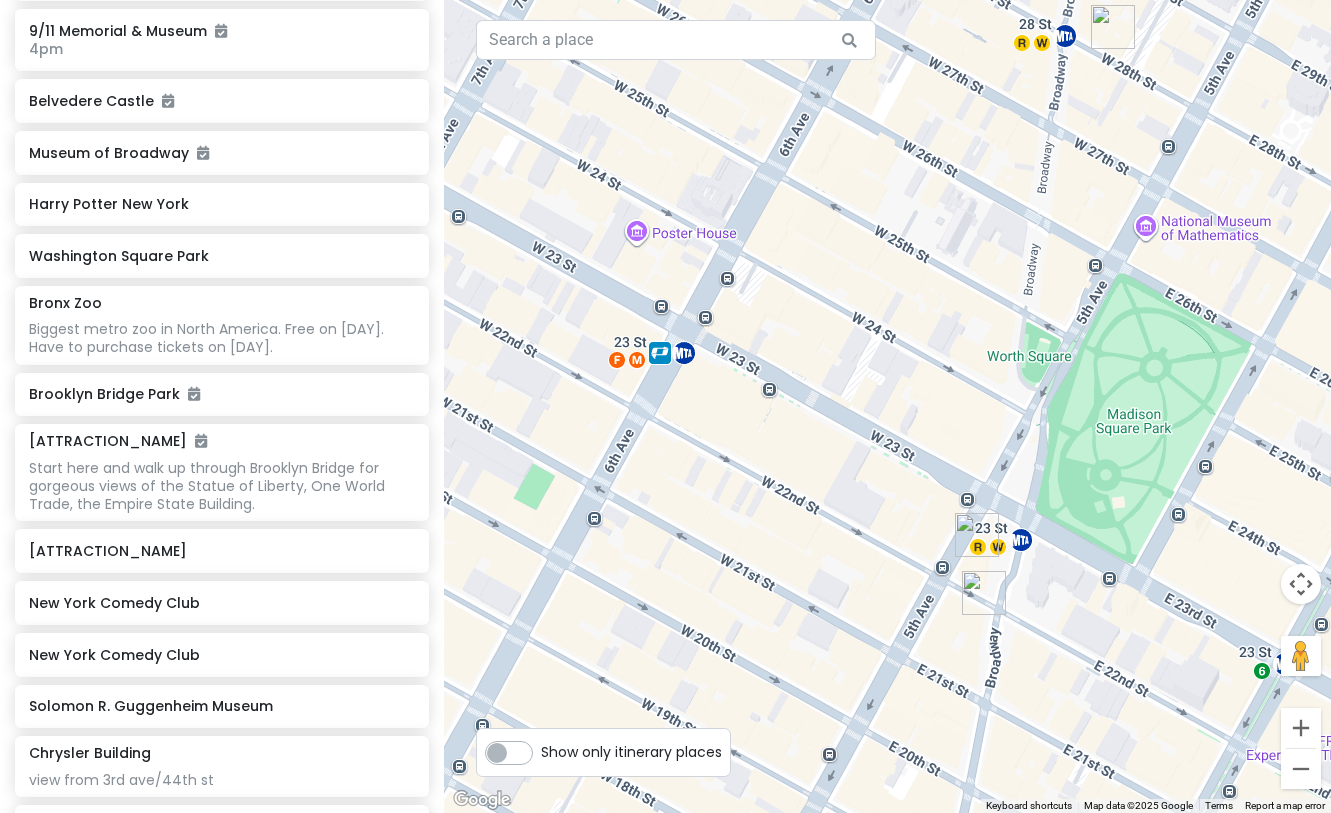 click at bounding box center (977, 535) 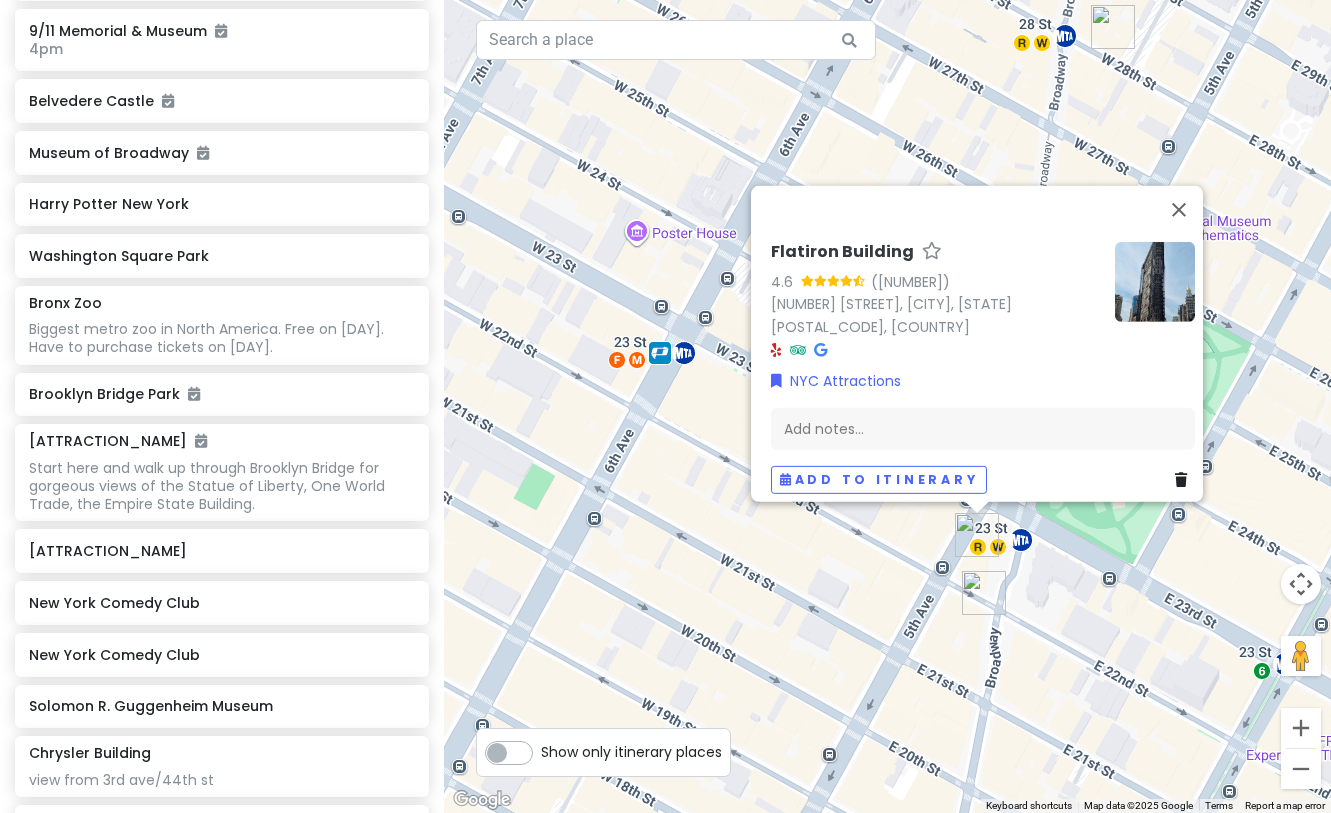 click on "Flatiron Building 4.6        (12,935) 175 5th Ave, New York, NY 10010, USA NYC Attractions Add notes...  Add to itinerary" at bounding box center (887, 406) 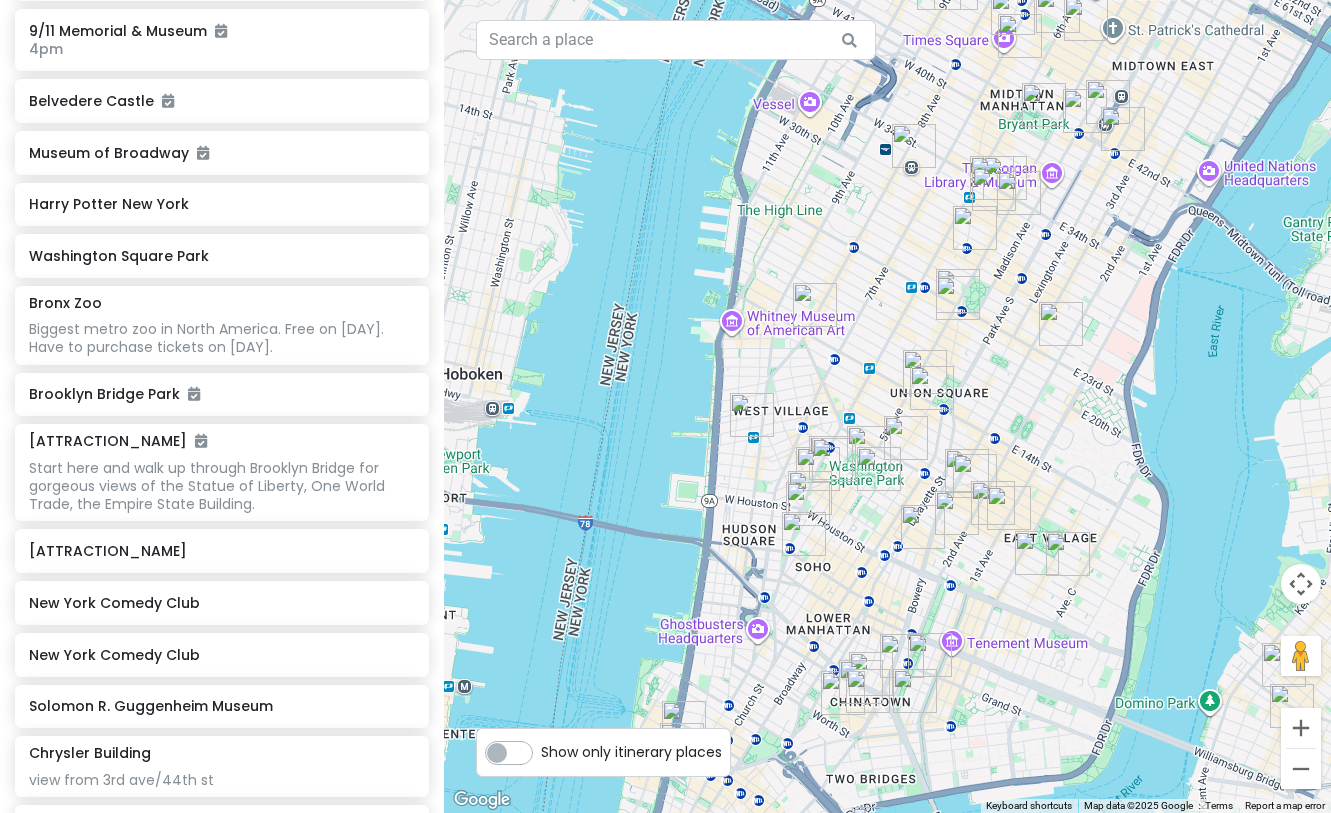 drag, startPoint x: 781, startPoint y: 580, endPoint x: 888, endPoint y: 407, distance: 203.41583 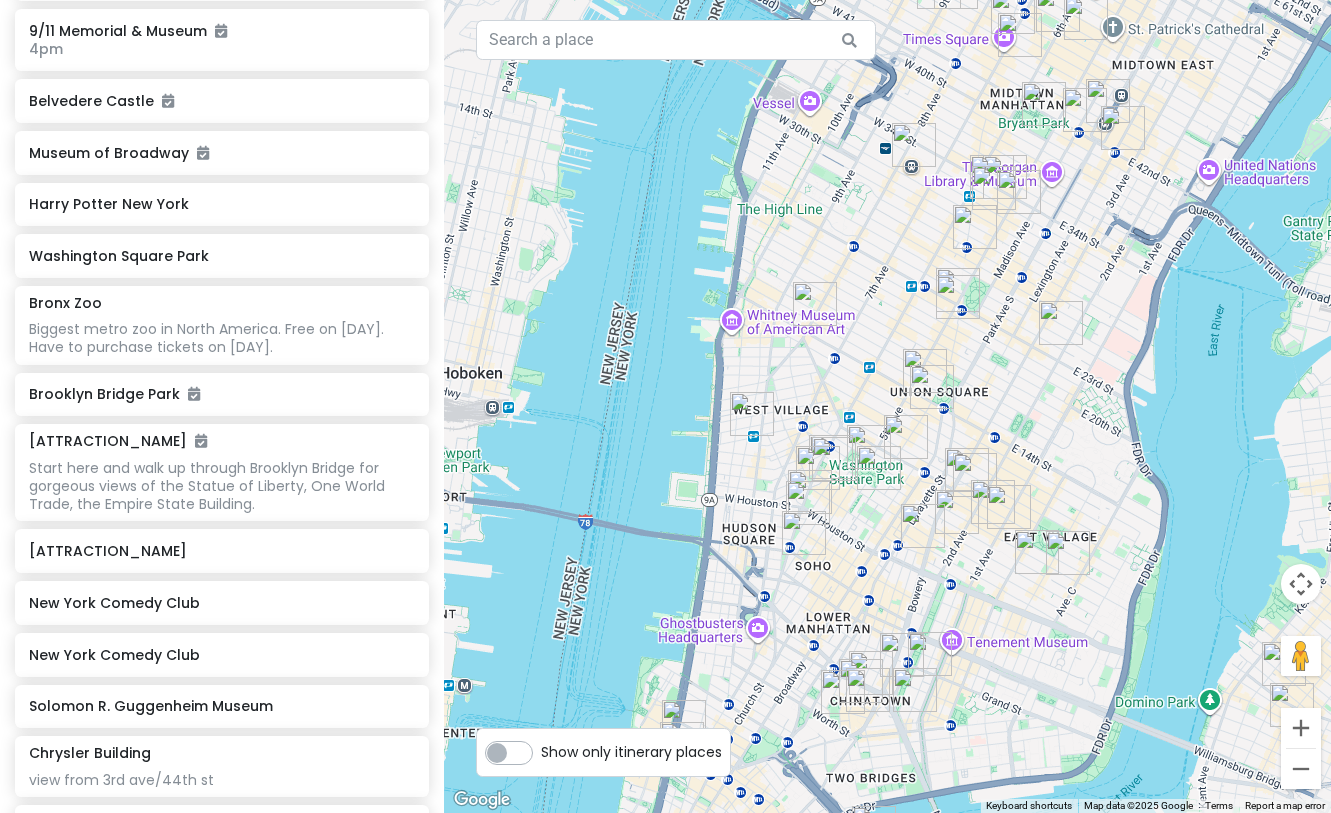click at bounding box center (869, 447) 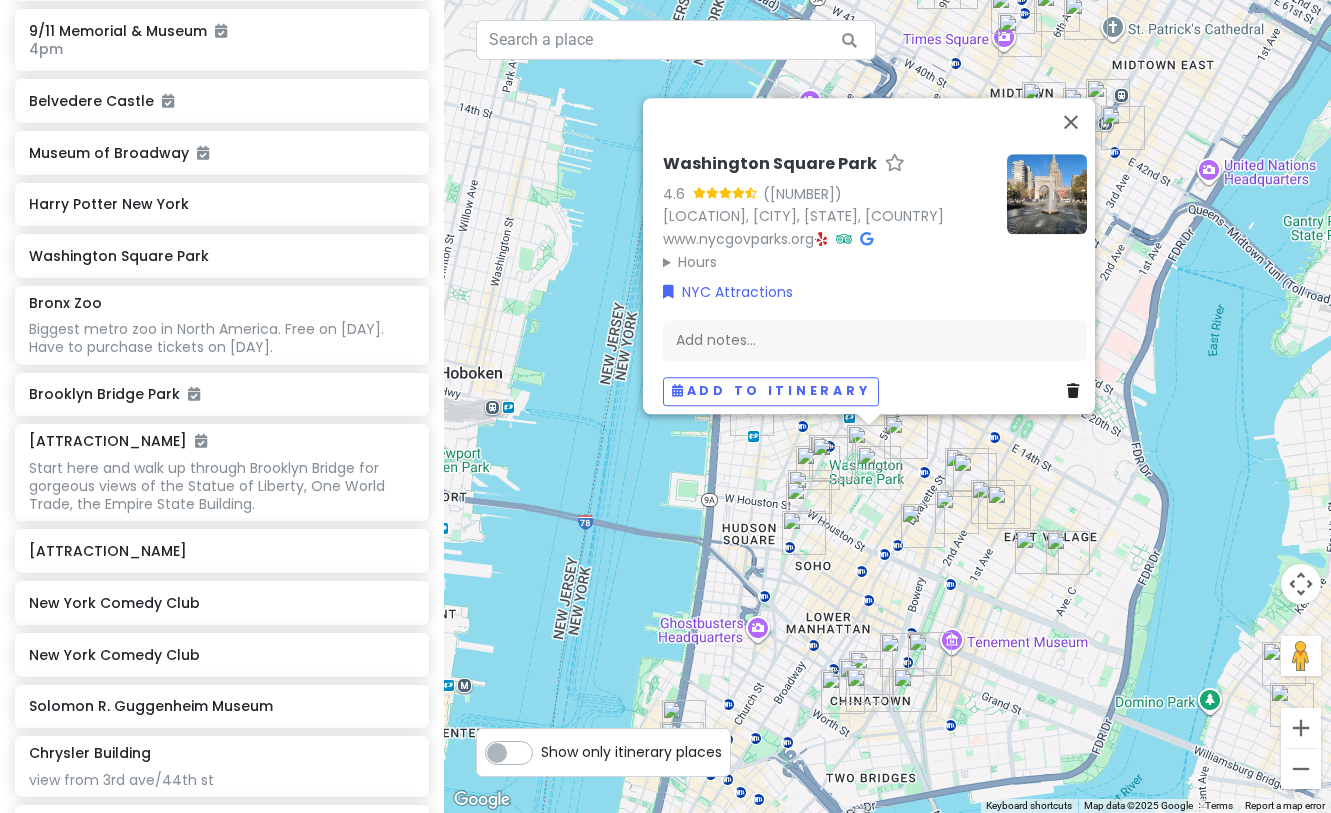 click at bounding box center (879, 468) 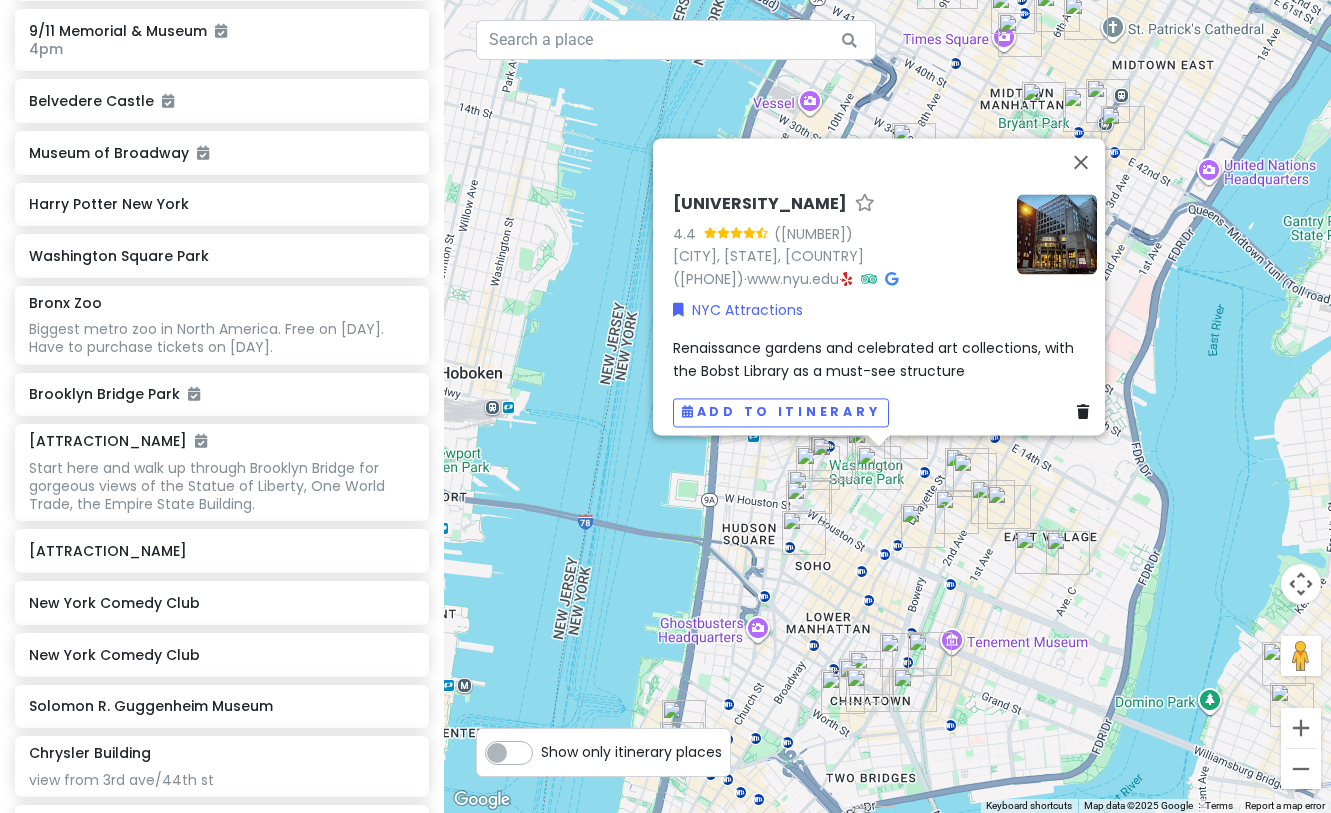 click at bounding box center (957, 512) 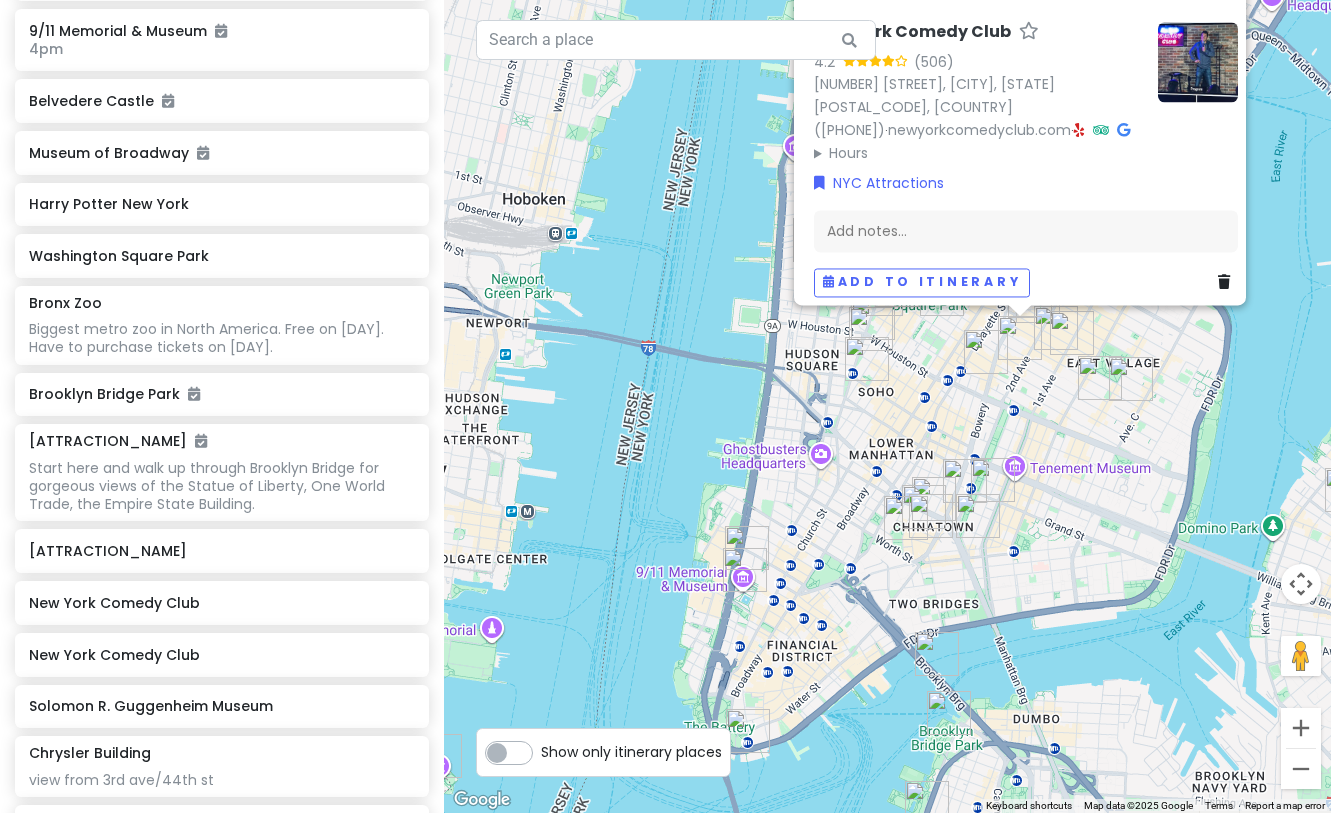 drag, startPoint x: 689, startPoint y: 685, endPoint x: 752, endPoint y: 511, distance: 185.05405 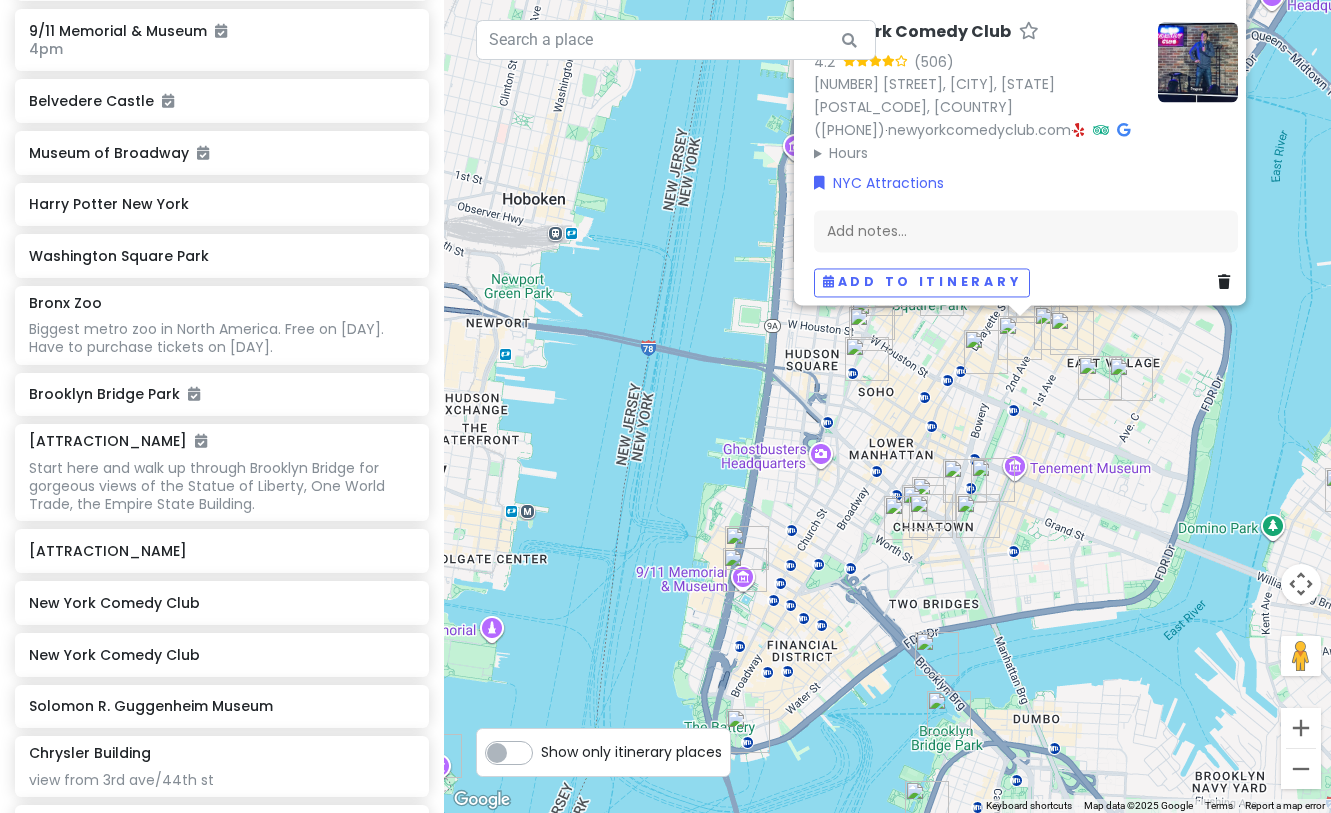click at bounding box center [747, 548] 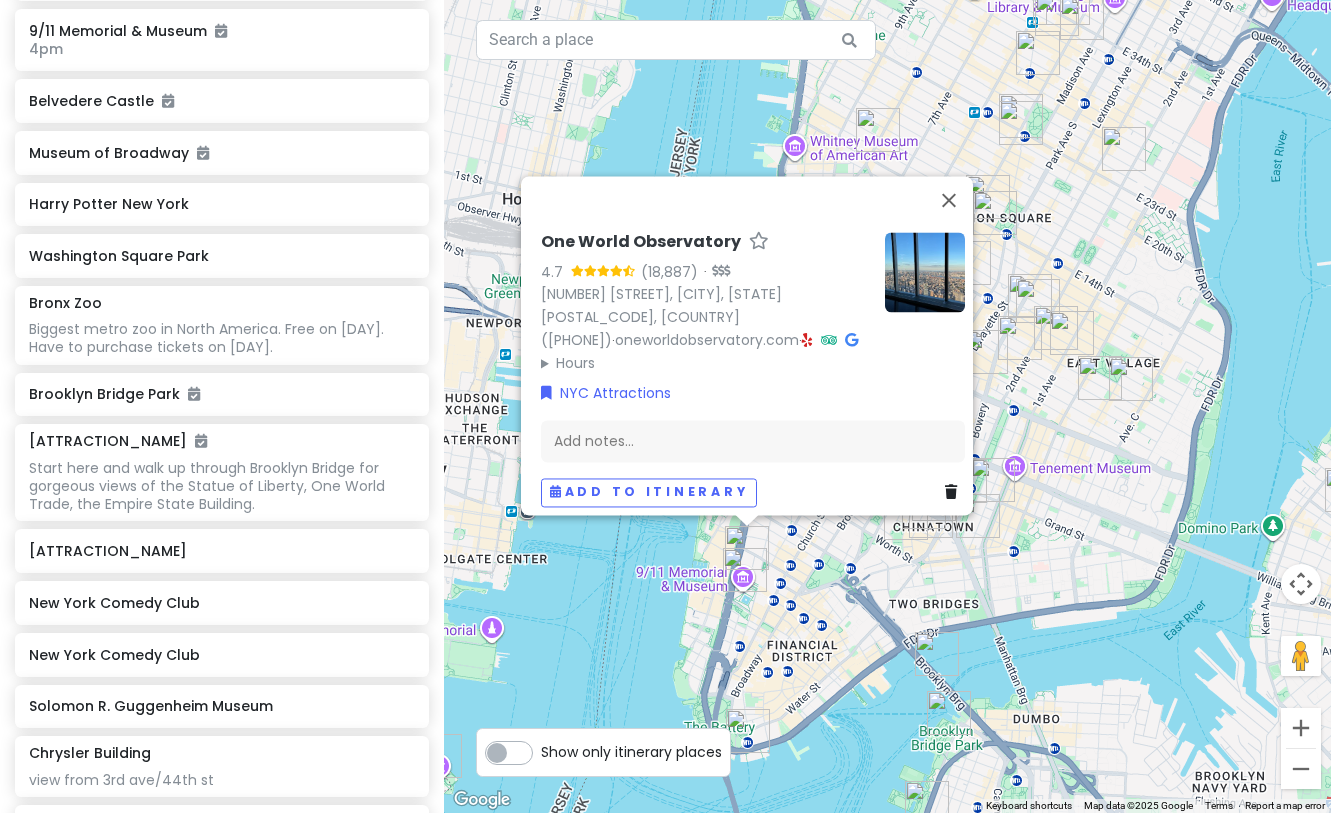 click at bounding box center (745, 570) 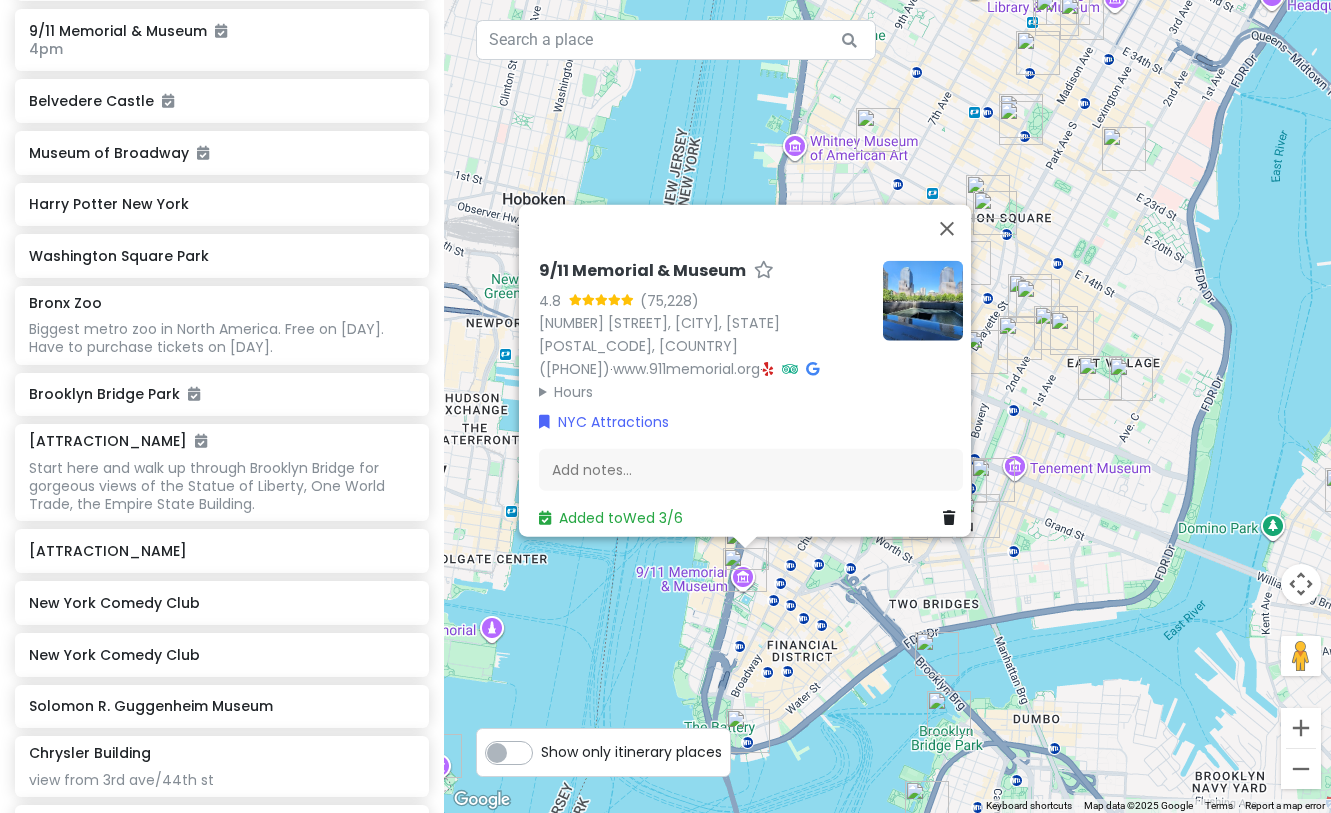 click on "9/11 Memorial & Museum 4.8        (75,228) 180 Greenwich St, New York, NY 10007, USA (212) 312-8800   ·   www.911memorial.org   ·   Hours Monday  9:00 AM – 7:00 PM Tuesday  Closed Wednesday  9:00 AM – 7:00 PM Thursday  9:00 AM – 7:00 PM Friday  9:00 AM – 7:00 PM Saturday  9:00 AM – 7:00 PM Sunday  9:00 AM – 7:00 PM NYC Attractions Add notes... Added to  Wed 3/6" at bounding box center [887, 406] 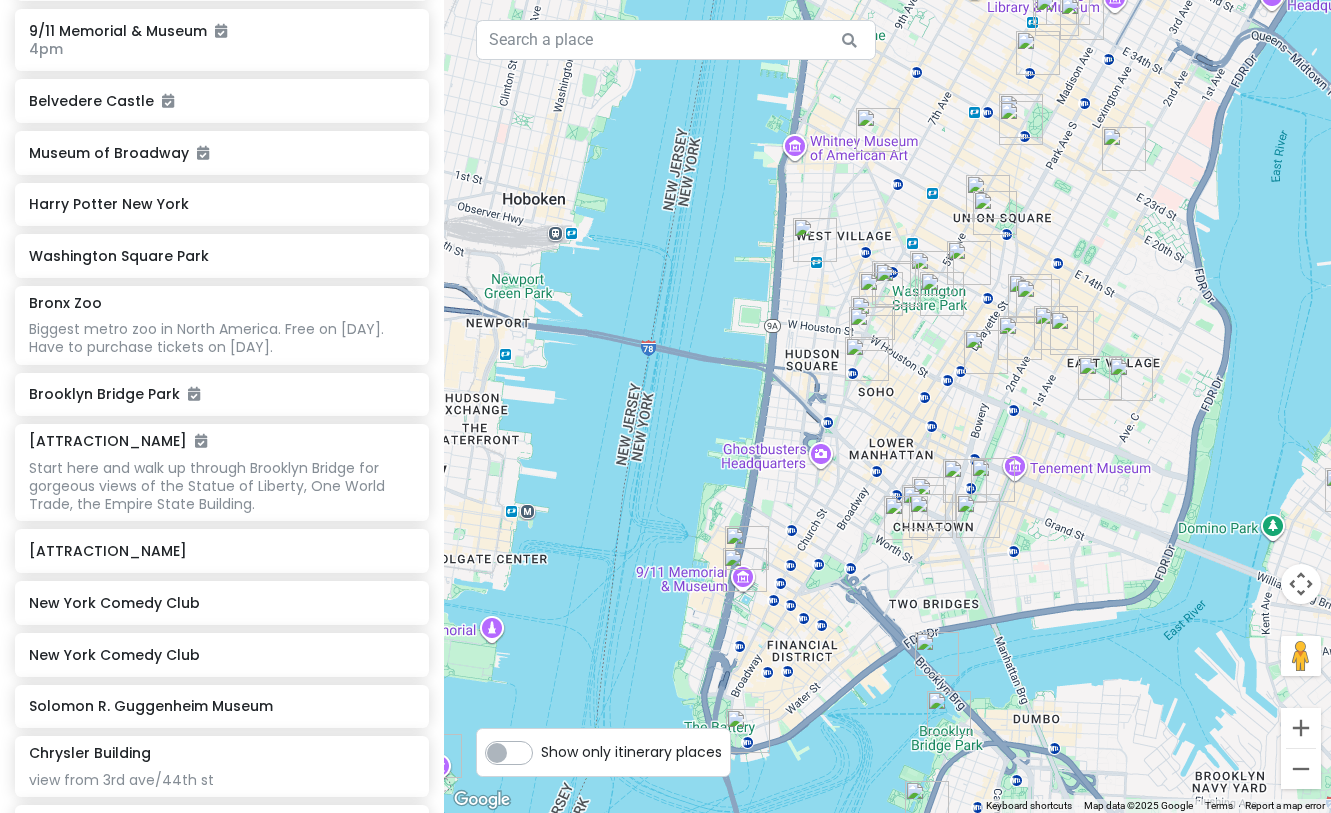 click at bounding box center (745, 570) 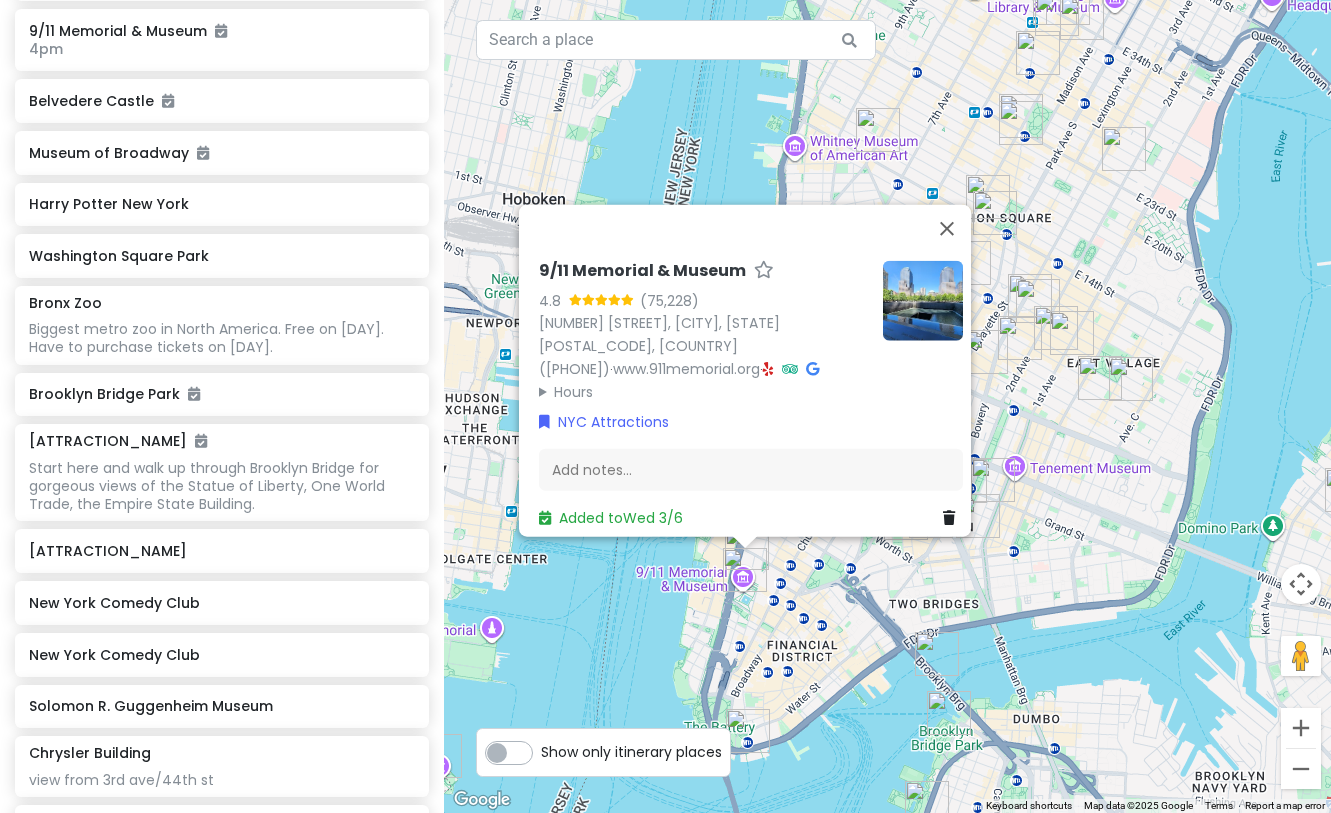 click on "9/11 Memorial & Museum 4.8        (75,228) 180 Greenwich St, New York, NY 10007, USA (212) 312-8800   ·   www.911memorial.org   ·   Hours Monday  9:00 AM – 7:00 PM Tuesday  Closed Wednesday  9:00 AM – 7:00 PM Thursday  9:00 AM – 7:00 PM Friday  9:00 AM – 7:00 PM Saturday  9:00 AM – 7:00 PM Sunday  9:00 AM – 7:00 PM NYC Attractions Add notes... Added to  Wed 3/6" at bounding box center (887, 406) 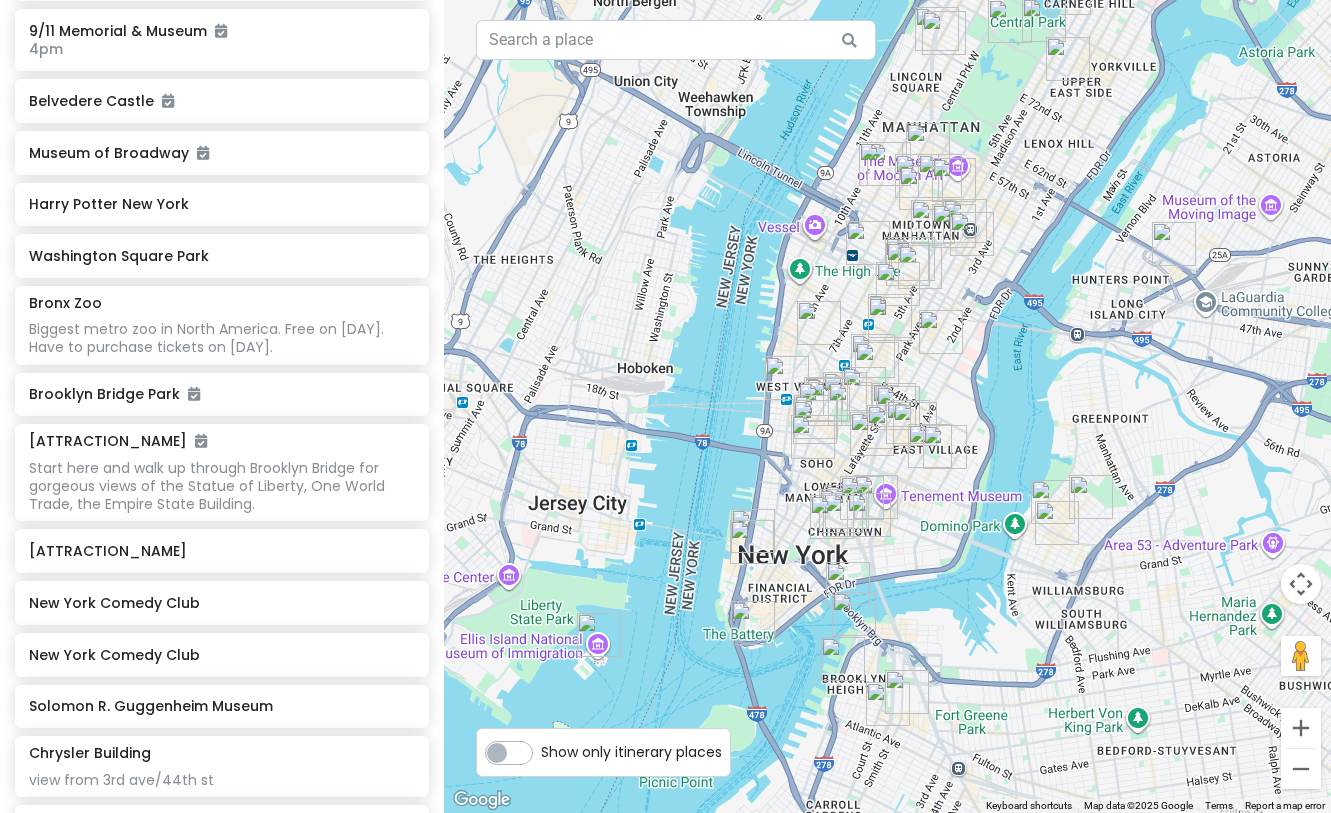 click at bounding box center (599, 635) 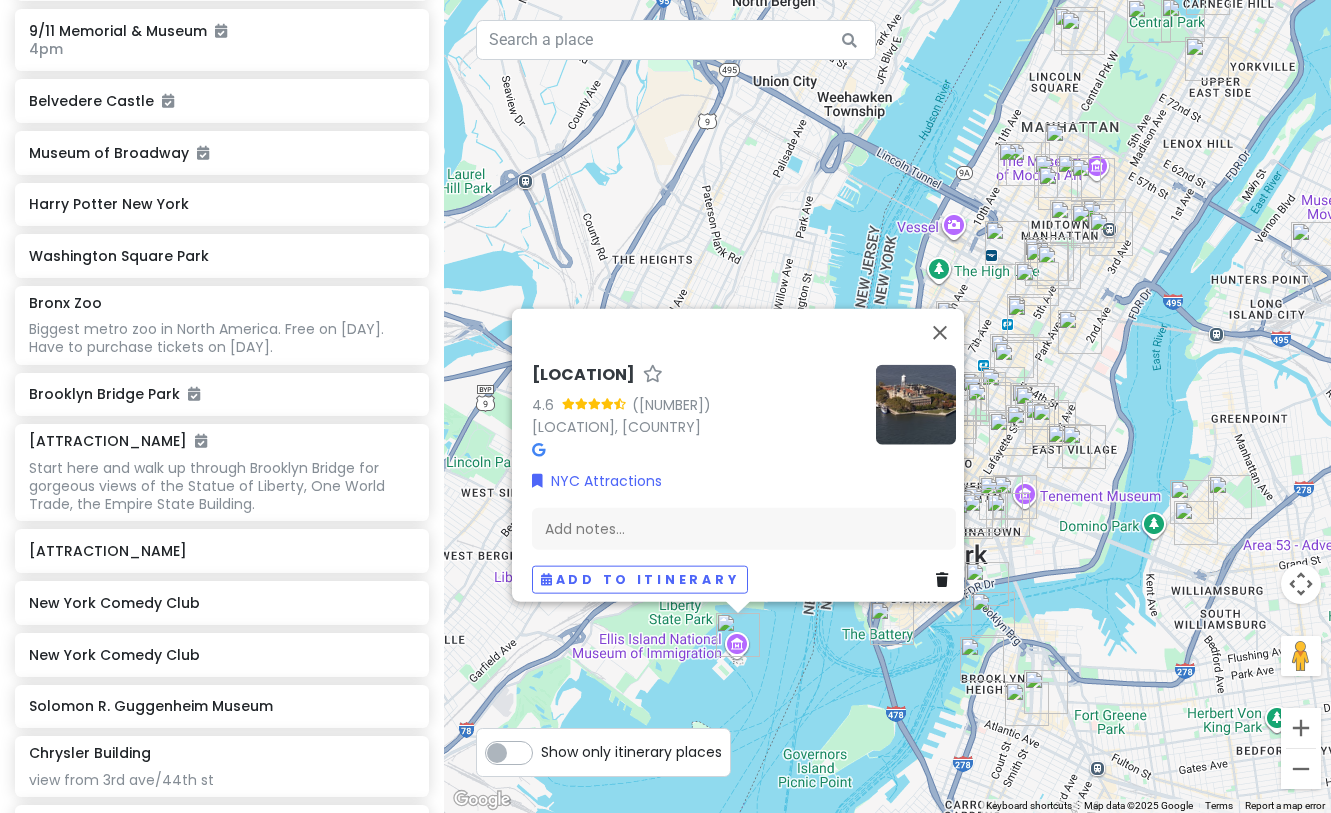 click at bounding box center [1027, 704] 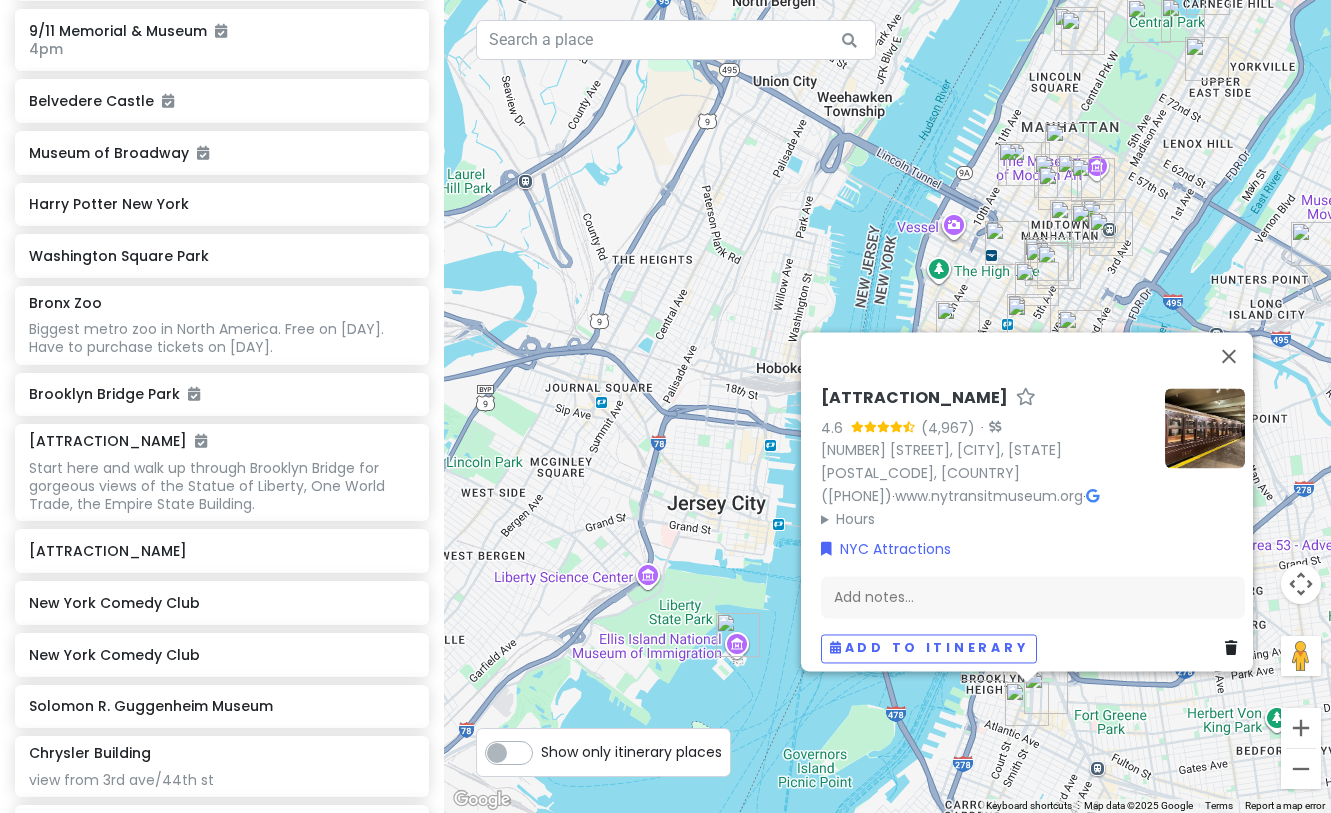 click on "New York Transit Museum 4.6        (4,967)    ·    99 Schermerhorn St, Brooklyn, NY 11201, USA (718) 694-1600   ·   www.nytransitmuseum.org   ·   Hours Monday  Closed Tuesday  Closed Wednesday  Closed Thursday  10:00 AM – 4:00 PM Friday  10:00 AM – 4:00 PM Saturday  10:00 AM – 4:00 PM Sunday  10:00 AM – 4:00 PM NYC Attractions Add notes...  Add to itinerary" at bounding box center (887, 406) 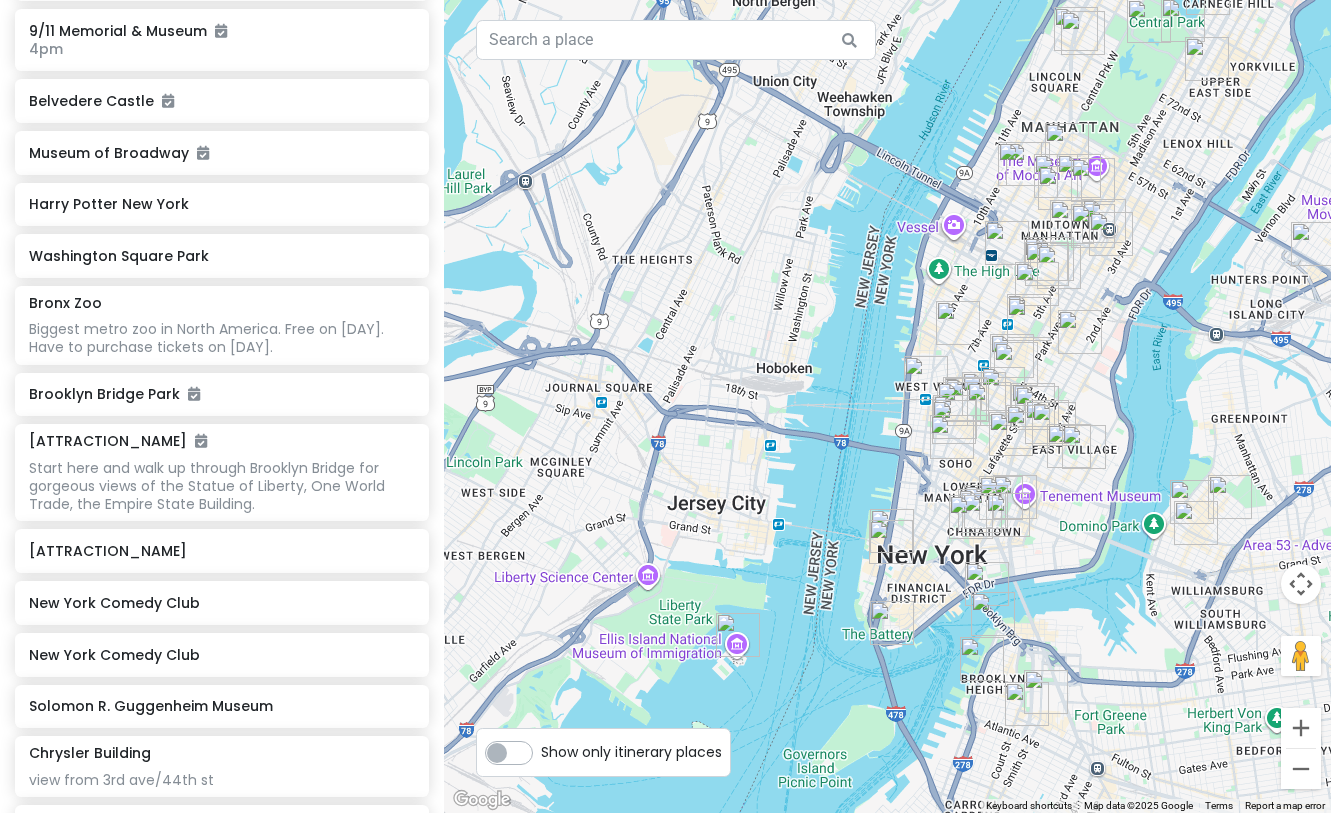 click at bounding box center (887, 406) 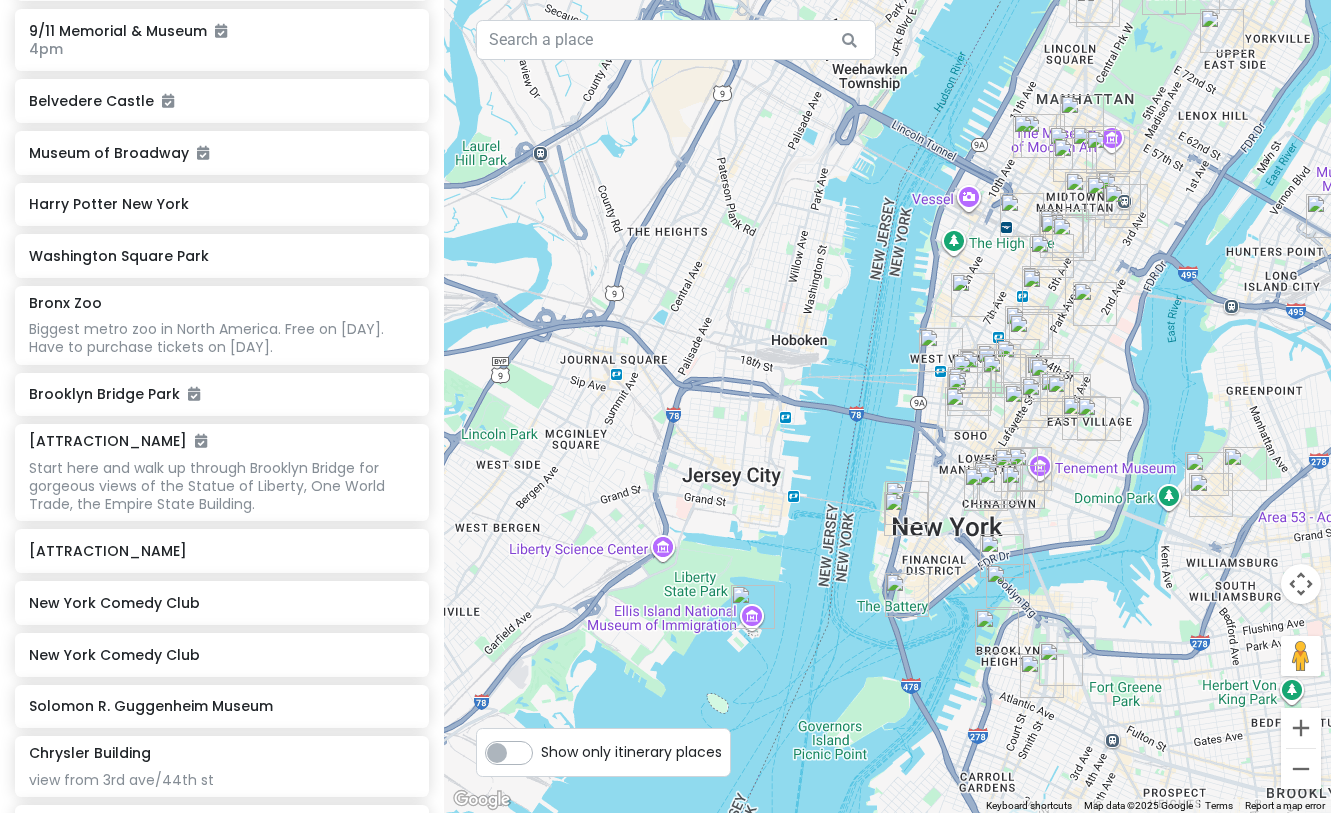 click at bounding box center (997, 631) 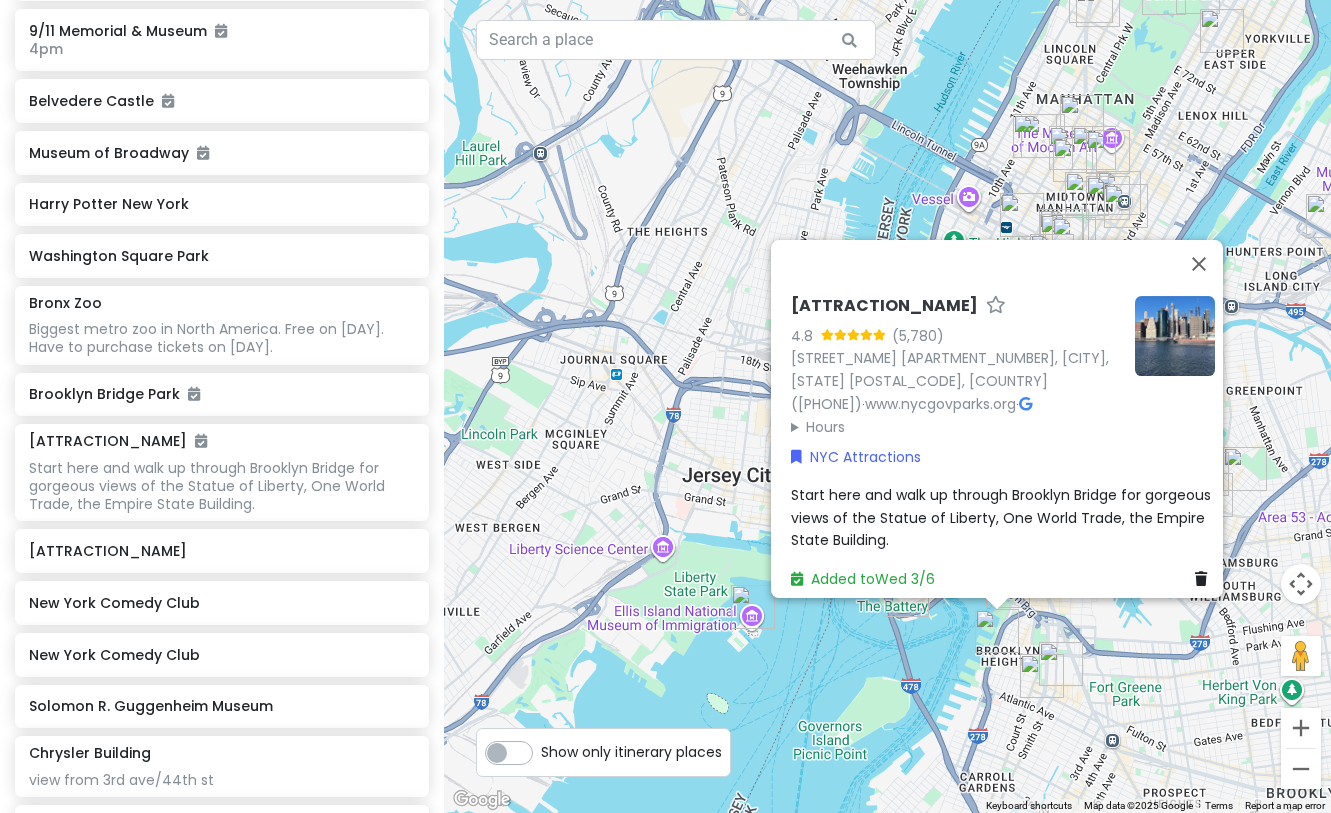 click on "Brooklyn Heights Promenade 4.8        (5,780) Montague St &, Pierrepont Pl, Brooklyn, NY 11201, USA (212) 639-9675   ·   www.nycgovparks.org   ·   Hours Monday  6:00 AM – 1:00 AM Tuesday  6:00 AM – 1:00 AM Wednesday  6:00 AM – 1:00 AM Thursday  6:00 AM – 1:00 AM Friday  6:00 AM – 1:00 AM Saturday  6:00 AM – 1:00 AM Sunday  6:00 AM – 1:00 AM NYC Attractions Start here and walk up through Brooklyn Bridge for gorgeous views of the Statue of Liberty, One World Trade, the Empire State Building. Added to  Wed 3/6" at bounding box center (887, 406) 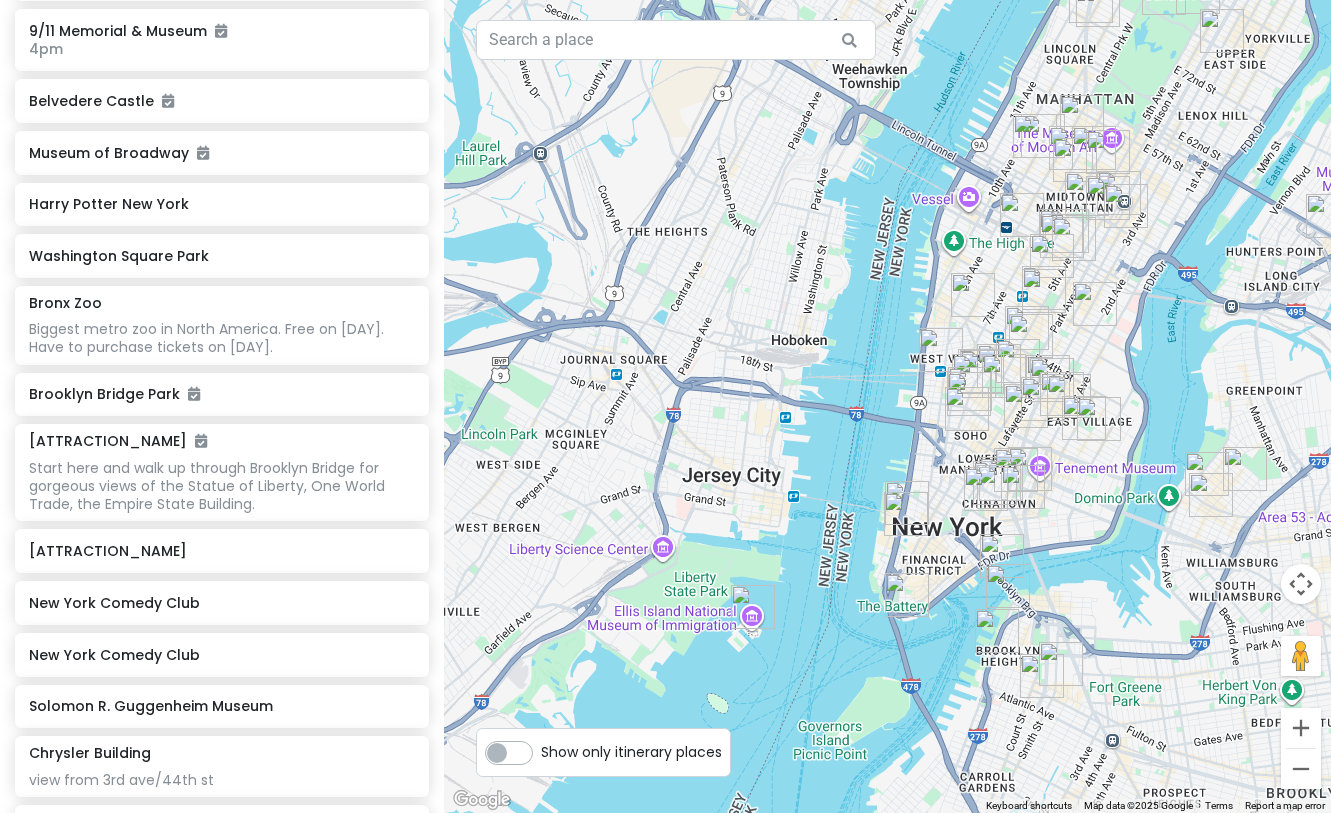 click at bounding box center (1008, 586) 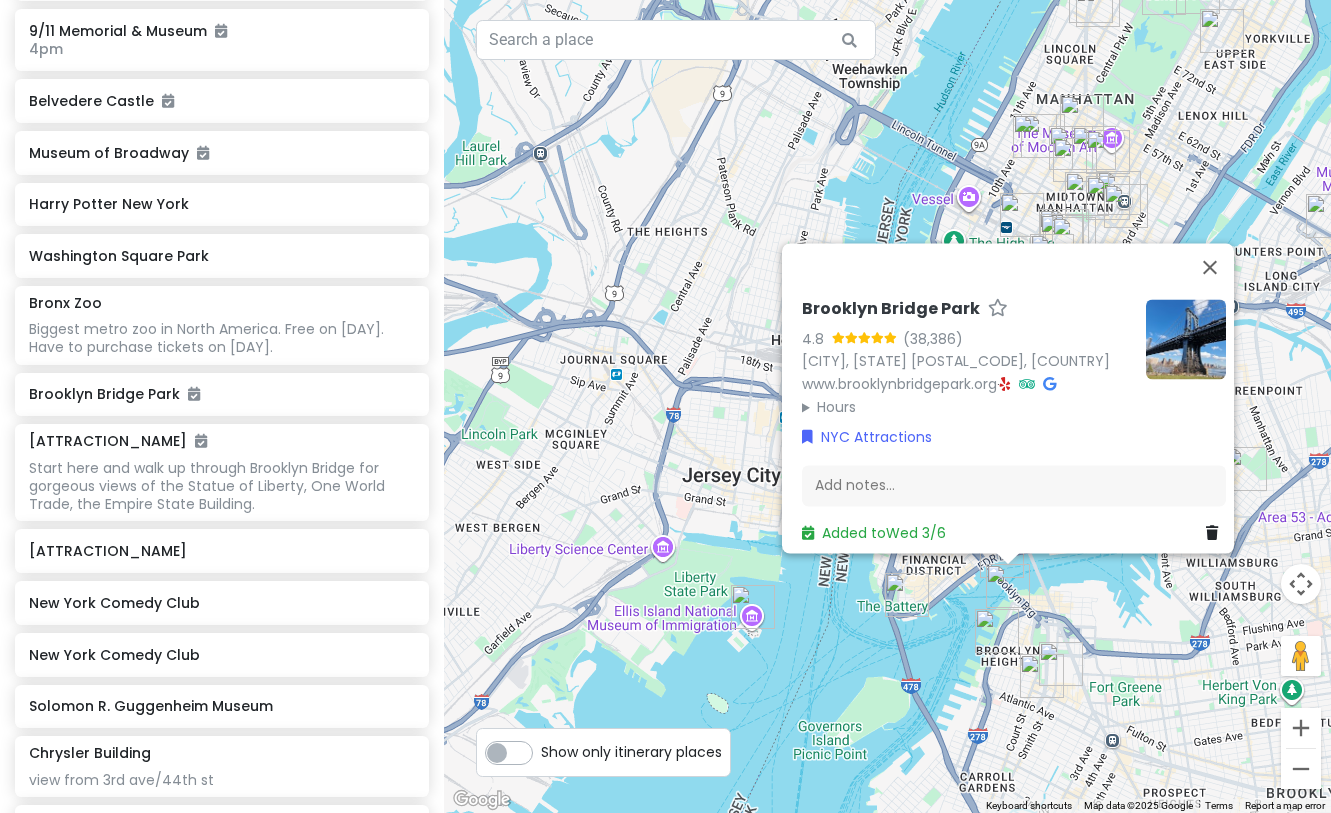 click on "Brooklyn Bridge Park 4.8        (38,386) Brooklyn, NY 11201, USA www.brooklynbridgepark.org   ·   Hours Monday  6:00 AM – 1:00 AM Tuesday  6:00 AM – 1:00 AM Wednesday  6:00 AM – 1:00 AM Thursday  6:00 AM – 1:00 AM Friday  6:00 AM – 1:00 AM Saturday  6:00 AM – 1:00 AM Sunday  6:00 AM – 1:00 AM NYC Attractions Add notes... Added to  Wed 3/6" at bounding box center (887, 406) 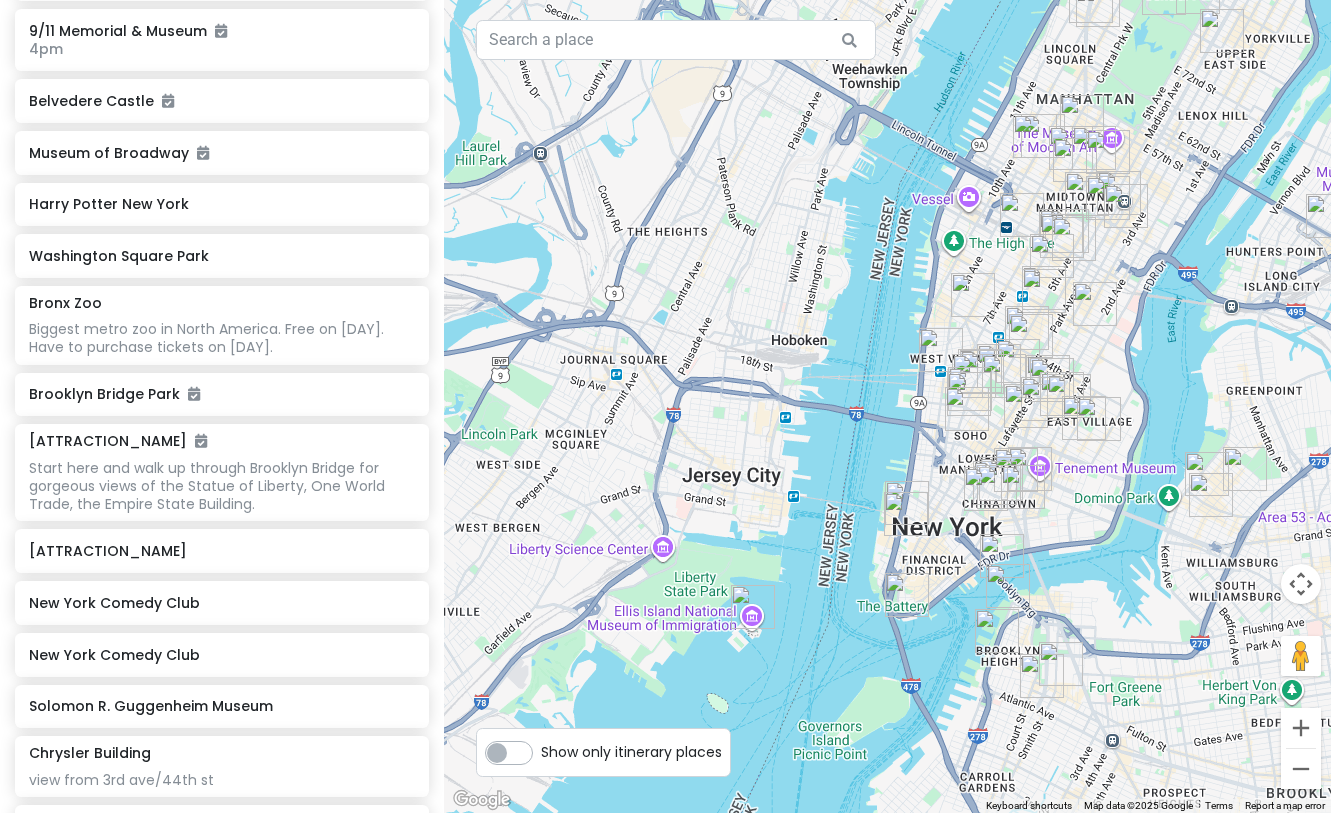 click at bounding box center (1002, 556) 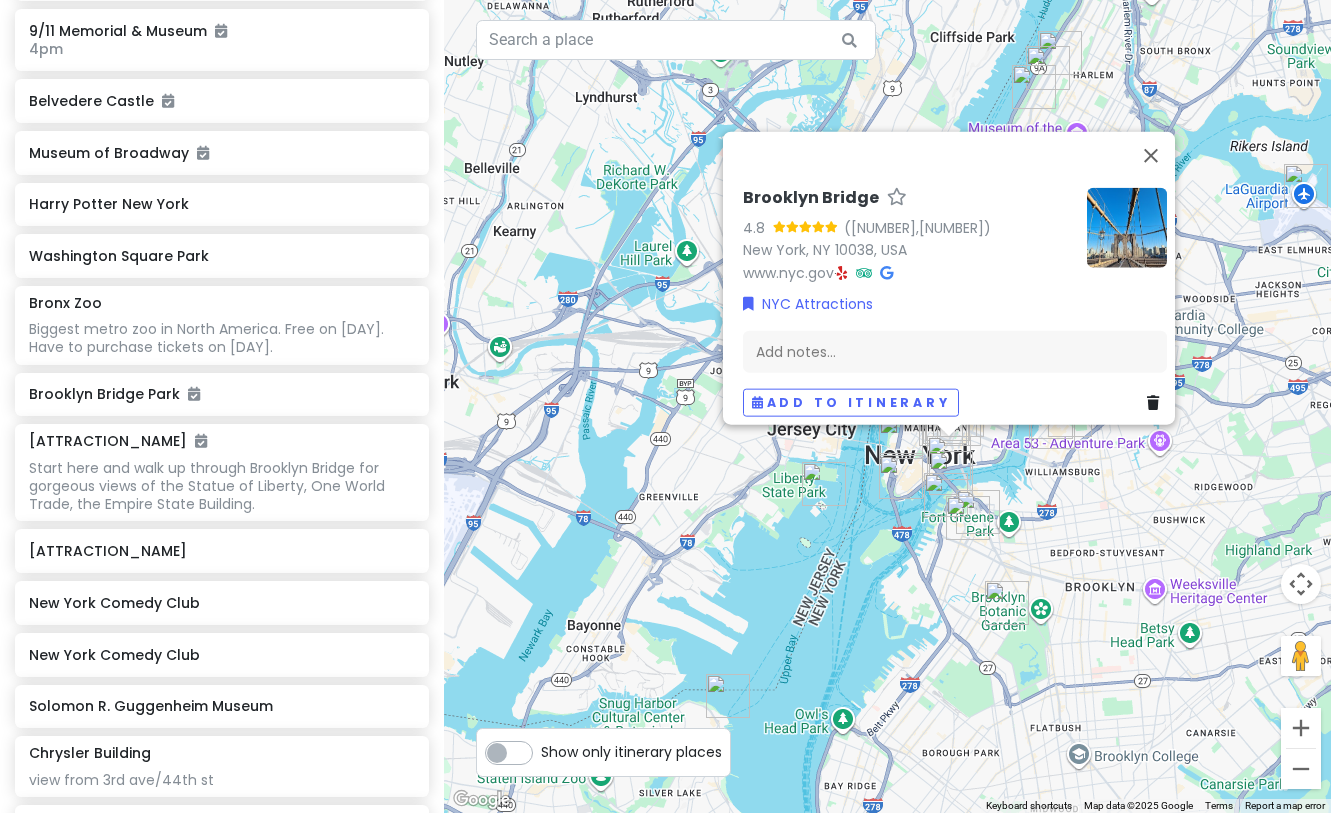 drag, startPoint x: 889, startPoint y: 555, endPoint x: 886, endPoint y: 483, distance: 72.06247 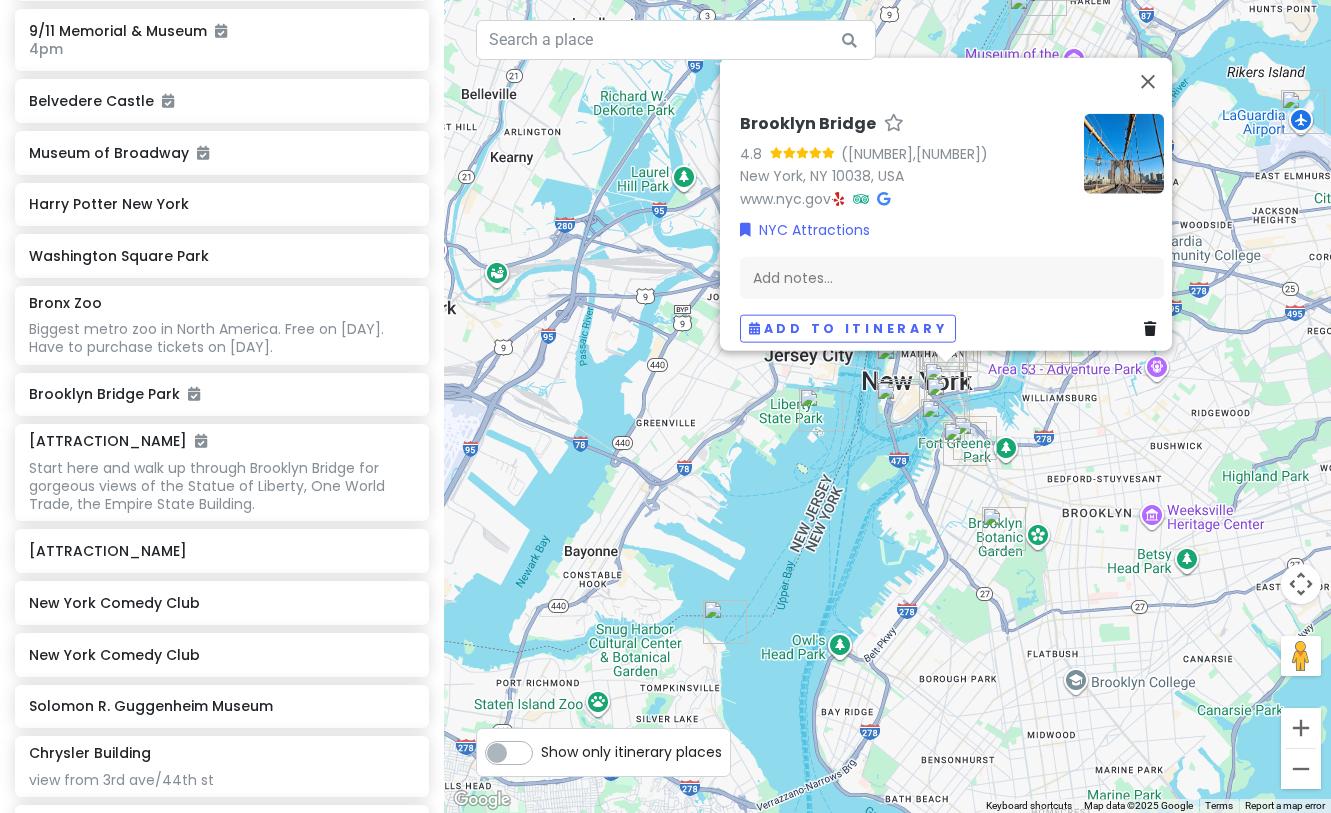click on "Brooklyn Bridge 4.8        (72,226) New York, NY 10038, USA www.nyc.gov   ·   NYC Attractions Add notes...  Add to itinerary" at bounding box center [887, 406] 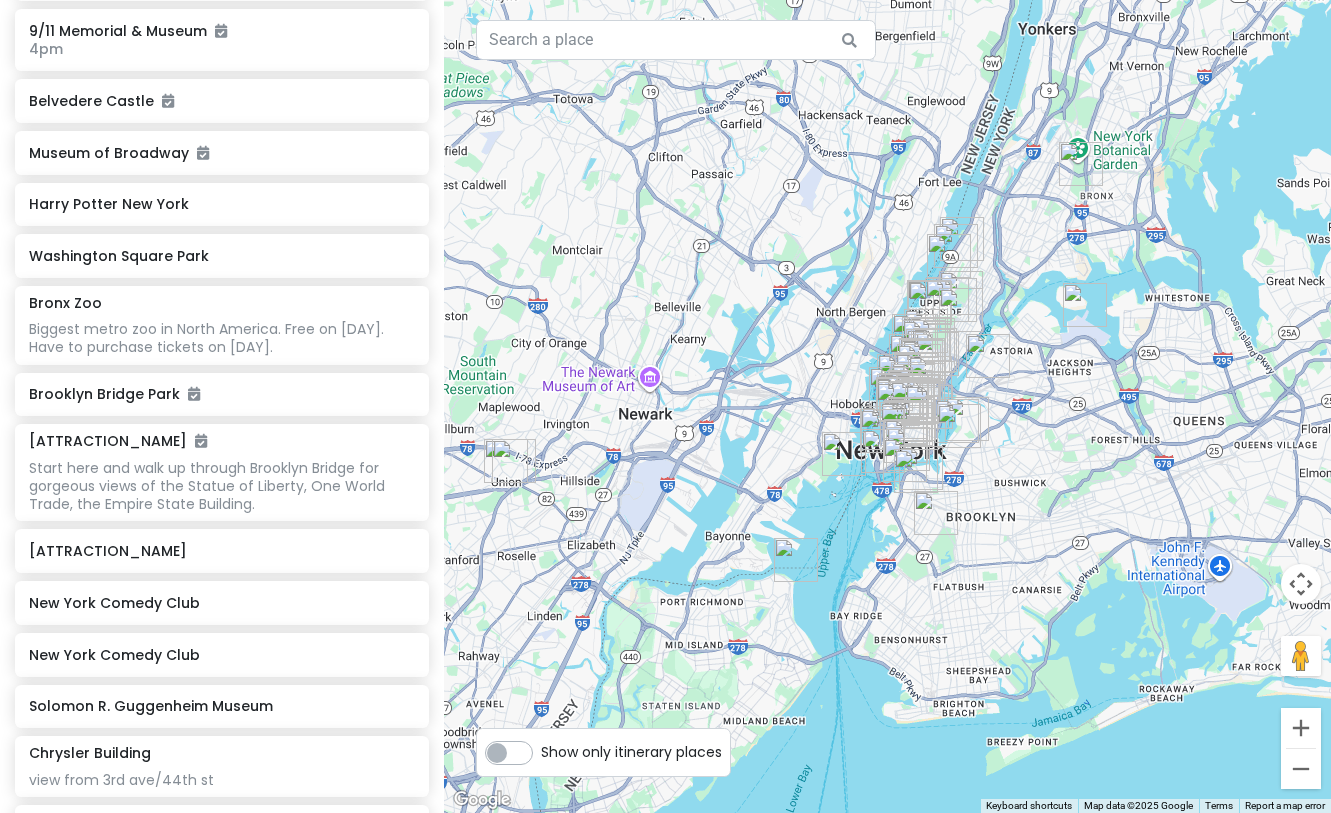 click at bounding box center (514, 461) 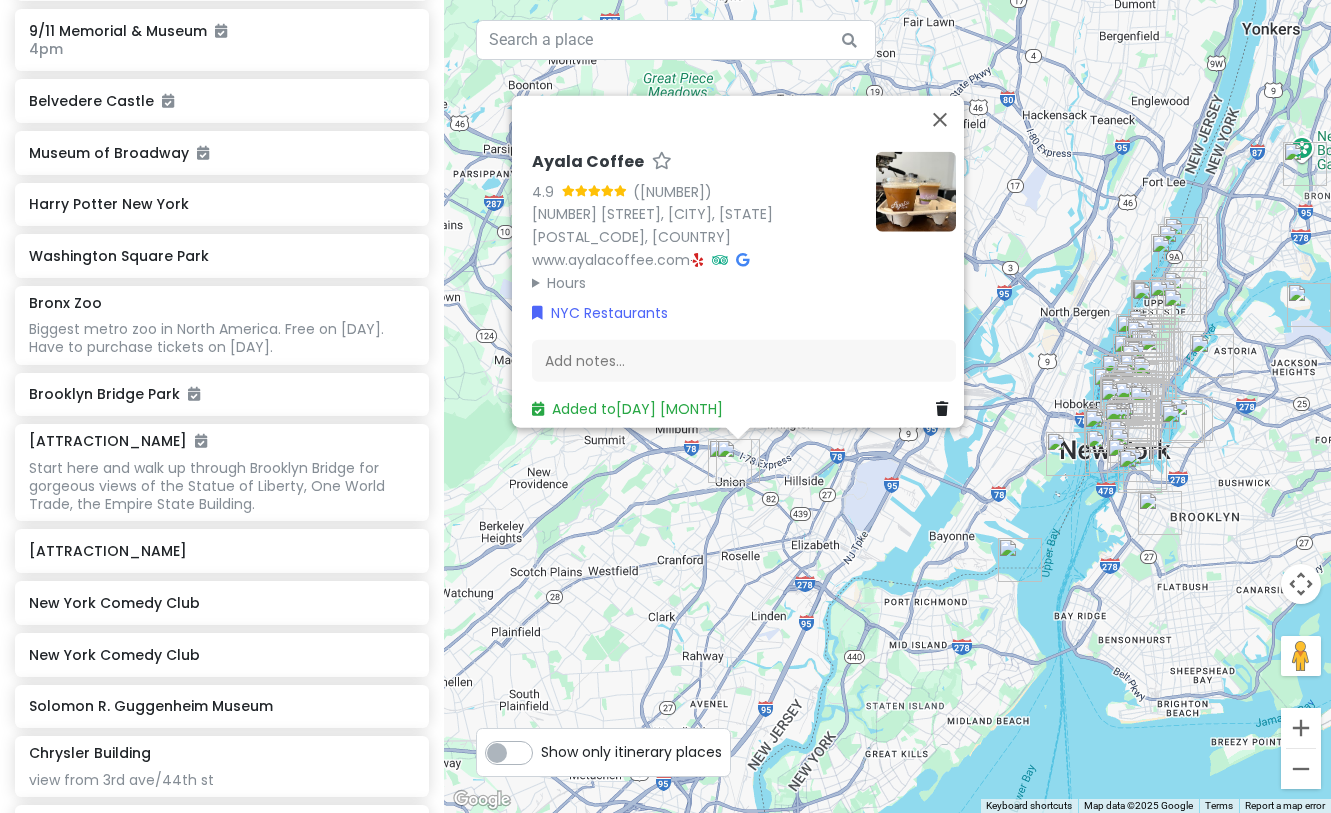 click at bounding box center [1160, 513] 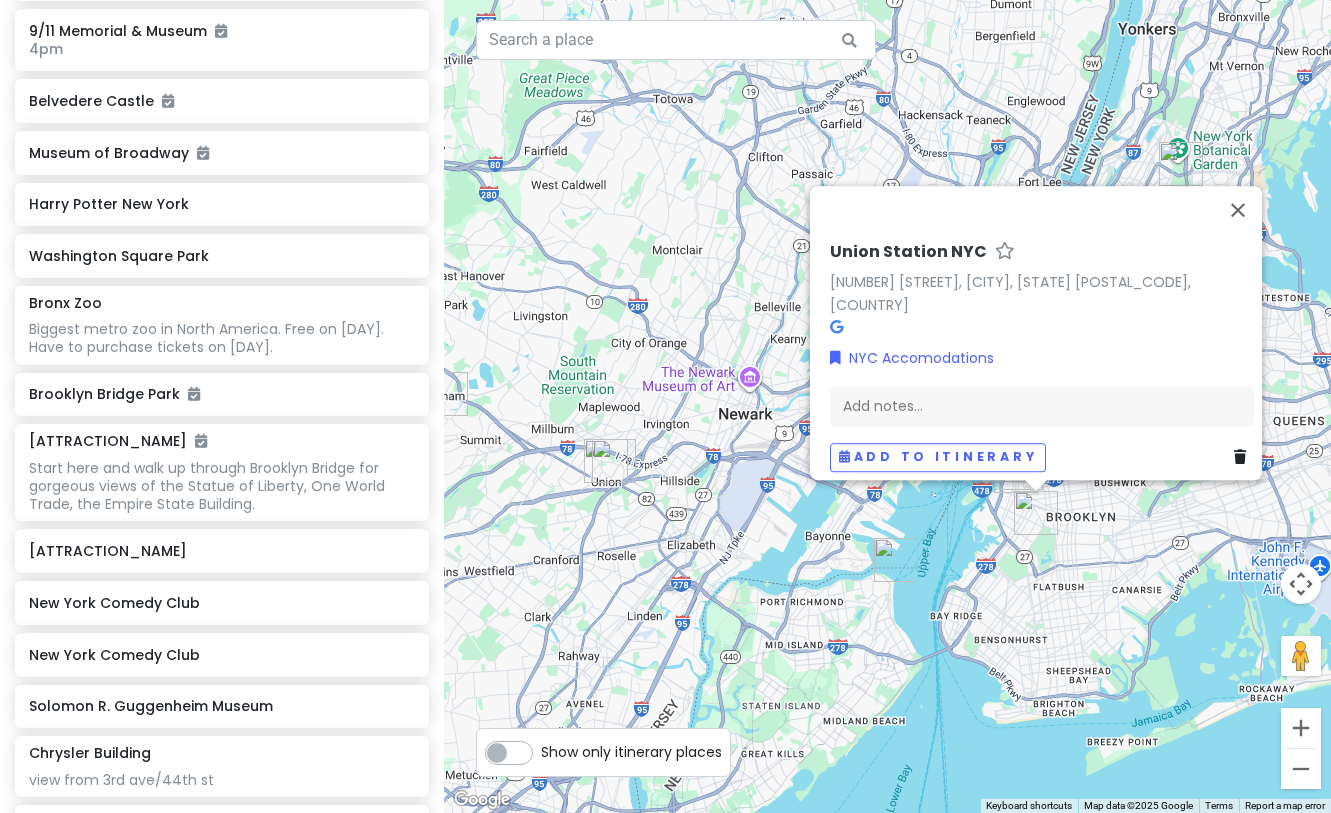 click on "Union Station NYC 421 8th Ave, Brooklyn, NY 11215, USA NYC Accomodations Add notes...  Add to itinerary" at bounding box center [887, 406] 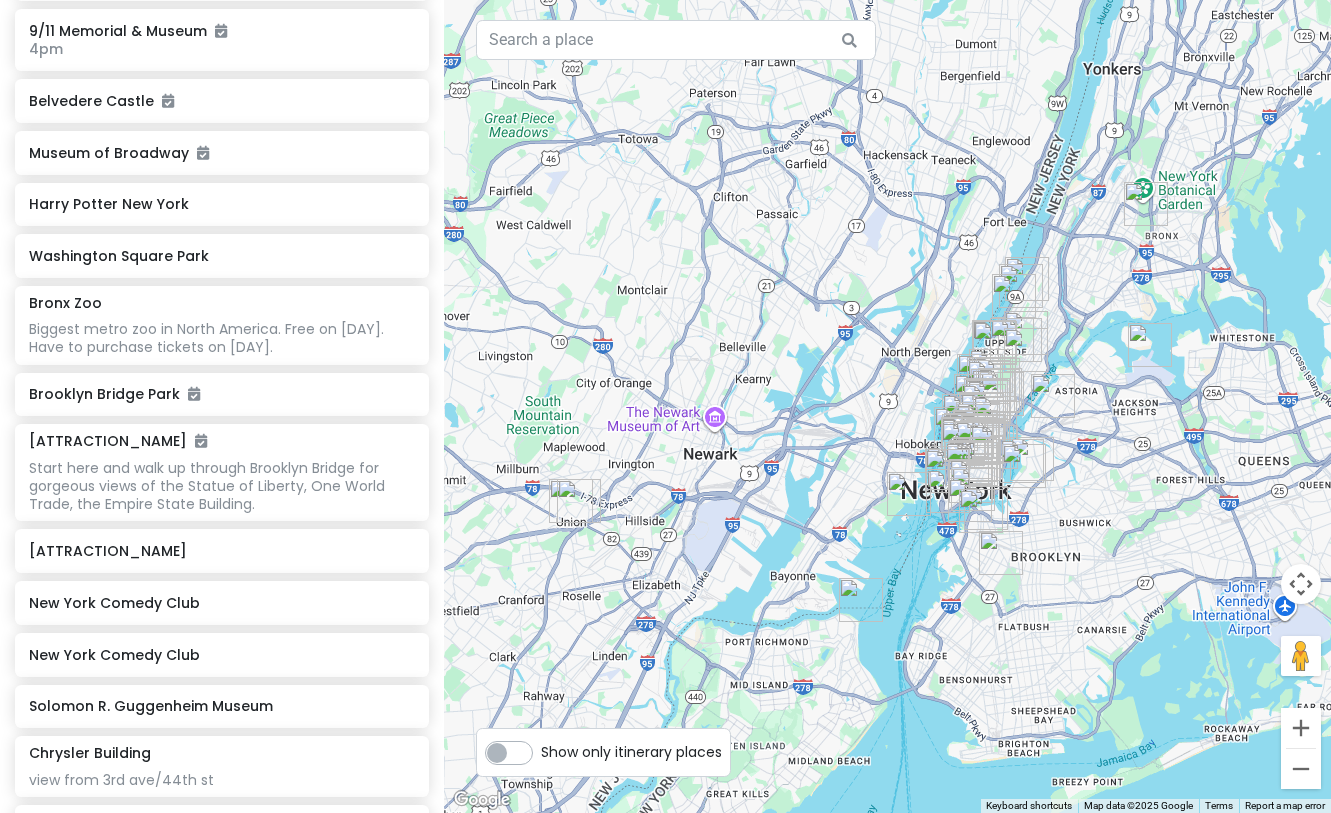drag, startPoint x: 1061, startPoint y: 517, endPoint x: 999, endPoint y: 591, distance: 96.540146 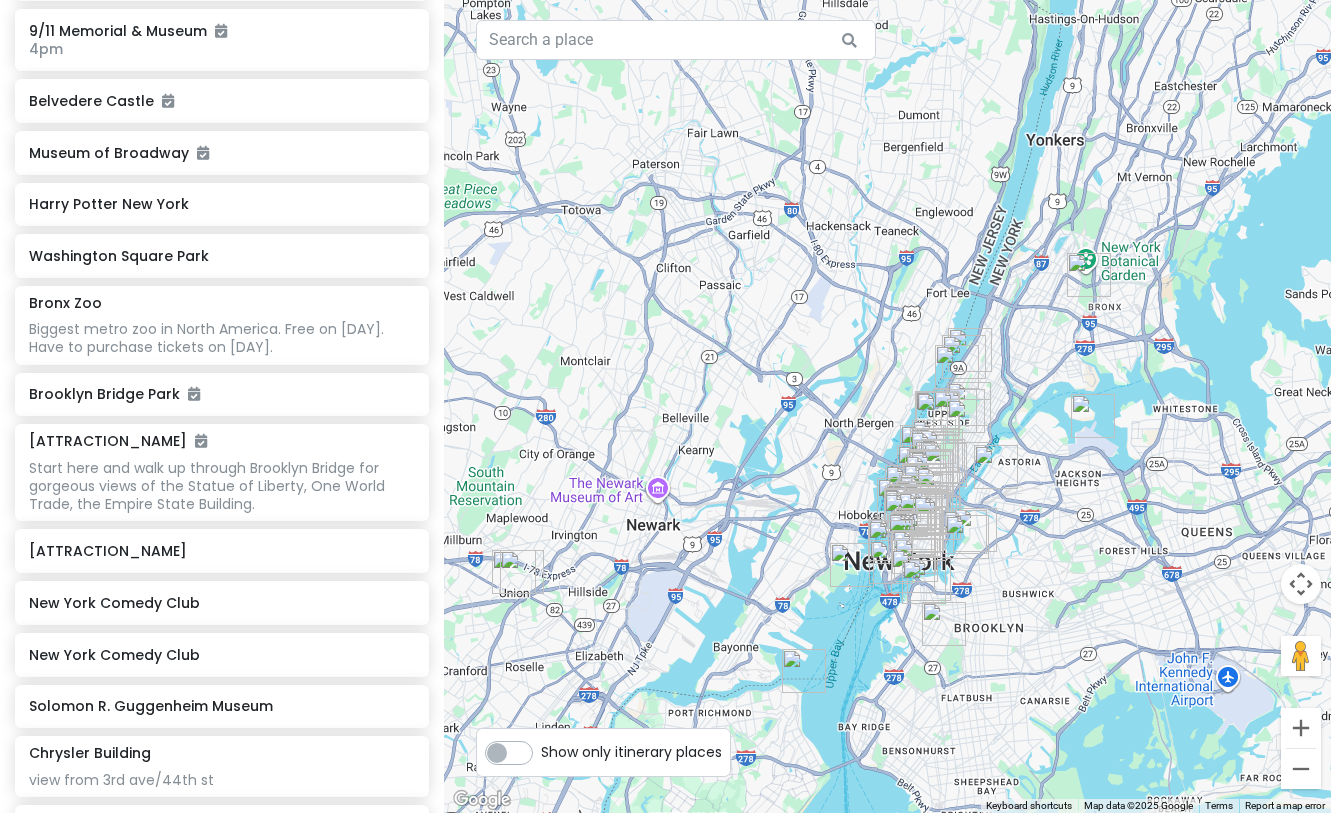 click at bounding box center [944, 624] 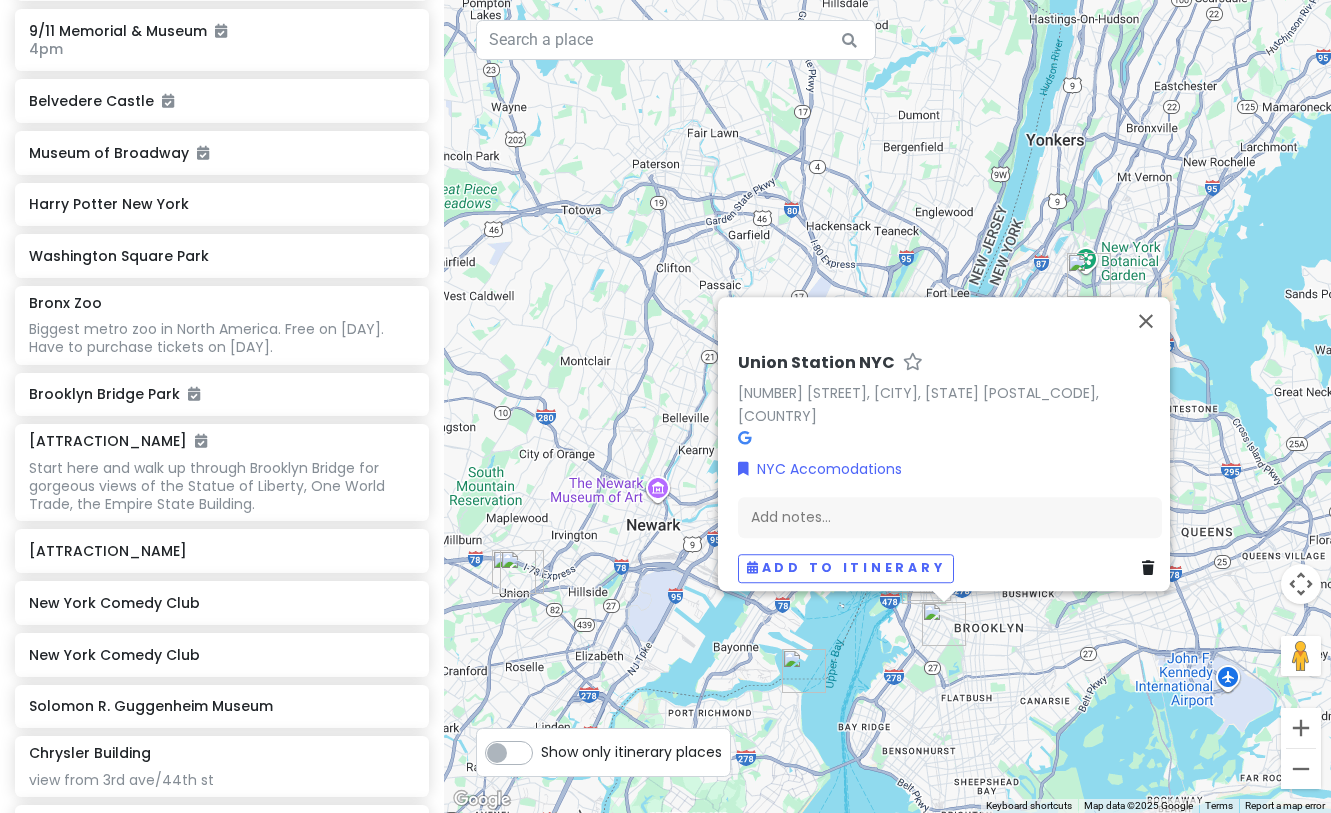 click on "Union Station NYC 421 8th Ave, Brooklyn, NY 11215, USA NYC Accomodations Add notes...  Add to itinerary" at bounding box center [887, 406] 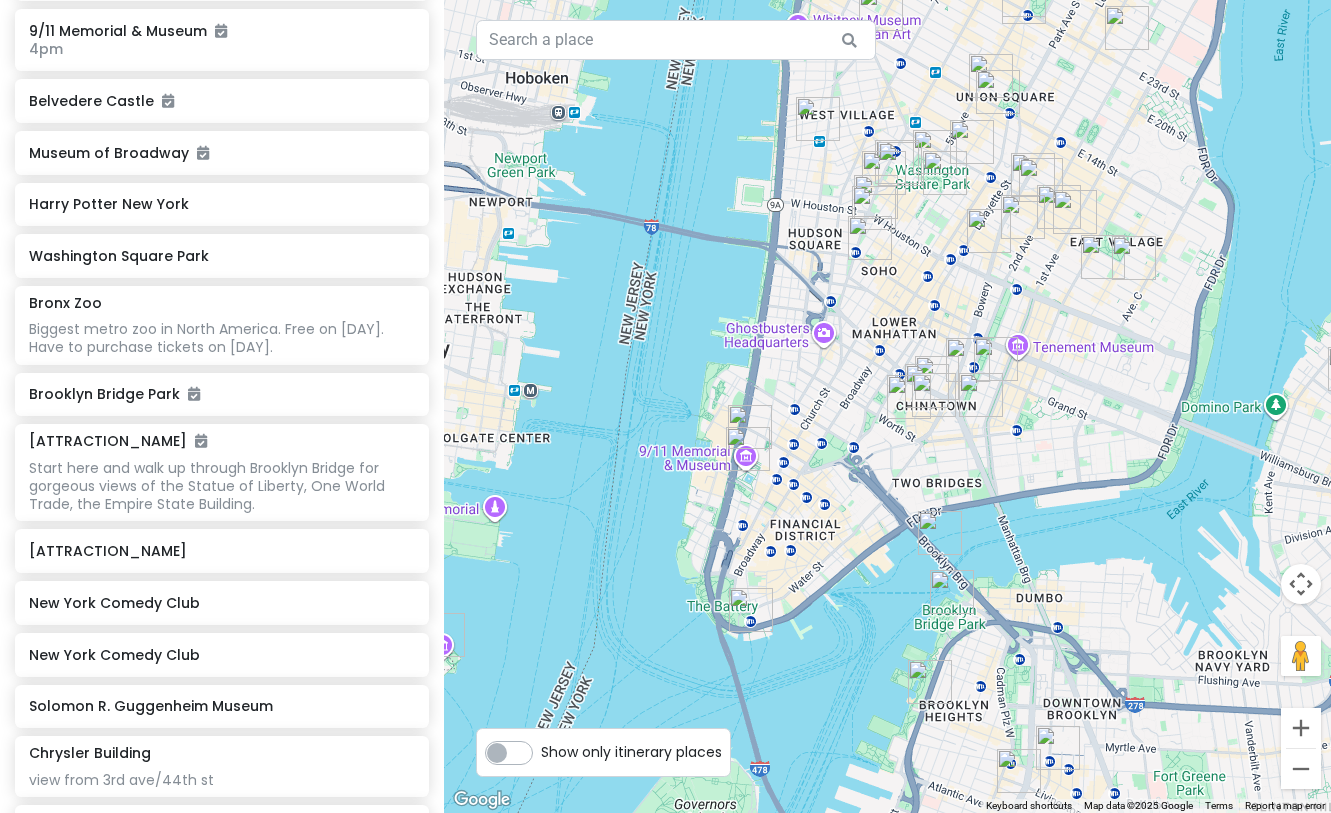 click at bounding box center [940, 533] 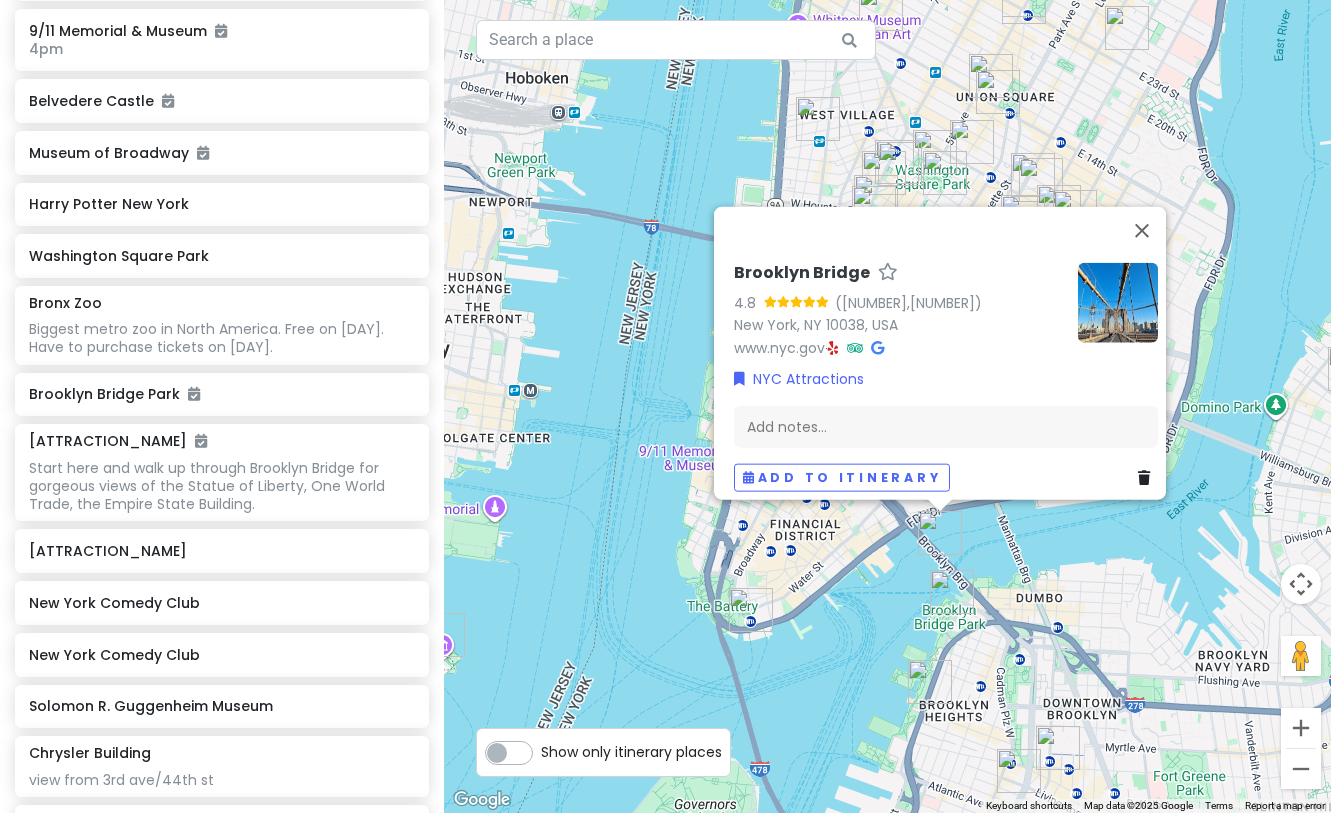 click at bounding box center (952, 592) 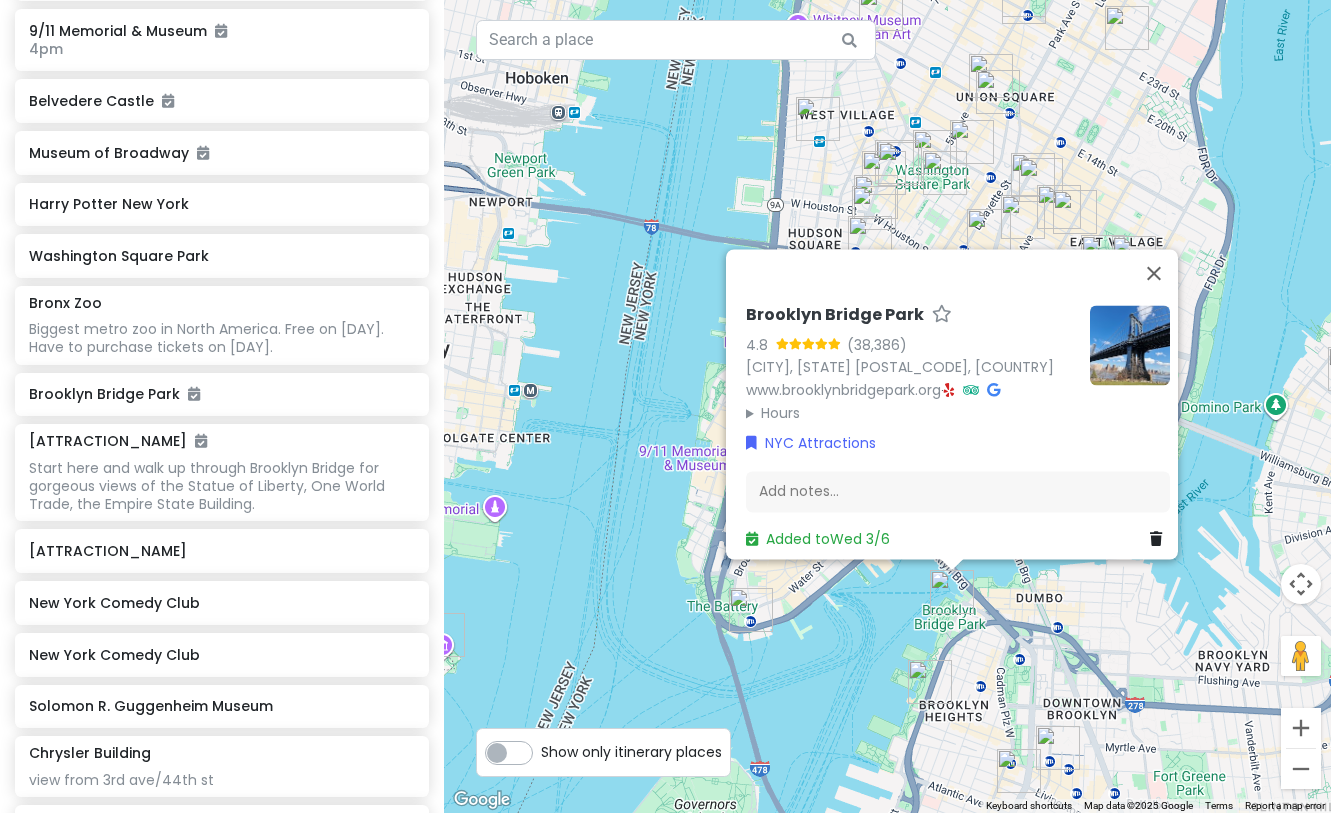 click on "Brooklyn Bridge Park 4.8        (38,386) Brooklyn, NY 11201, USA www.brooklynbridgepark.org   ·   Hours Monday  6:00 AM – 1:00 AM Tuesday  6:00 AM – 1:00 AM Wednesday  6:00 AM – 1:00 AM Thursday  6:00 AM – 1:00 AM Friday  6:00 AM – 1:00 AM Saturday  6:00 AM – 1:00 AM Sunday  6:00 AM – 1:00 AM NYC Attractions Add notes... Added to  Wed 3/6" at bounding box center [887, 406] 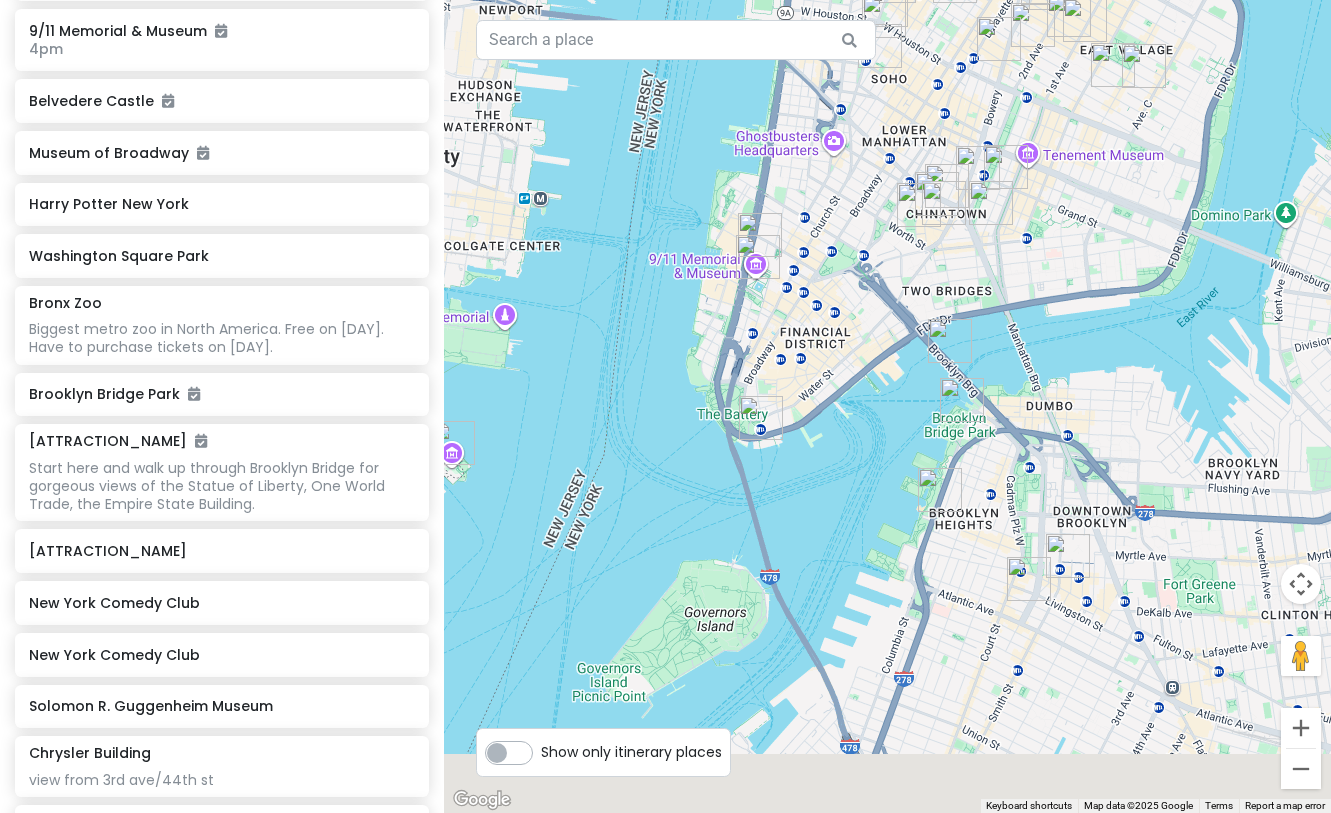 drag, startPoint x: 972, startPoint y: 689, endPoint x: 973, endPoint y: 533, distance: 156.0032 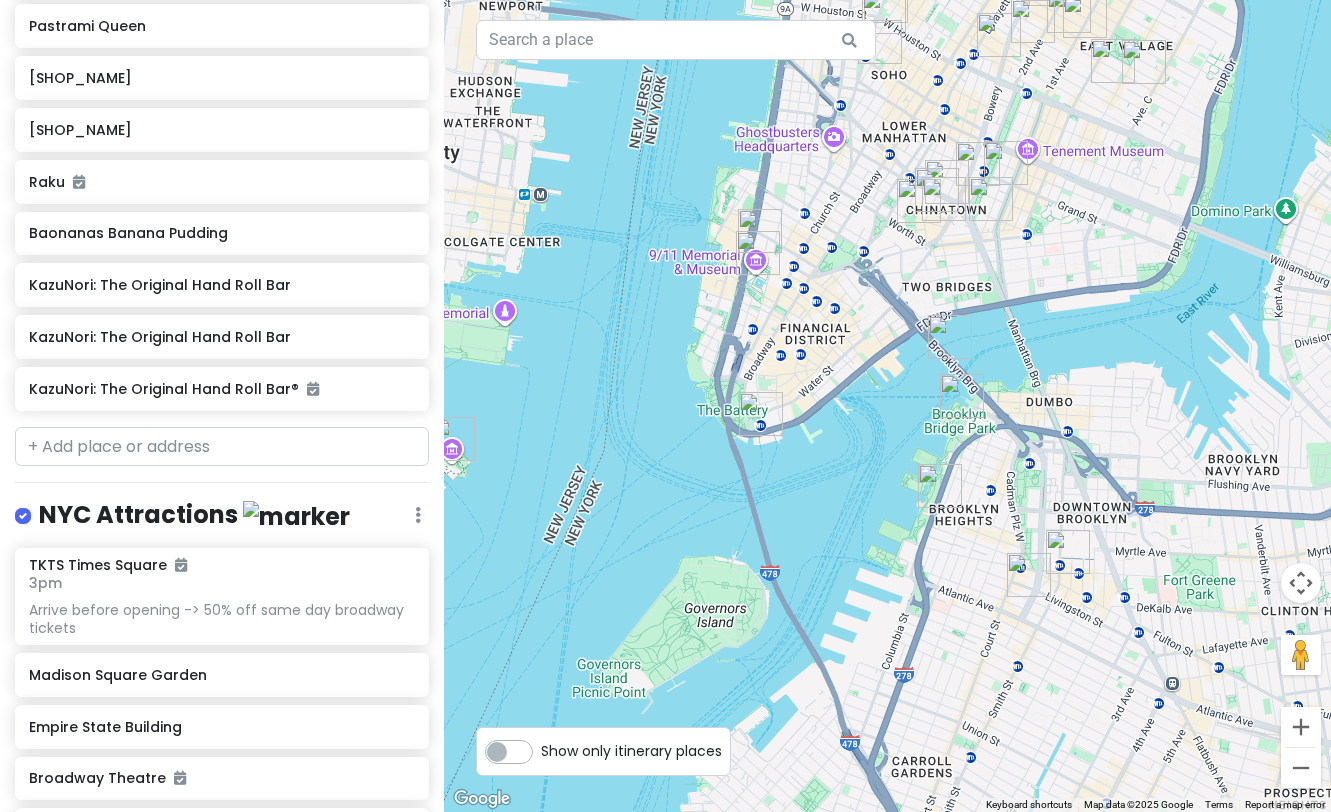 scroll, scrollTop: 3265, scrollLeft: 0, axis: vertical 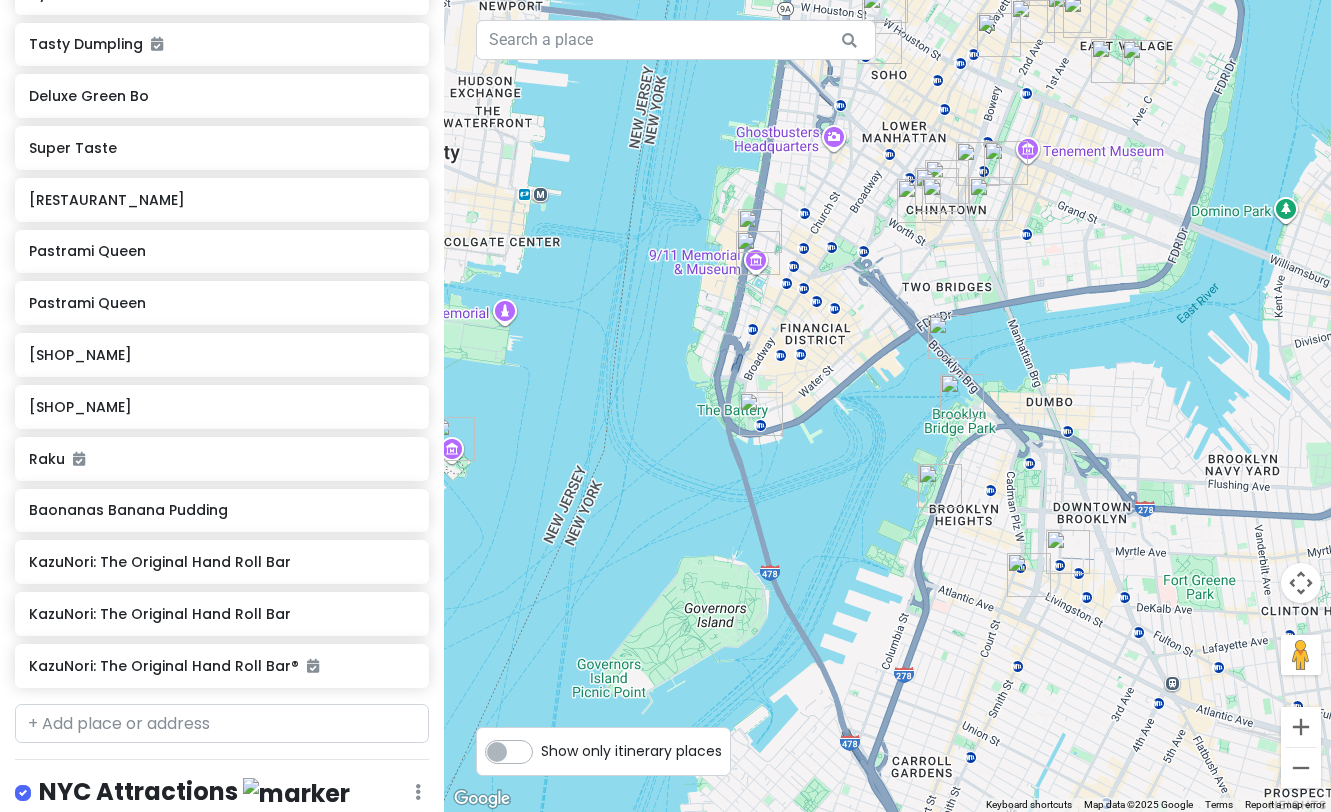 click on "CN/NYC 3/1 - 3/7/24 Private Change Dates Make a Copy Delete Trip Give Feedback 💡 Support Scout ☕️ Itinerary Share Publish Notes Add notes... New Haven Attractions   Edit Reorder Delete List Yale University Beinecke Rare Book and Manuscript Library New Haven Museum East Rock Park New Haven Food   Edit Reorder Delete List Sally's Apizza est 1938 Louis' Lunch Est 1895. The birthplace of the hamburger sandwich Modern Apizza est 1934 Frank Pepe Pizzeria Napoletana est 1925. famous original white clam pie Accommodations   Edit Reorder Delete List Bradley International Airport 1:15pm - 4:10pm 44 Orange St New Haven Union Station take Metro-North to Grand Central in NYC NYC Restaurants   Edit Reorder Delete List Setsugekka East Village matcha Wanpo Tea Shop boba Xi'an Famous Foods 西安名吃 Xi'an Famous Foods 西安名吃 spicy lamb hand pulled noodles Tuome crispy pork belly Grace Street Coffee & Desserts shaved ice TONCHIN BROOKLYN ramen & kakigori. "Just okay, not worth waiting in line" -Clarissa croffle" at bounding box center [222, 406] 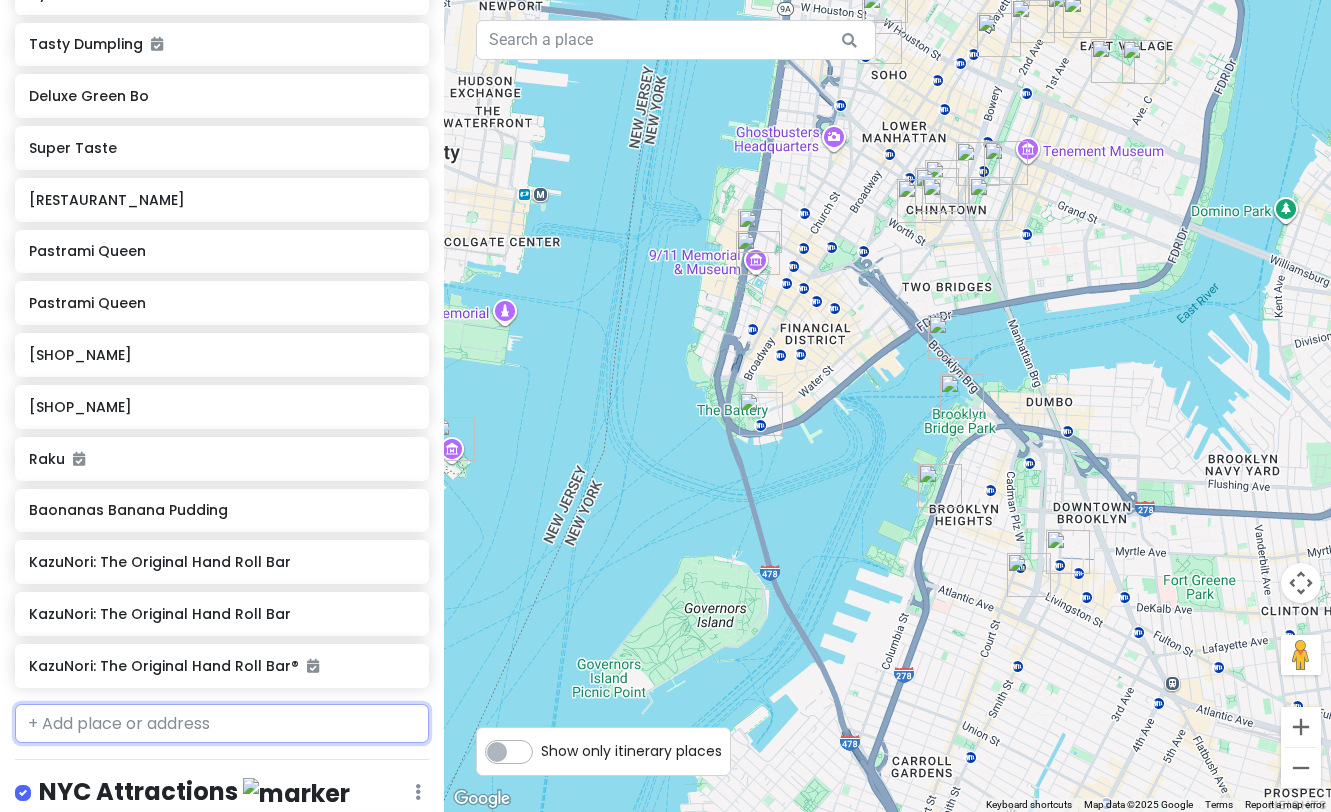 click at bounding box center [222, 724] 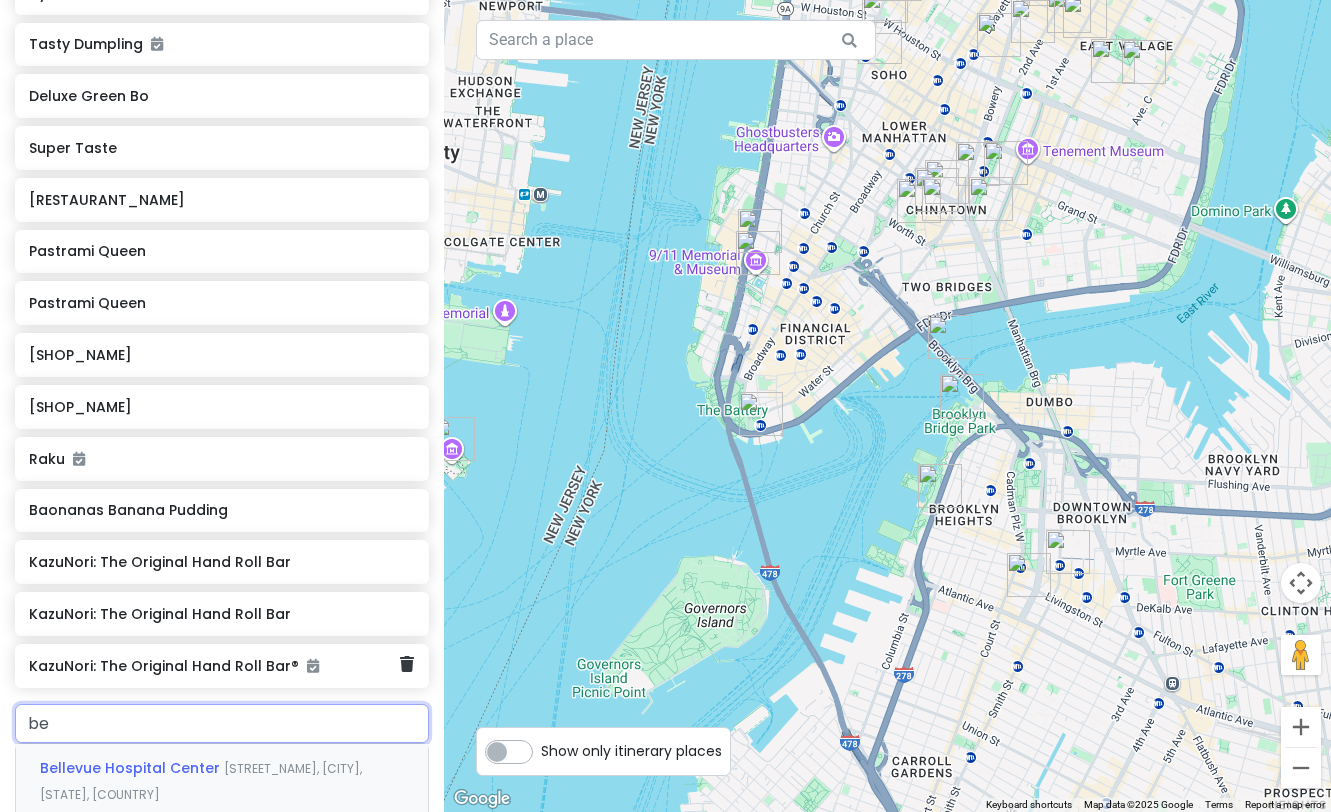 type on "b" 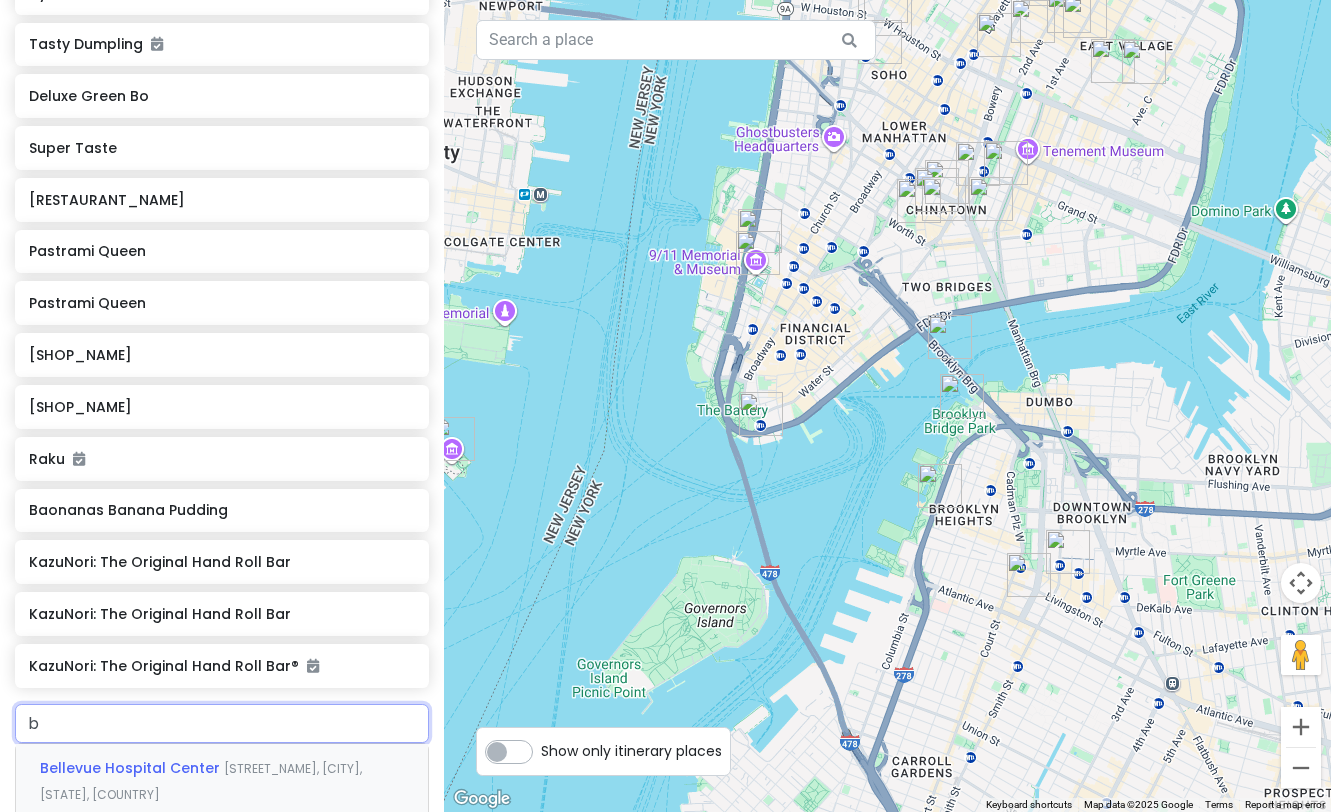 type 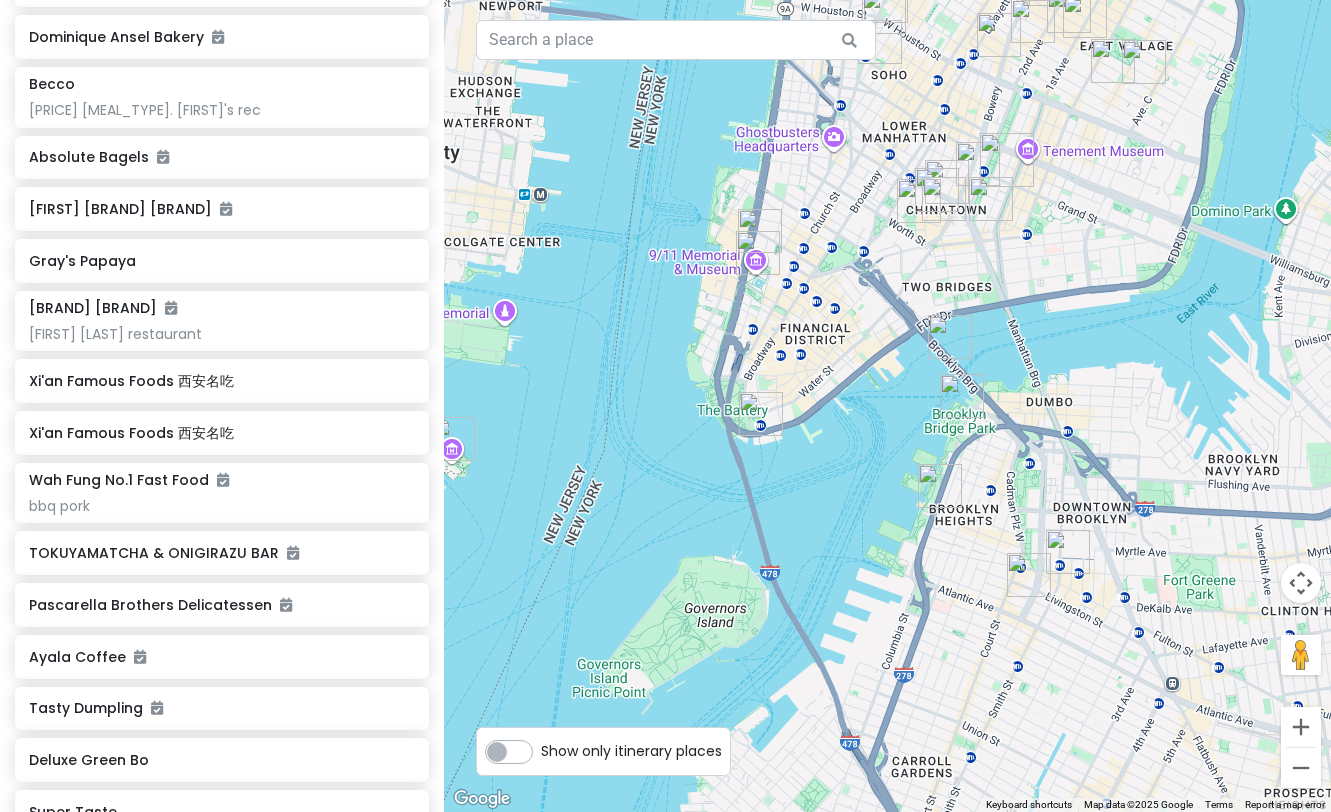 scroll, scrollTop: 2565, scrollLeft: 0, axis: vertical 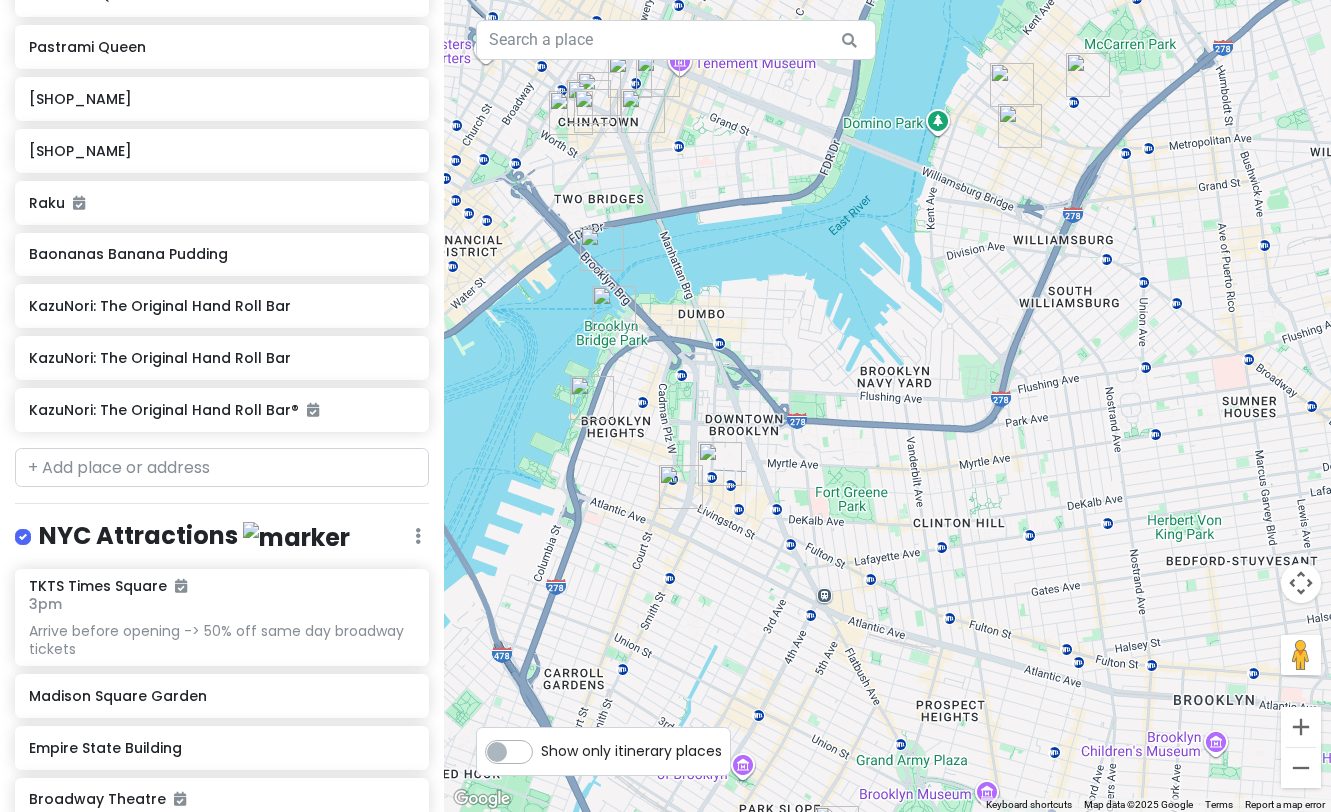 drag, startPoint x: 1015, startPoint y: 623, endPoint x: 672, endPoint y: 512, distance: 360.51352 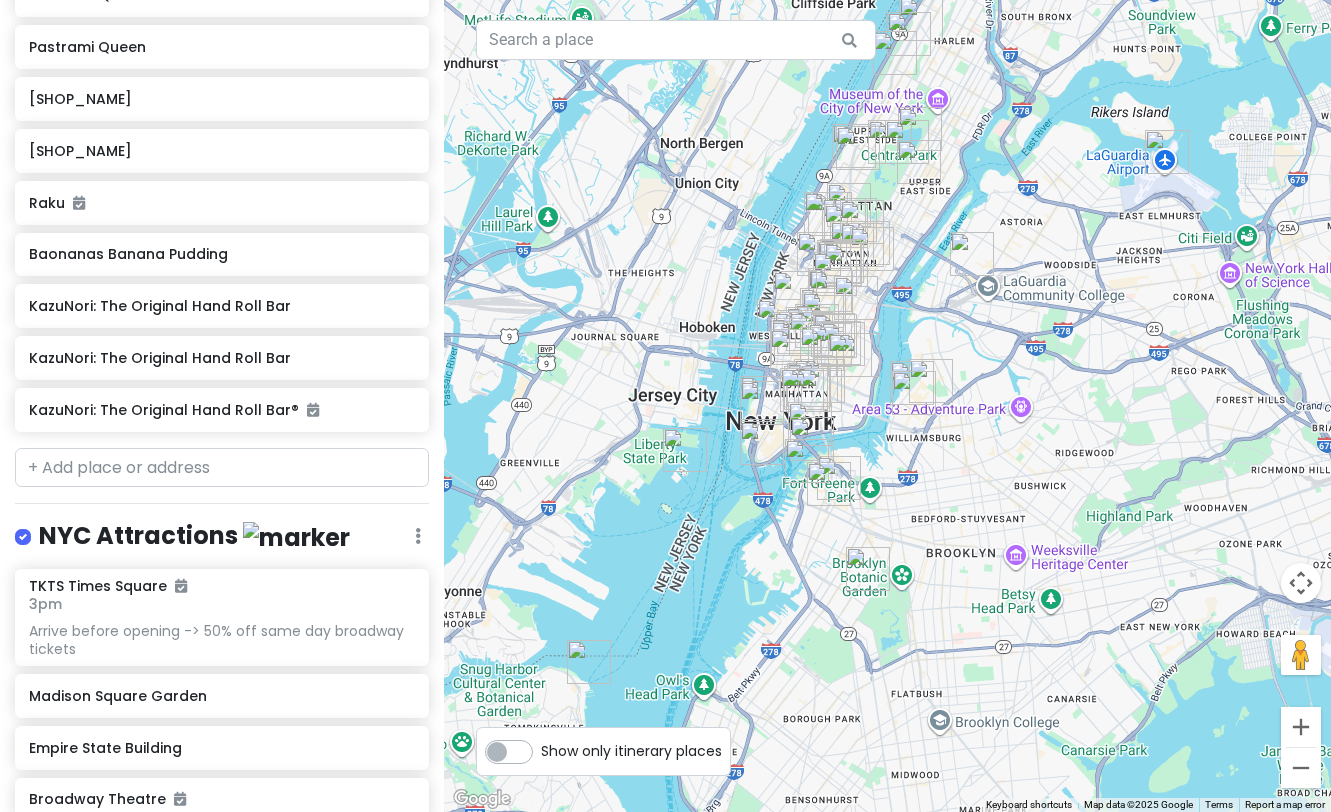 click at bounding box center (914, 393) 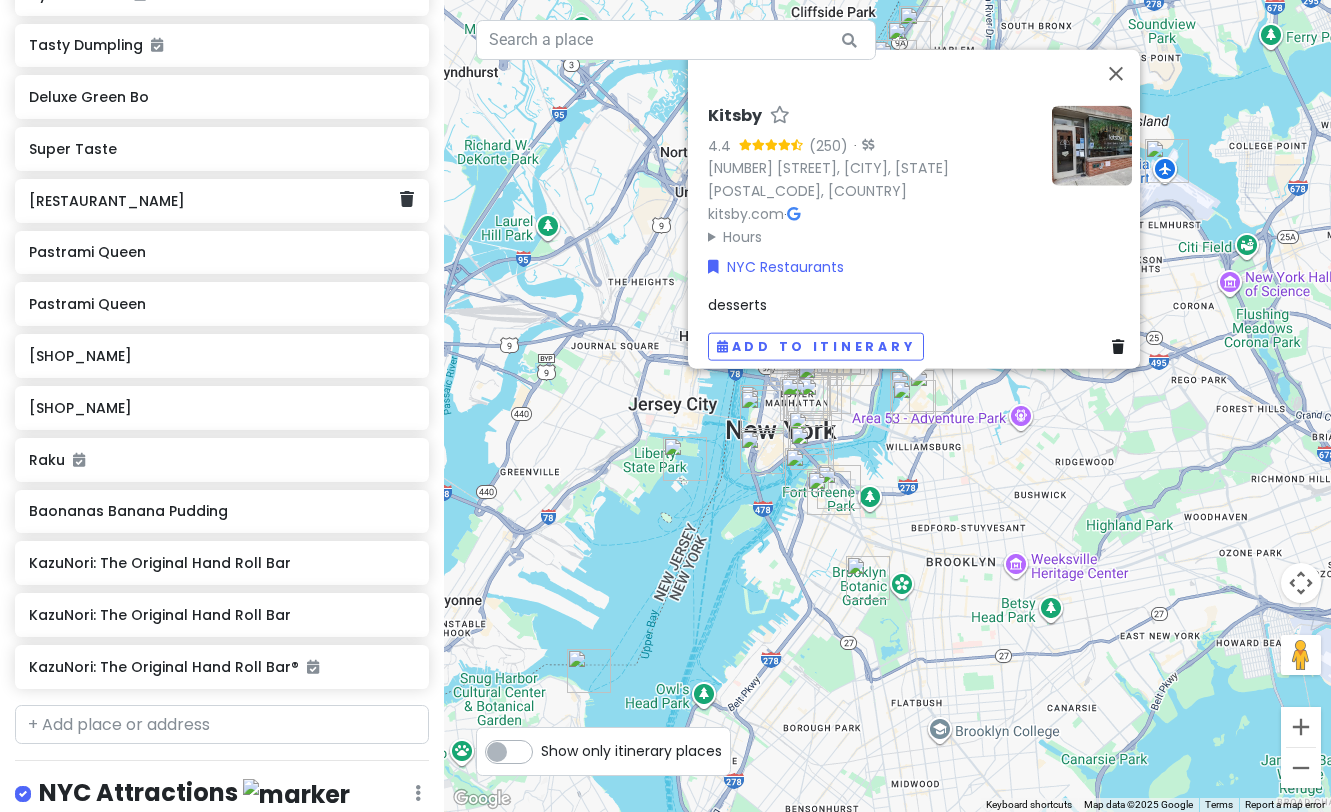 scroll, scrollTop: 3421, scrollLeft: 0, axis: vertical 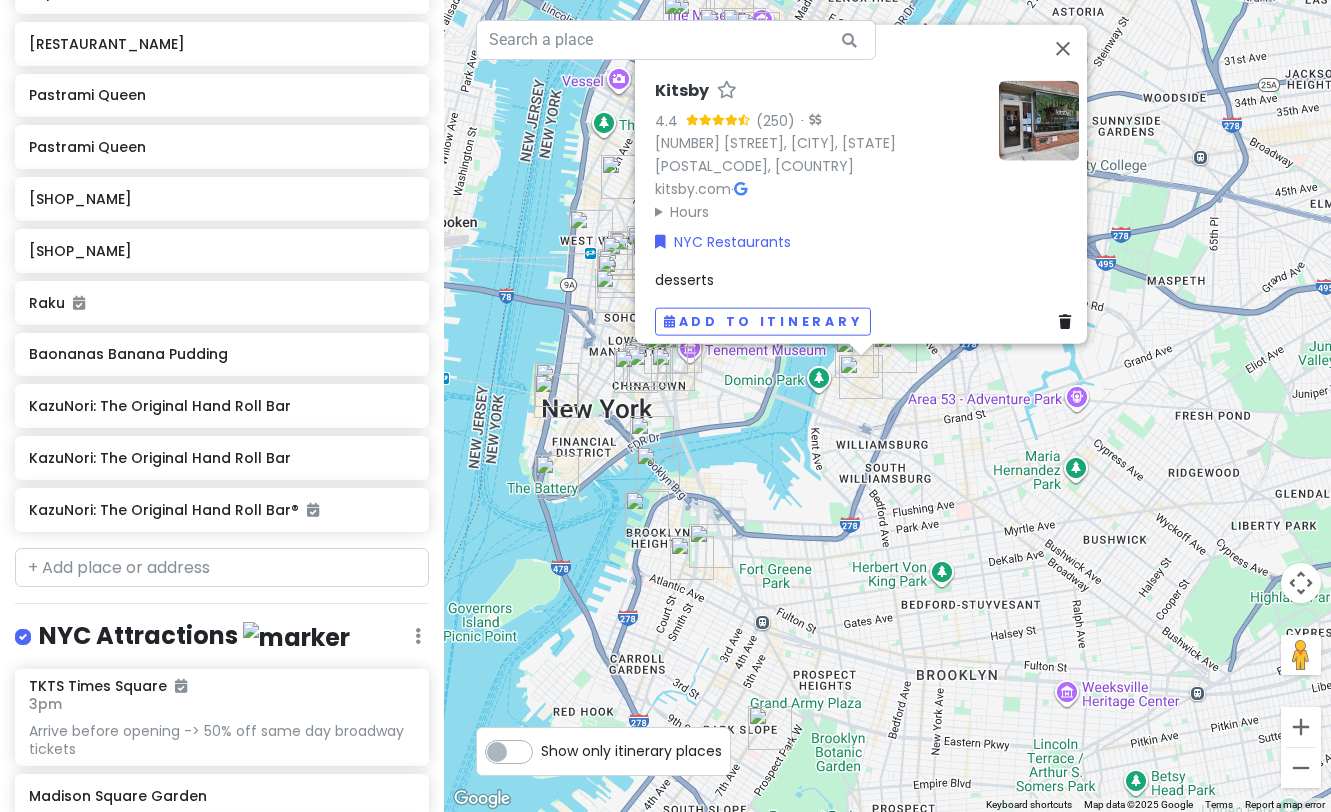 click at bounding box center [711, 546] 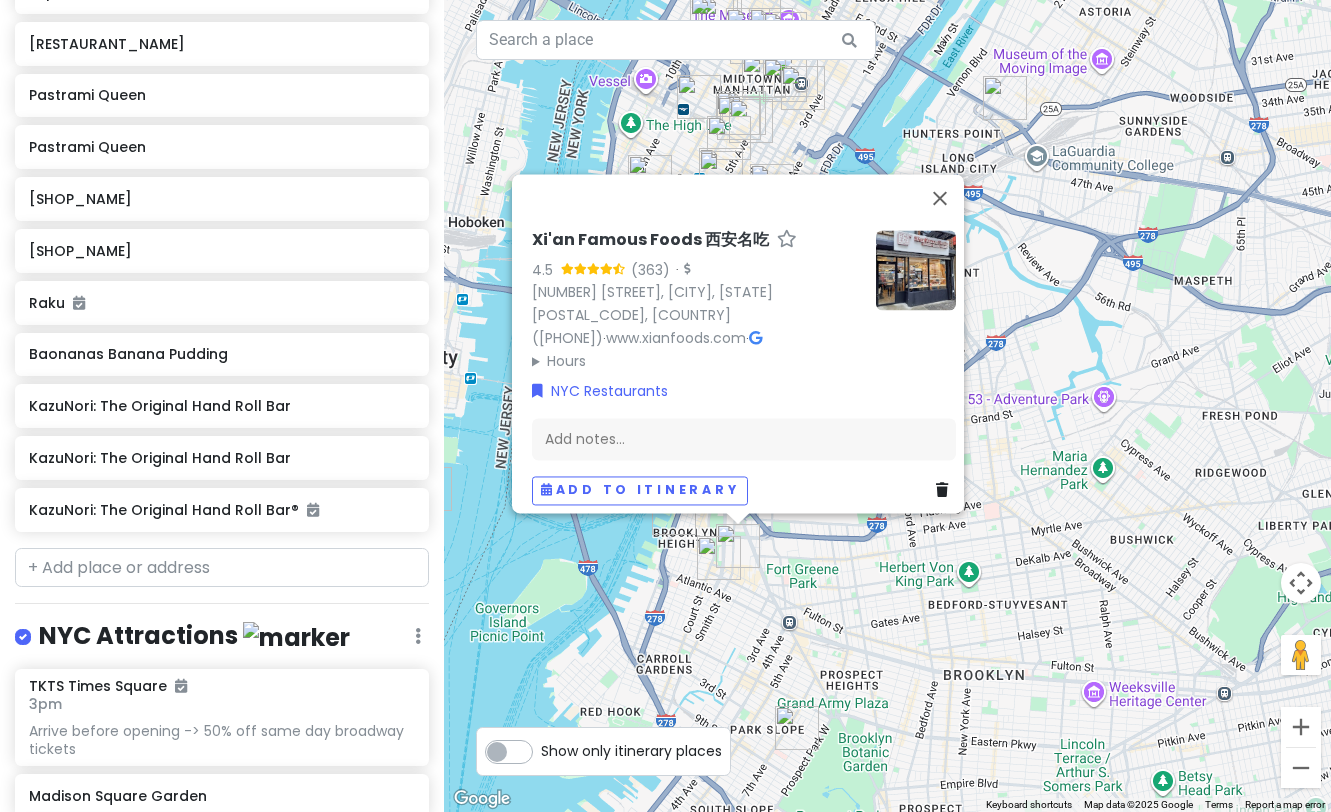 click on "Xi'an Famous Foods 西安名吃 4.5        (363)    ·    54 Willoughby St, Brooklyn, NY 11201, USA (212) 786-2068   ·   www.xianfoods.com   ·   Hours Monday  11:30 AM – 8:30 PM Tuesday  11:30 AM – 8:30 PM Wednesday  11:30 AM – 8:30 PM Thursday  11:30 AM – 8:30 PM Friday  11:30 AM – 8:30 PM Saturday  11:30 AM – 8:30 PM Sunday  11:30 AM – 8:30 PM NYC Restaurants Add notes...  Add to itinerary" at bounding box center (887, 406) 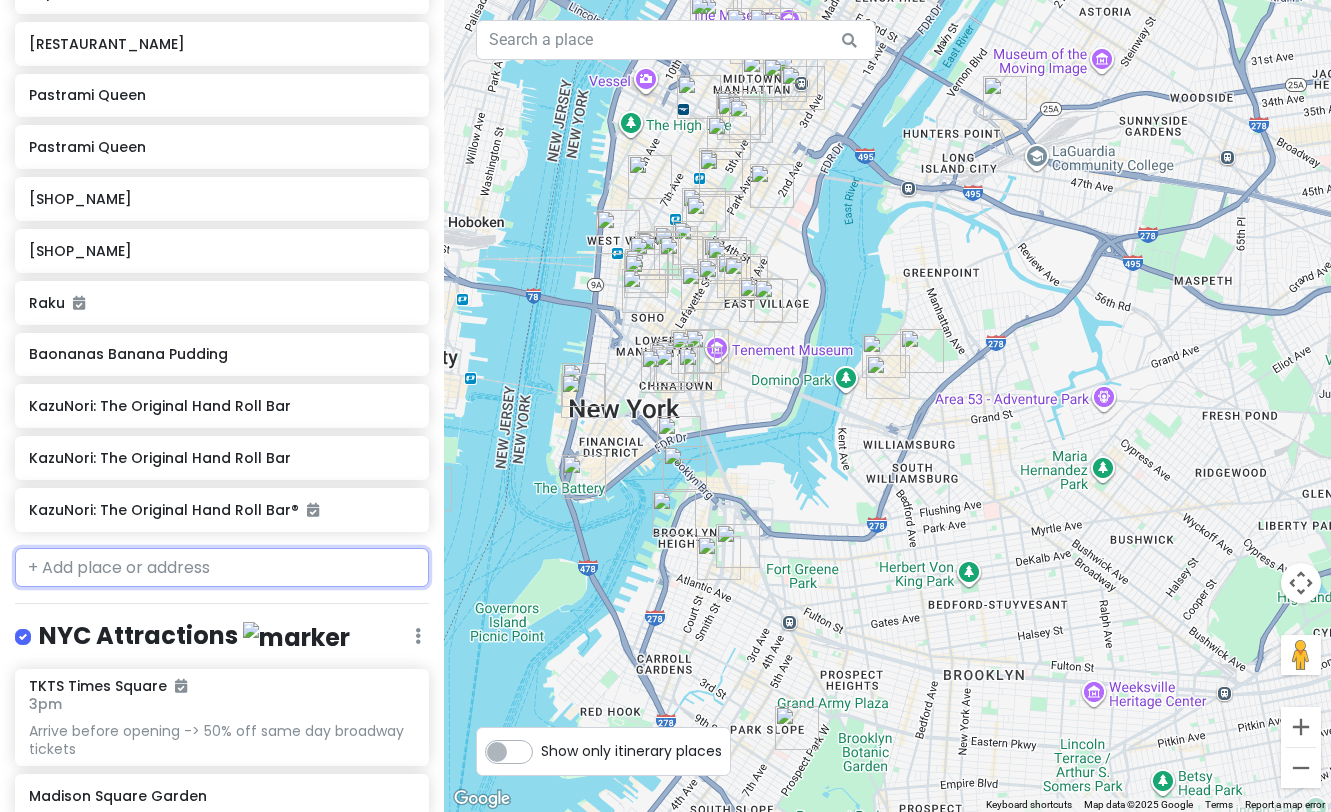 click at bounding box center [222, 568] 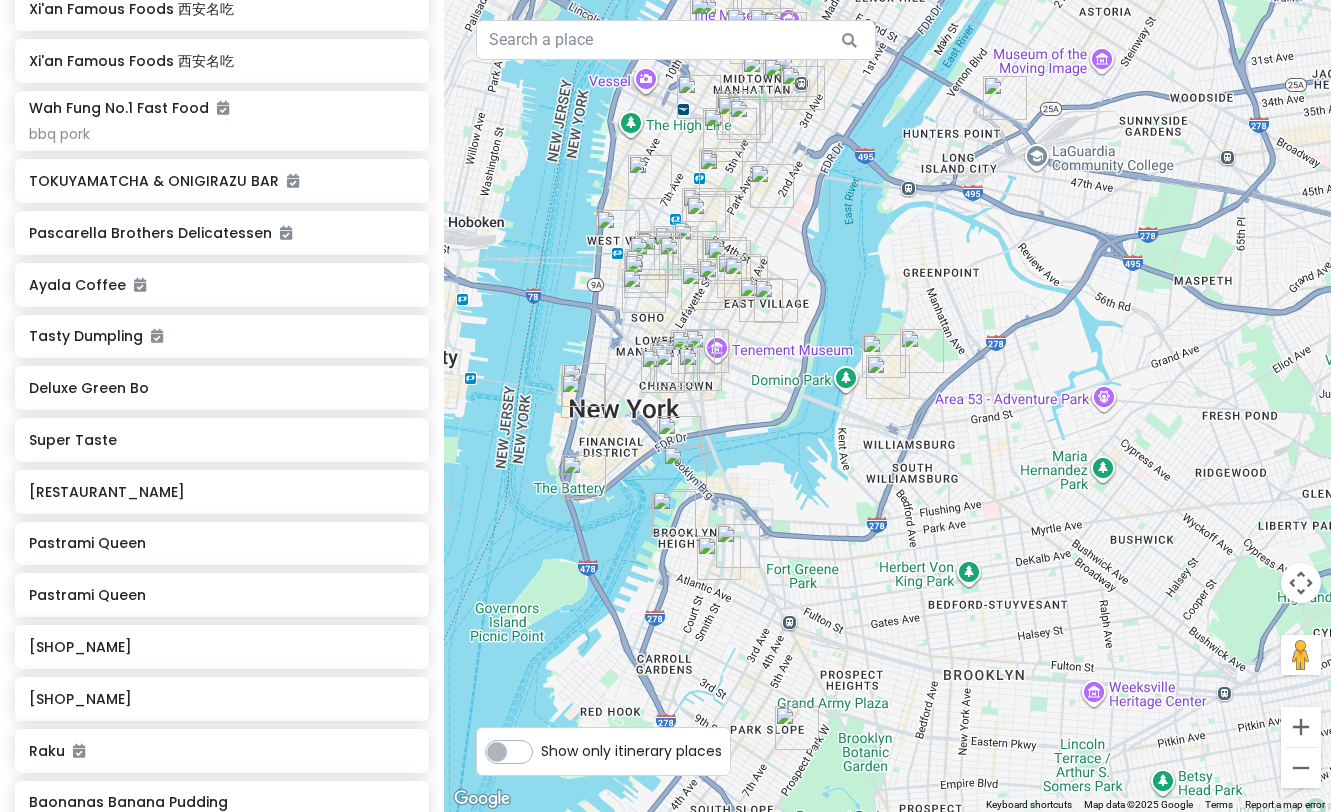 scroll, scrollTop: 2921, scrollLeft: 0, axis: vertical 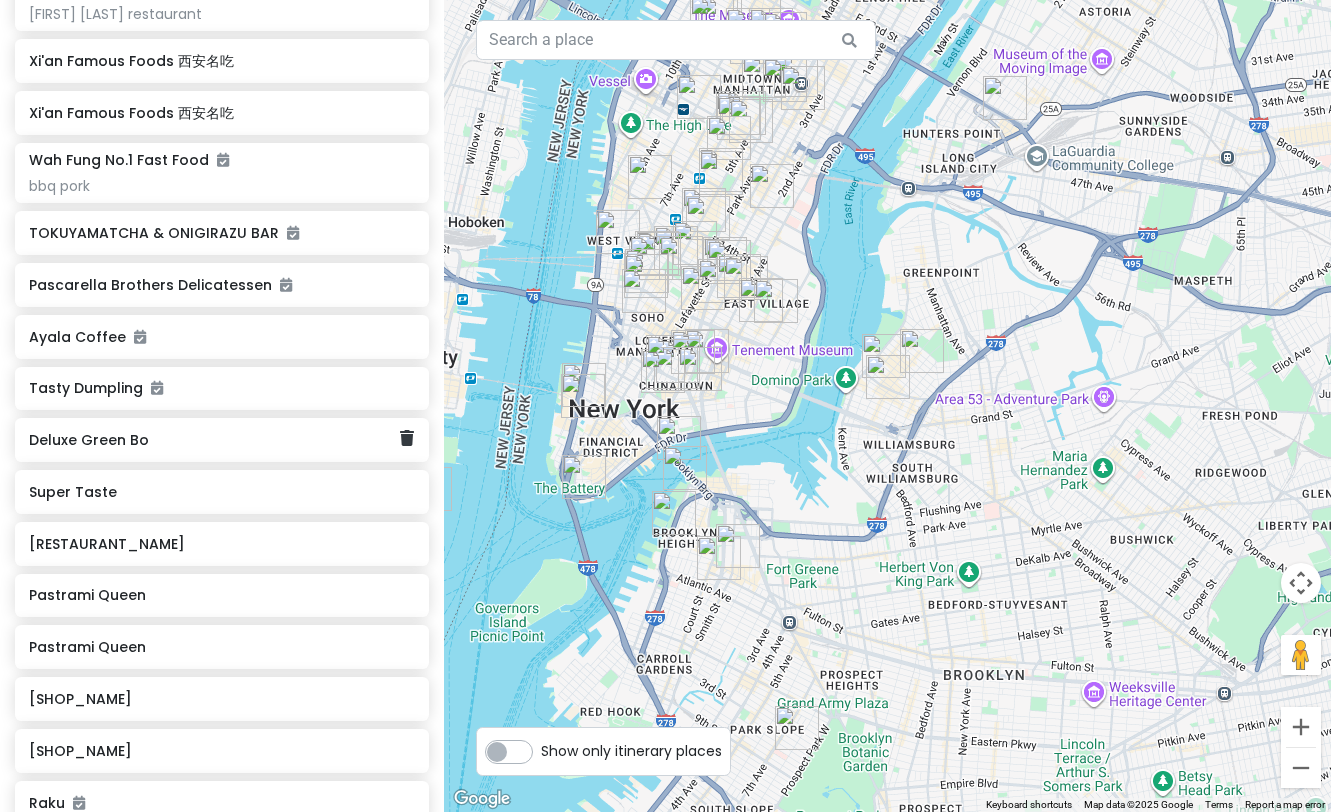 click on "Deluxe Green Bo" at bounding box center (214, 440) 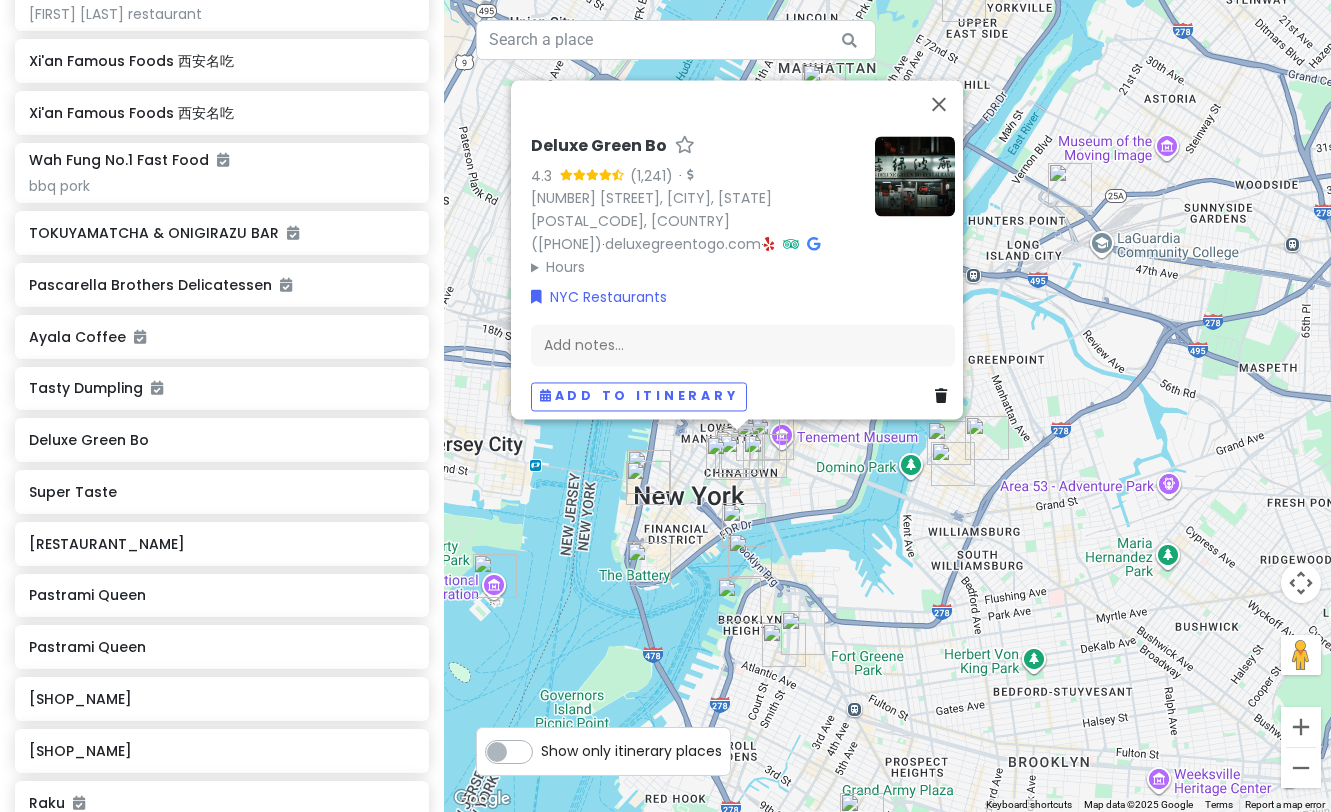 click at bounding box center (915, 176) 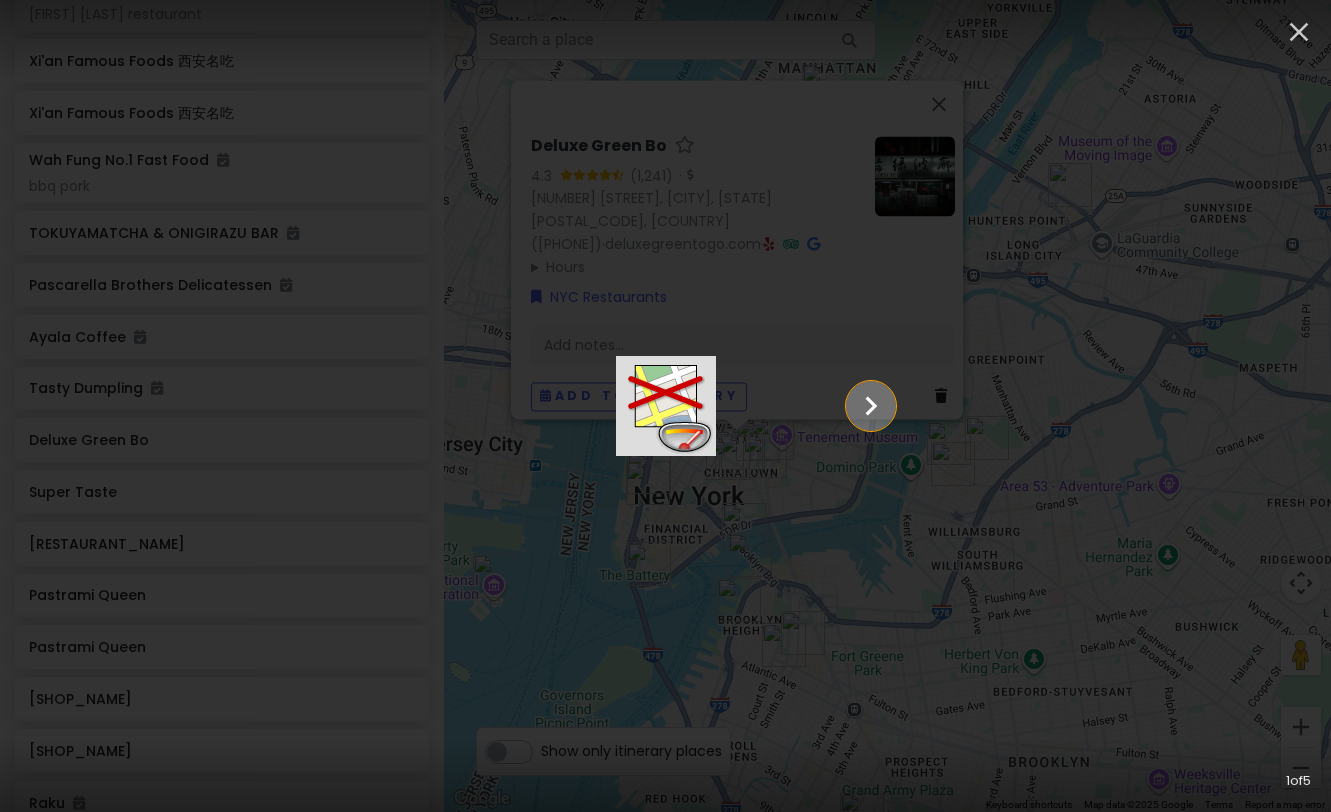 click 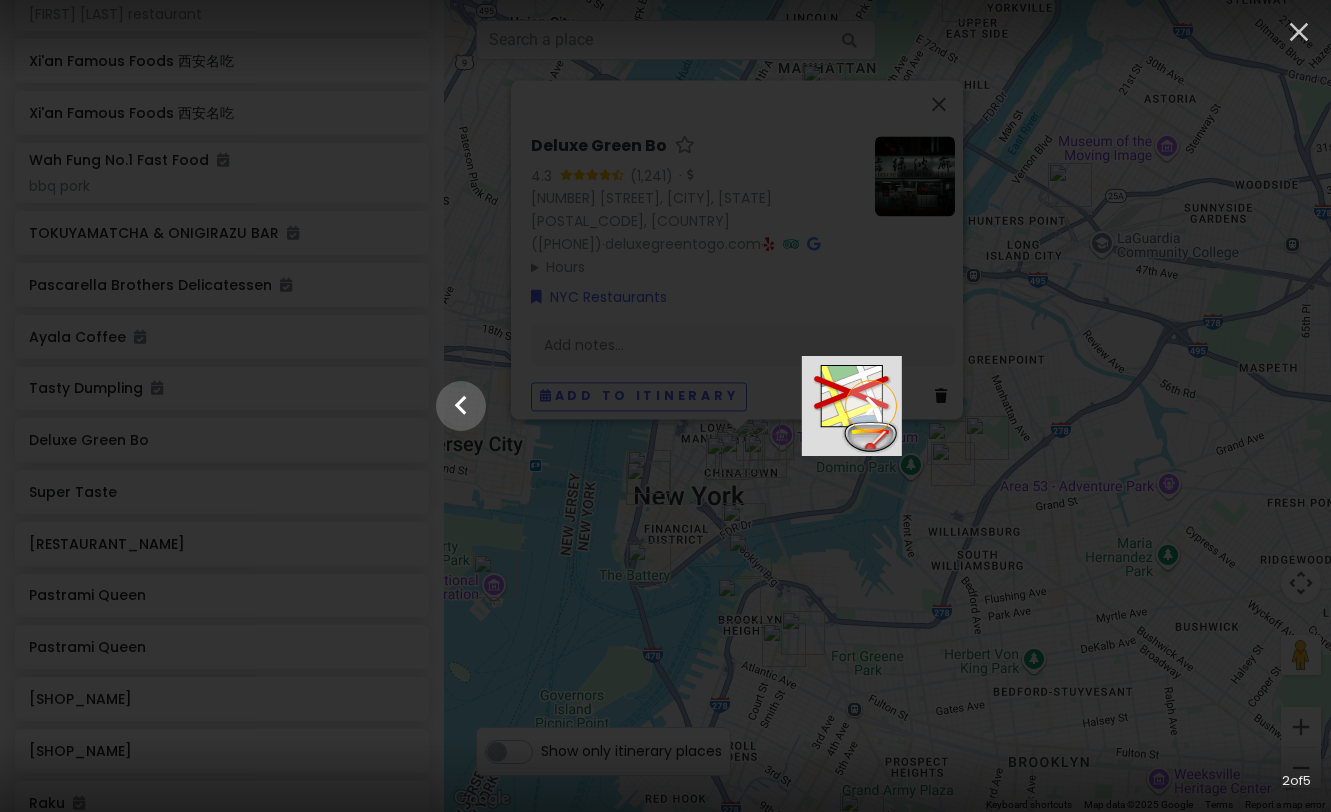 click 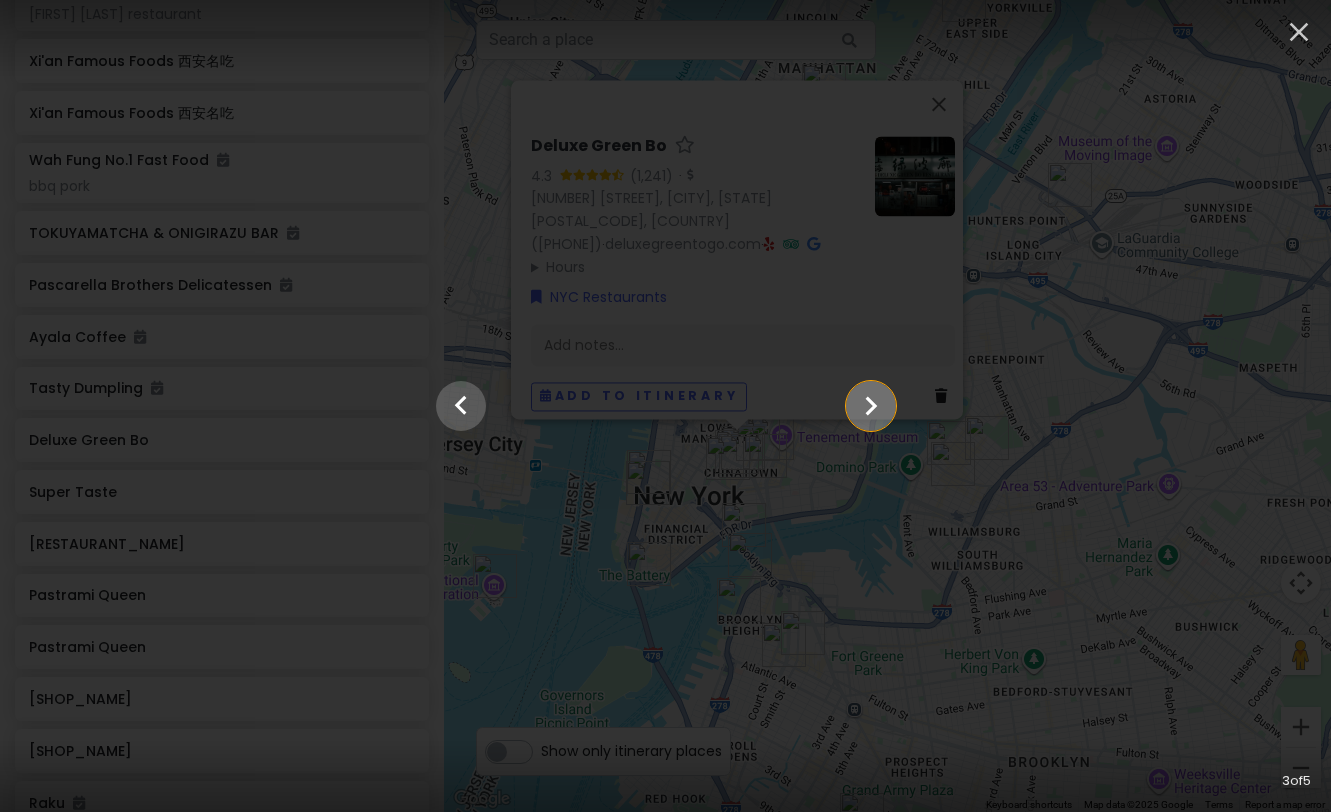 click 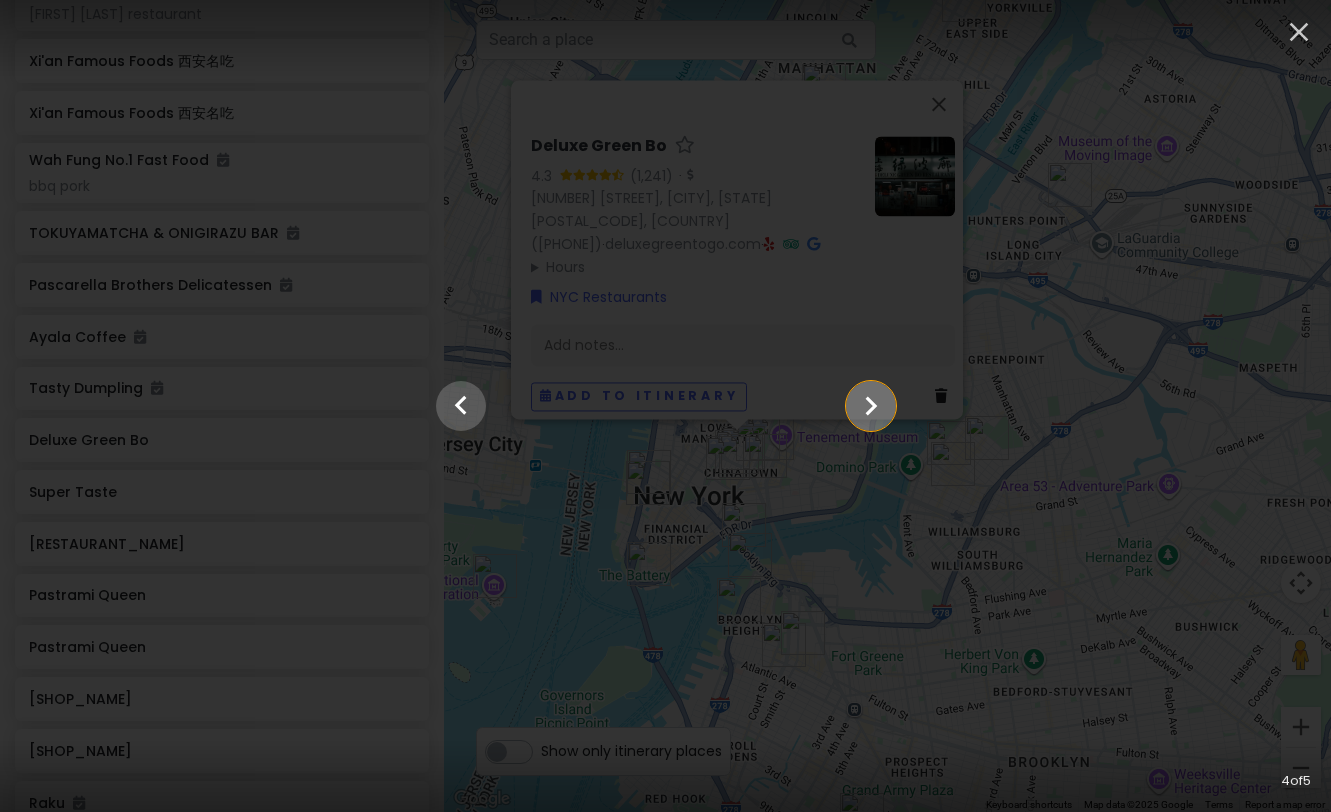 click 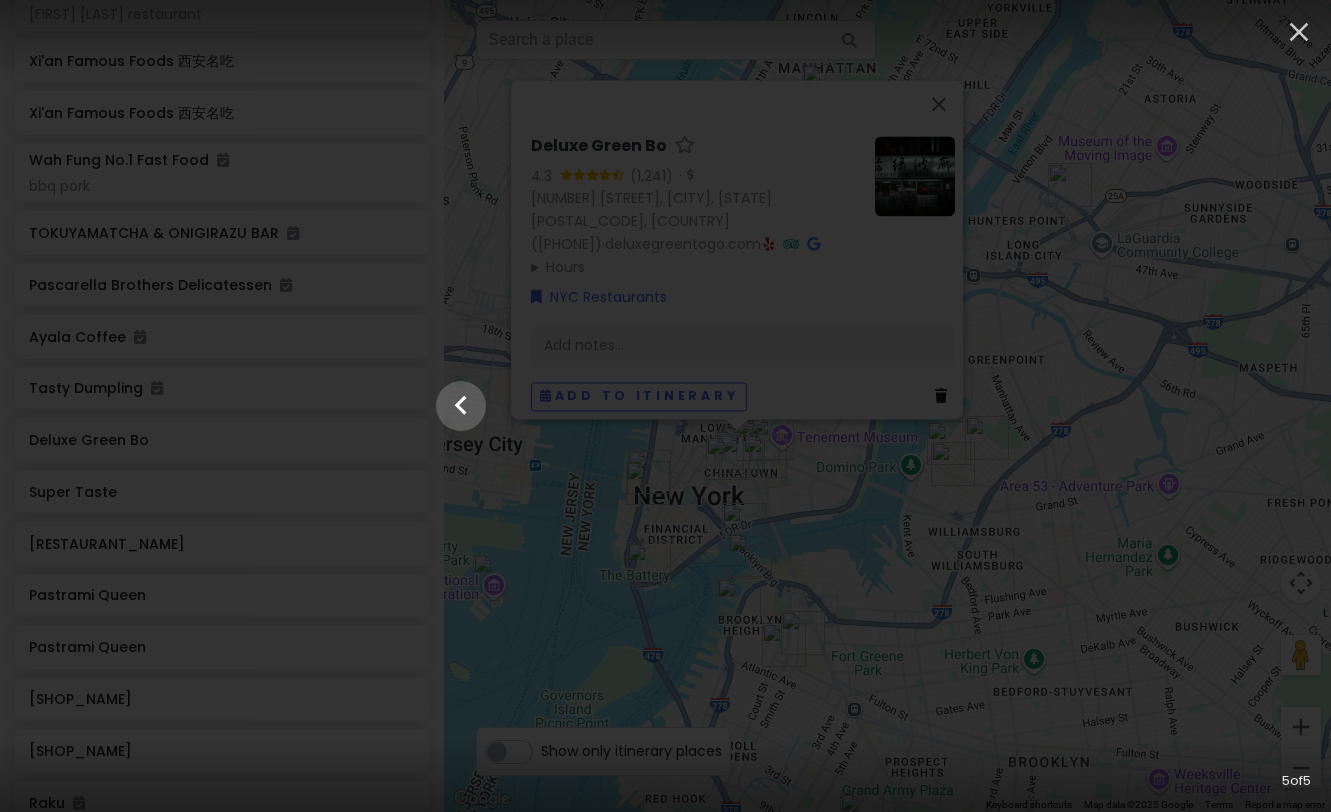 click at bounding box center [-2653, 406] 